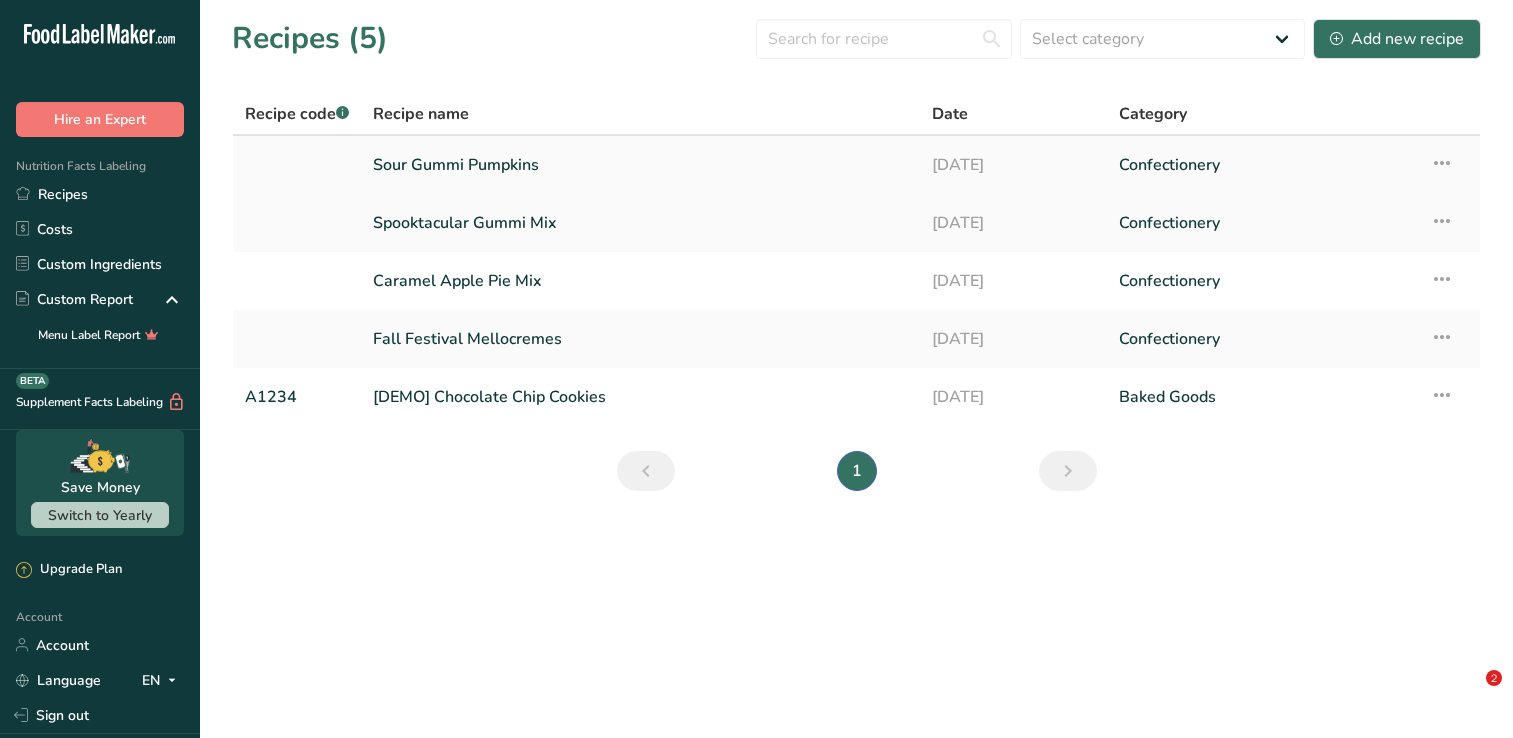 scroll, scrollTop: 0, scrollLeft: 0, axis: both 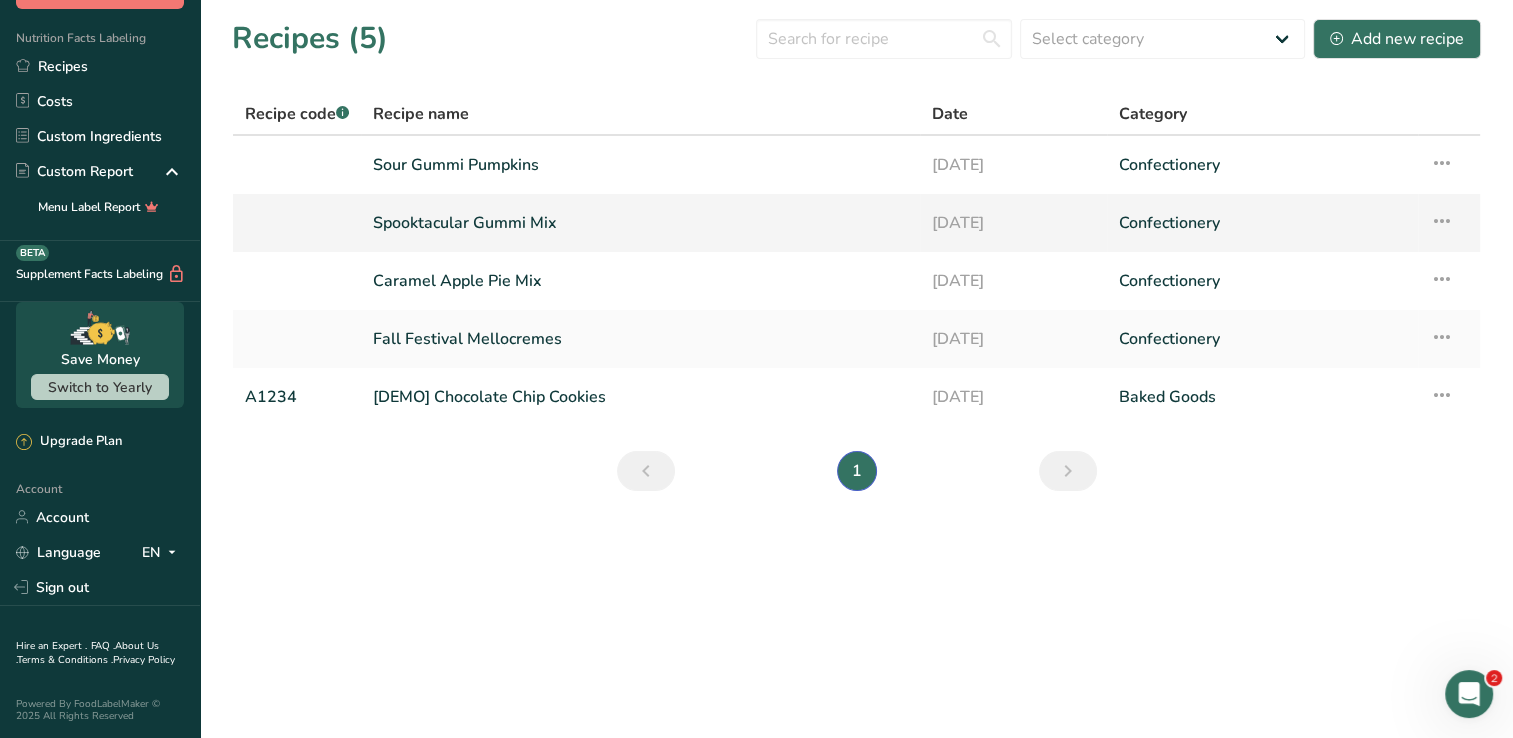 click on "Spooktacular Gummi Mix" at bounding box center (640, 223) 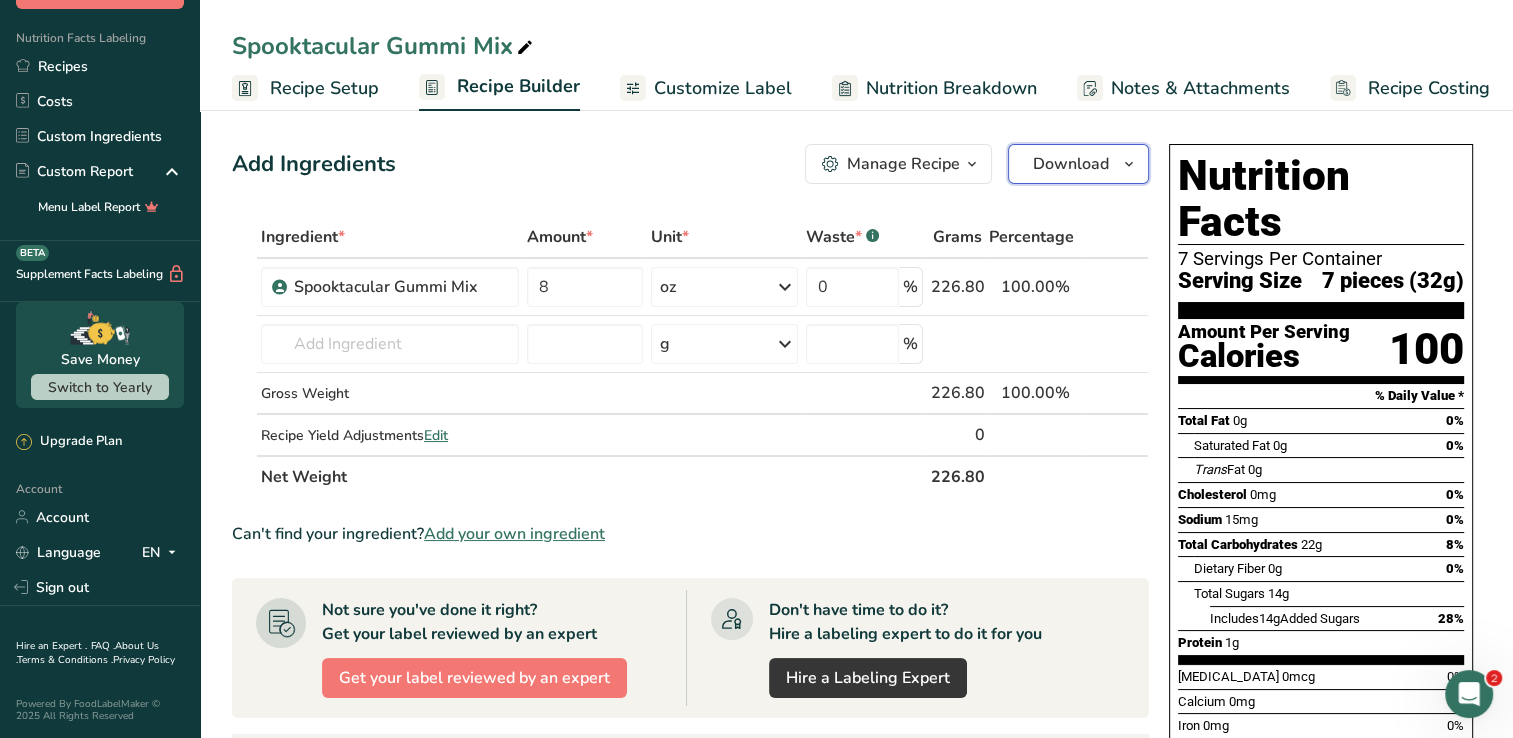 click on "Download" at bounding box center (1071, 164) 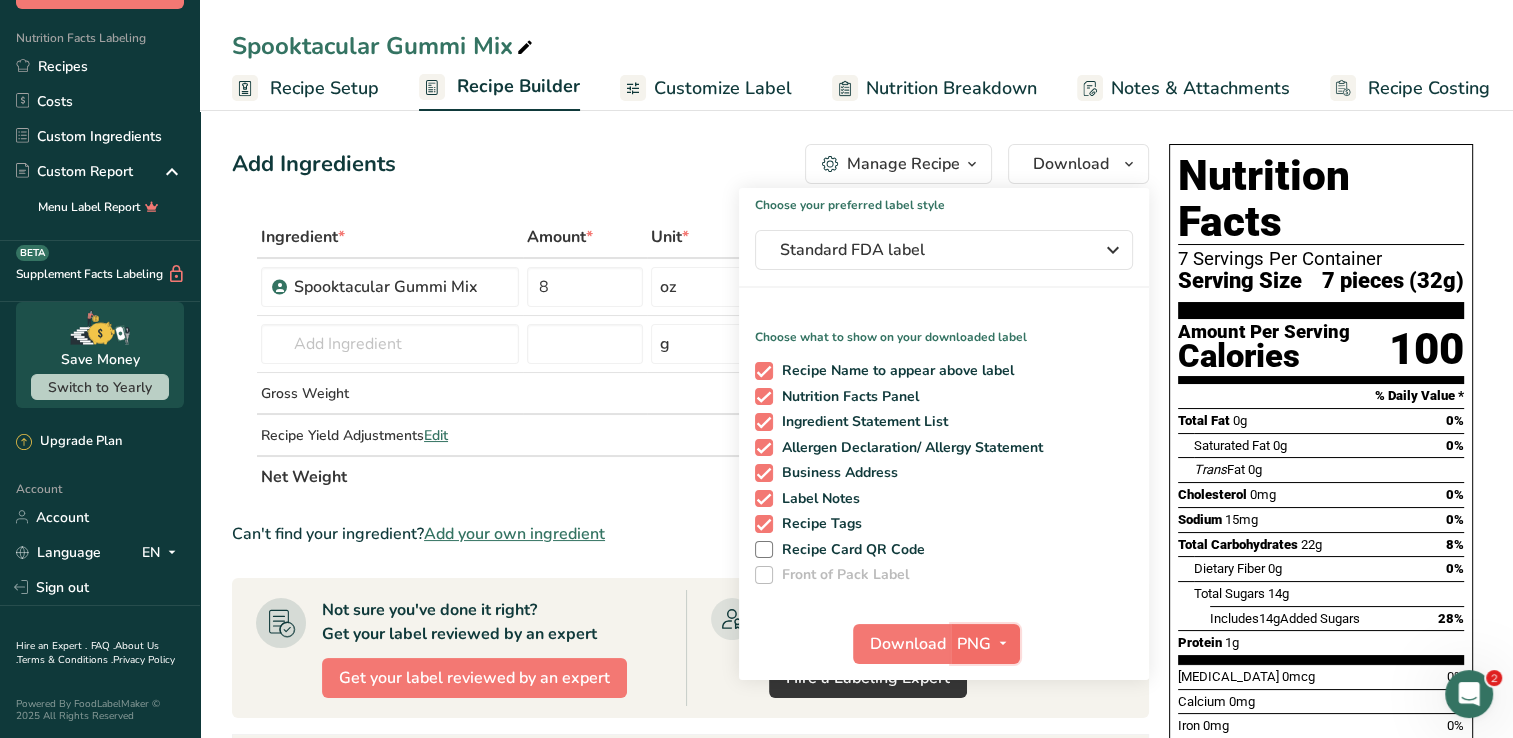 click on "PNG" at bounding box center (974, 644) 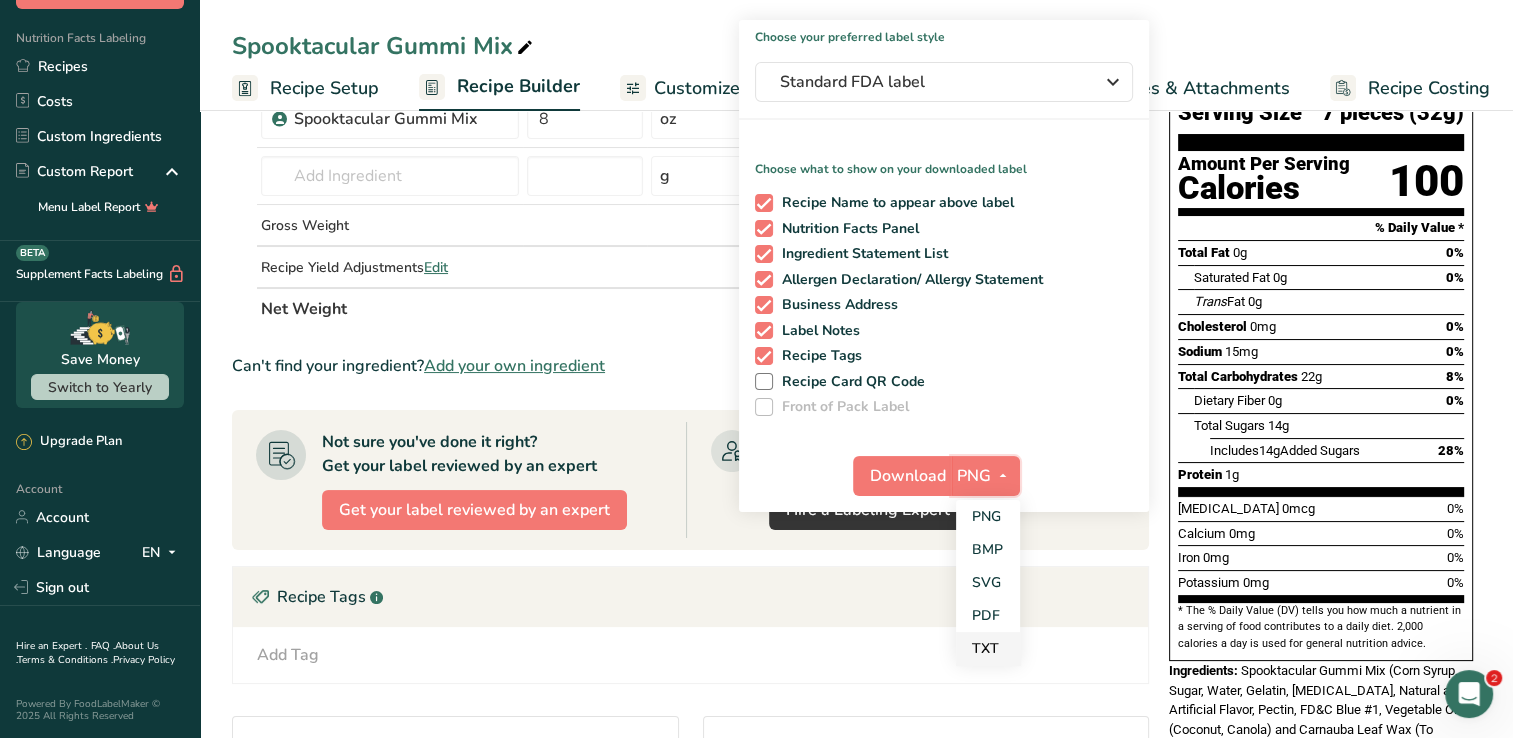 scroll, scrollTop: 200, scrollLeft: 0, axis: vertical 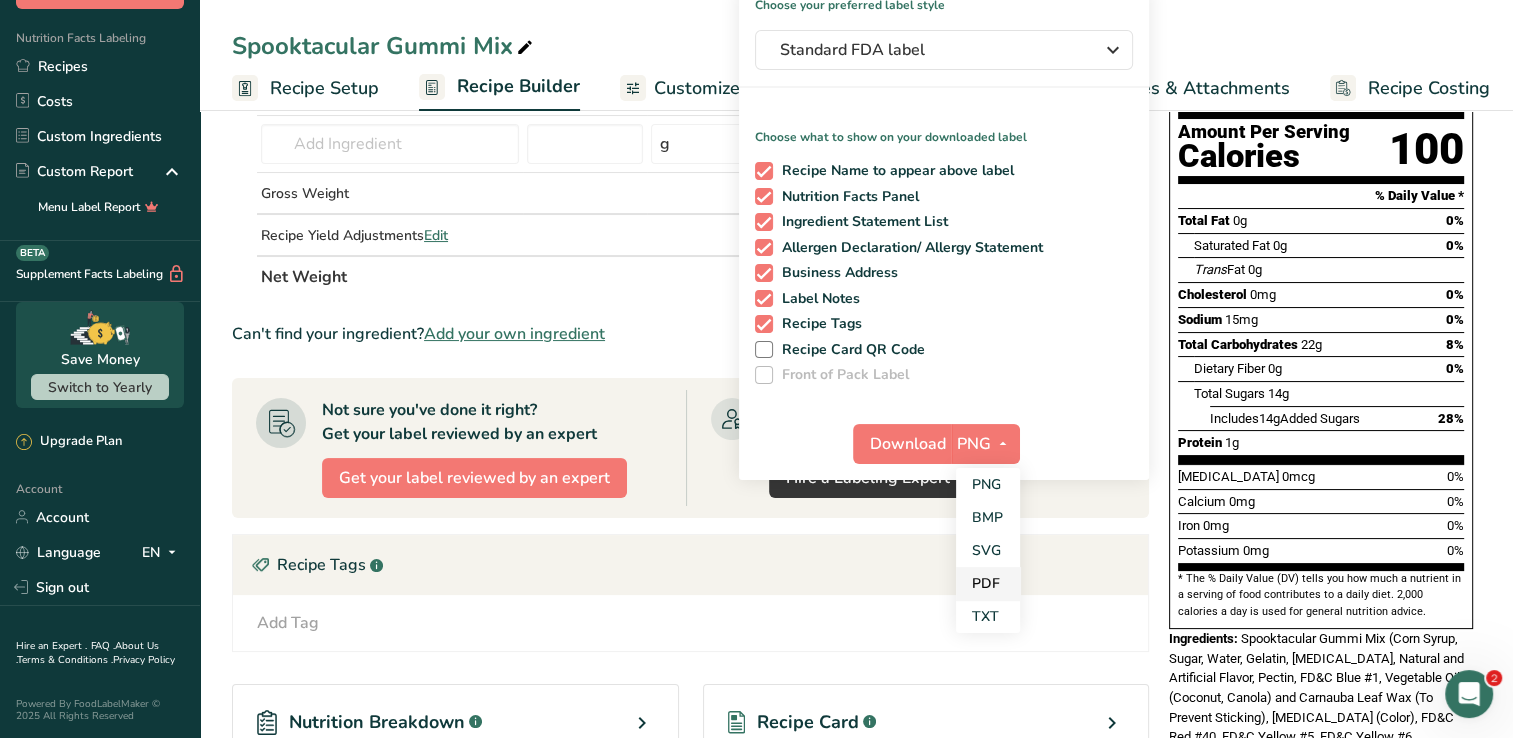click on "PDF" at bounding box center [988, 583] 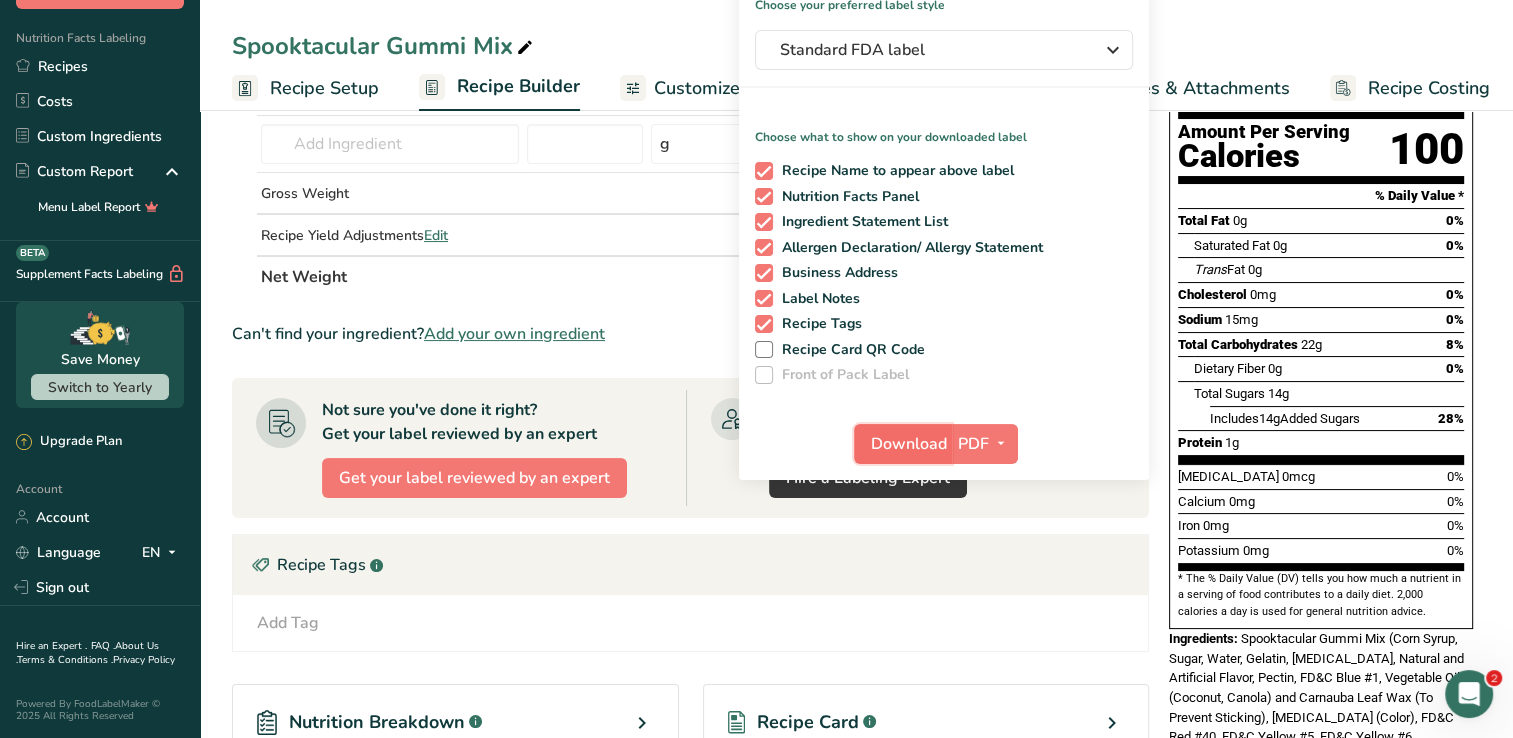 click on "Download" at bounding box center (909, 444) 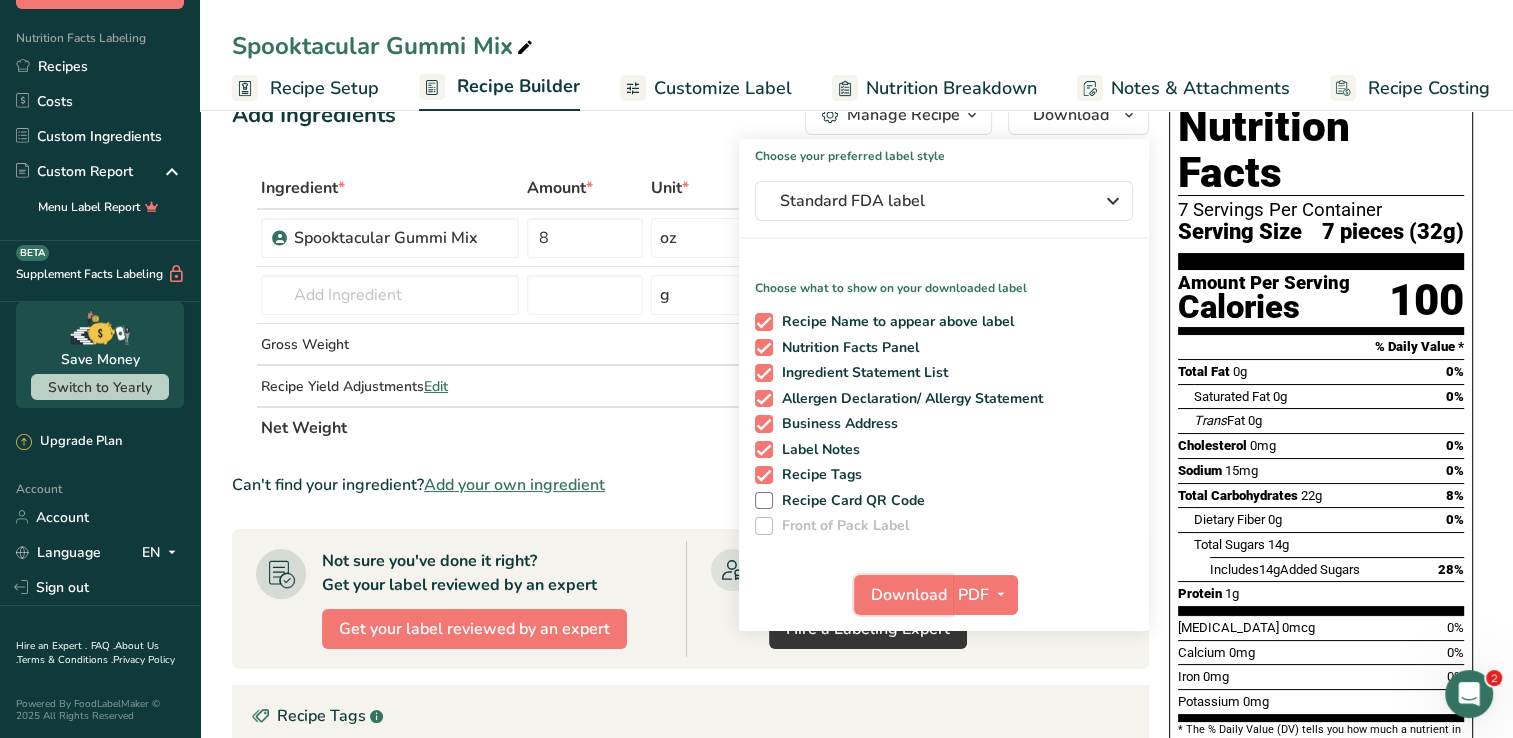 scroll, scrollTop: 0, scrollLeft: 0, axis: both 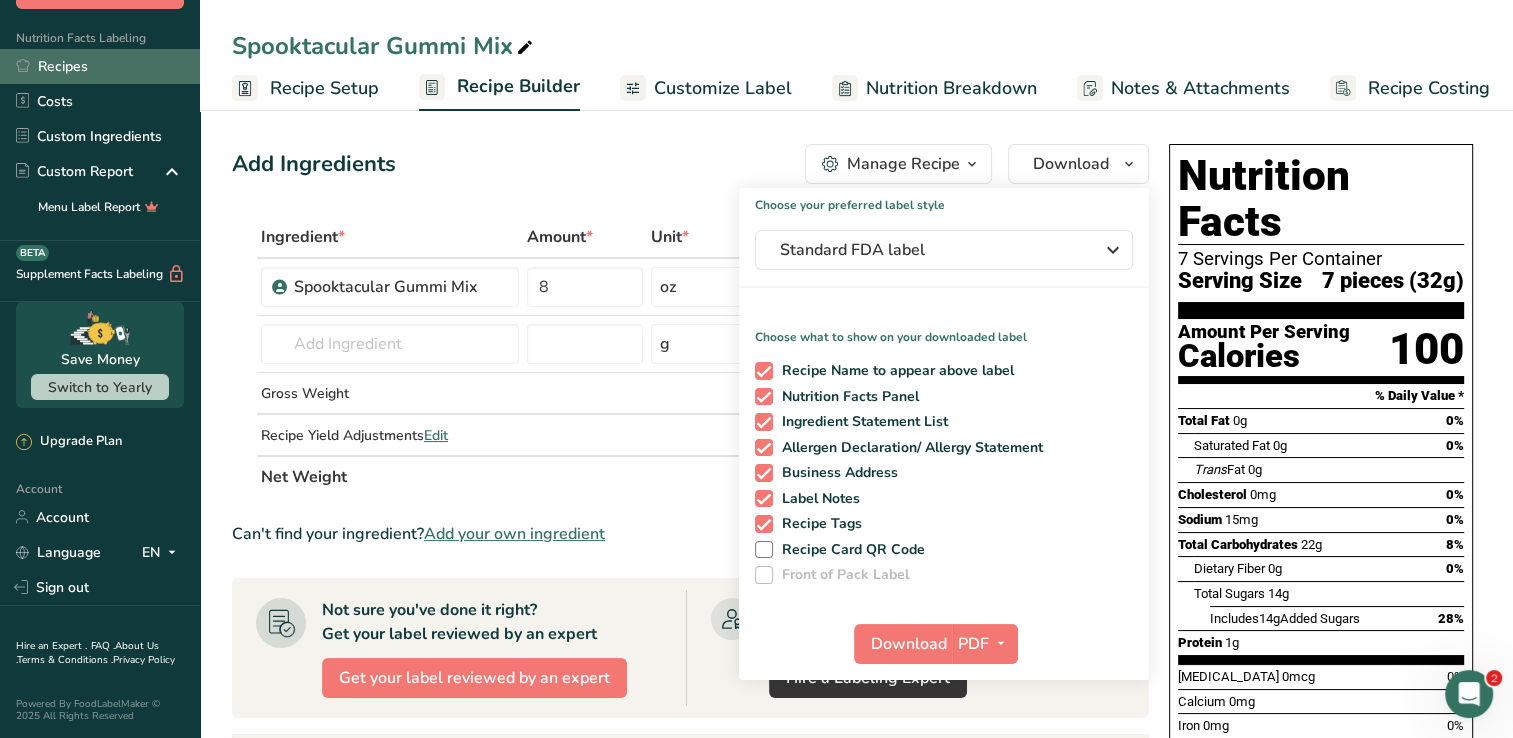 click on "Recipes" at bounding box center [100, 66] 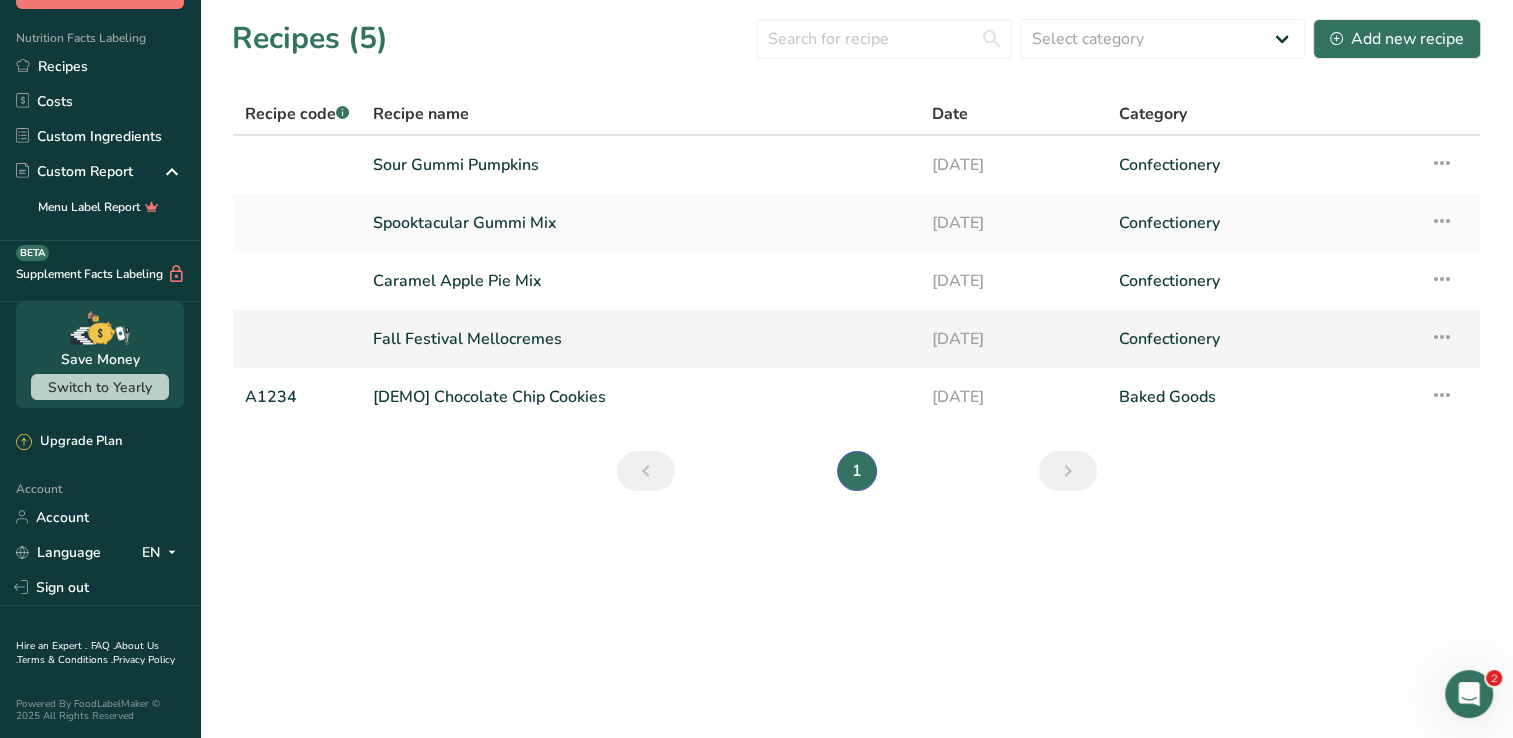 click on "Fall Festival Mellocremes" at bounding box center [640, 339] 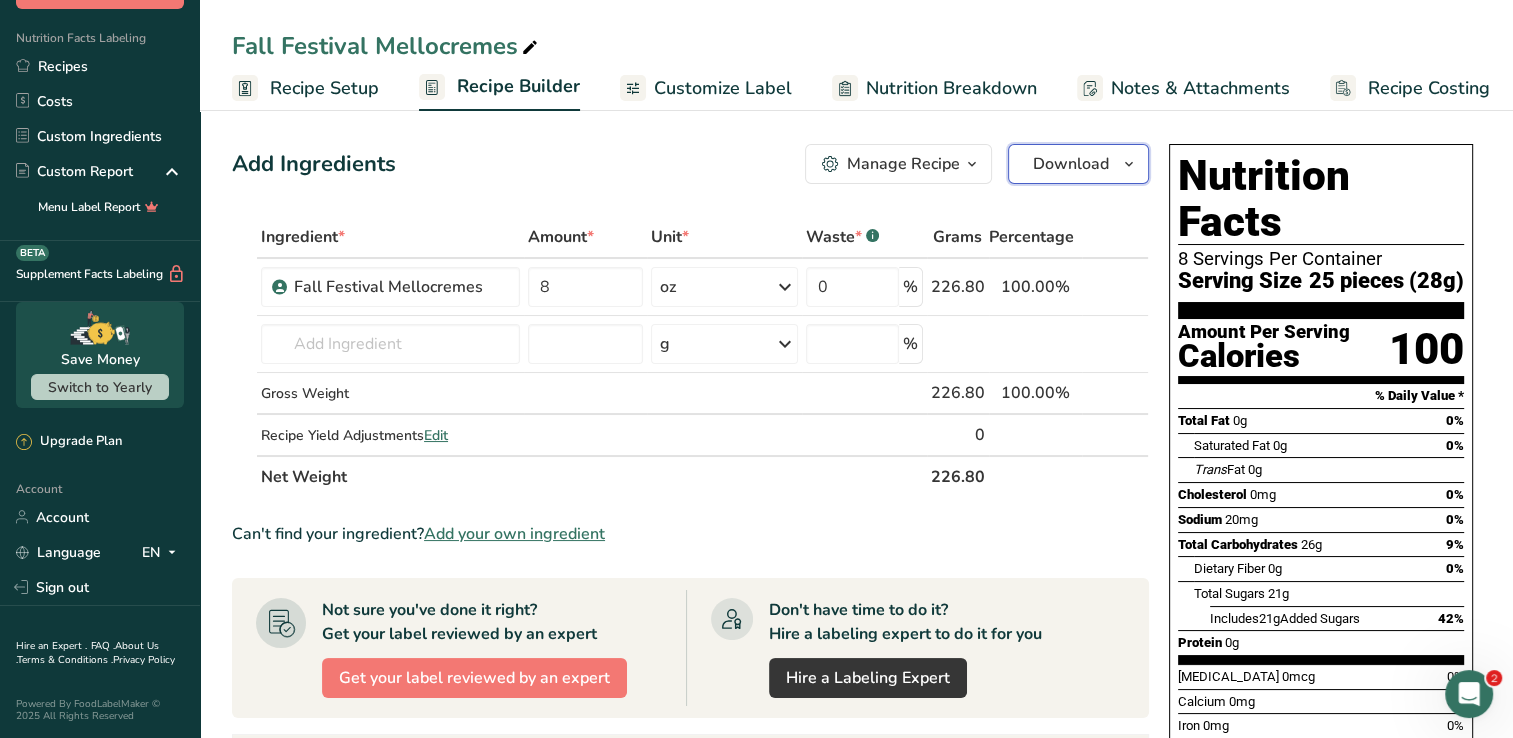 click on "Download" at bounding box center [1071, 164] 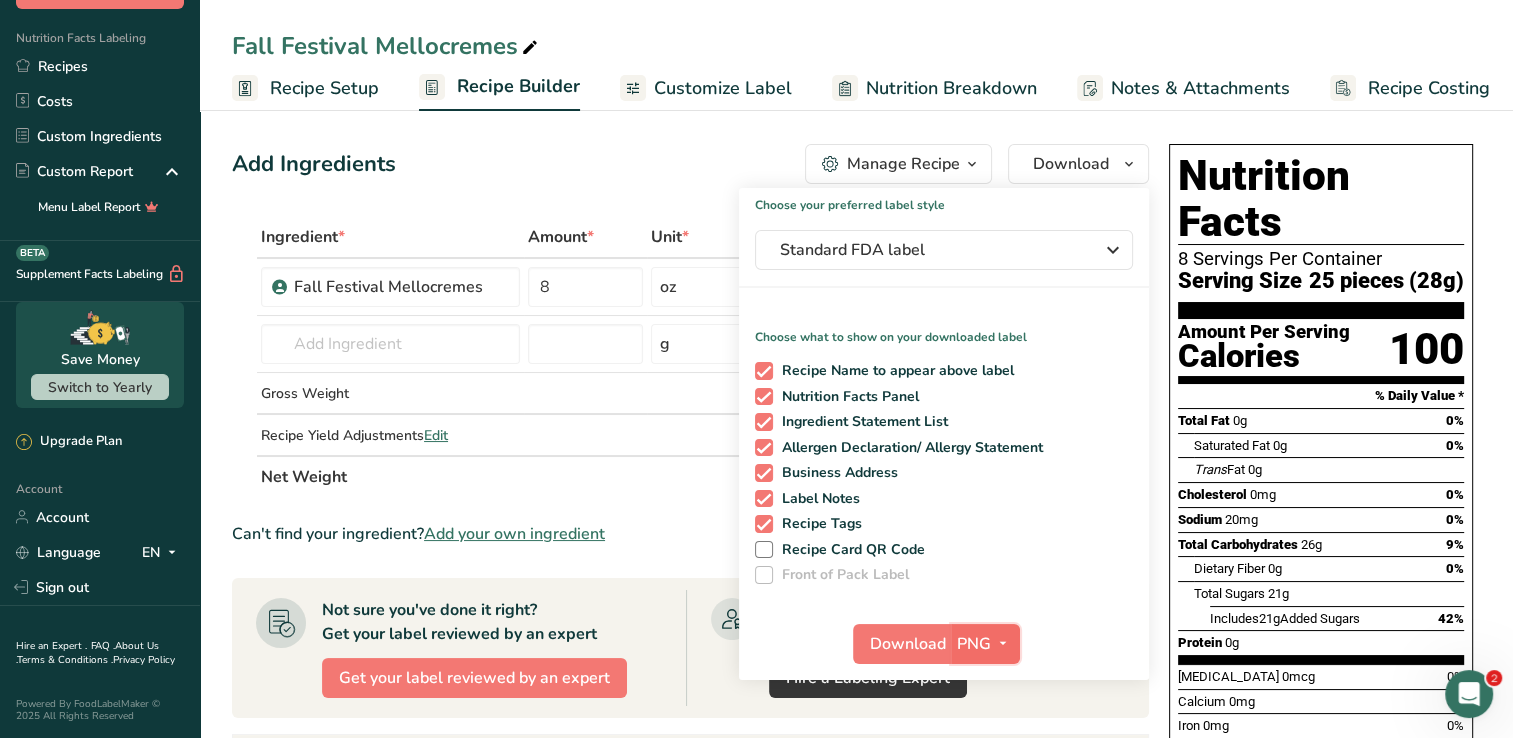 click on "PNG" at bounding box center (974, 644) 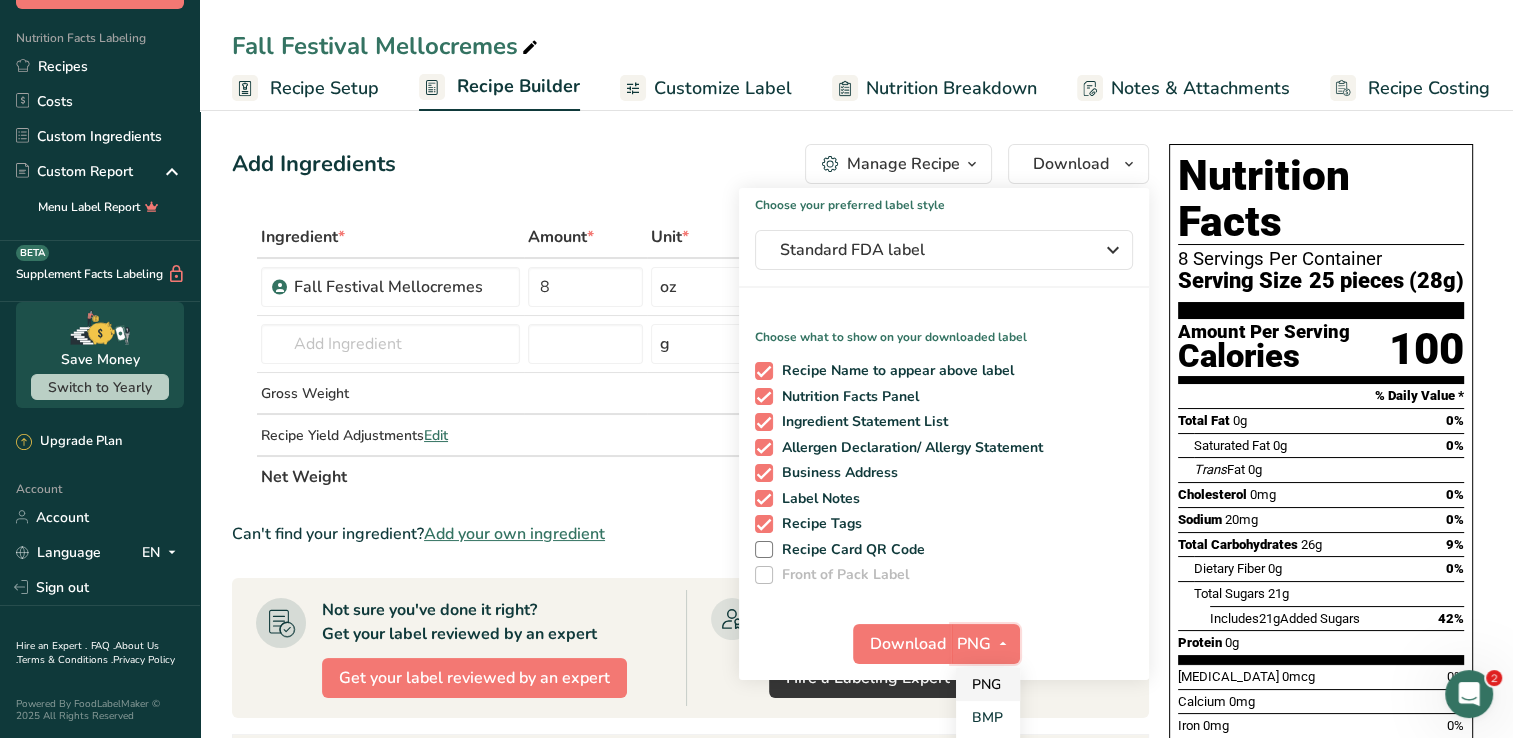 scroll, scrollTop: 100, scrollLeft: 0, axis: vertical 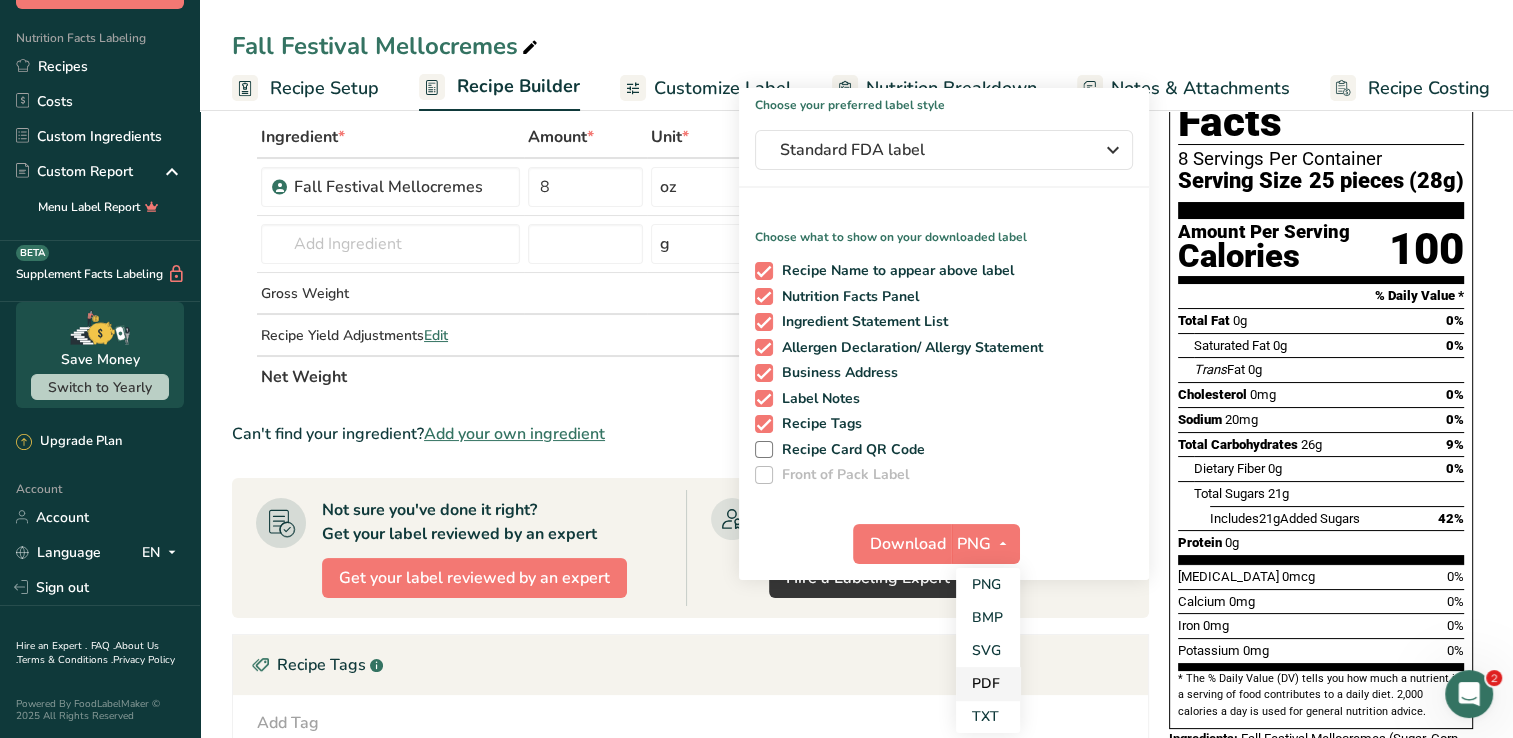 click on "PDF" at bounding box center (988, 683) 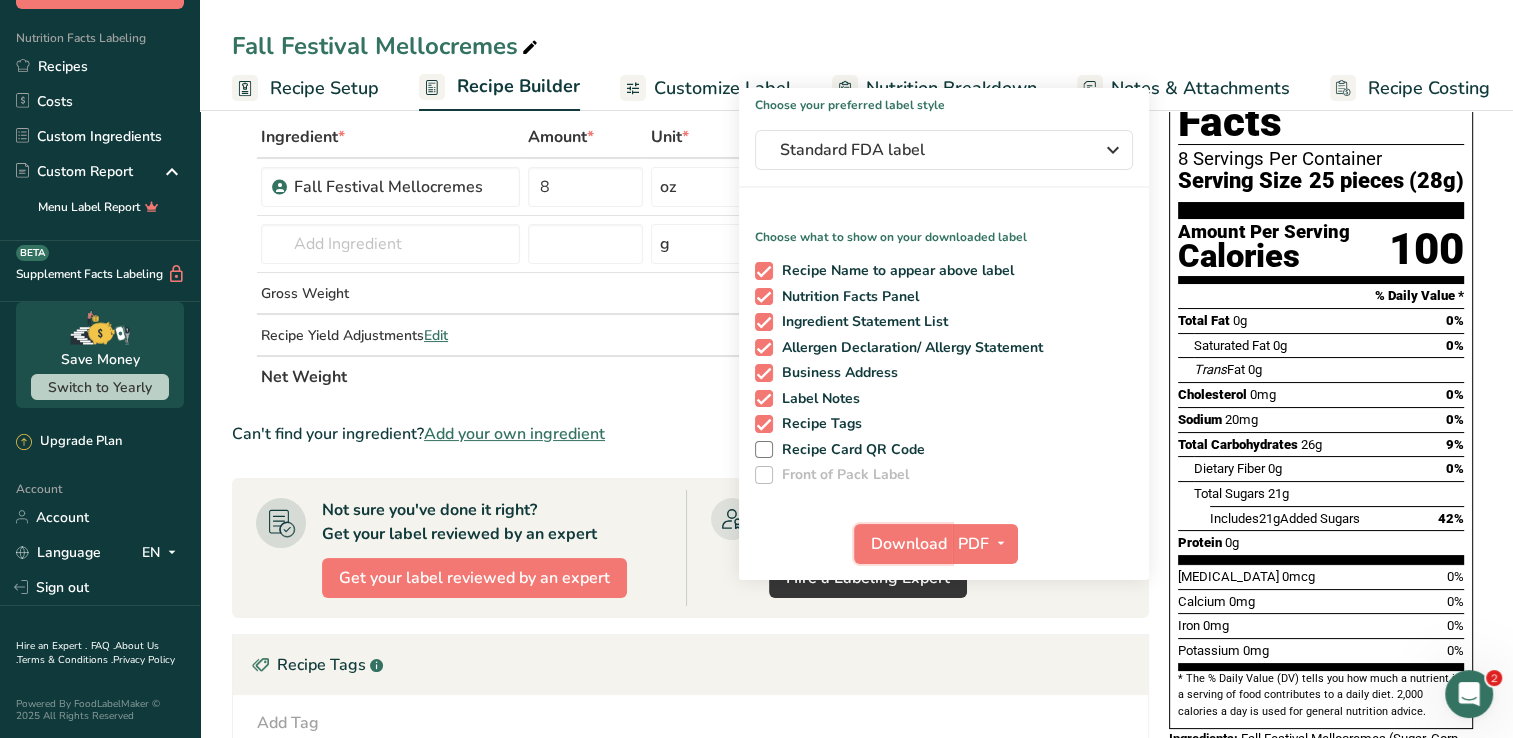 click on "Download" at bounding box center [903, 544] 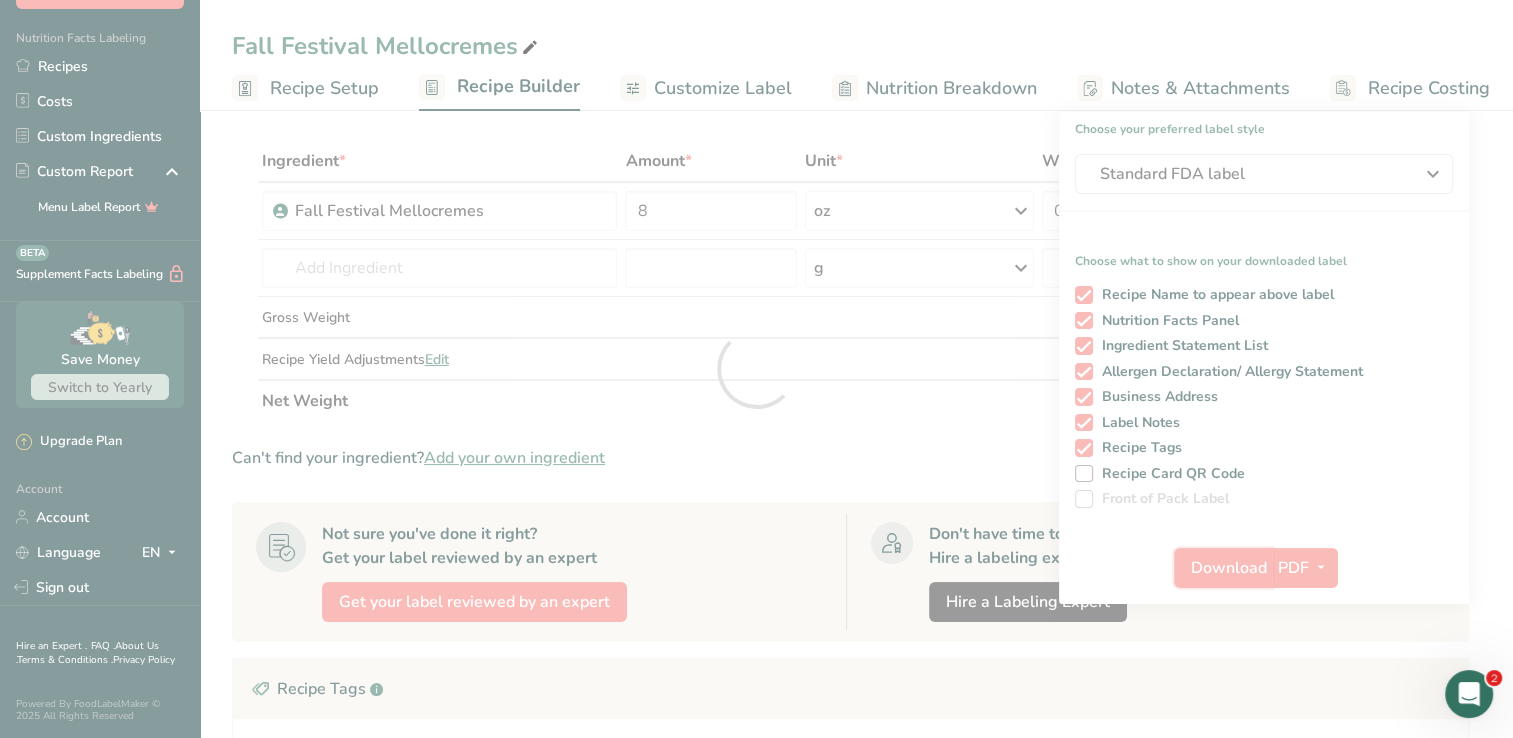 scroll, scrollTop: 0, scrollLeft: 0, axis: both 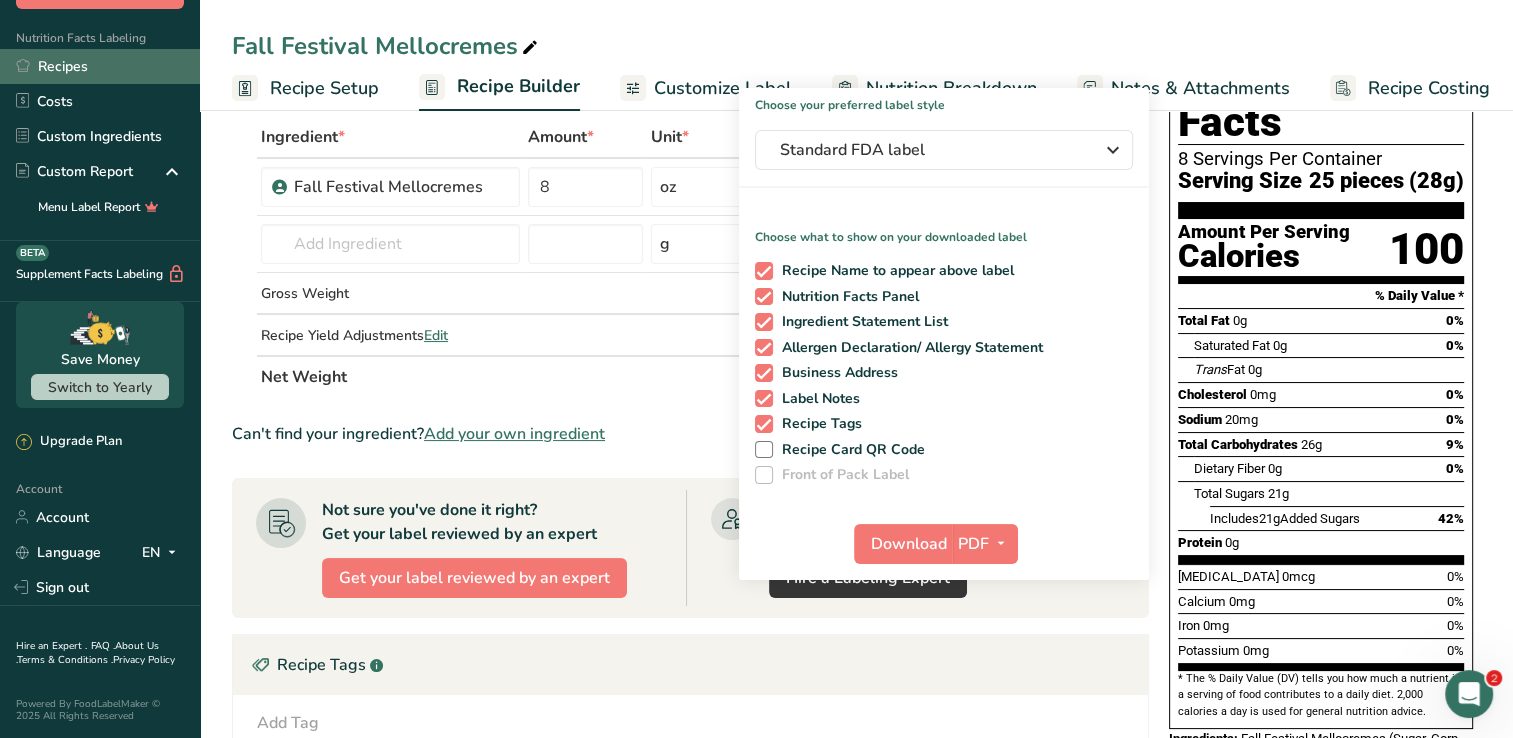 click on "Recipes" at bounding box center (100, 66) 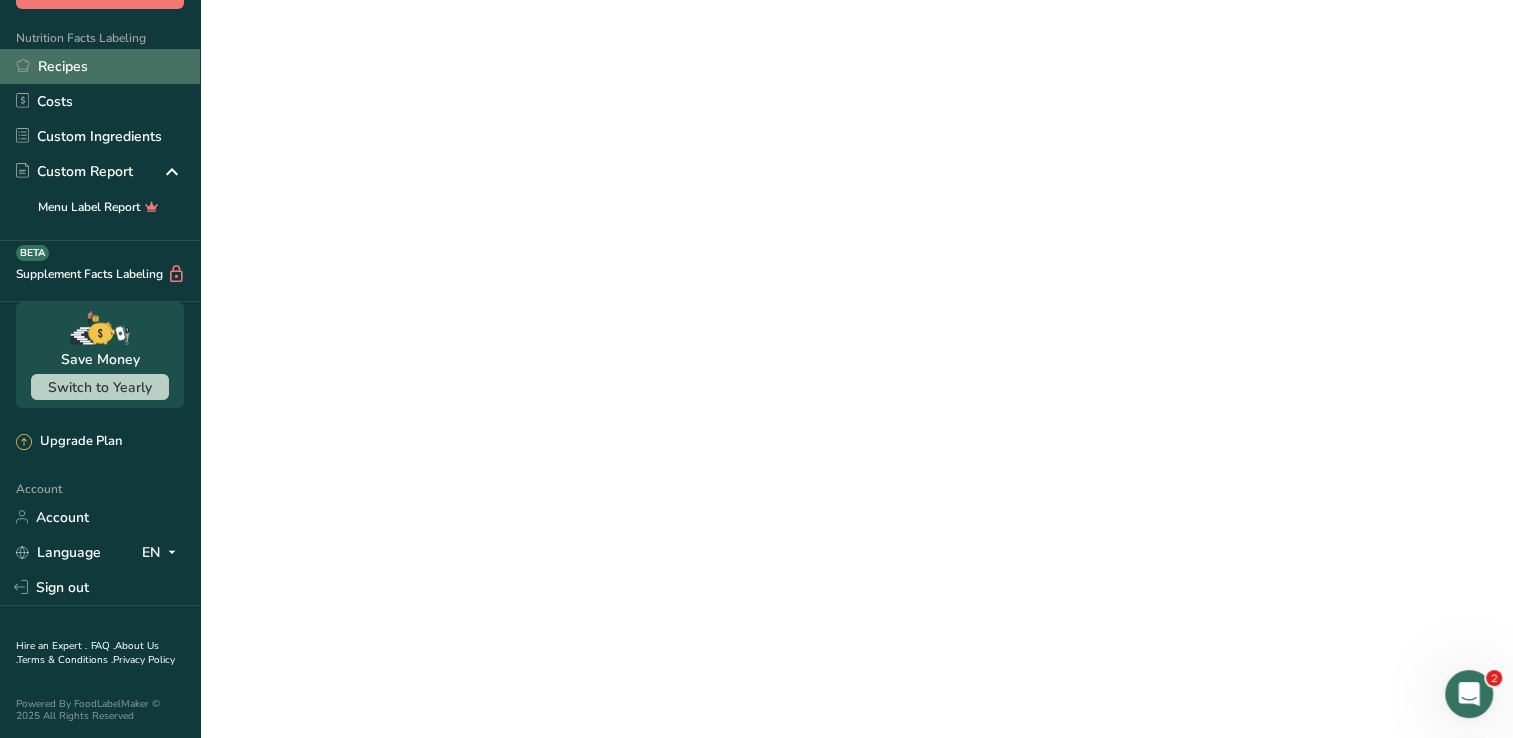 scroll, scrollTop: 0, scrollLeft: 0, axis: both 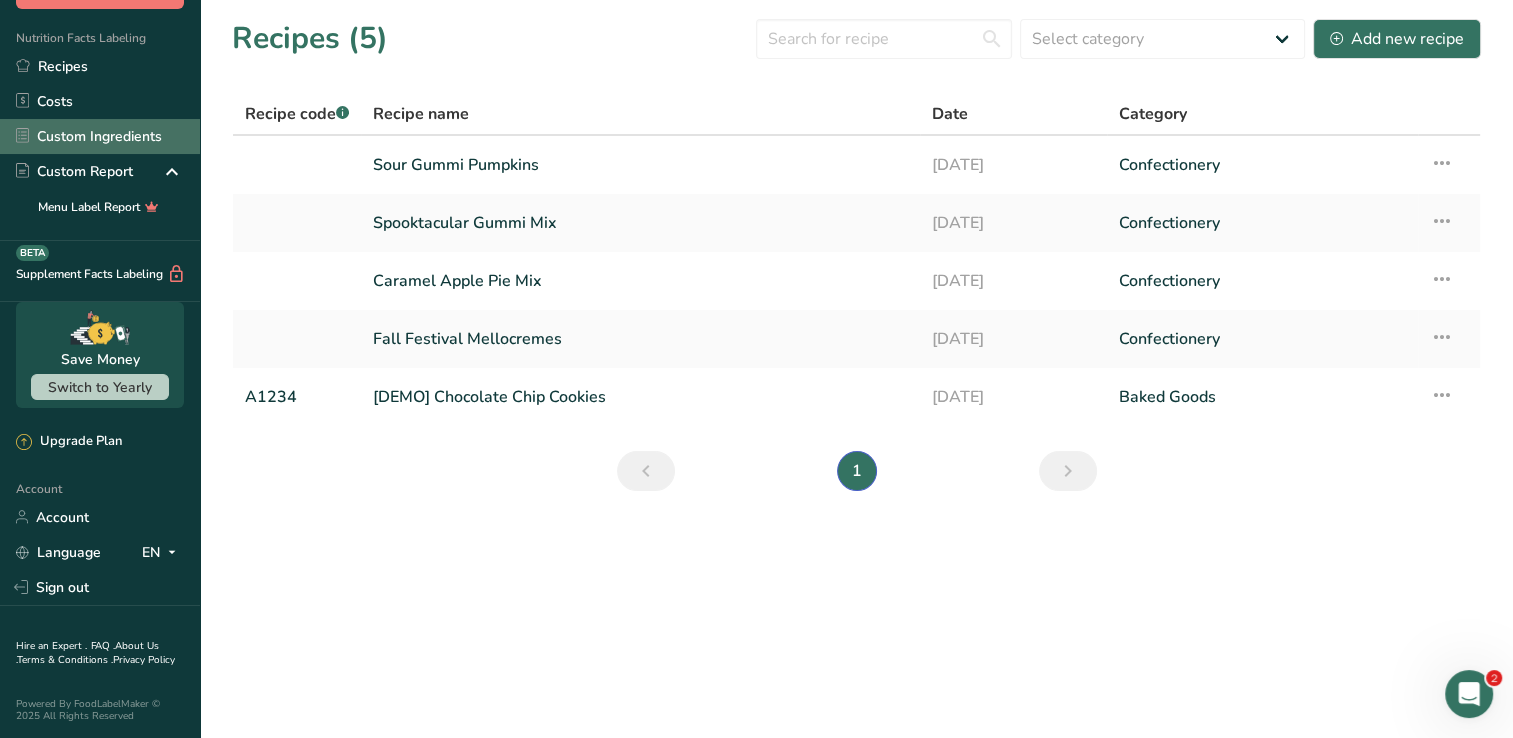 click on "Custom Ingredients" at bounding box center [100, 136] 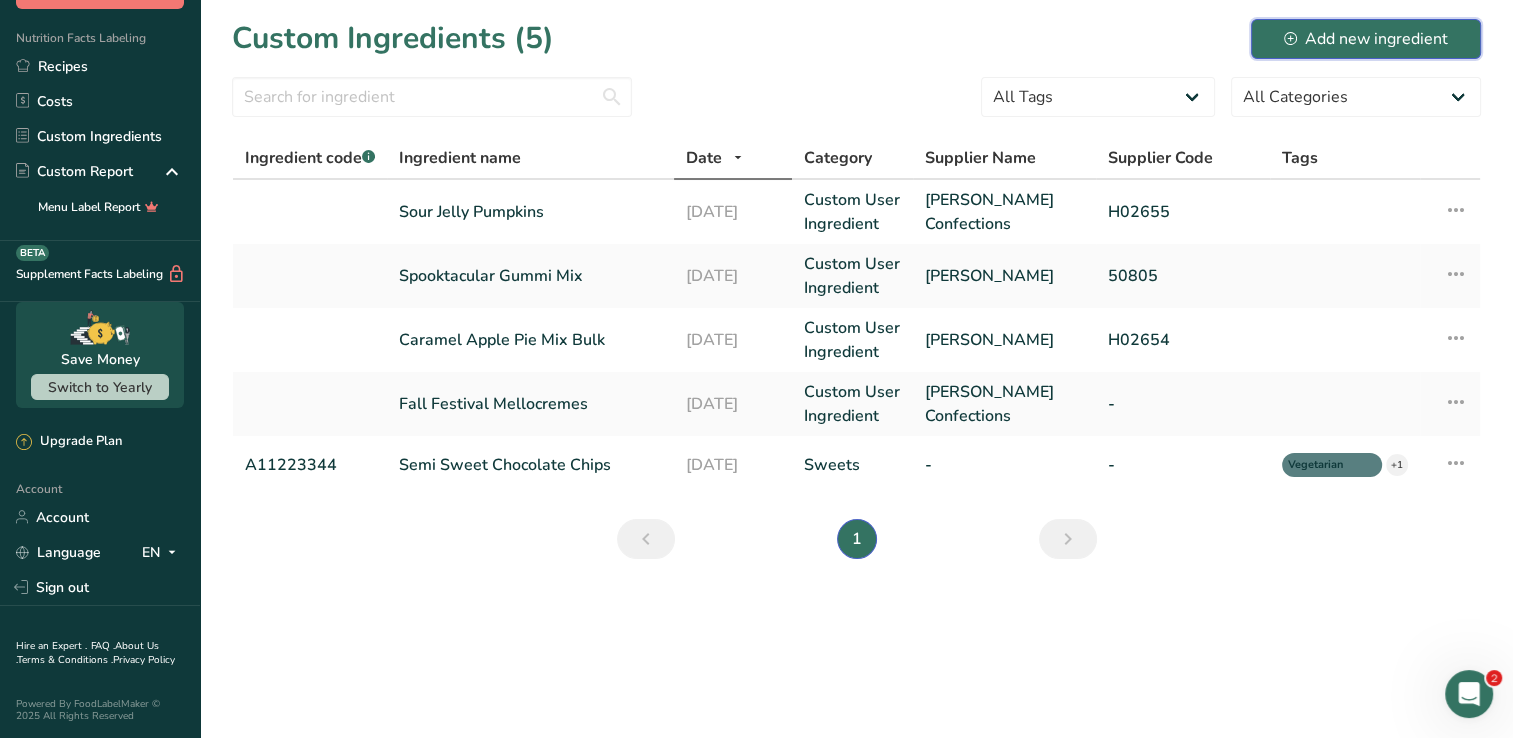 click on "Add new ingredient" at bounding box center [1366, 39] 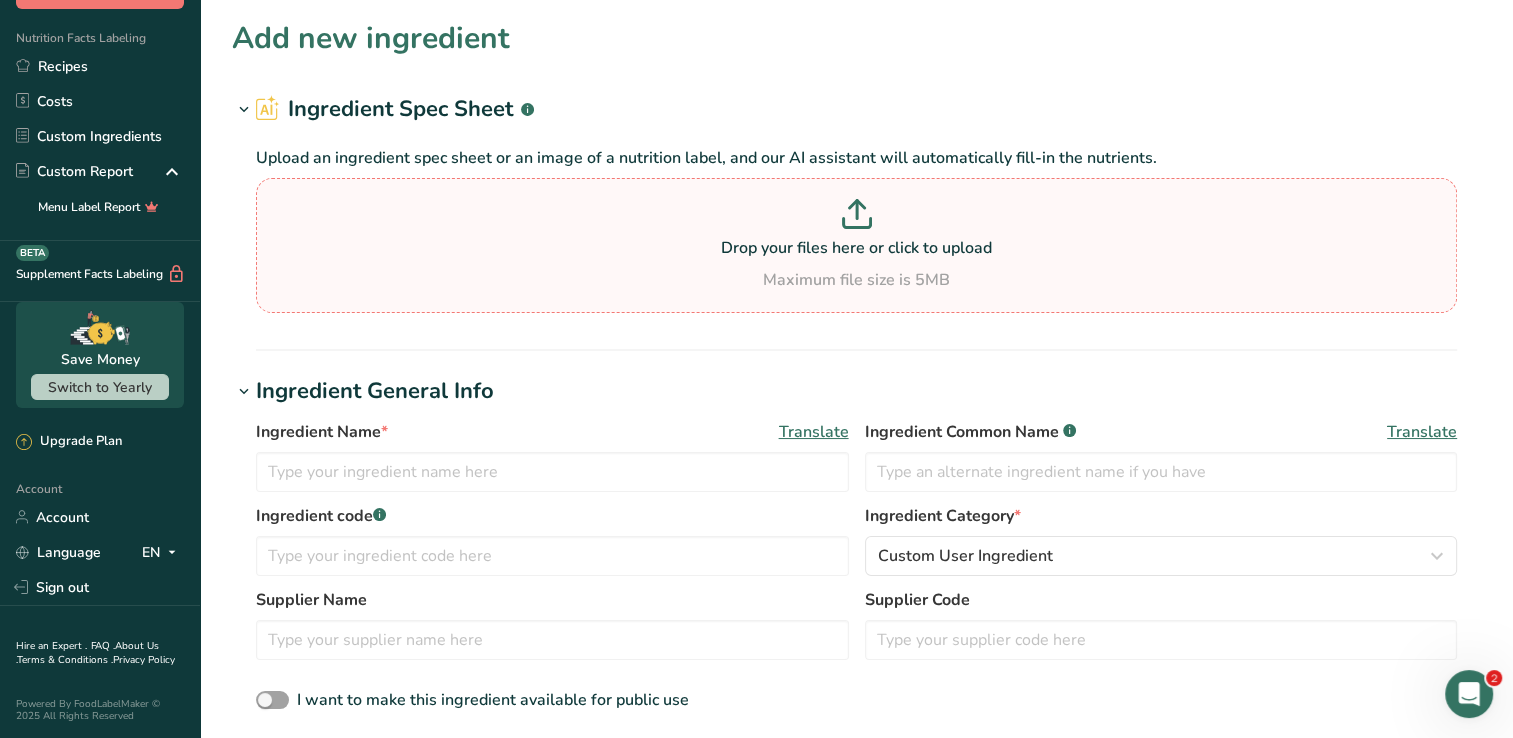 click on "Drop your files here or click to upload" at bounding box center (856, 248) 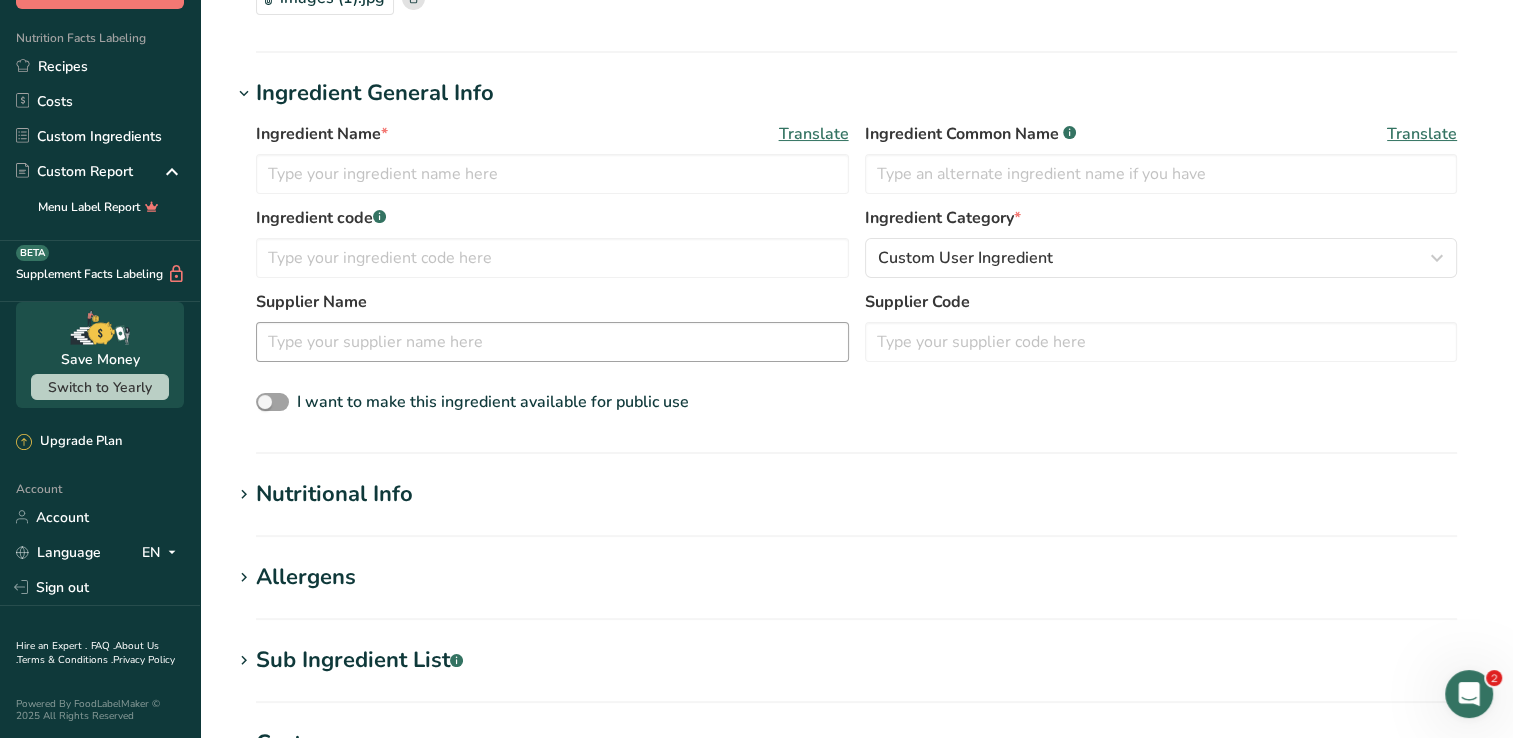 scroll, scrollTop: 300, scrollLeft: 0, axis: vertical 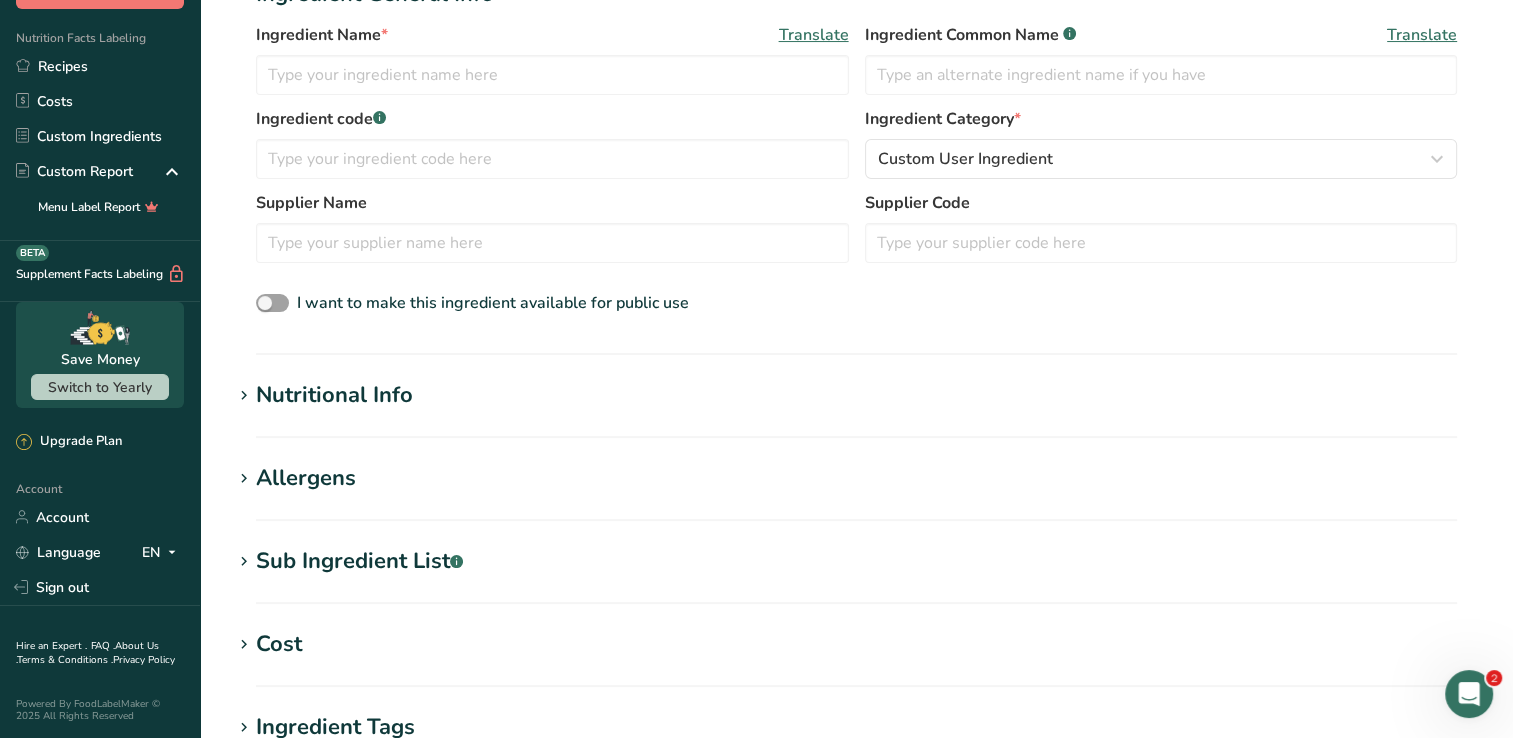 click on "Nutritional Info" at bounding box center (334, 395) 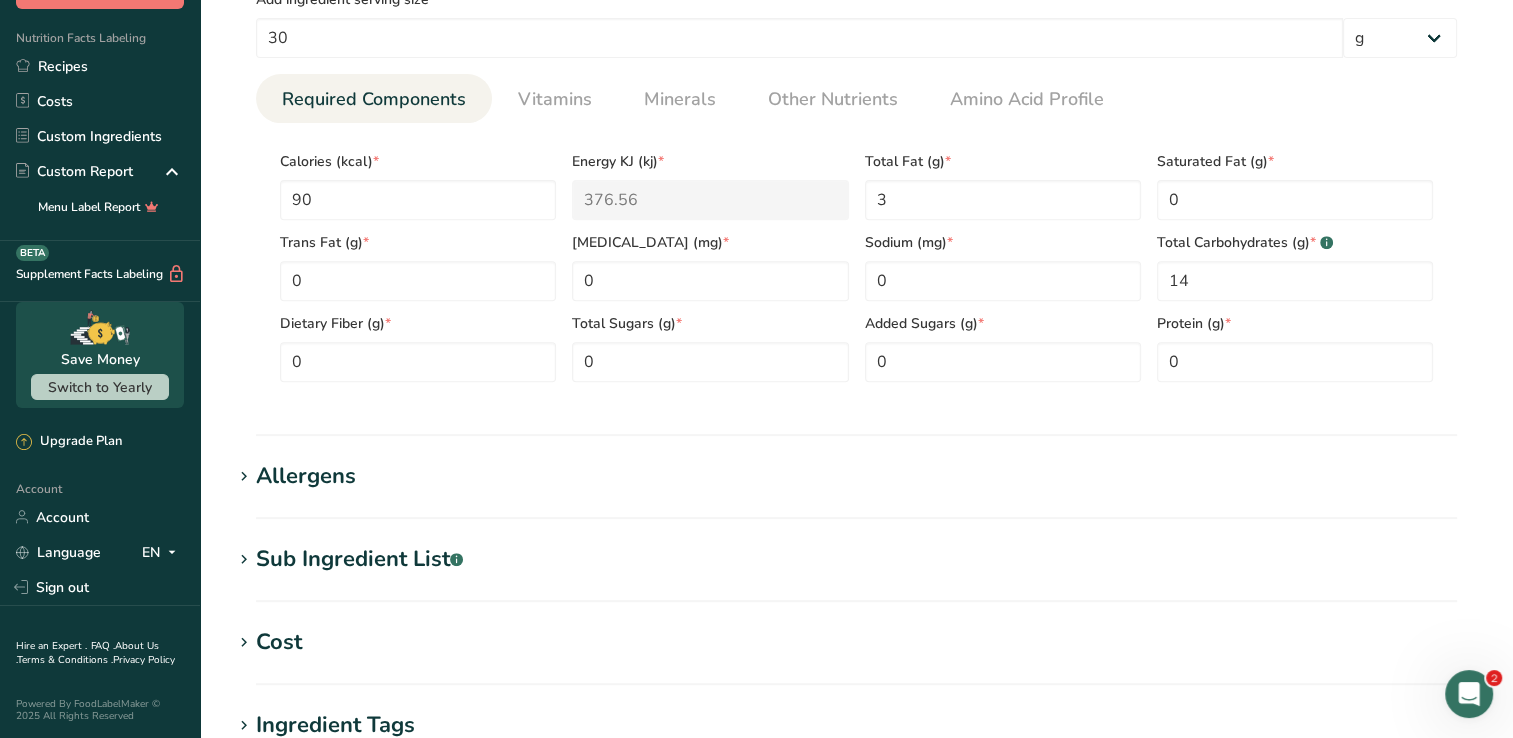 scroll, scrollTop: 800, scrollLeft: 0, axis: vertical 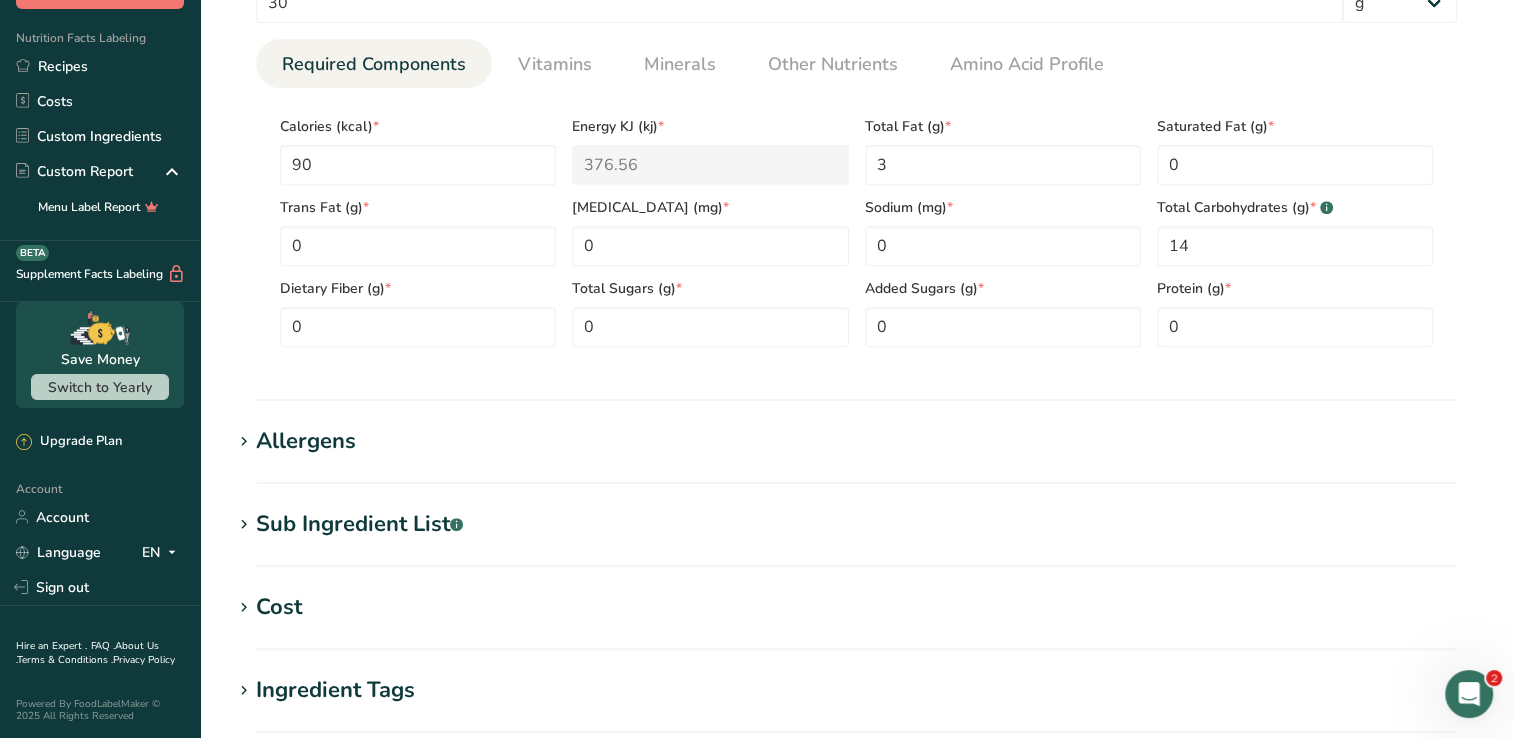 click on "Allergens
Add any known allergens associated with your ingredient
Soy
Tree Nuts
Wheat
Milk
Eggs
Fish
Peanuts
Sesame
Crustaceans
Sulphites
Celery
Mustard
Lupins
[GEOGRAPHIC_DATA]
[GEOGRAPHIC_DATA]
[GEOGRAPHIC_DATA]
Beech nut
Brazil nut
Butternut
Cashew
Chestnut
[GEOGRAPHIC_DATA]
[GEOGRAPHIC_DATA]
Hazelnut
Gingko nut" at bounding box center (856, 454) 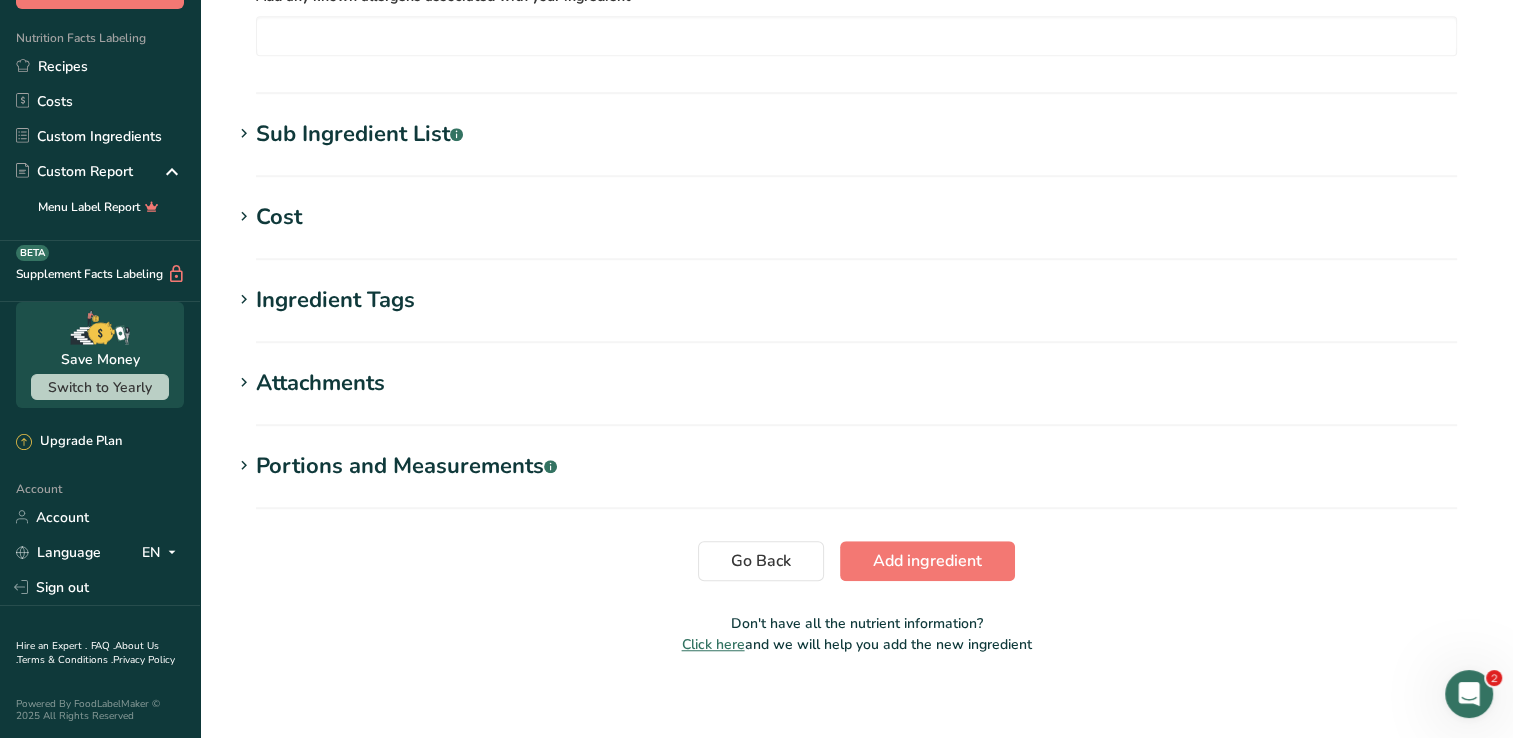scroll, scrollTop: 1297, scrollLeft: 0, axis: vertical 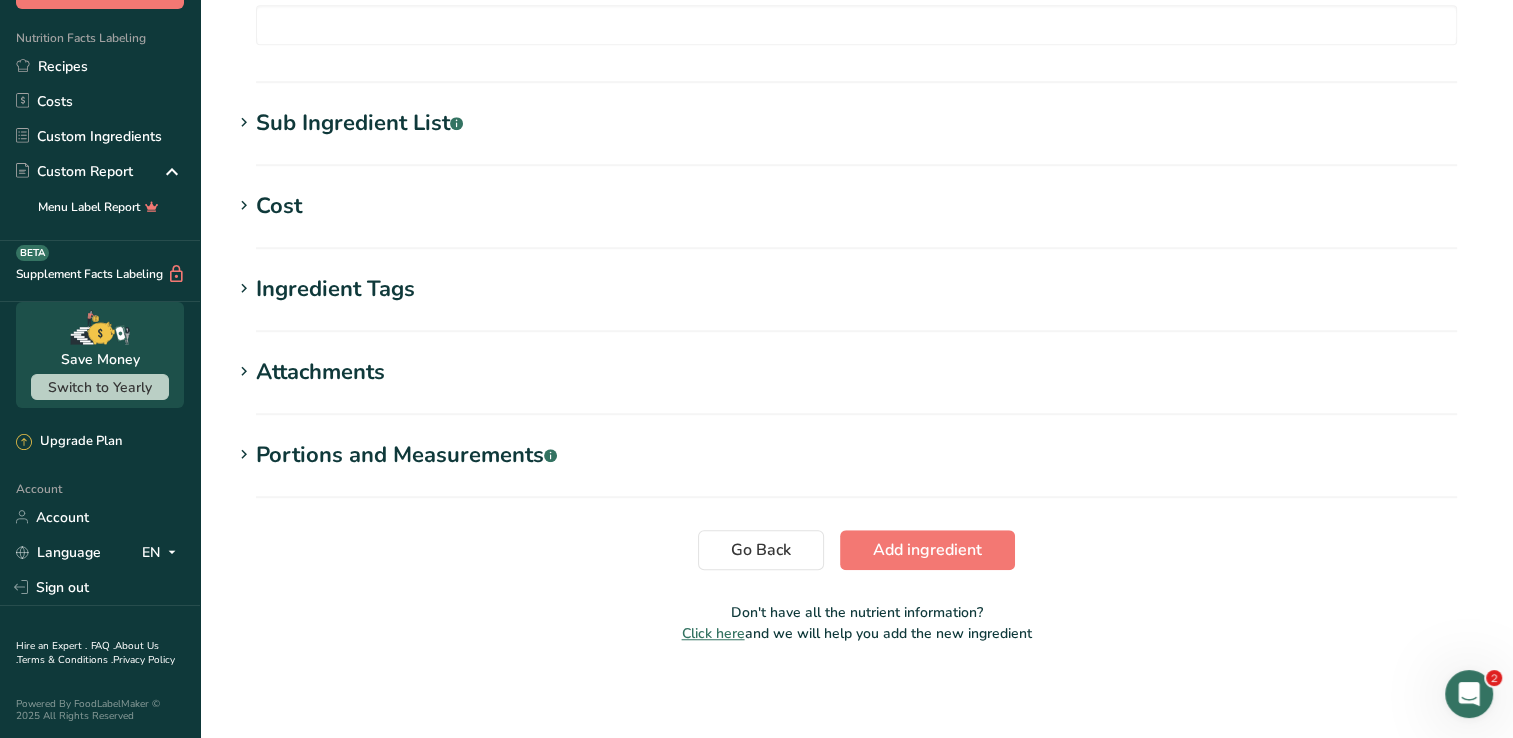 click on "Attachments" at bounding box center (320, 372) 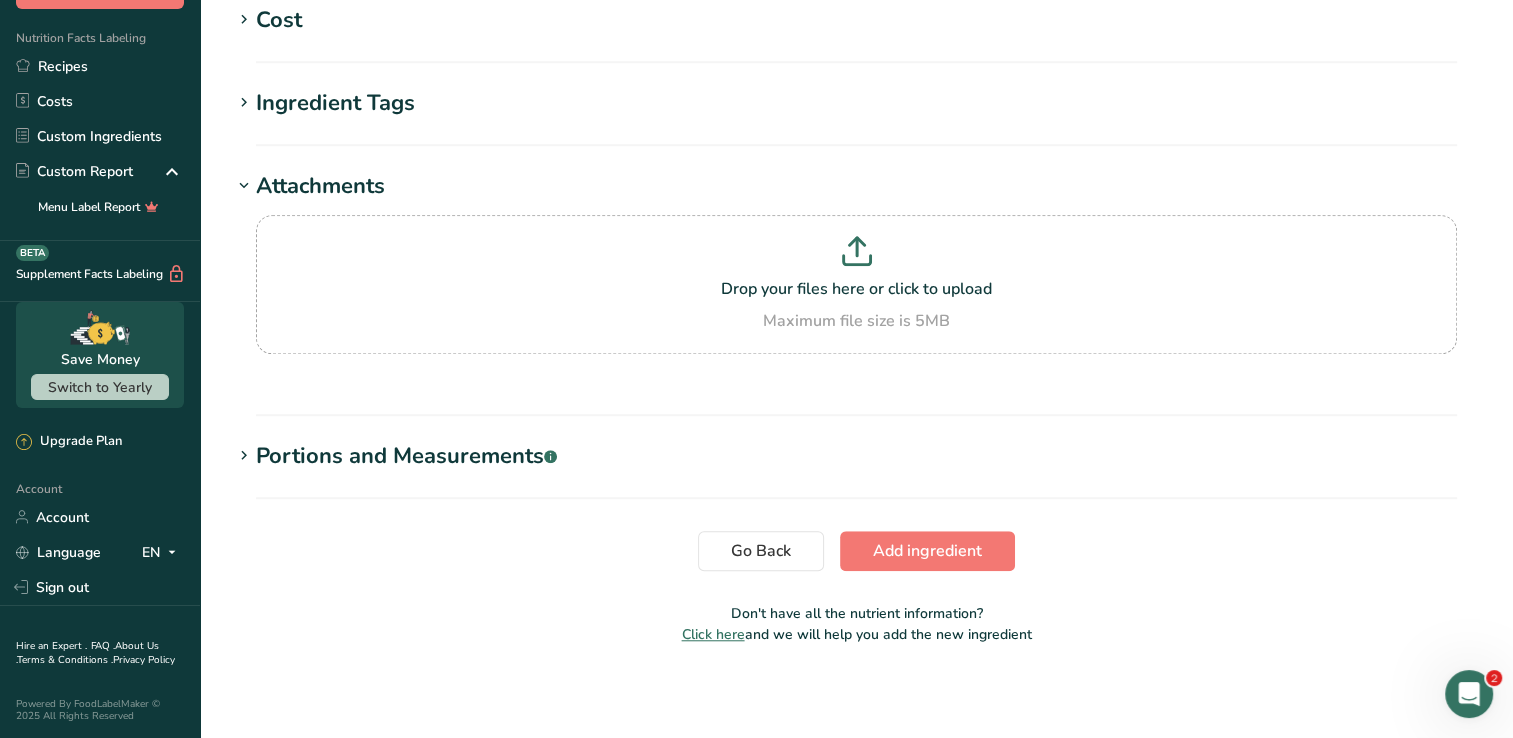 scroll, scrollTop: 1484, scrollLeft: 0, axis: vertical 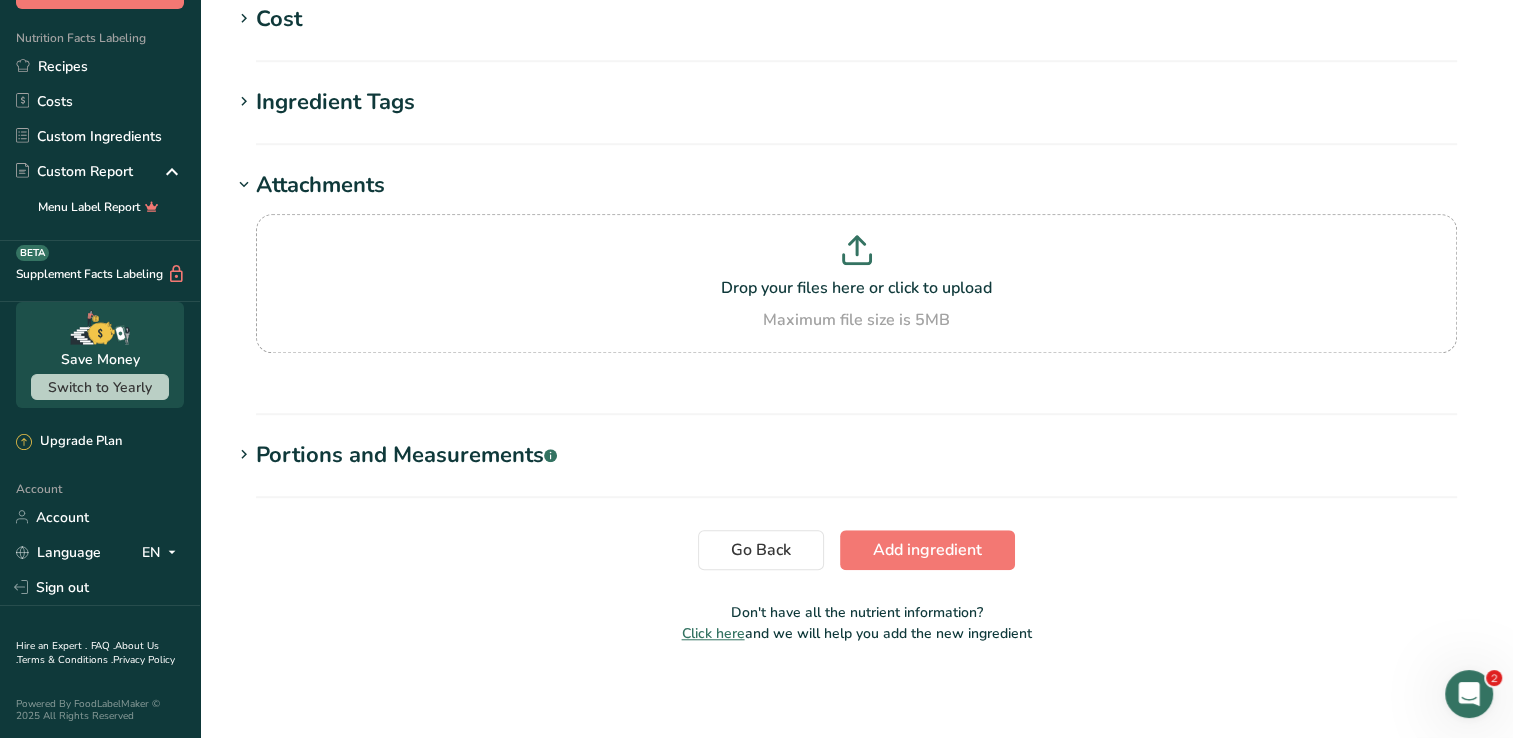 click on "Portions and Measurements
.a-a{fill:#347362;}.b-a{fill:#fff;}" at bounding box center (406, 455) 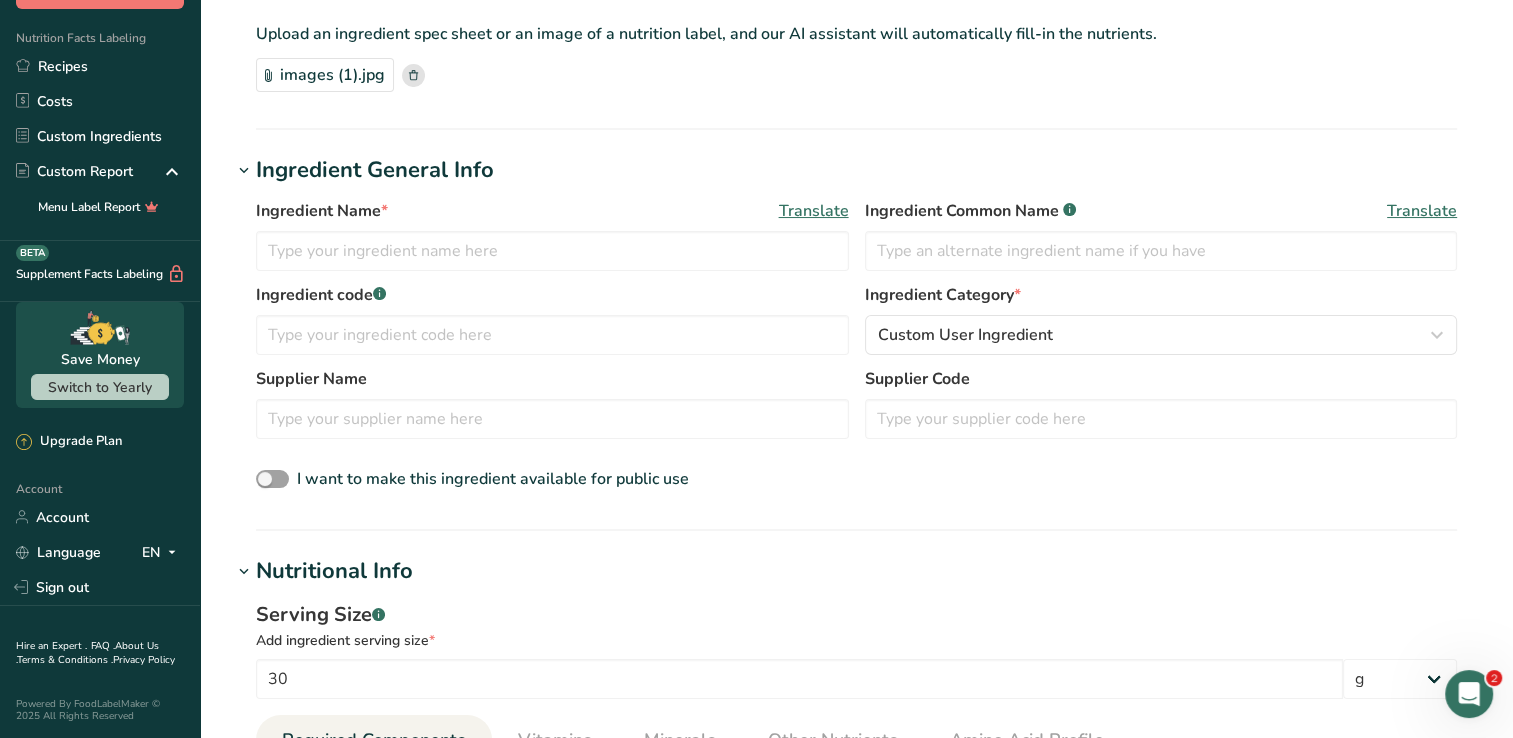 scroll, scrollTop: 0, scrollLeft: 0, axis: both 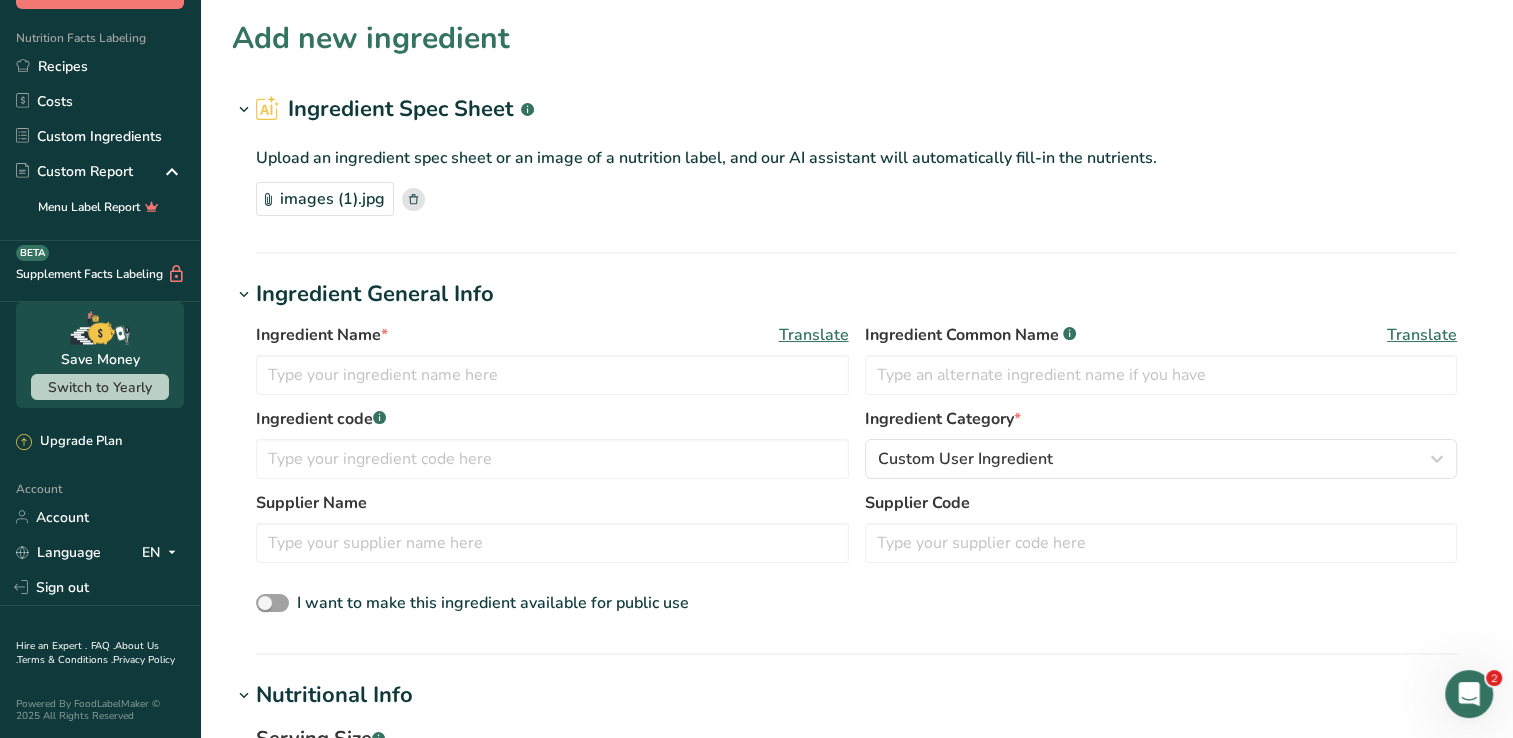 click 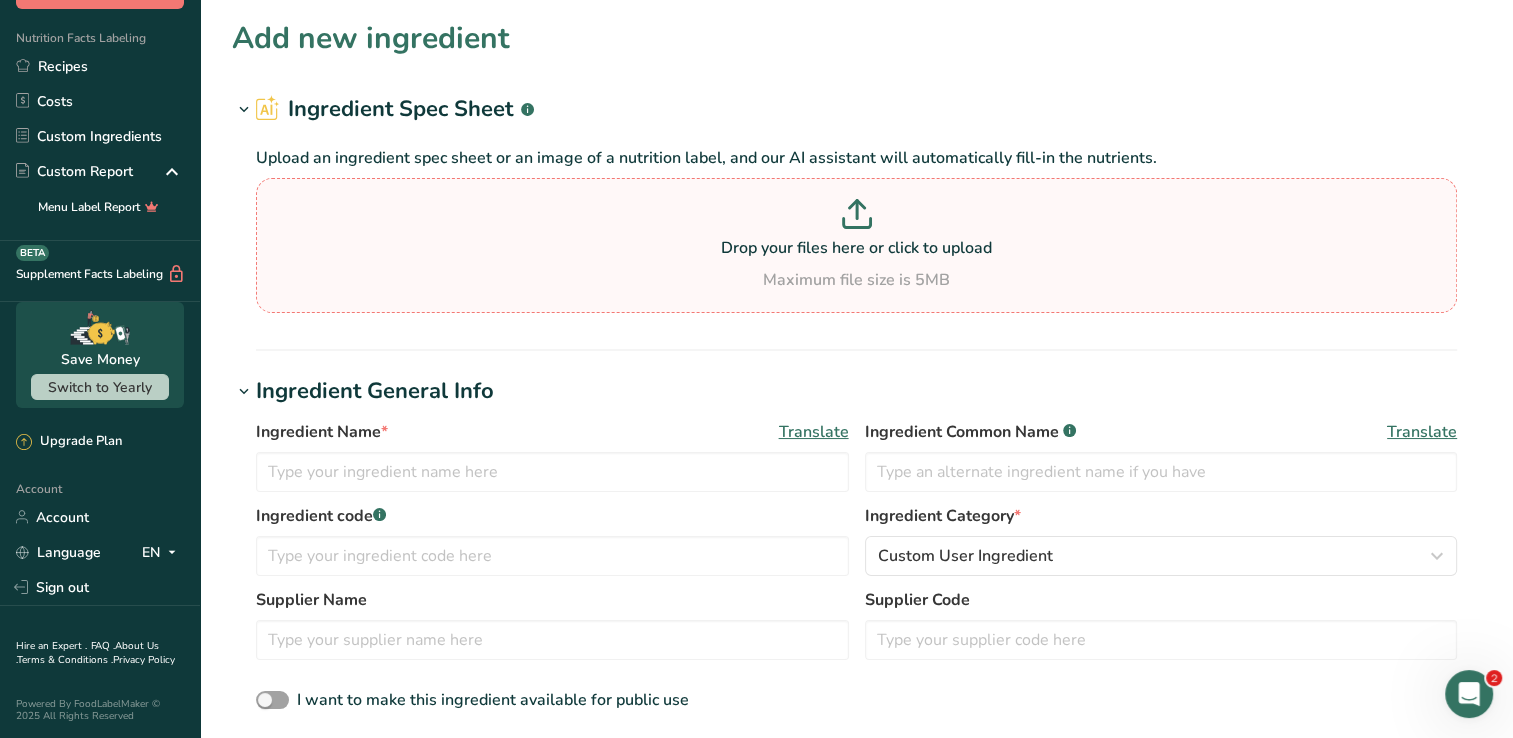 click at bounding box center (856, 217) 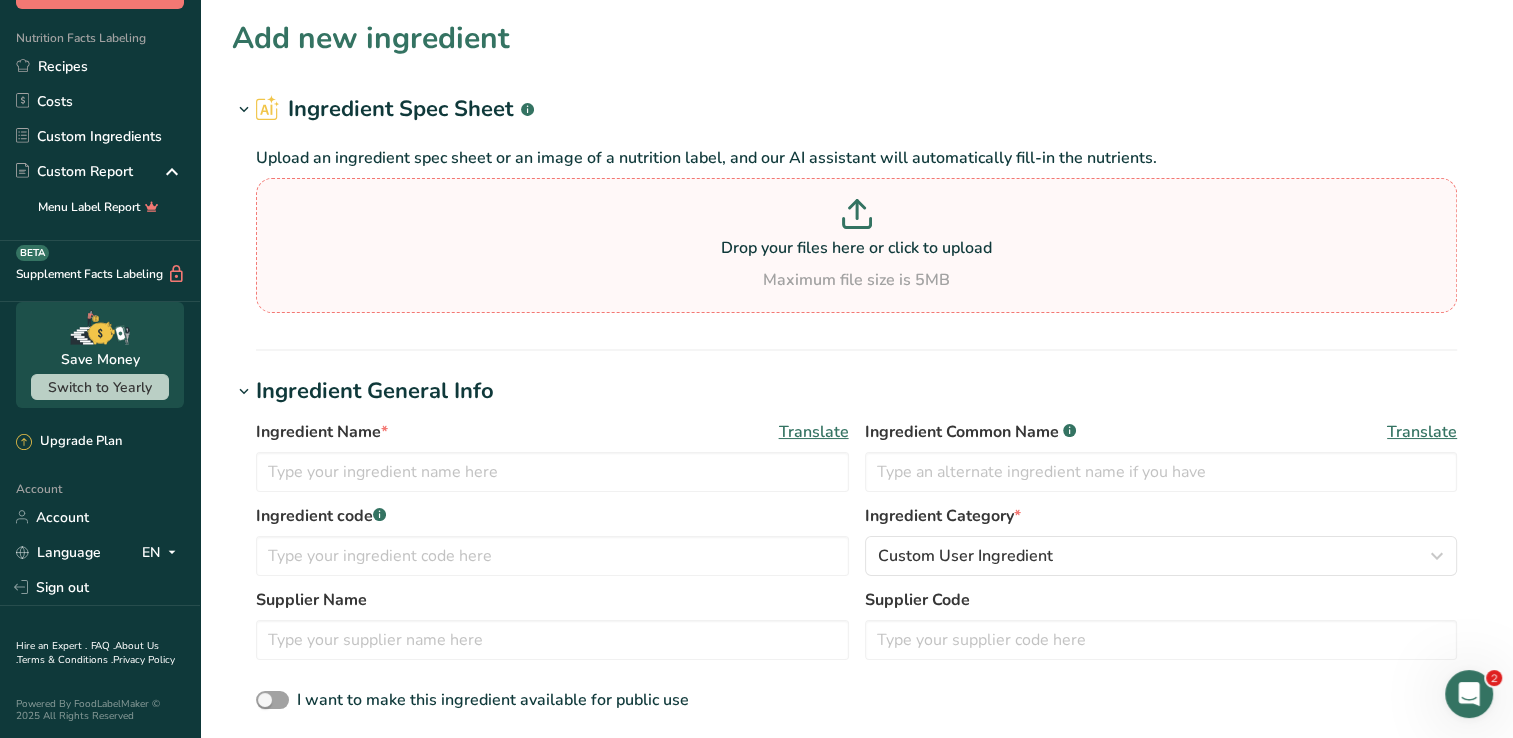 type on "C:\fakepath\Marshmallow Ghosts _ Peeps.pdf" 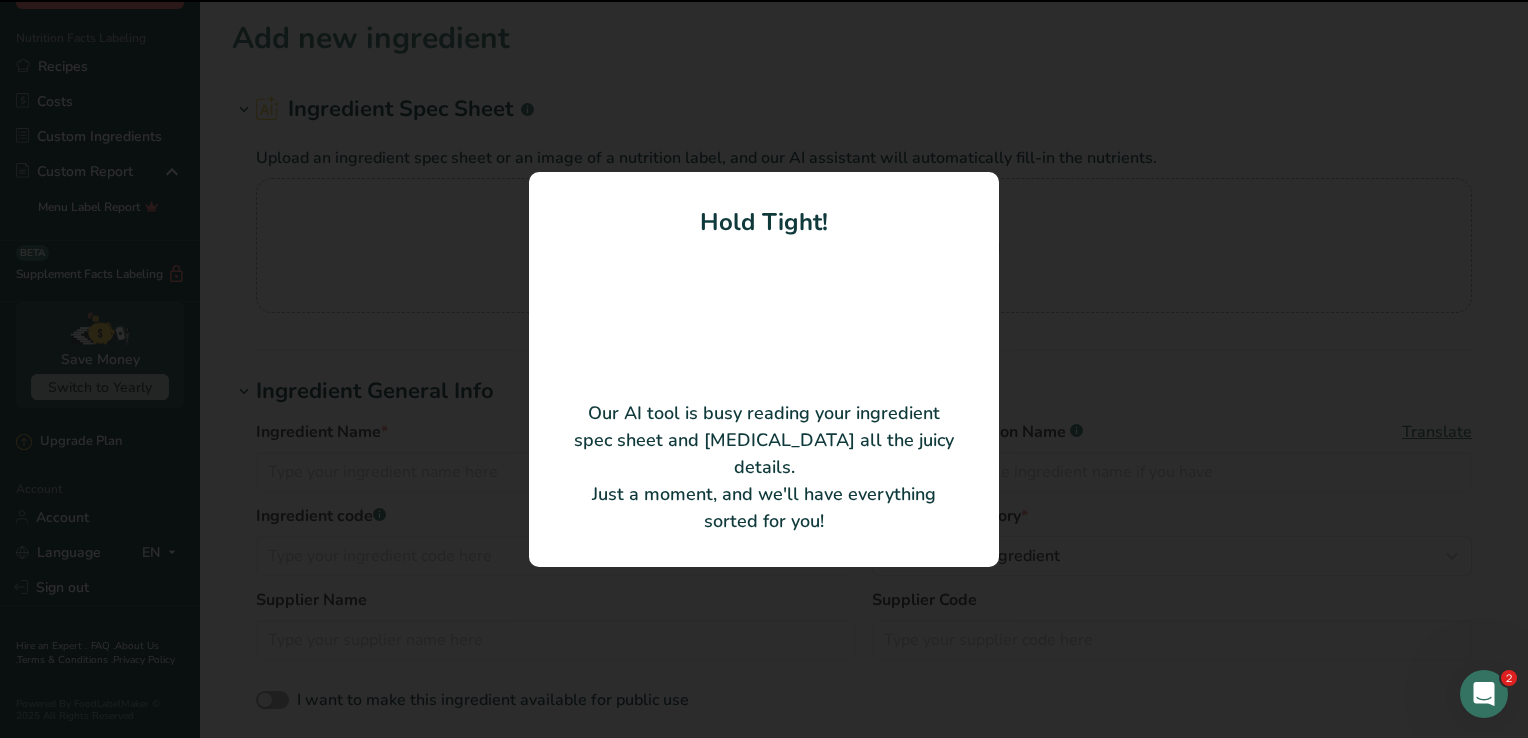 type on "PEEPS Marshmallow Ghosts" 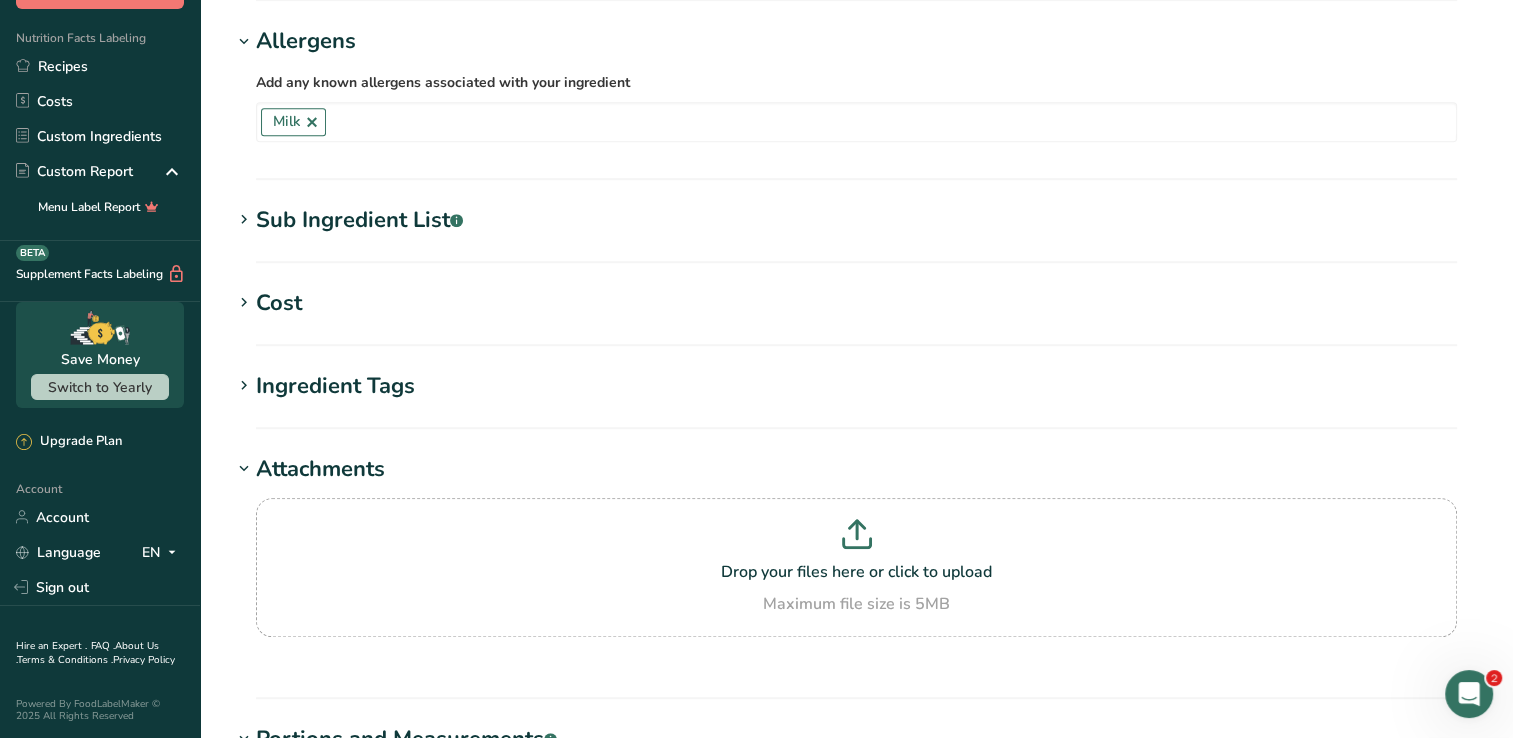 scroll, scrollTop: 1100, scrollLeft: 0, axis: vertical 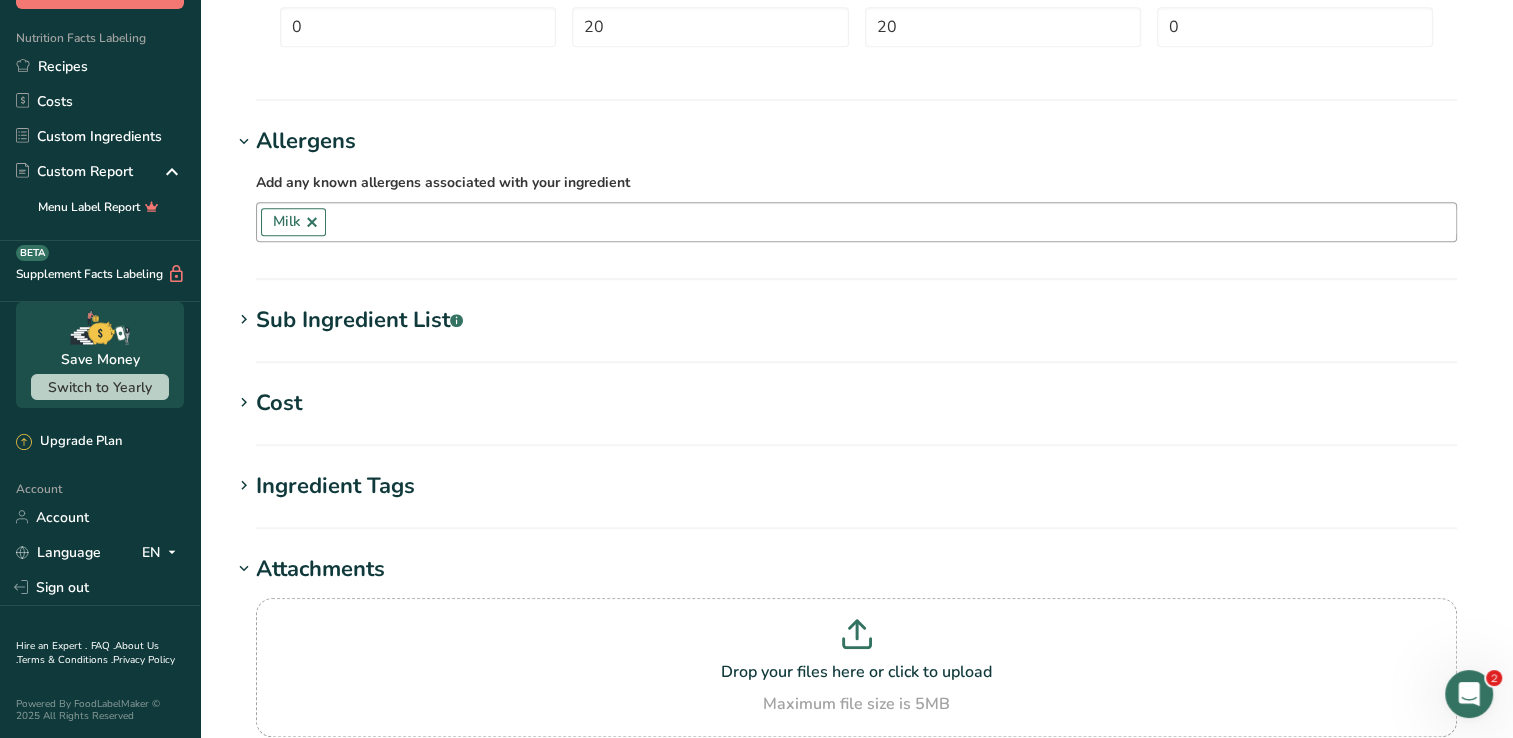 click at bounding box center (312, 222) 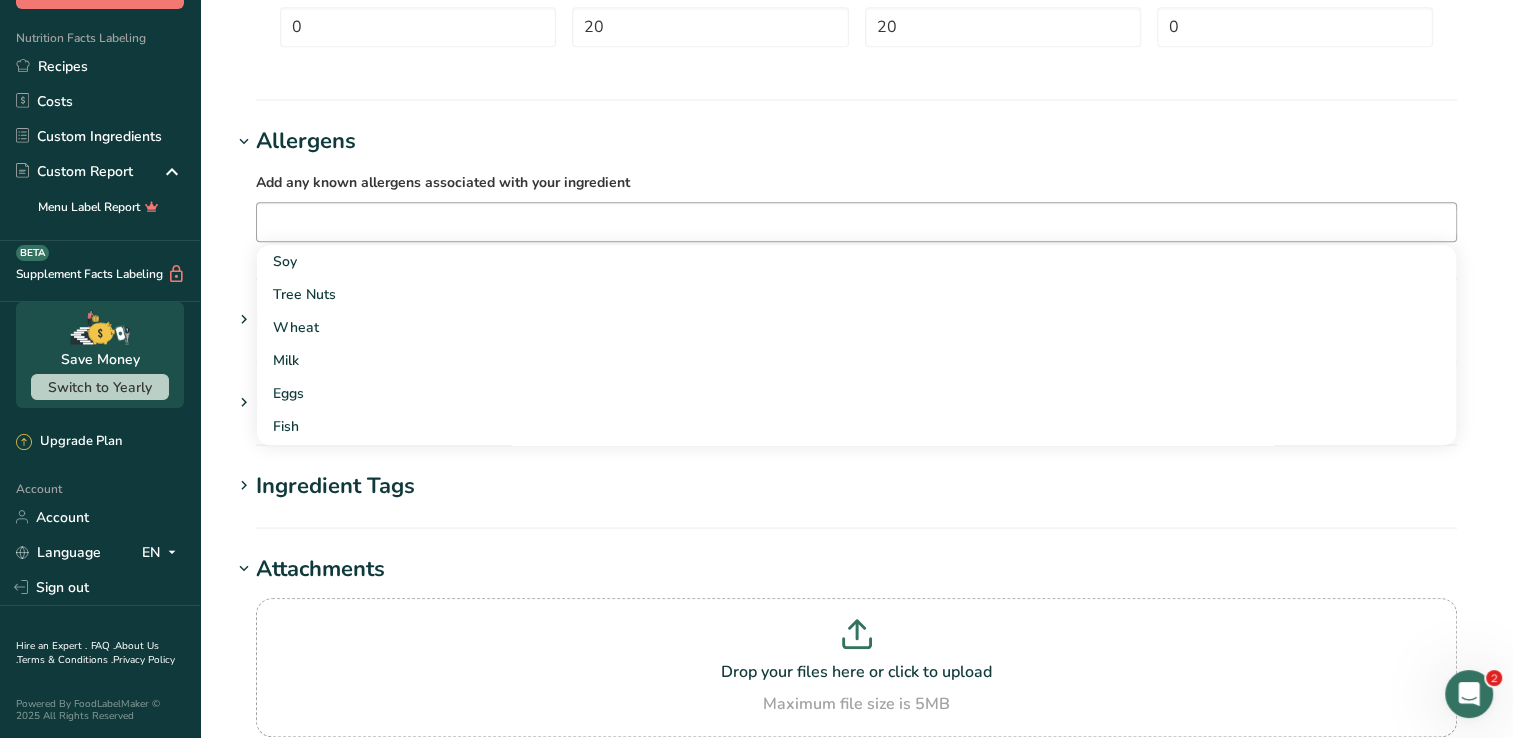 click on "Add new ingredient
Ingredient Spec Sheet
.a-a{fill:#347362;}.b-a{fill:#fff;}
Upload an ingredient spec sheet or an image of a nutrition label, and our AI assistant will automatically fill-in the nutrients.
Marshmallow Ghosts _ Peeps.pdf
Hold Tight!
Our AI tool is busy reading your ingredient spec sheet and pulling out all the juicy details.
Just a moment, and we'll have everything sorted for you!
Ingredient General Info
Ingredient Name *
Translate
PEEPS Marshmallow Ghosts
Ingredient Common Name
.a-a{fill:#347362;}.b-a{fill:#fff;}
Translate
Ingredient code
.a-a{fill:#347362;}.b-a{fill:#fff;}
Ingredient Category *" at bounding box center [856, 8] 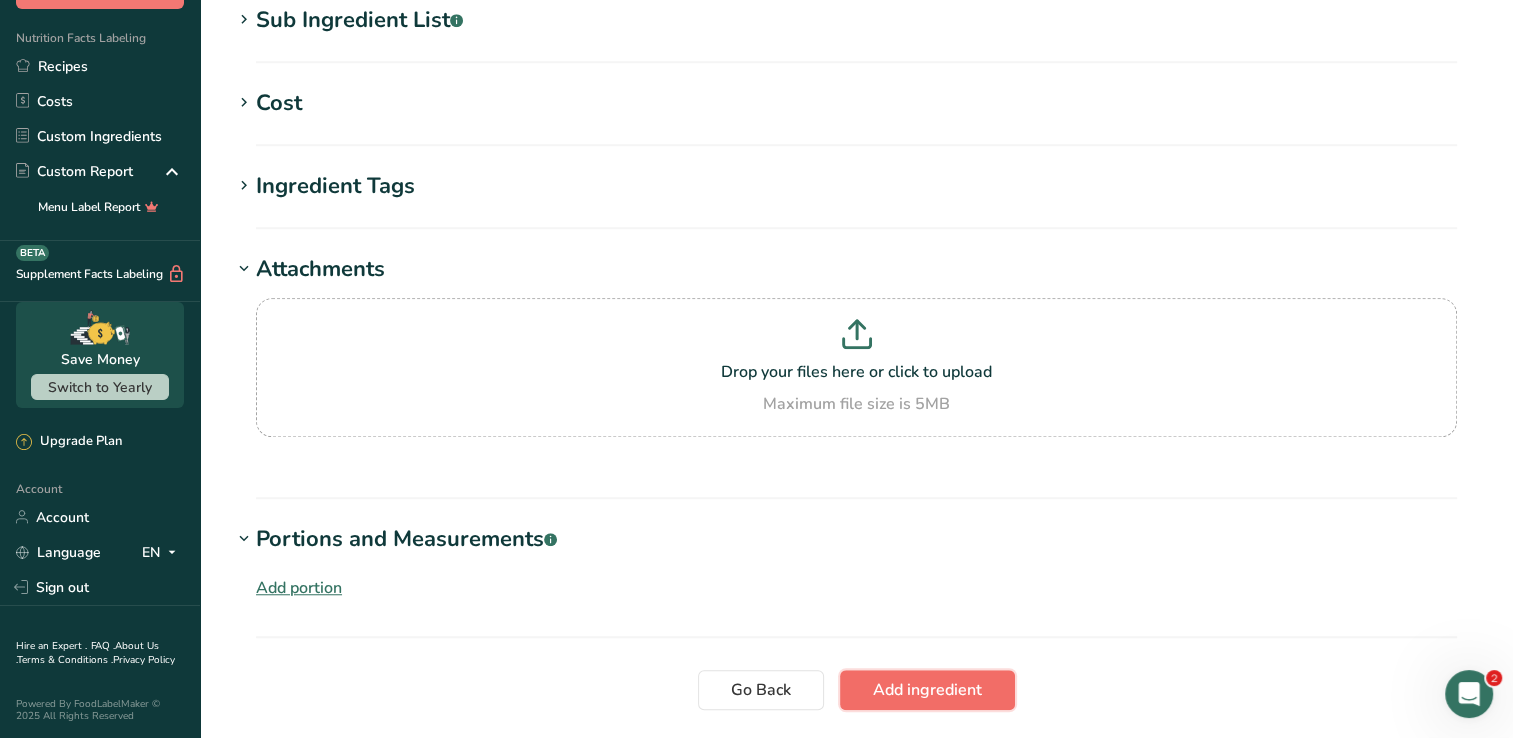click on "Add ingredient" at bounding box center [927, 690] 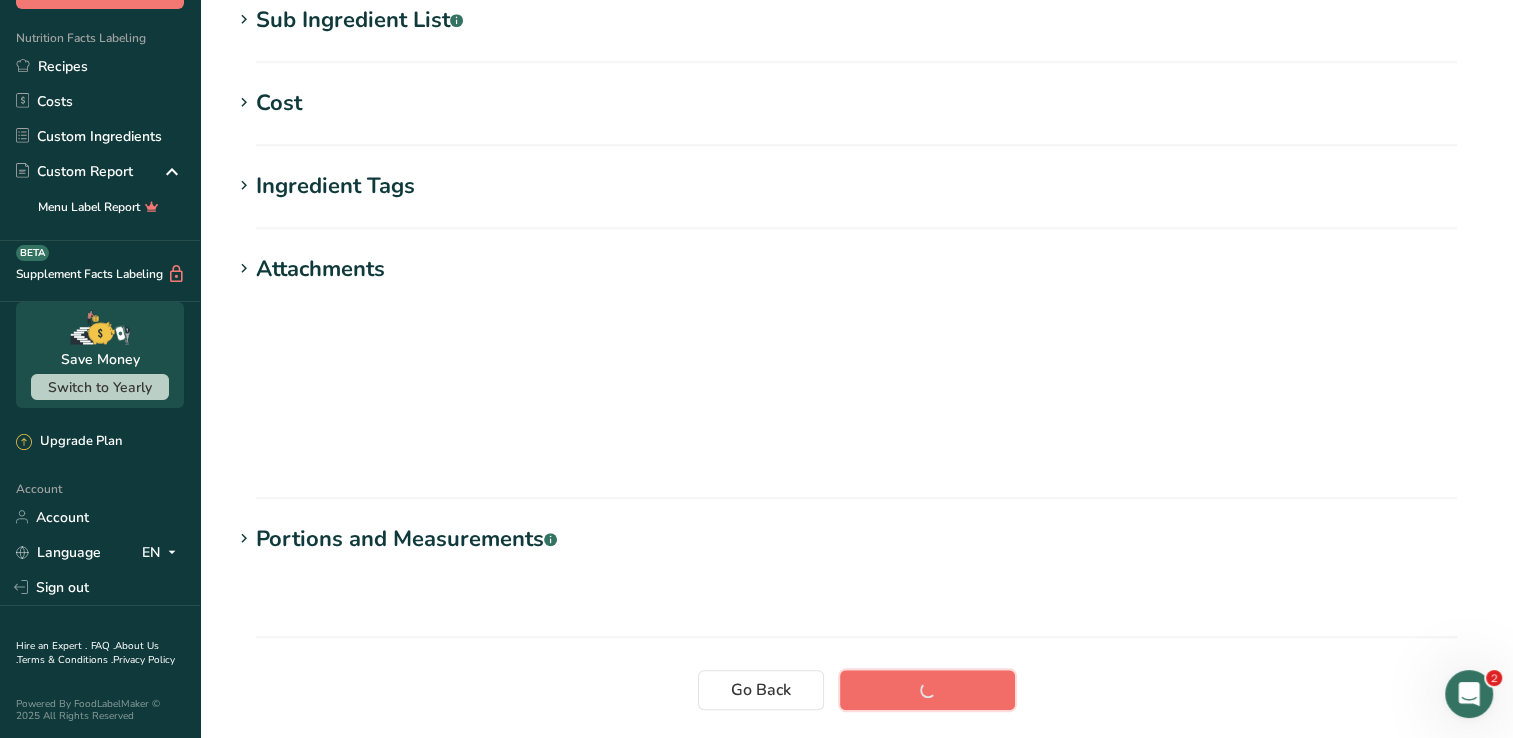 scroll, scrollTop: 320, scrollLeft: 0, axis: vertical 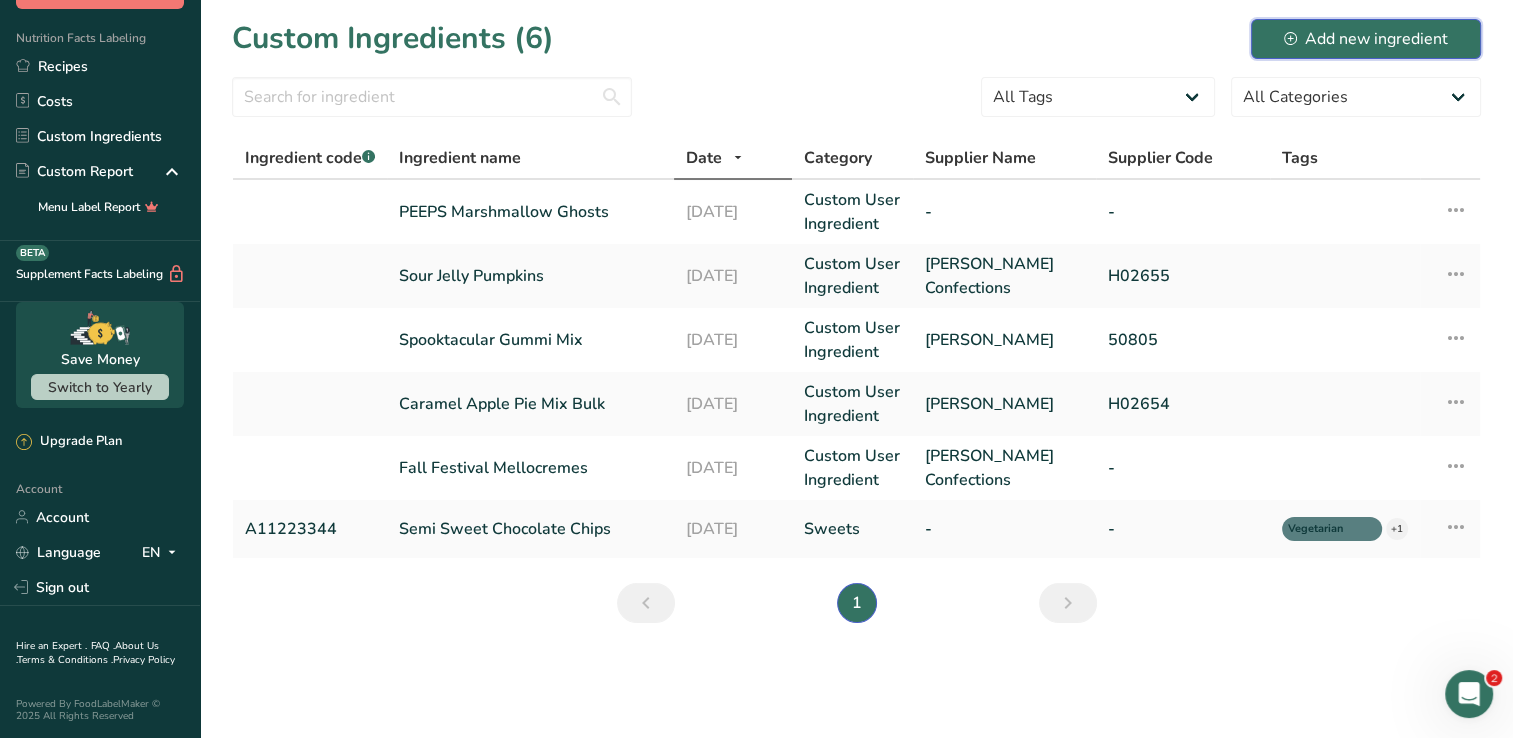 click on "Add new ingredient" at bounding box center [1366, 39] 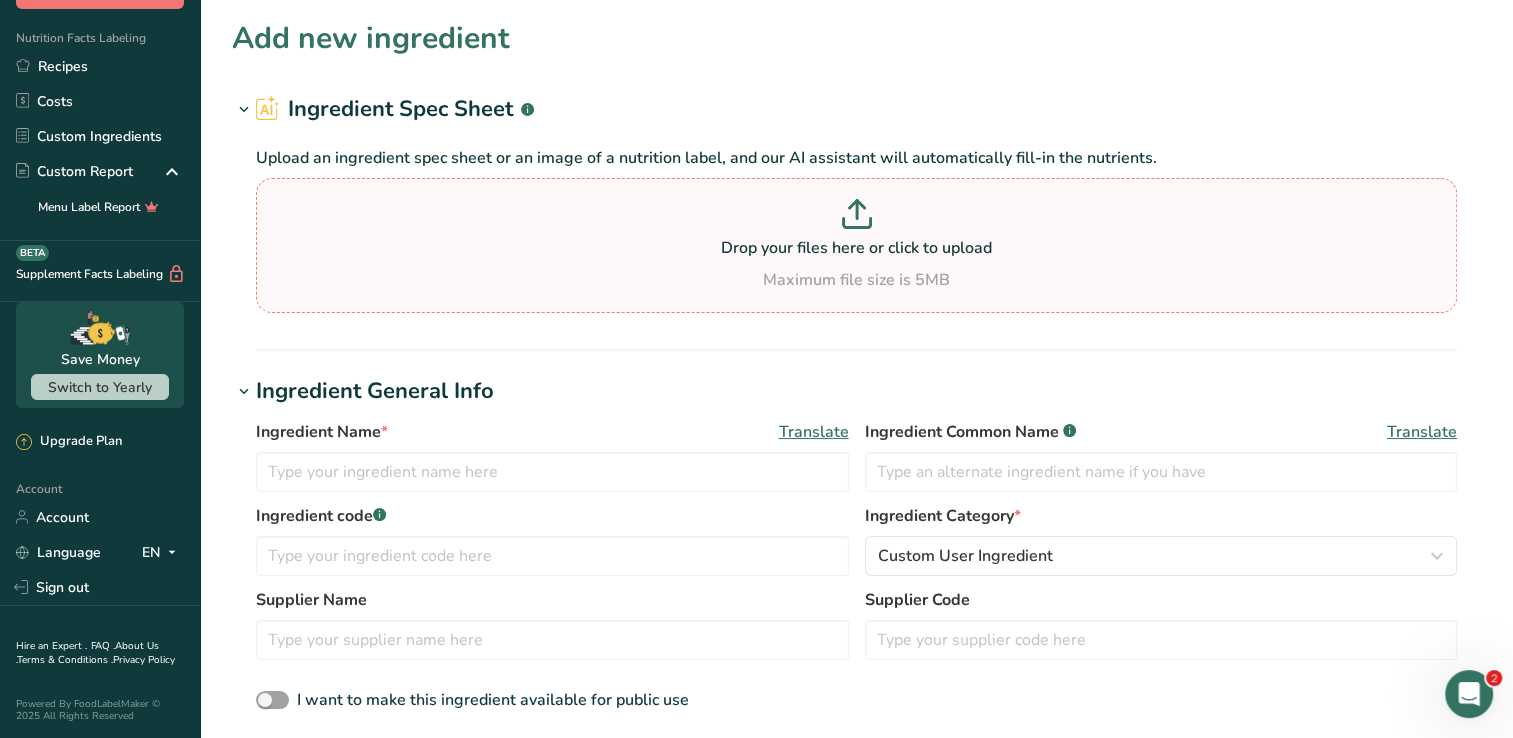 click at bounding box center (856, 217) 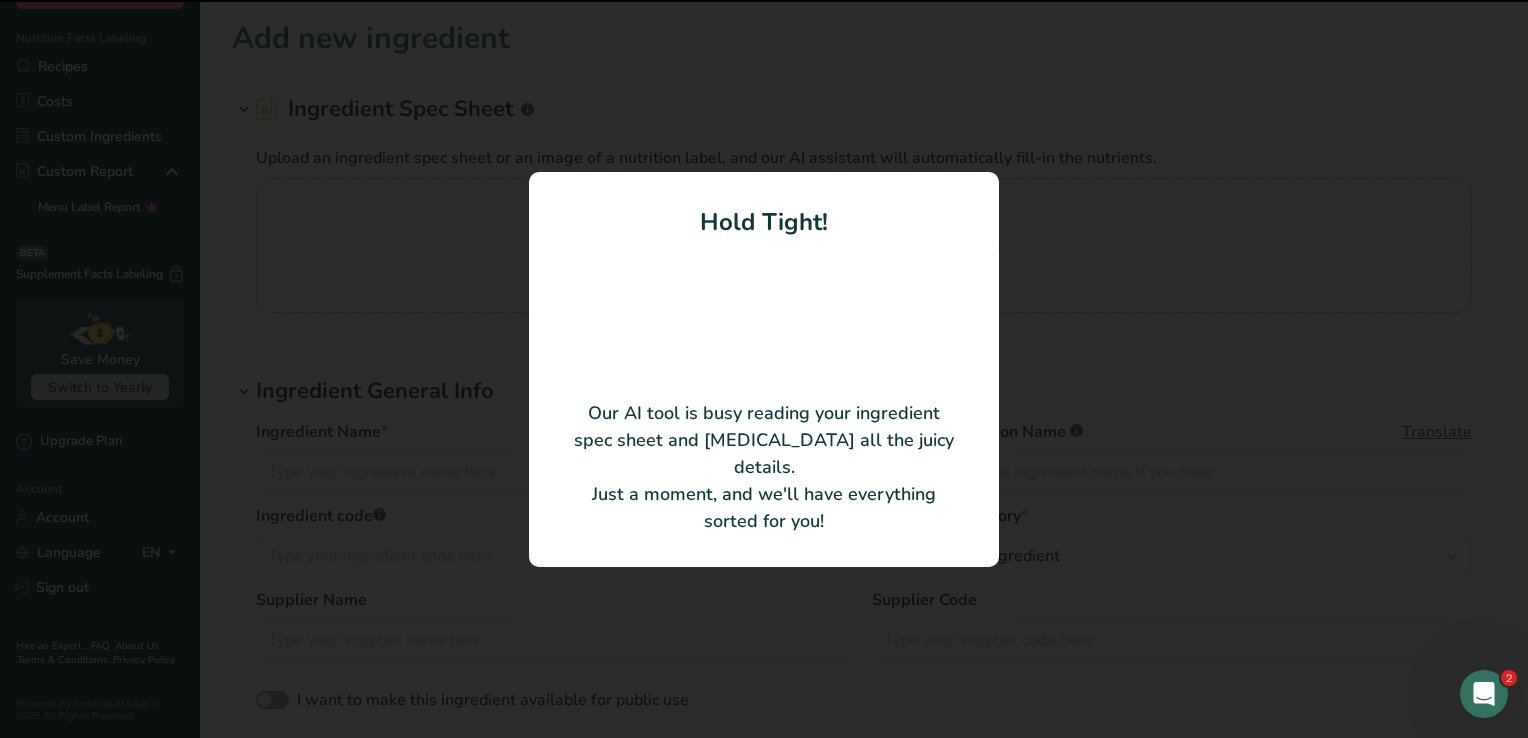 type on "Marshmallow Monsters" 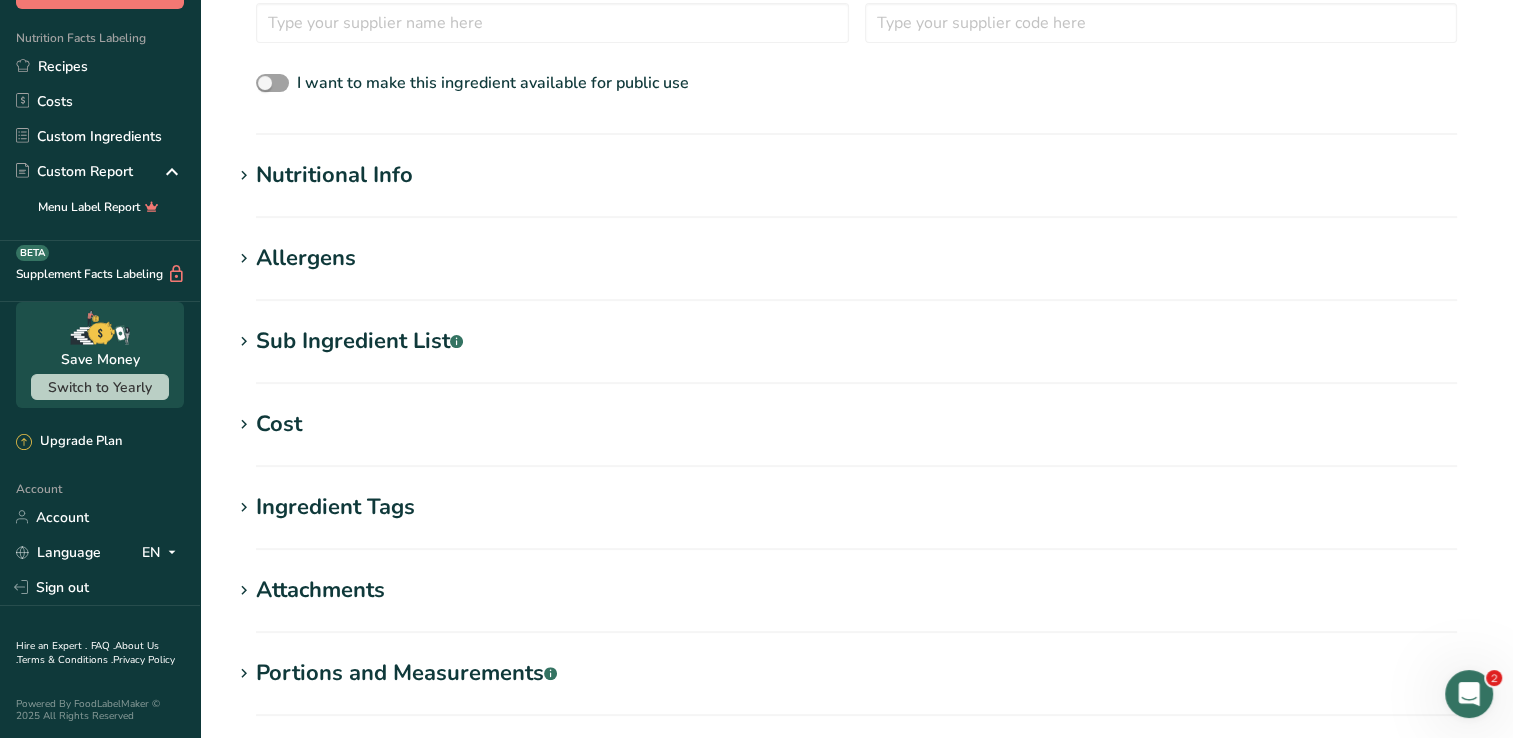 scroll, scrollTop: 600, scrollLeft: 0, axis: vertical 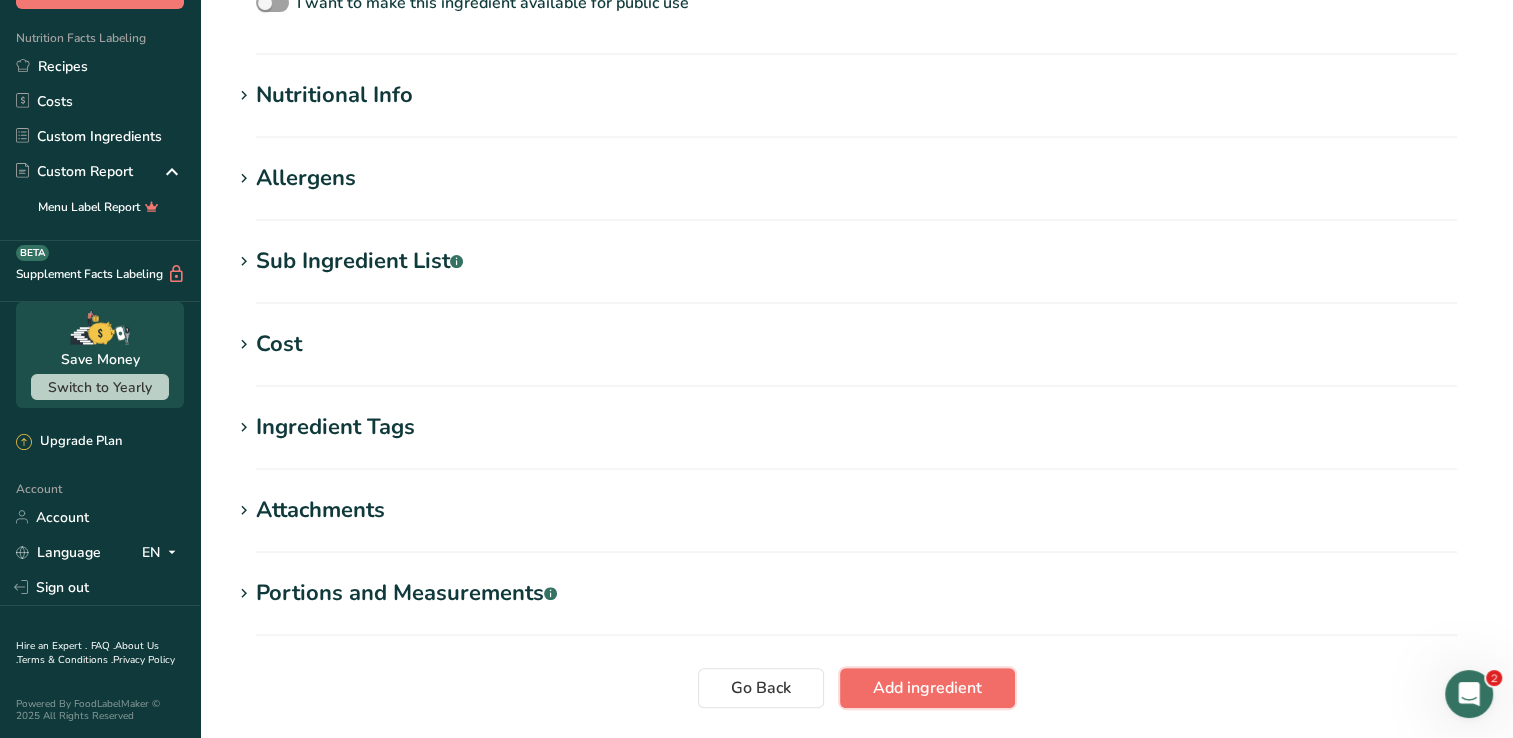 click on "Add ingredient" at bounding box center [927, 688] 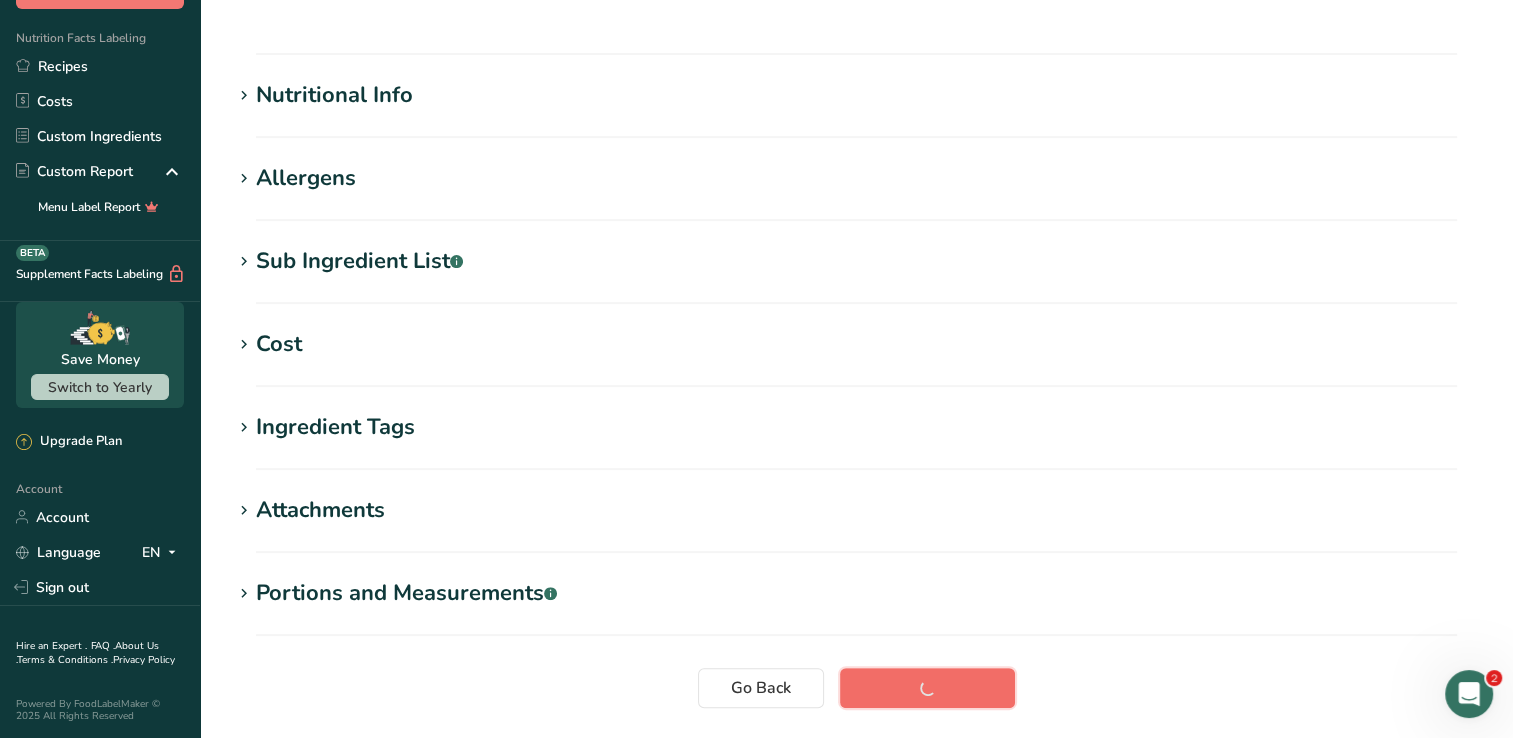 scroll, scrollTop: 320, scrollLeft: 0, axis: vertical 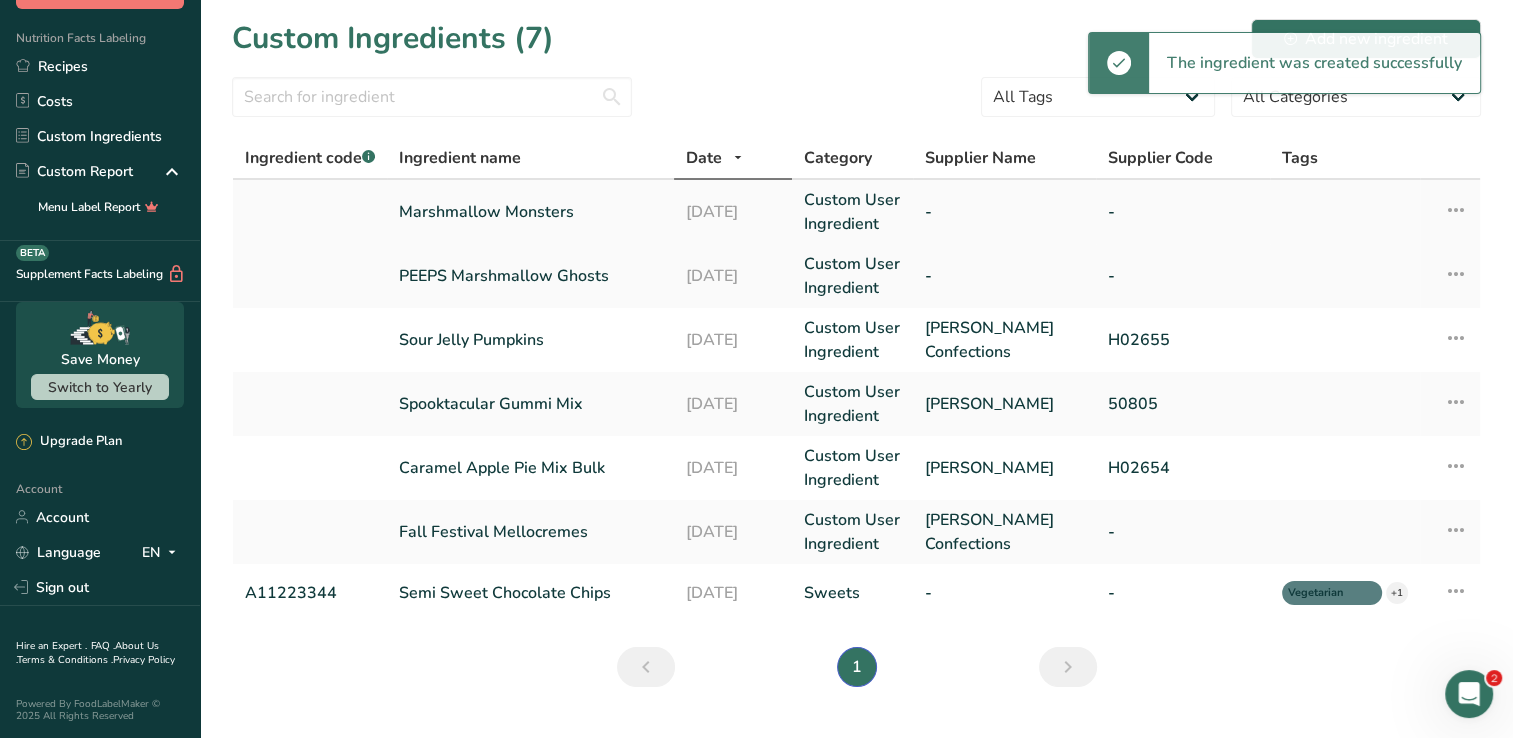 click on "Marshmallow Monsters" at bounding box center (530, 212) 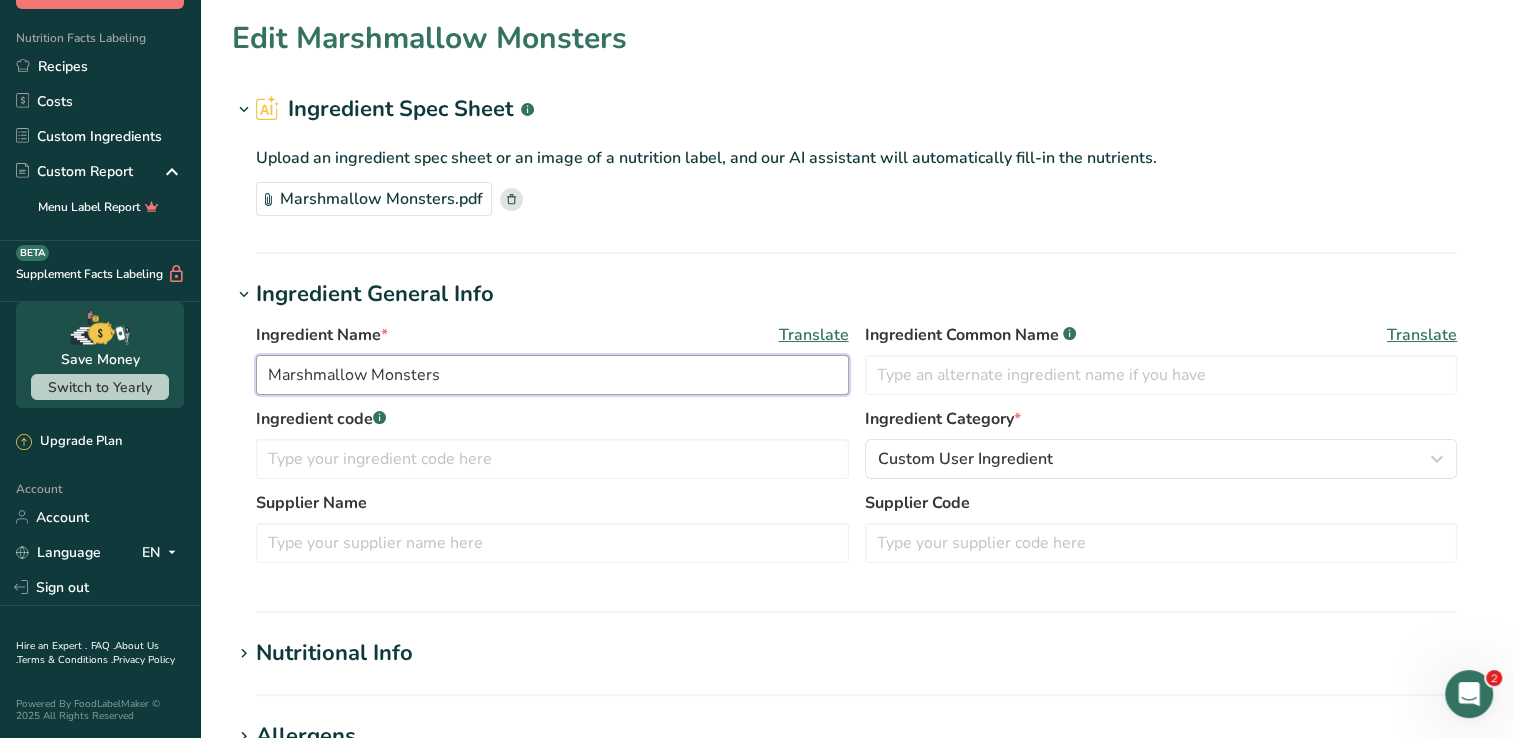 click on "Marshmallow Monsters" at bounding box center (552, 375) 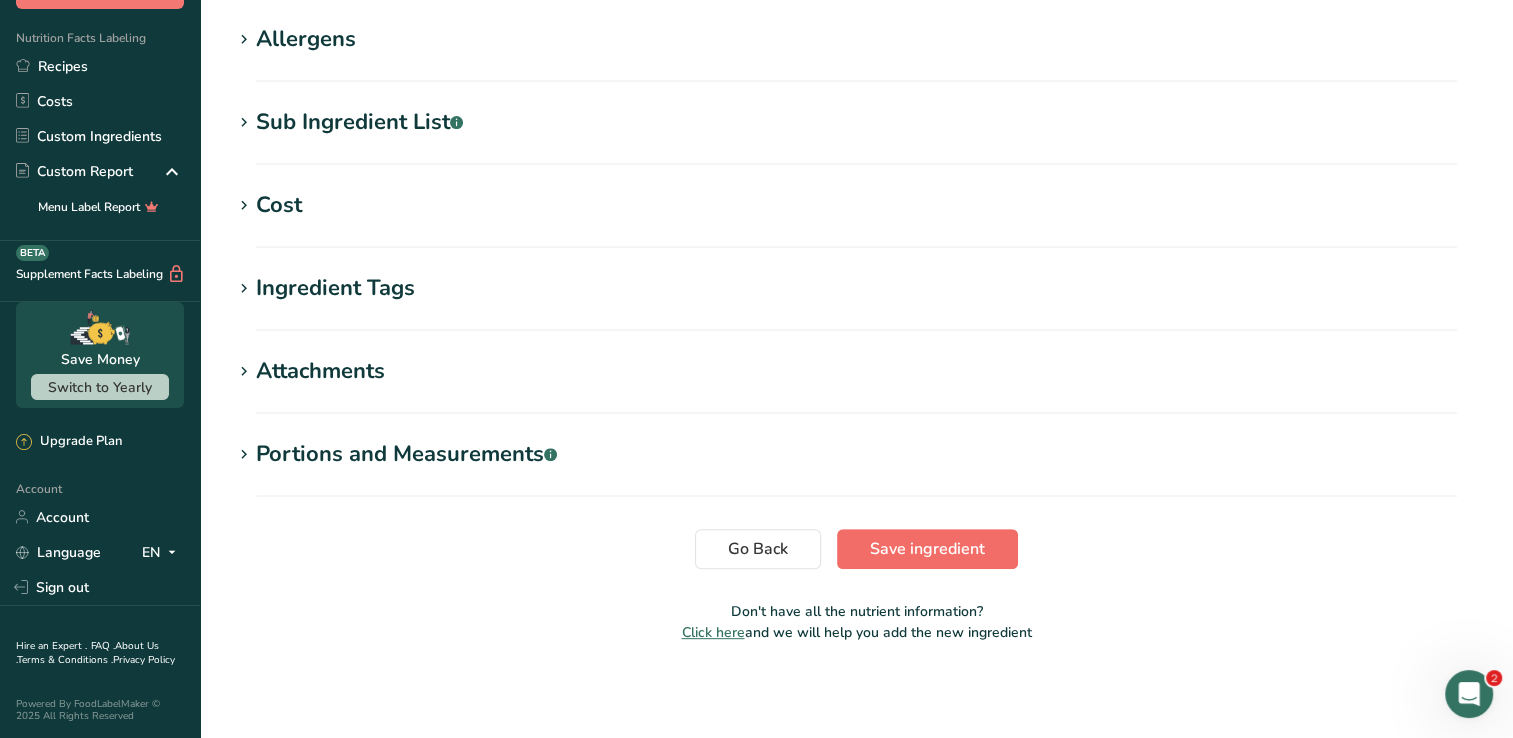 type on "PEEPS Marshmallow Monsters" 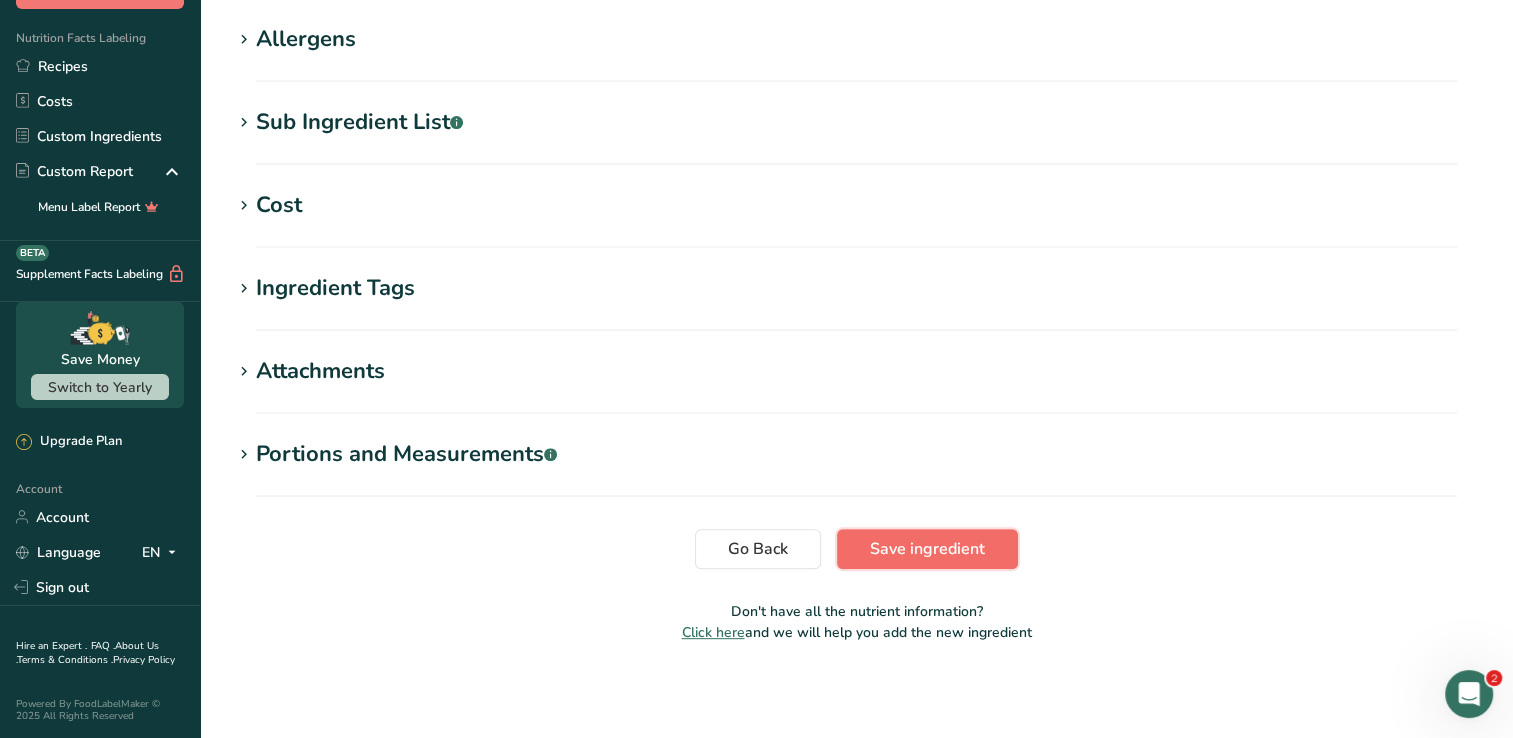 click on "Save ingredient" at bounding box center (927, 549) 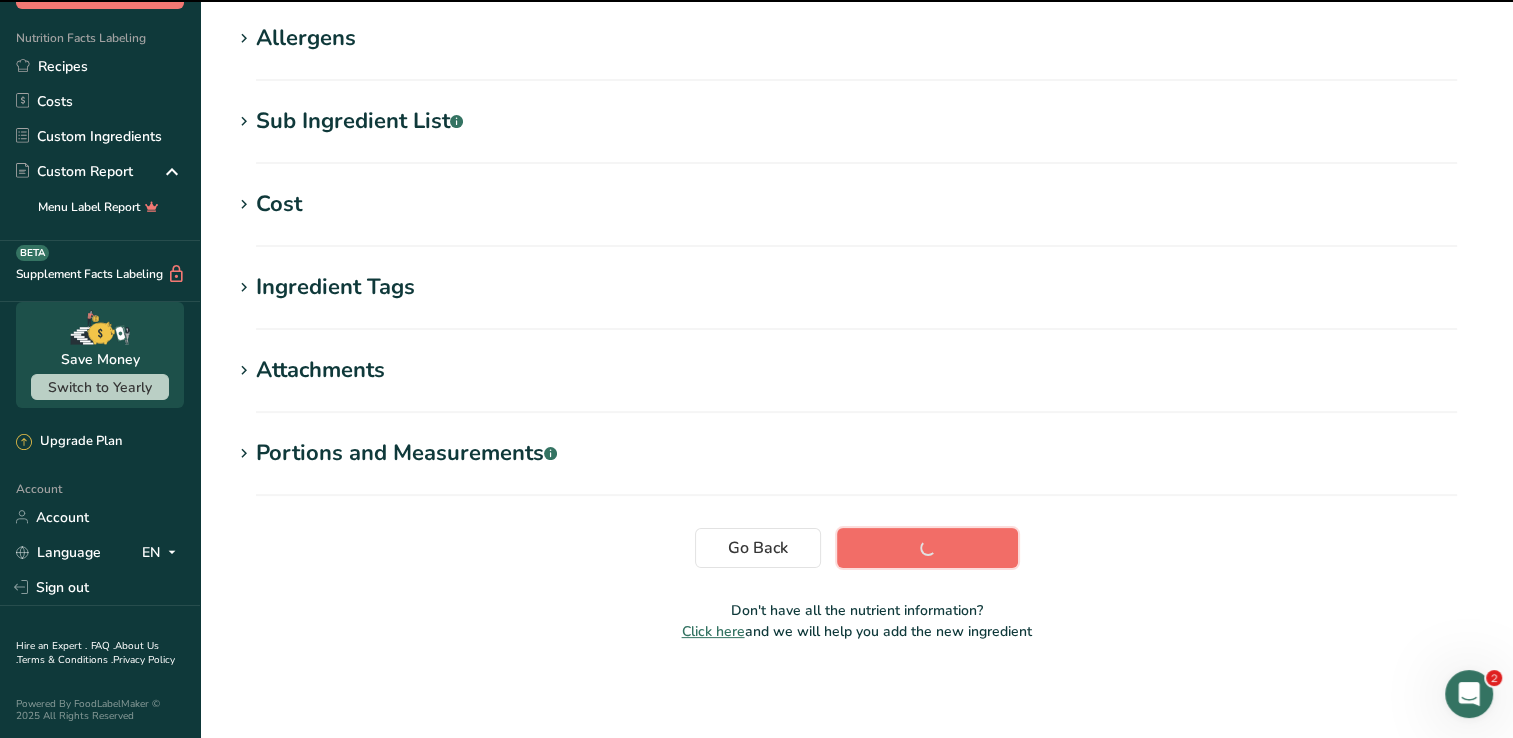 scroll, scrollTop: 320, scrollLeft: 0, axis: vertical 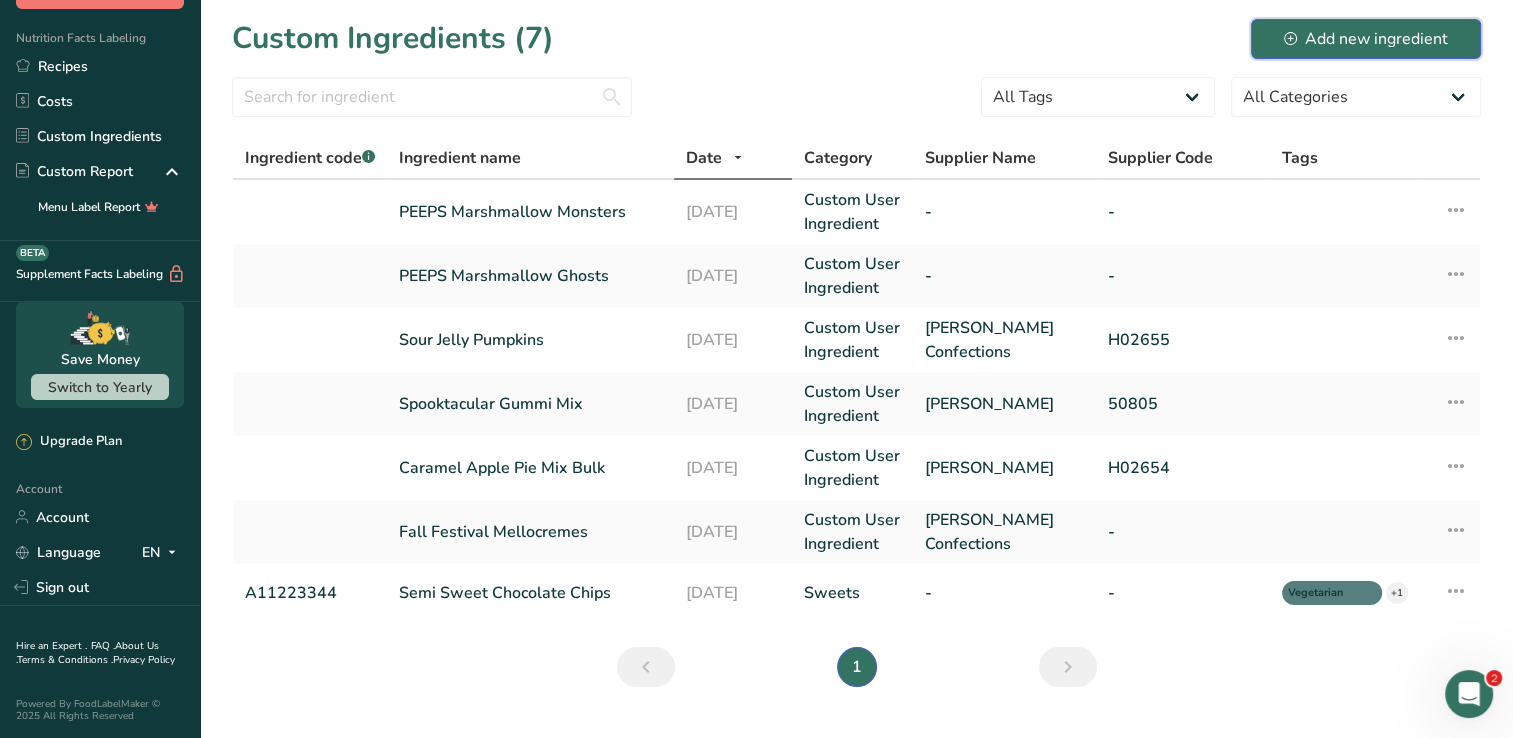 click on "Add new ingredient" at bounding box center [1366, 39] 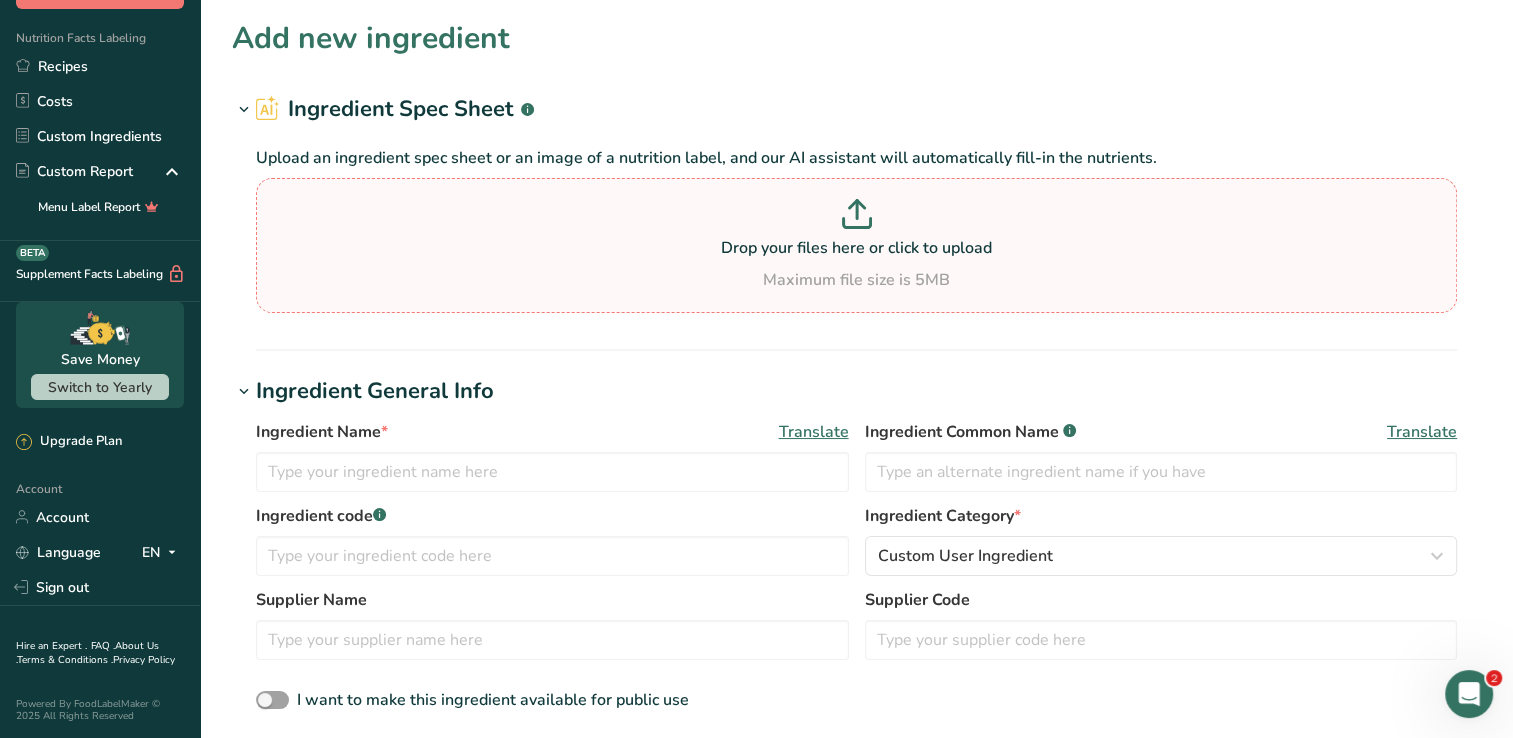 click on "Drop your files here or click to upload
Maximum file size is 5MB" at bounding box center (856, 245) 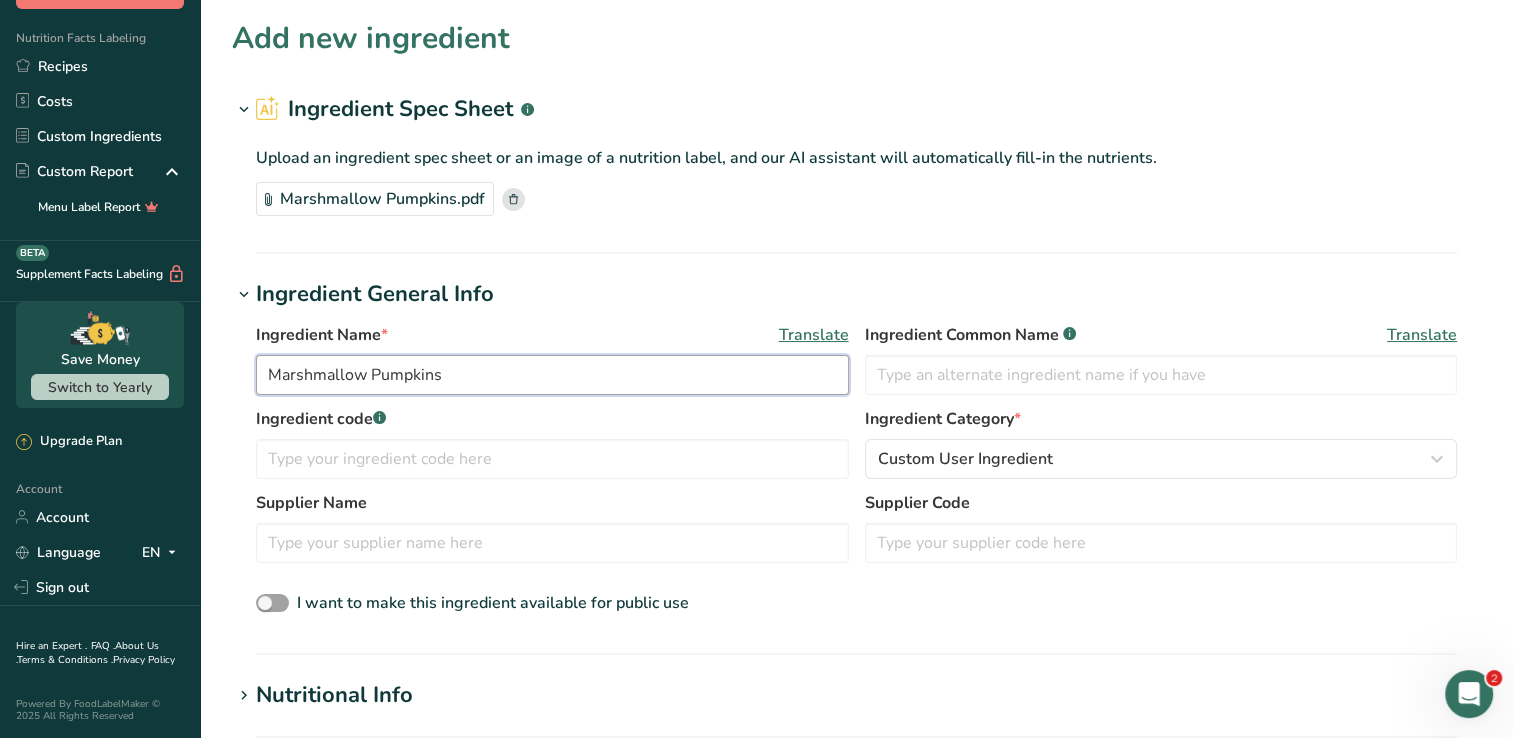 click on "Marshmallow Pumpkins" at bounding box center (552, 375) 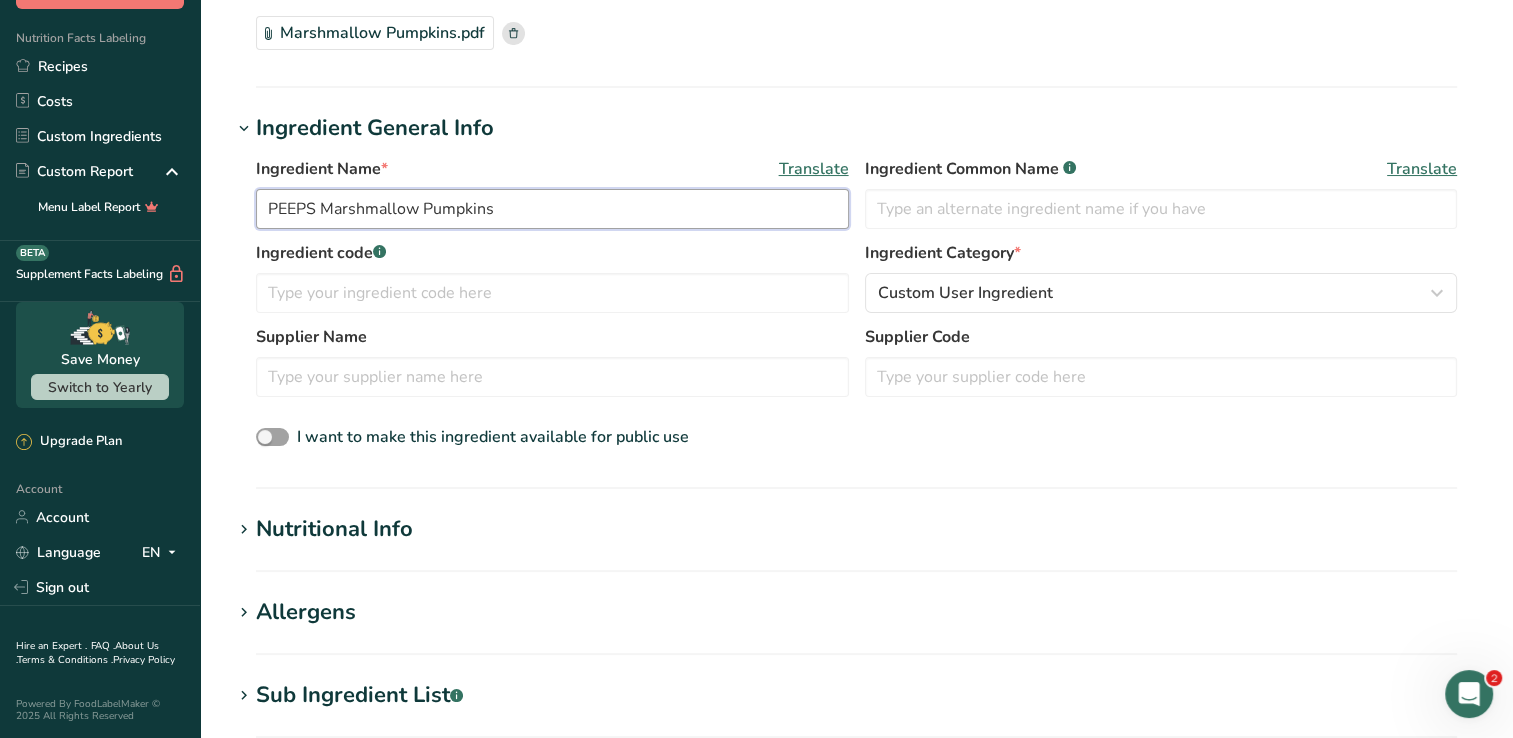 scroll, scrollTop: 400, scrollLeft: 0, axis: vertical 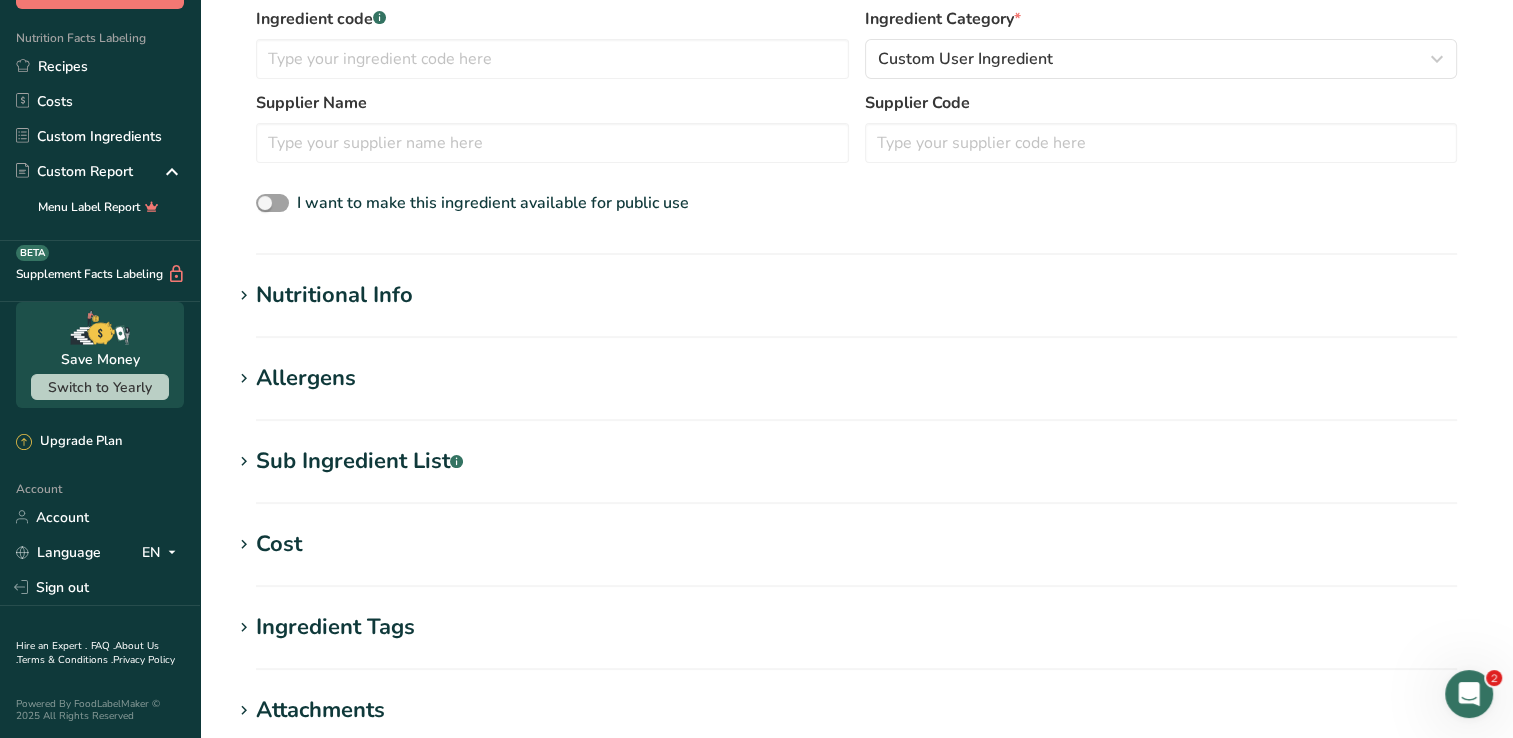 type on "PEEPS Marshmallow Pumpkins" 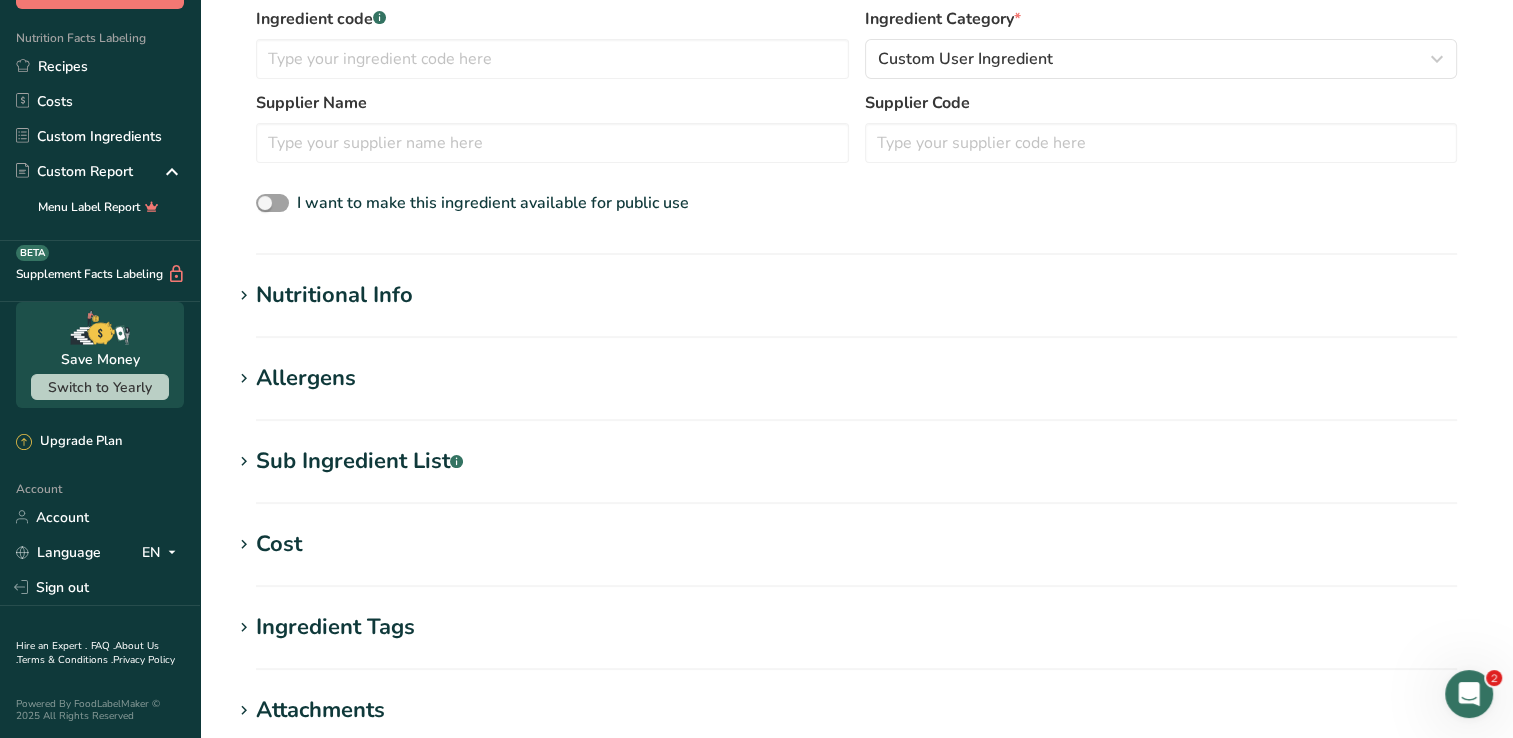 click on "Nutritional Info" at bounding box center [856, 295] 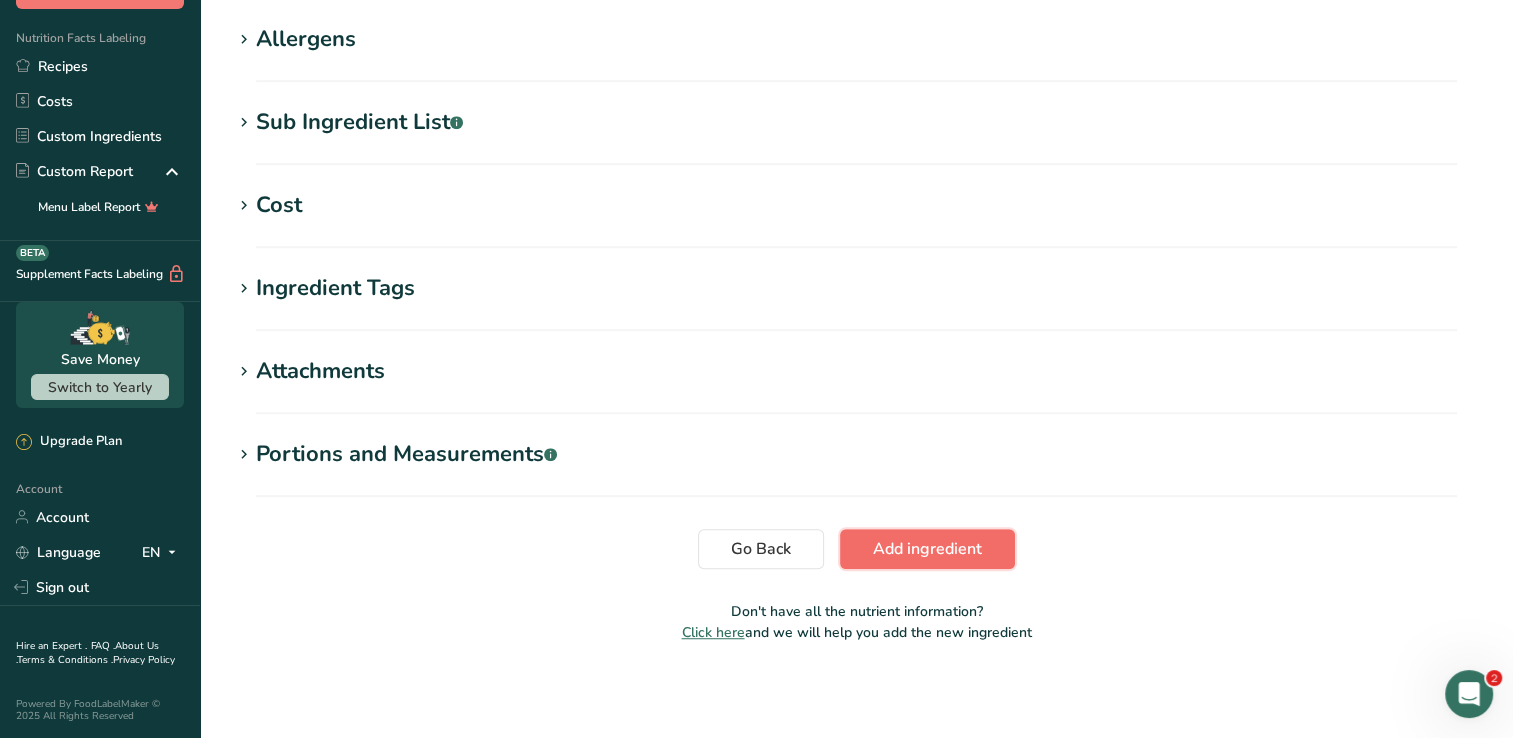 click on "Add ingredient" at bounding box center (927, 549) 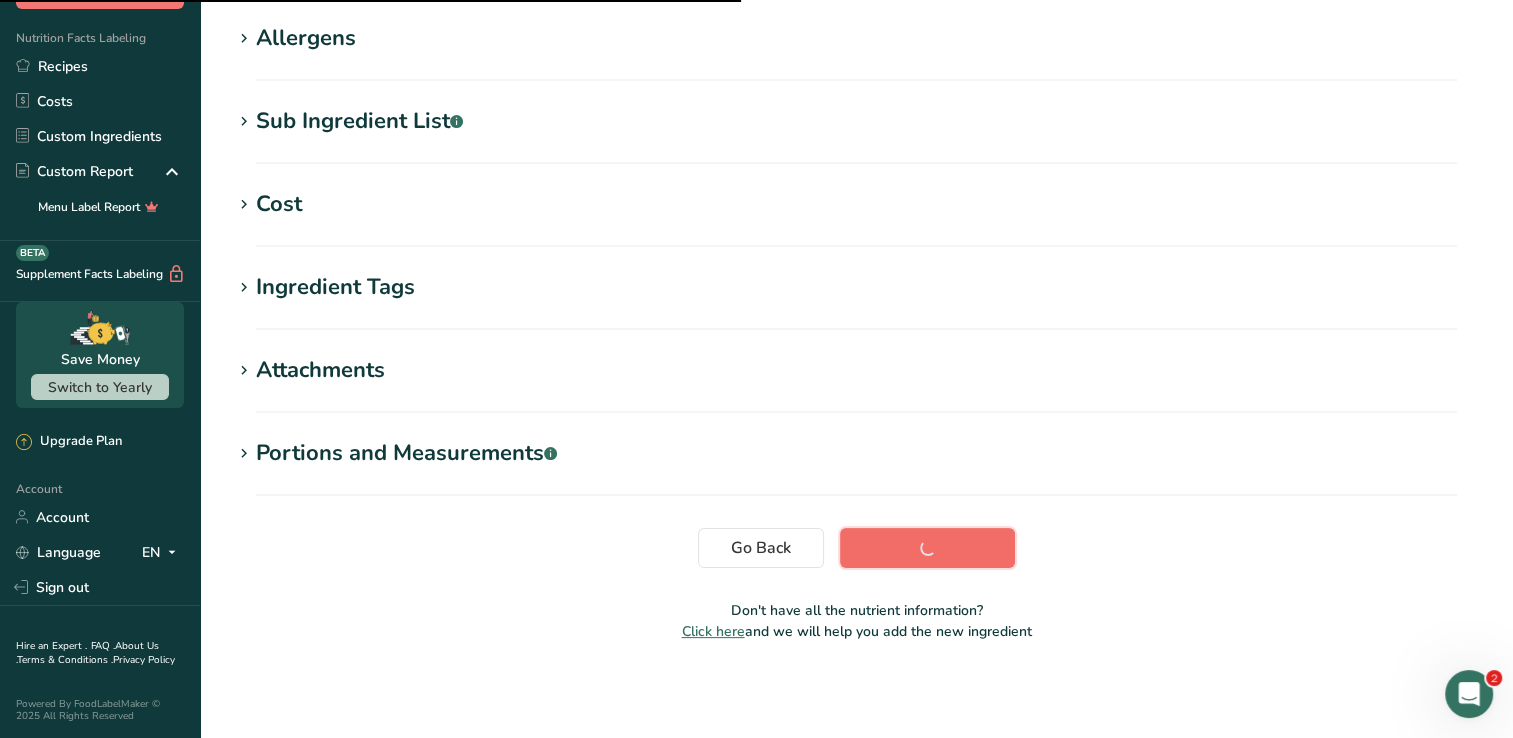 scroll, scrollTop: 320, scrollLeft: 0, axis: vertical 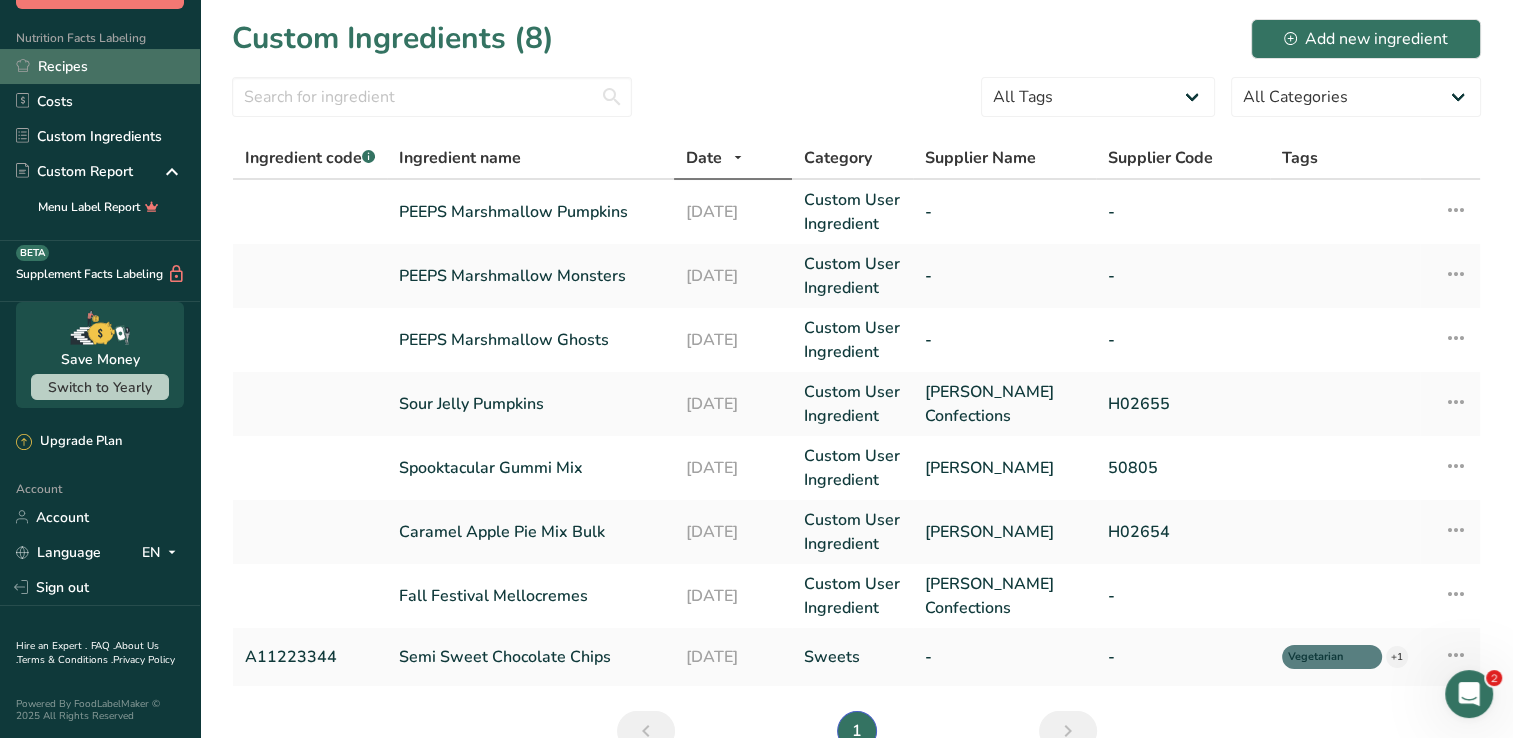 click on "Recipes" at bounding box center (100, 66) 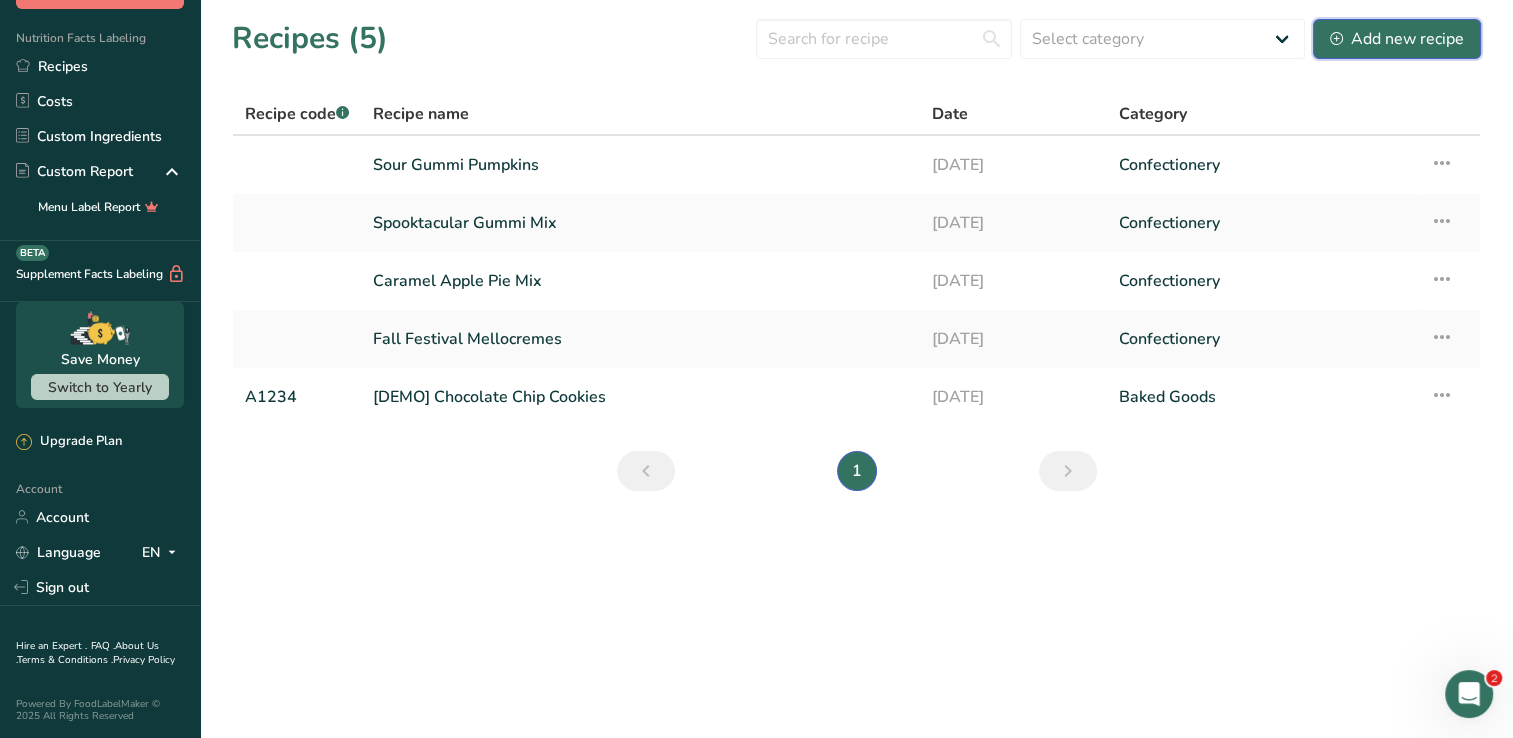 click on "Add new recipe" at bounding box center (1397, 39) 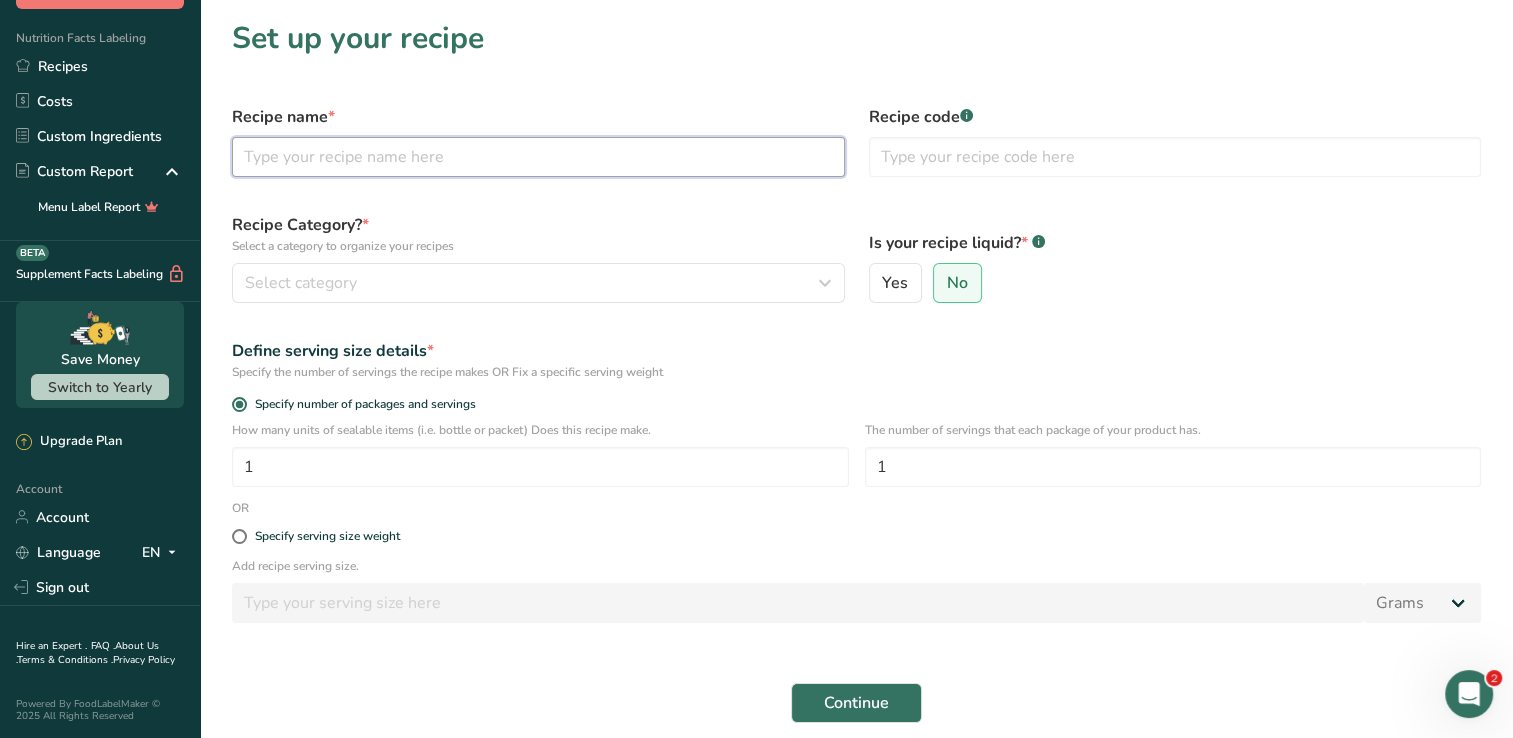 click at bounding box center [538, 157] 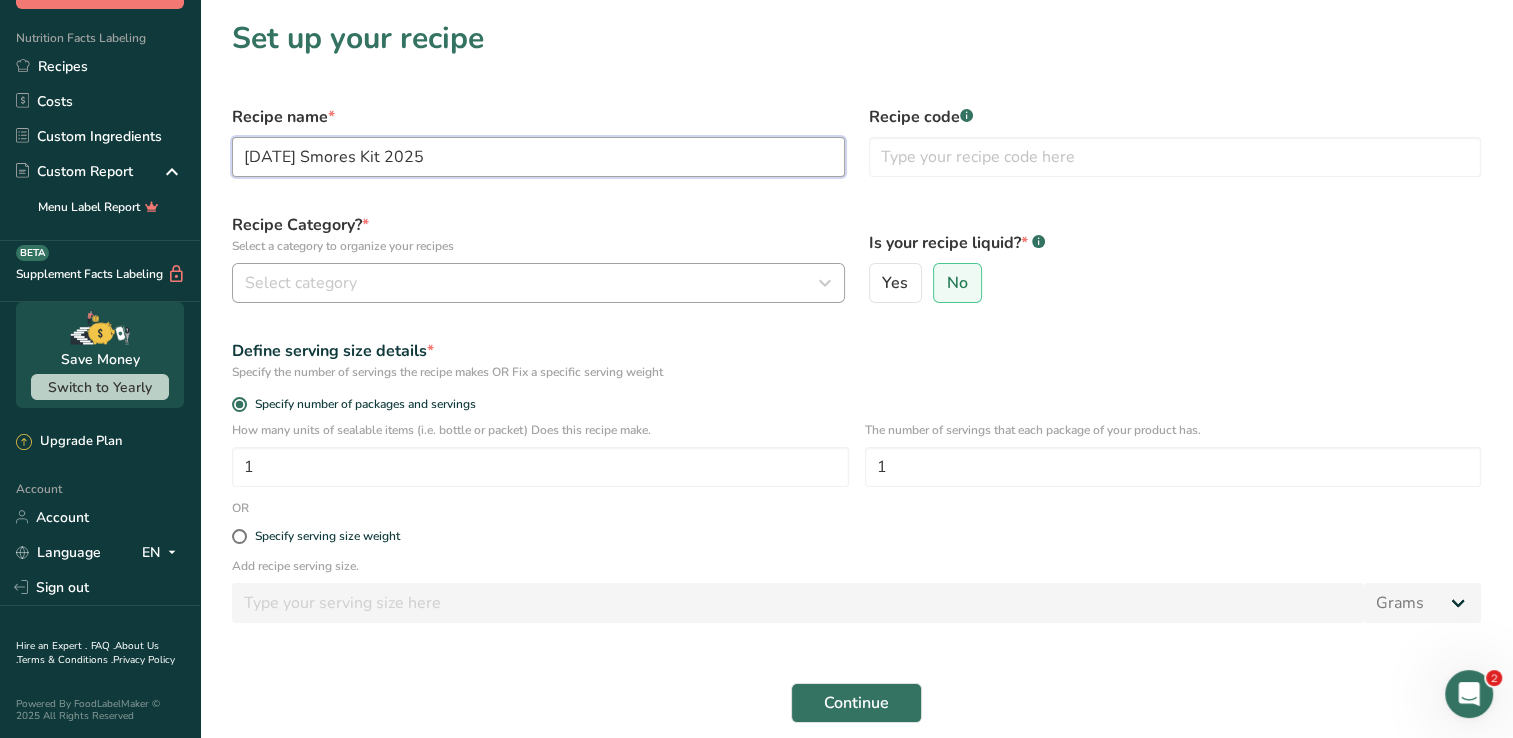 type on "Halloween Smores Kit 2025" 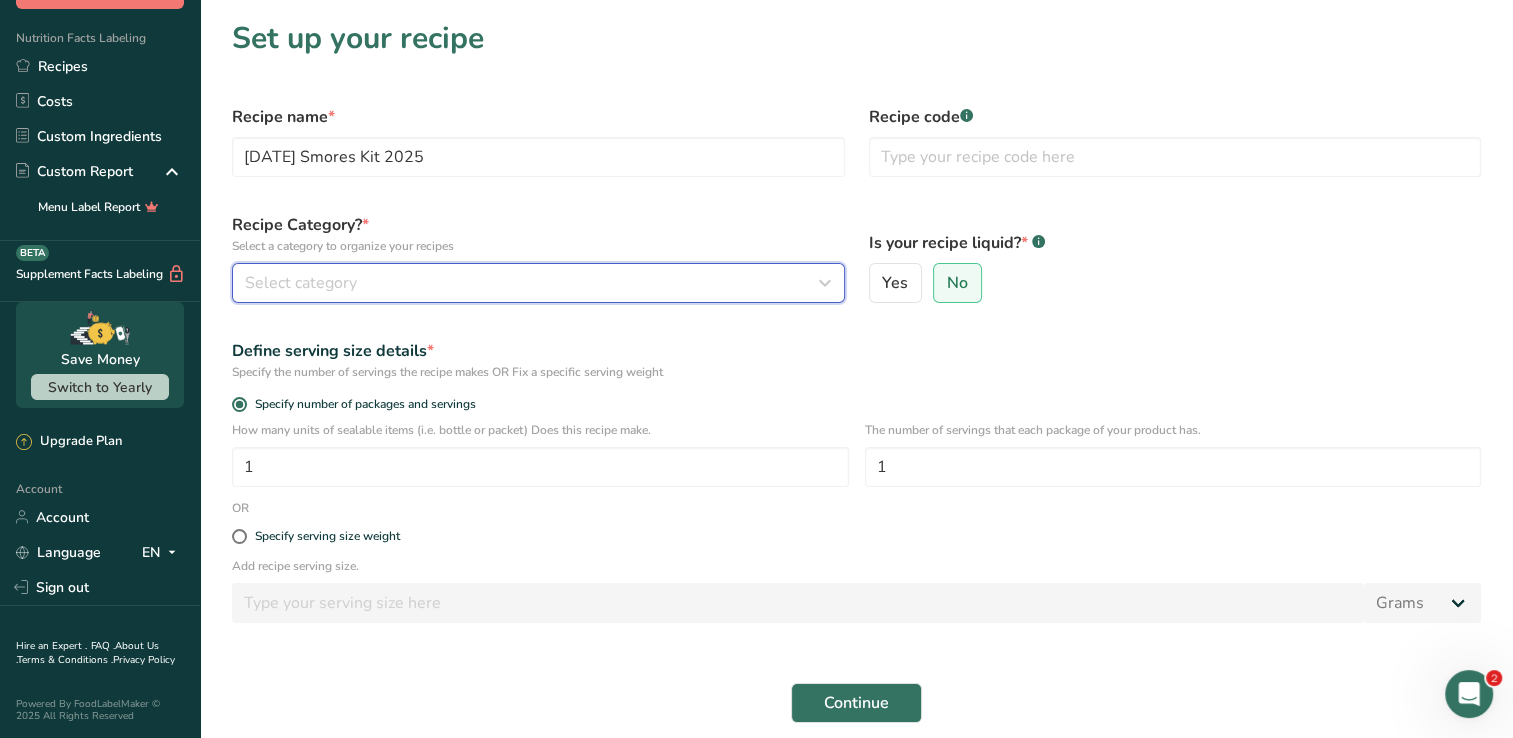 click on "Select category" at bounding box center [301, 283] 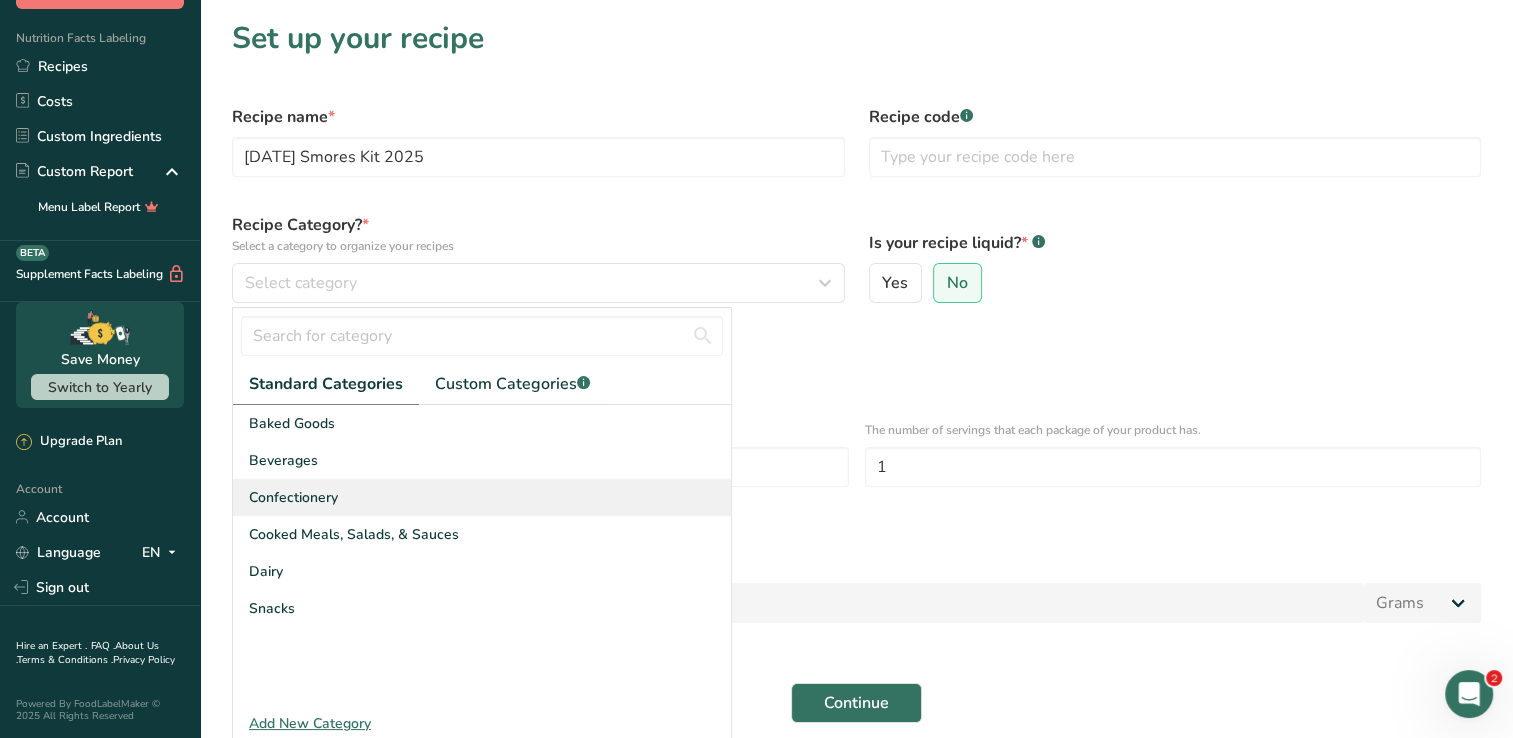 click on "Confectionery" at bounding box center [482, 497] 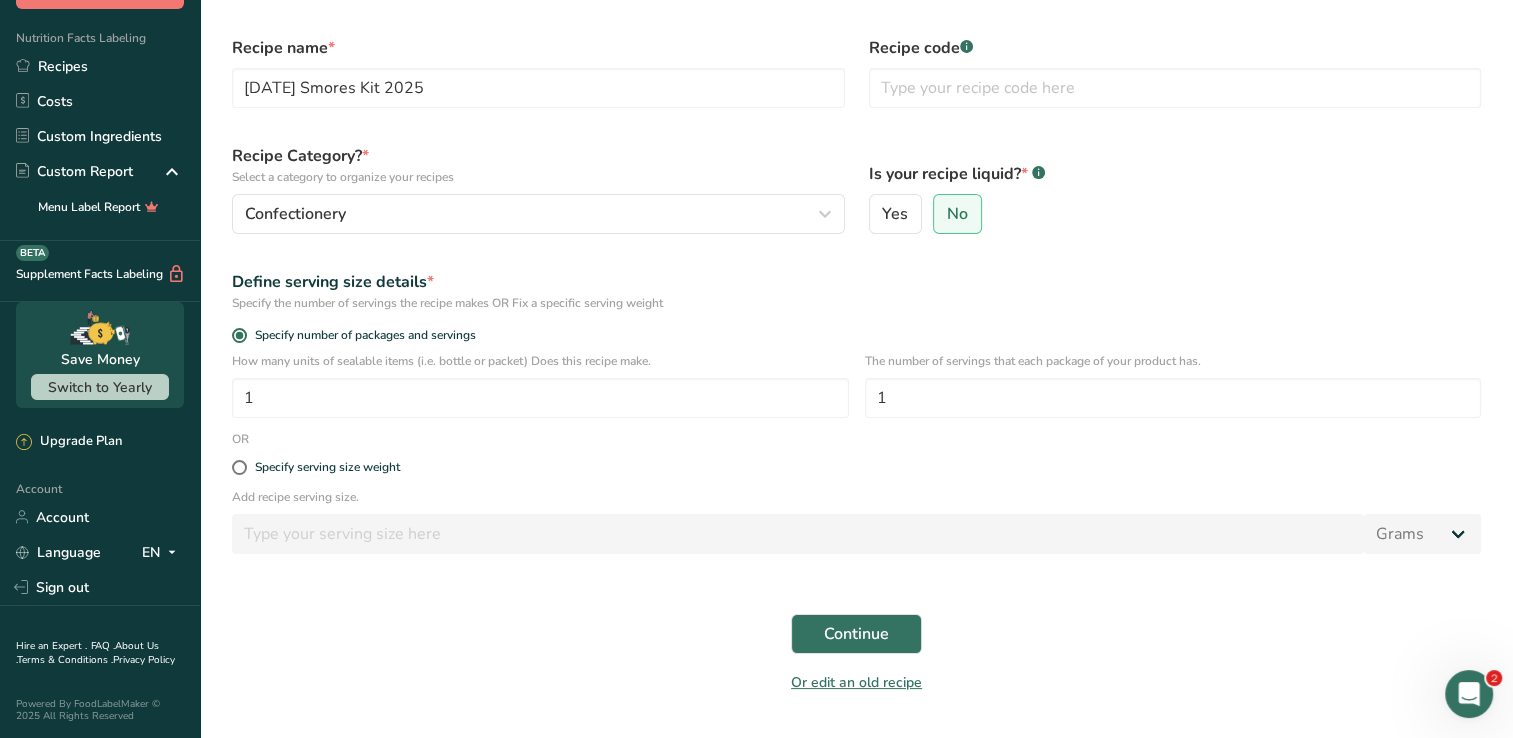 scroll, scrollTop: 100, scrollLeft: 0, axis: vertical 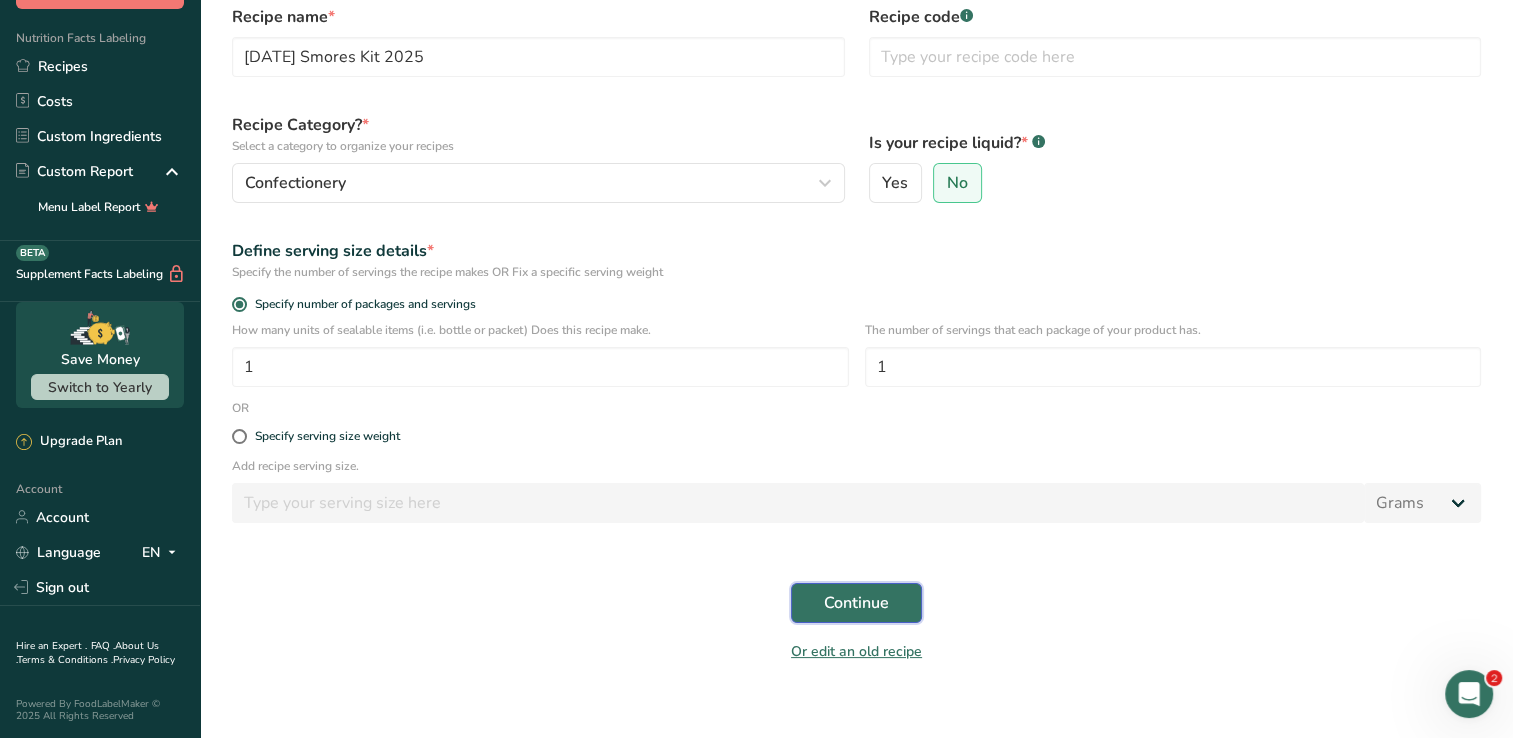 click on "Continue" at bounding box center (856, 603) 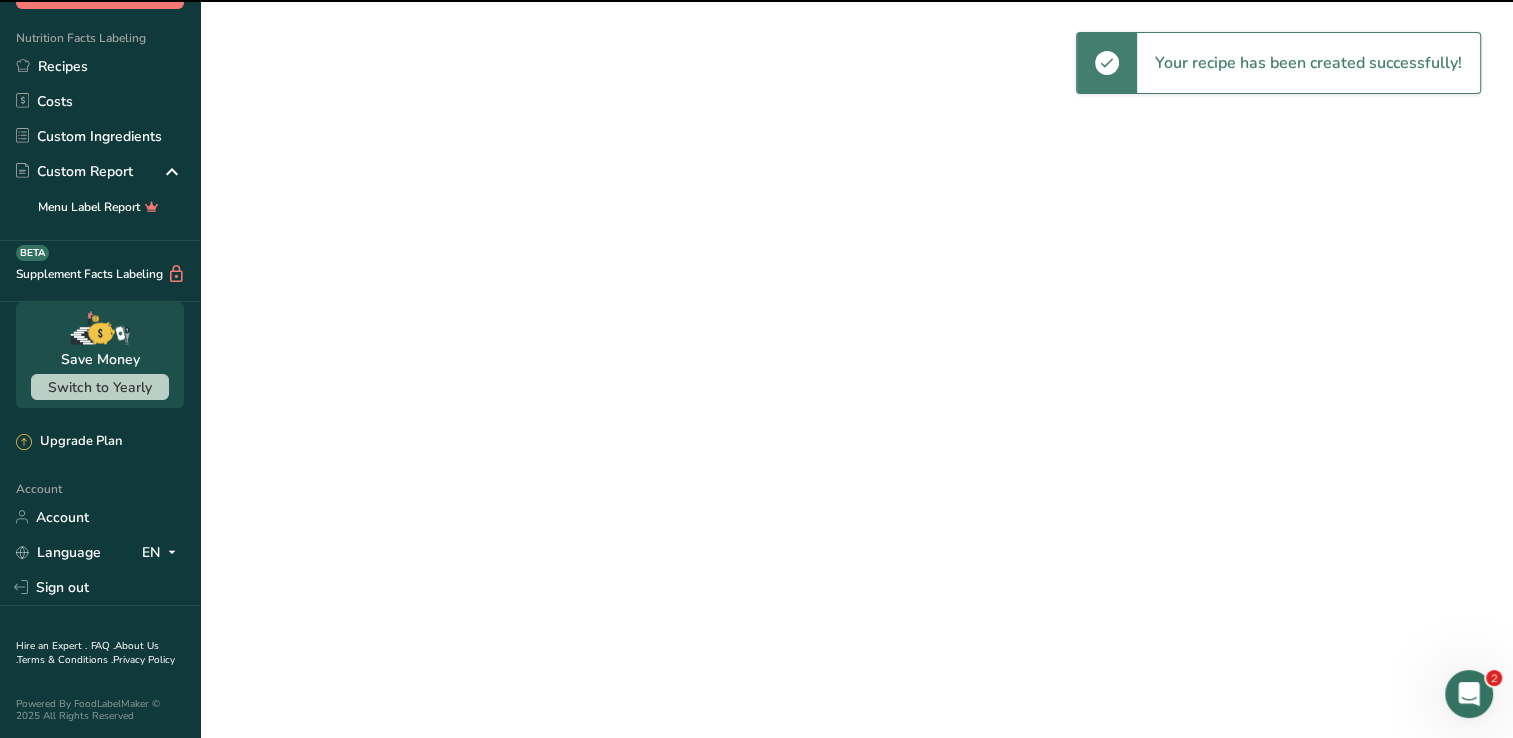 scroll, scrollTop: 0, scrollLeft: 0, axis: both 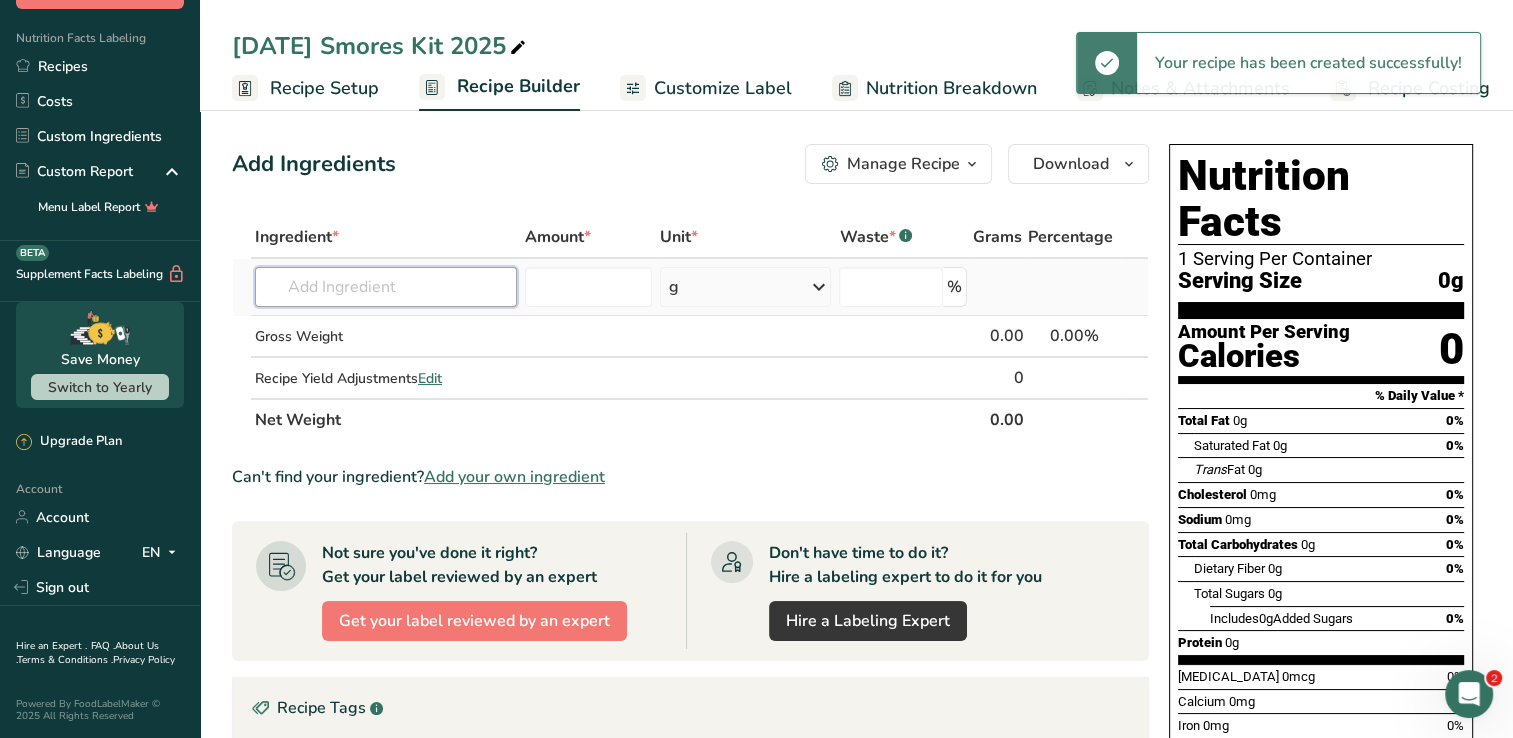 click at bounding box center [386, 287] 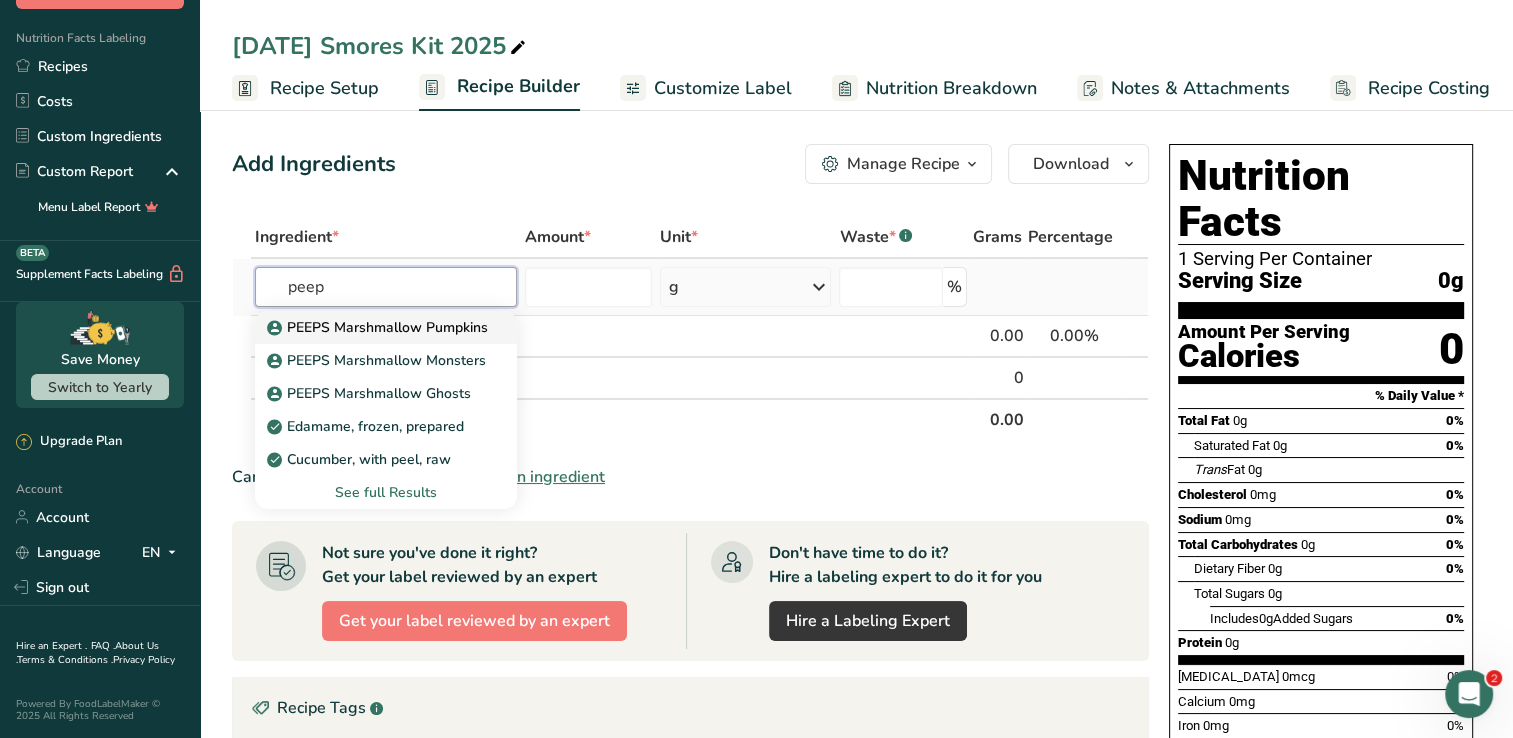 type on "peep" 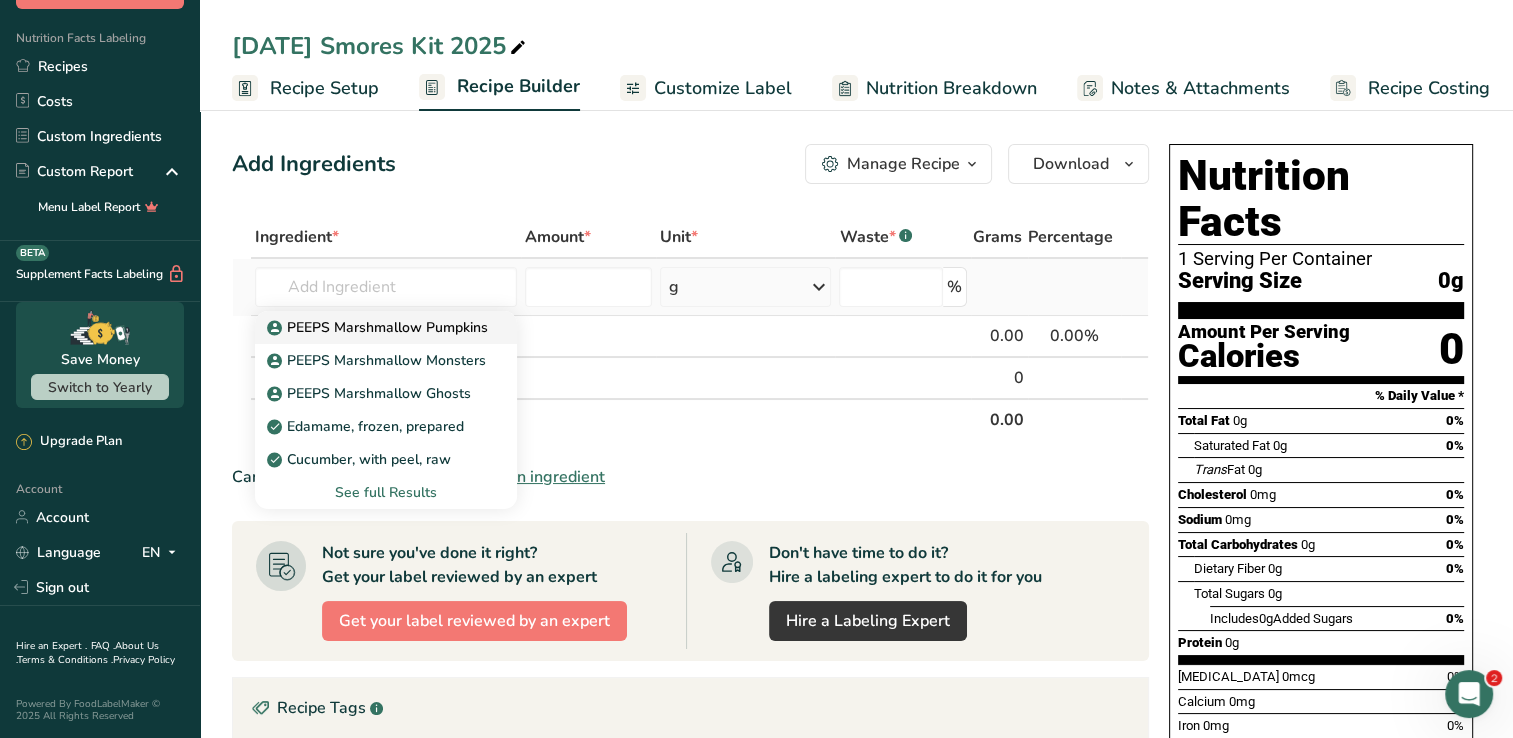 click on "PEEPS Marshmallow Pumpkins" at bounding box center (379, 327) 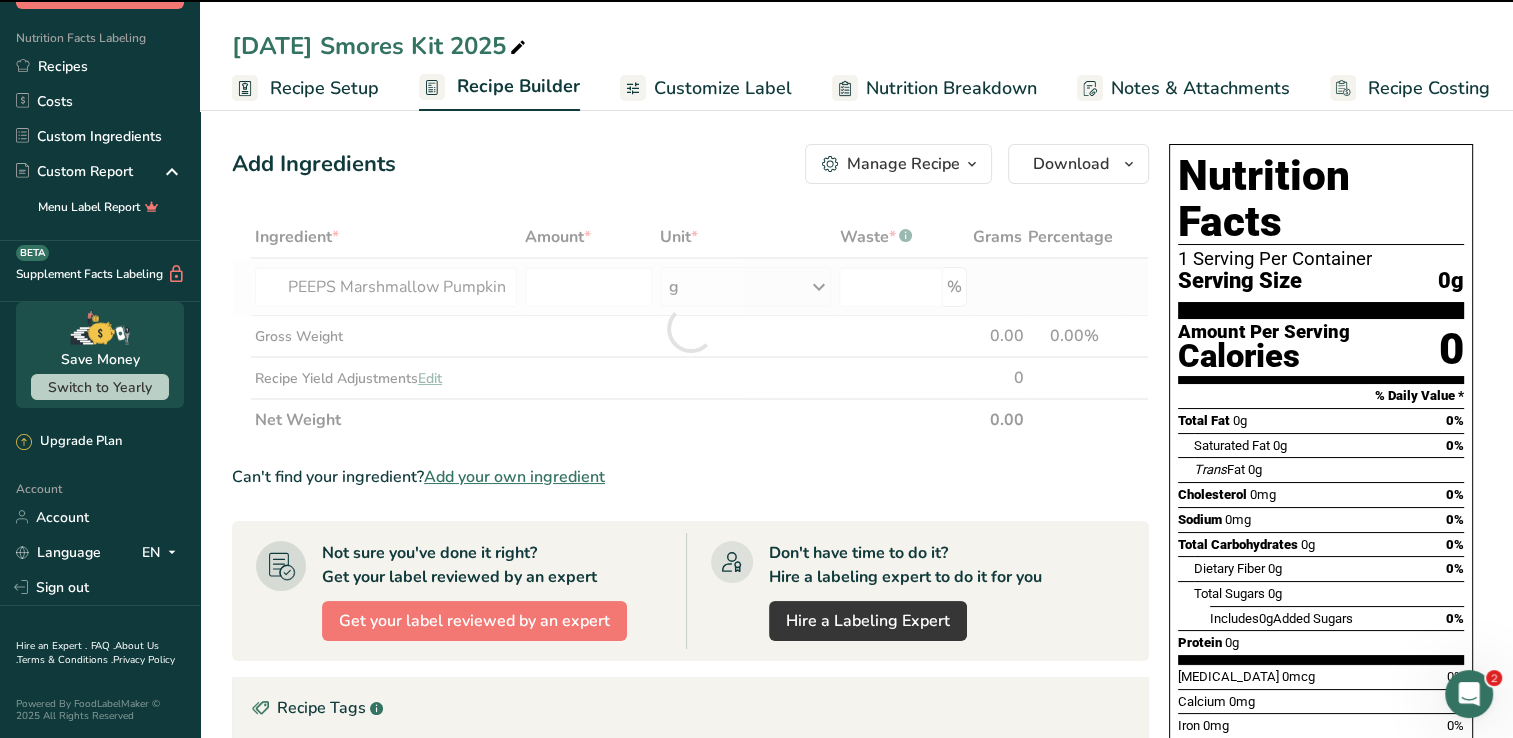 type on "0" 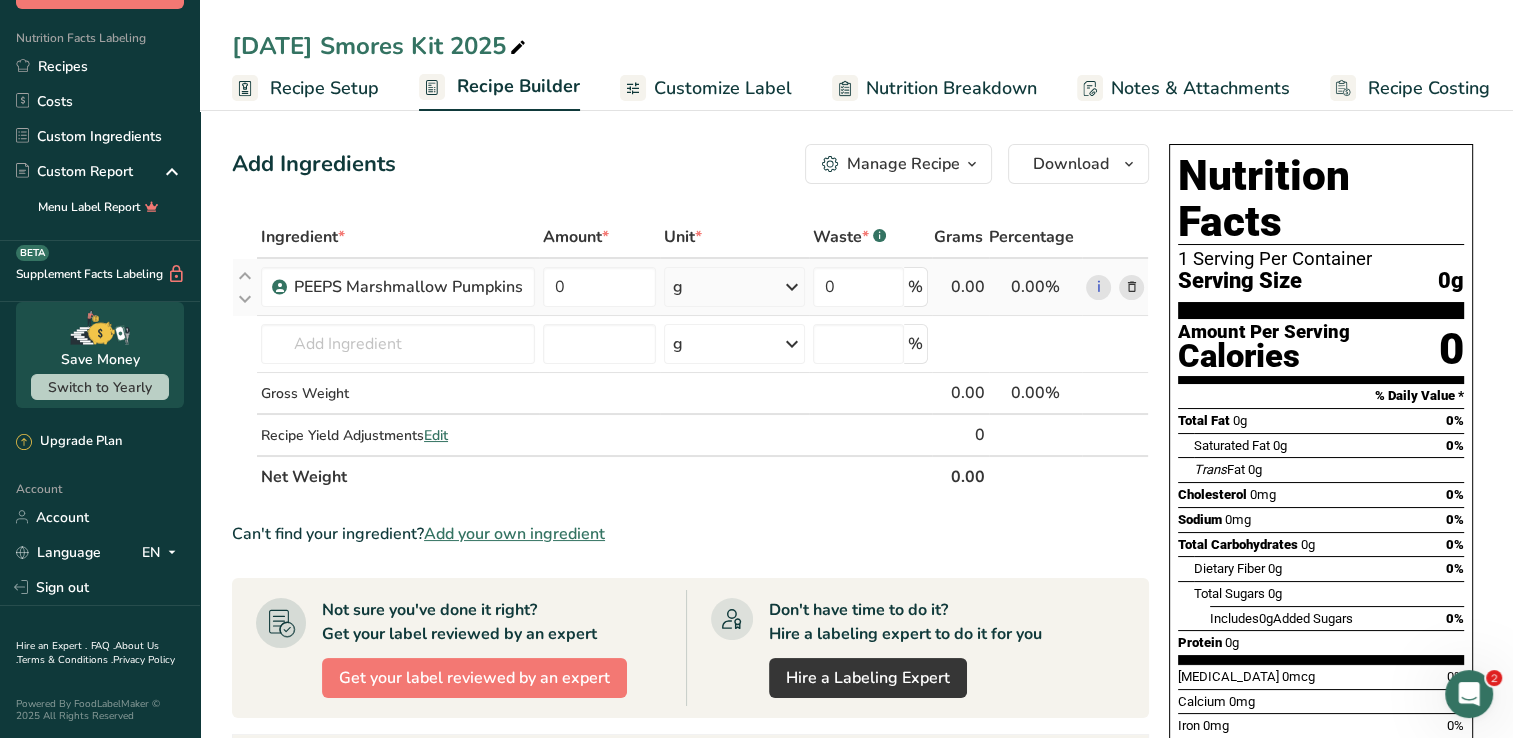 scroll, scrollTop: 0, scrollLeft: 0, axis: both 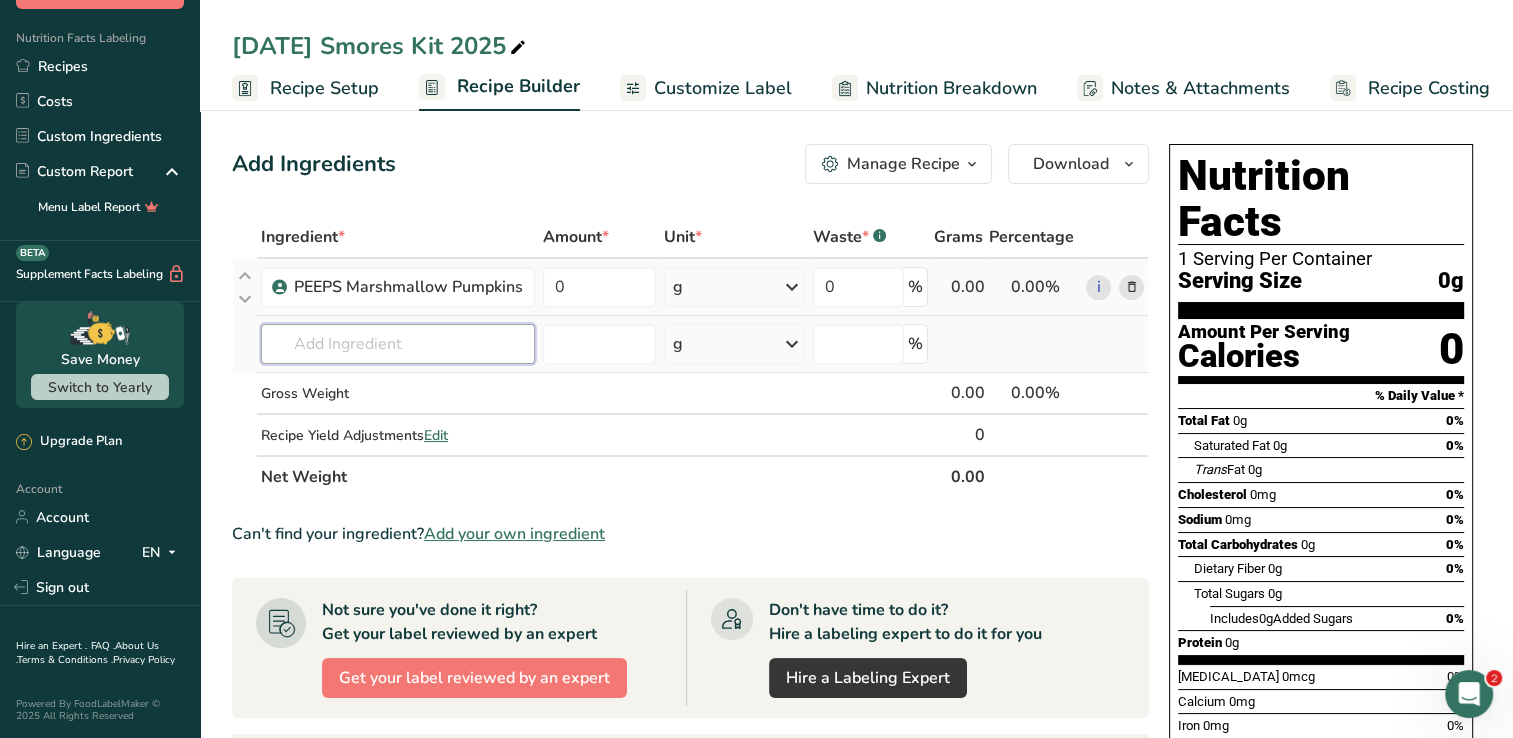 click at bounding box center [398, 344] 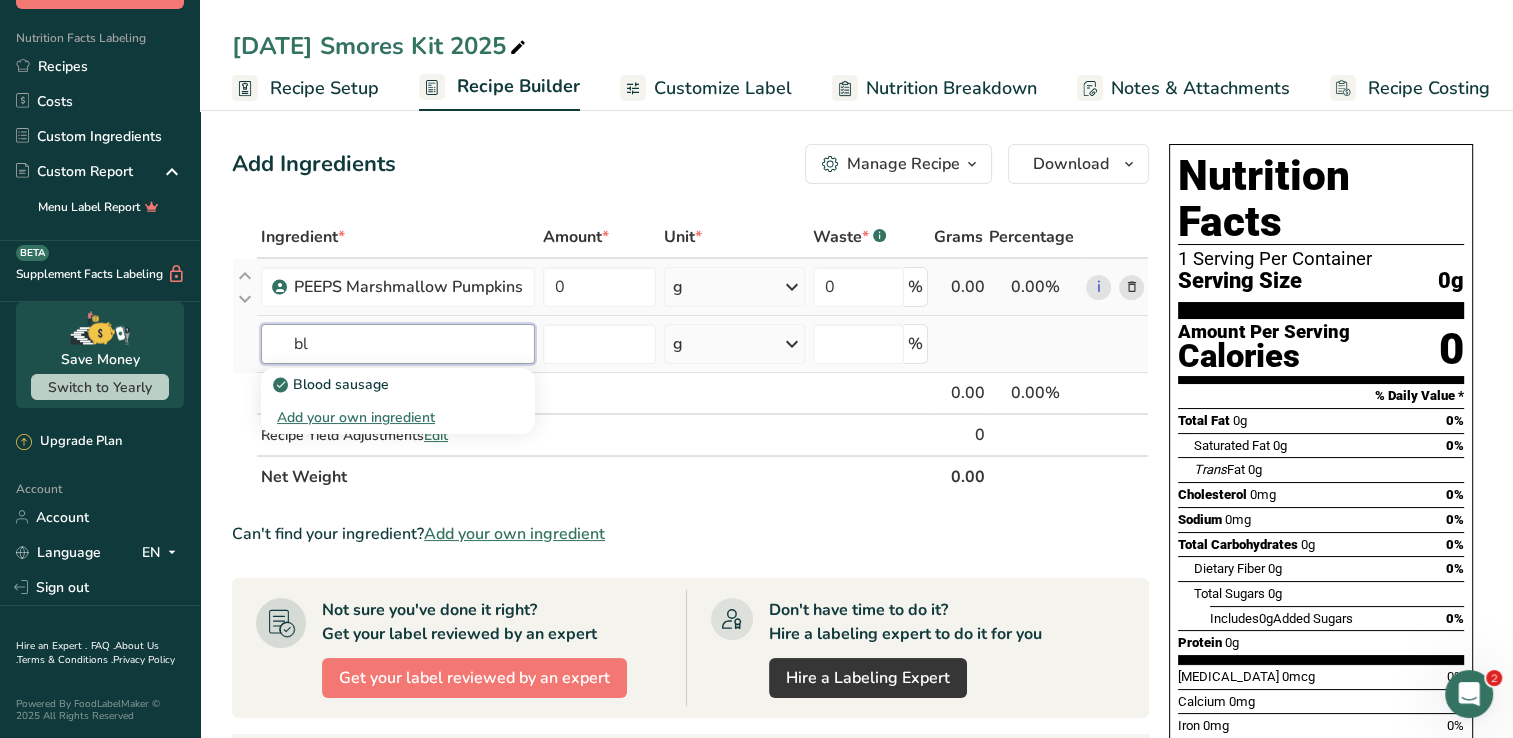 type on "b" 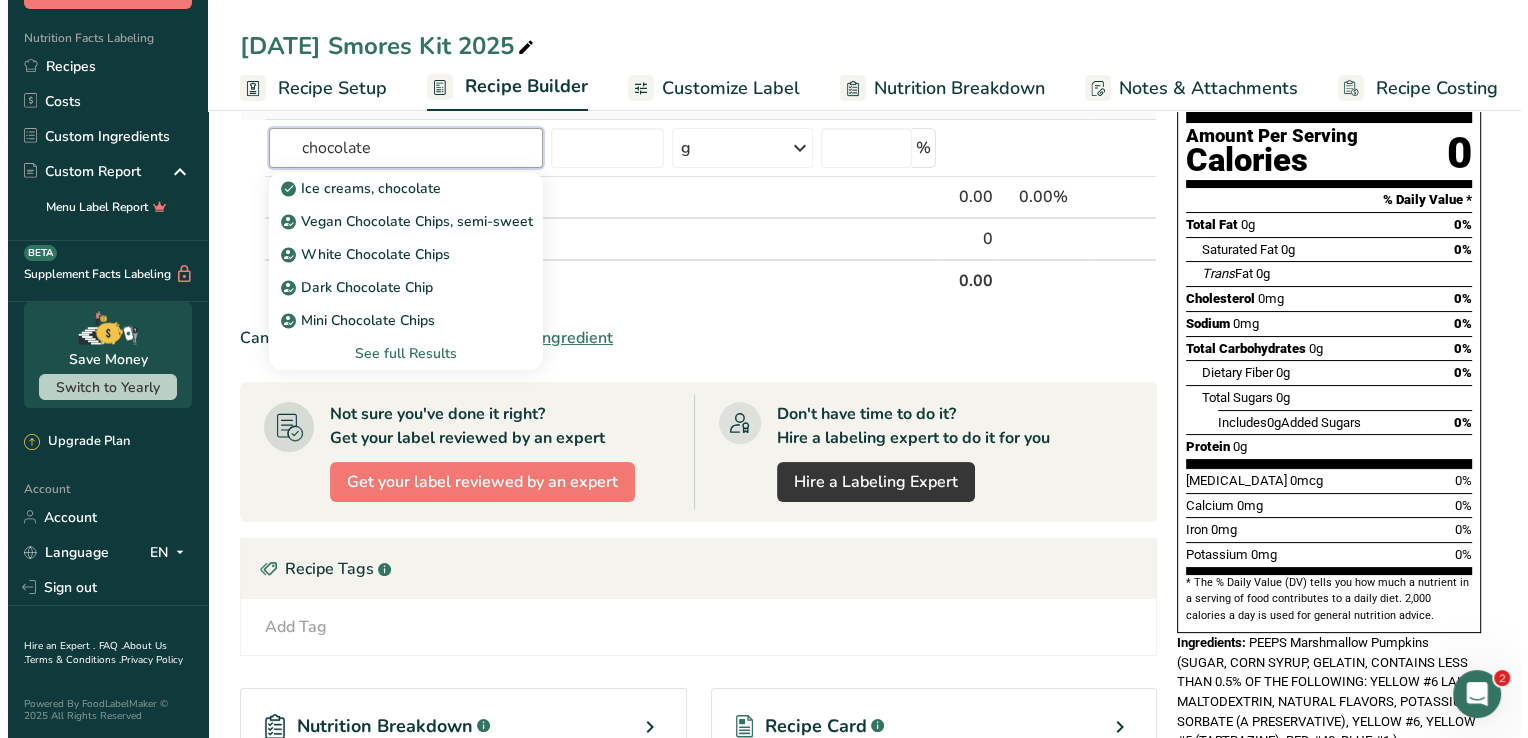 scroll, scrollTop: 200, scrollLeft: 0, axis: vertical 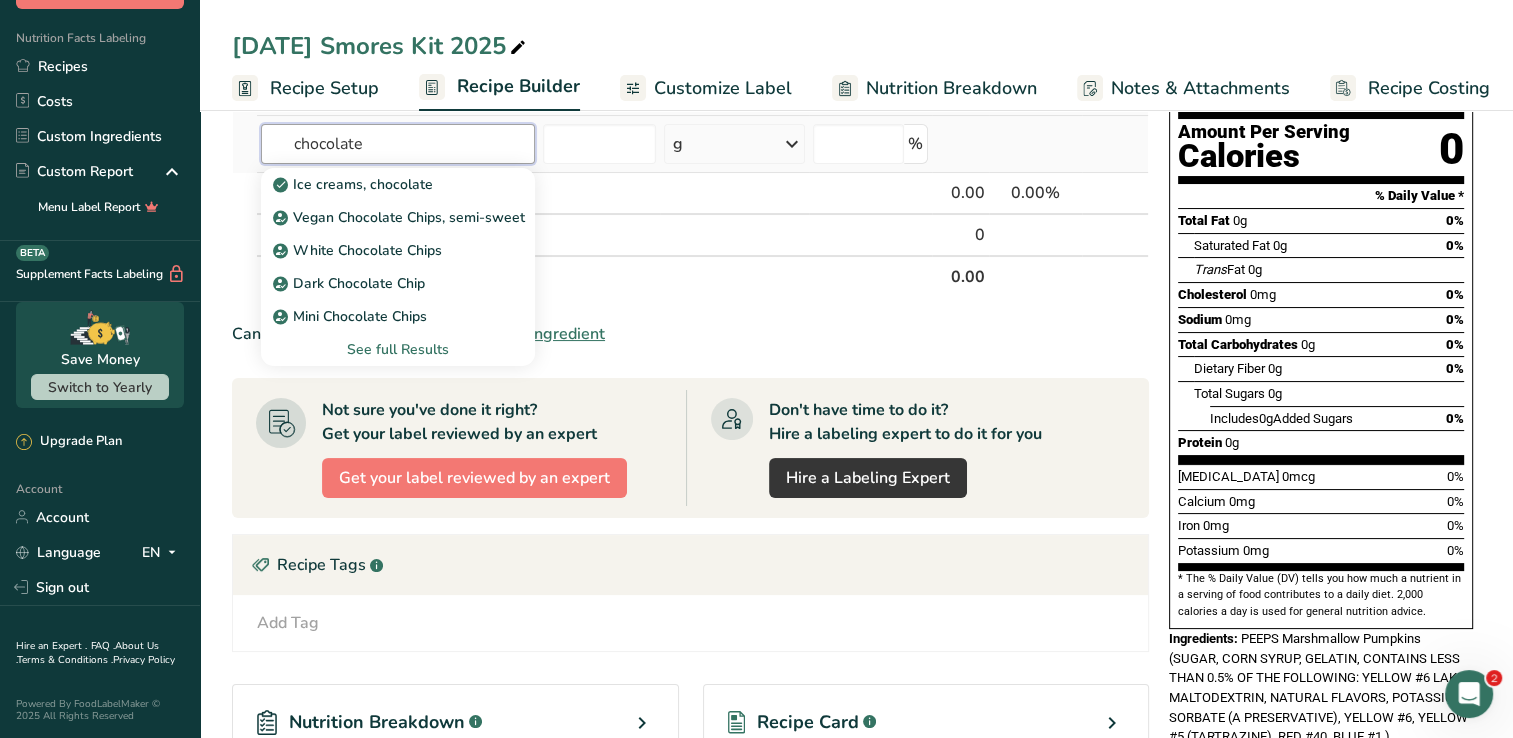 type on "chocolate" 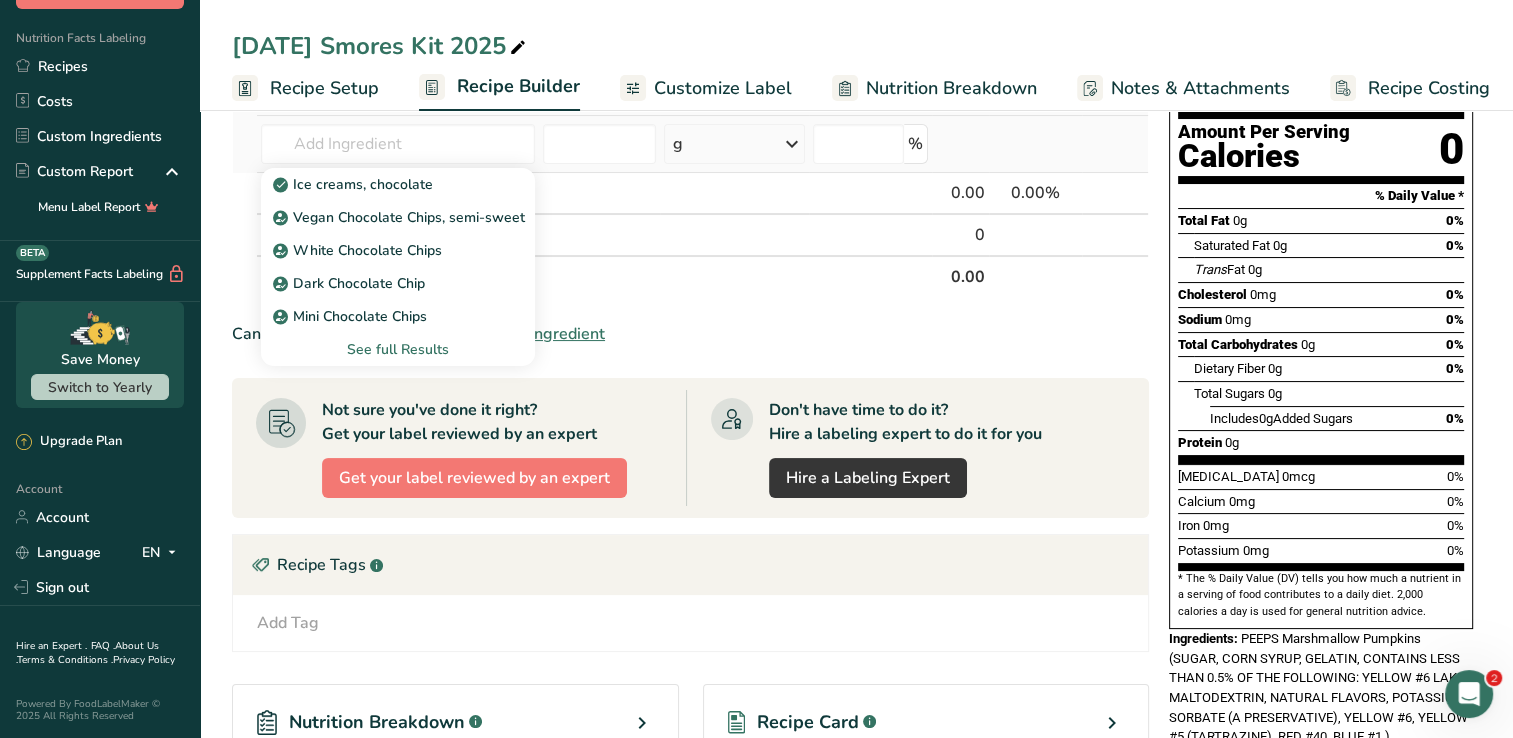 click on "See full Results" at bounding box center [398, 349] 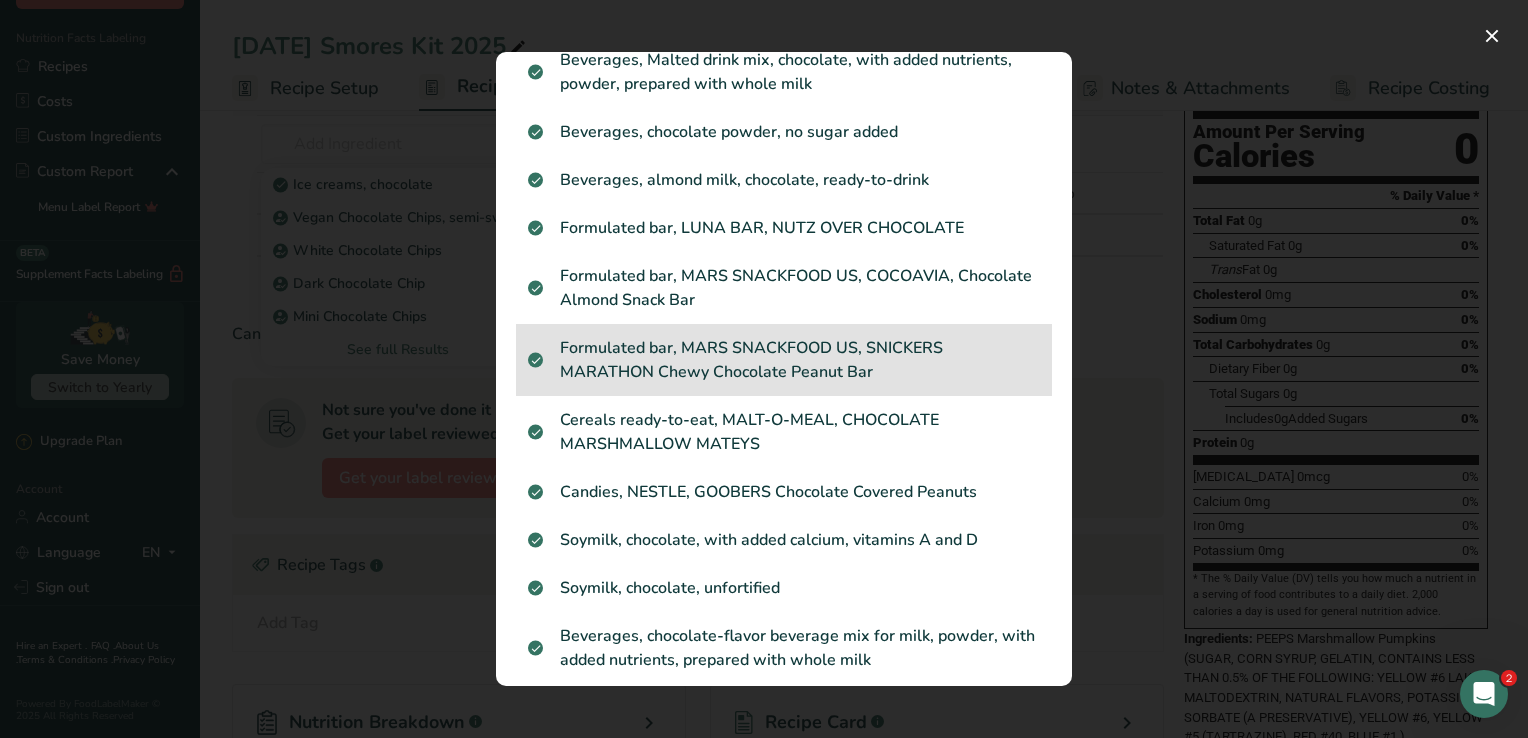 scroll, scrollTop: 2133, scrollLeft: 0, axis: vertical 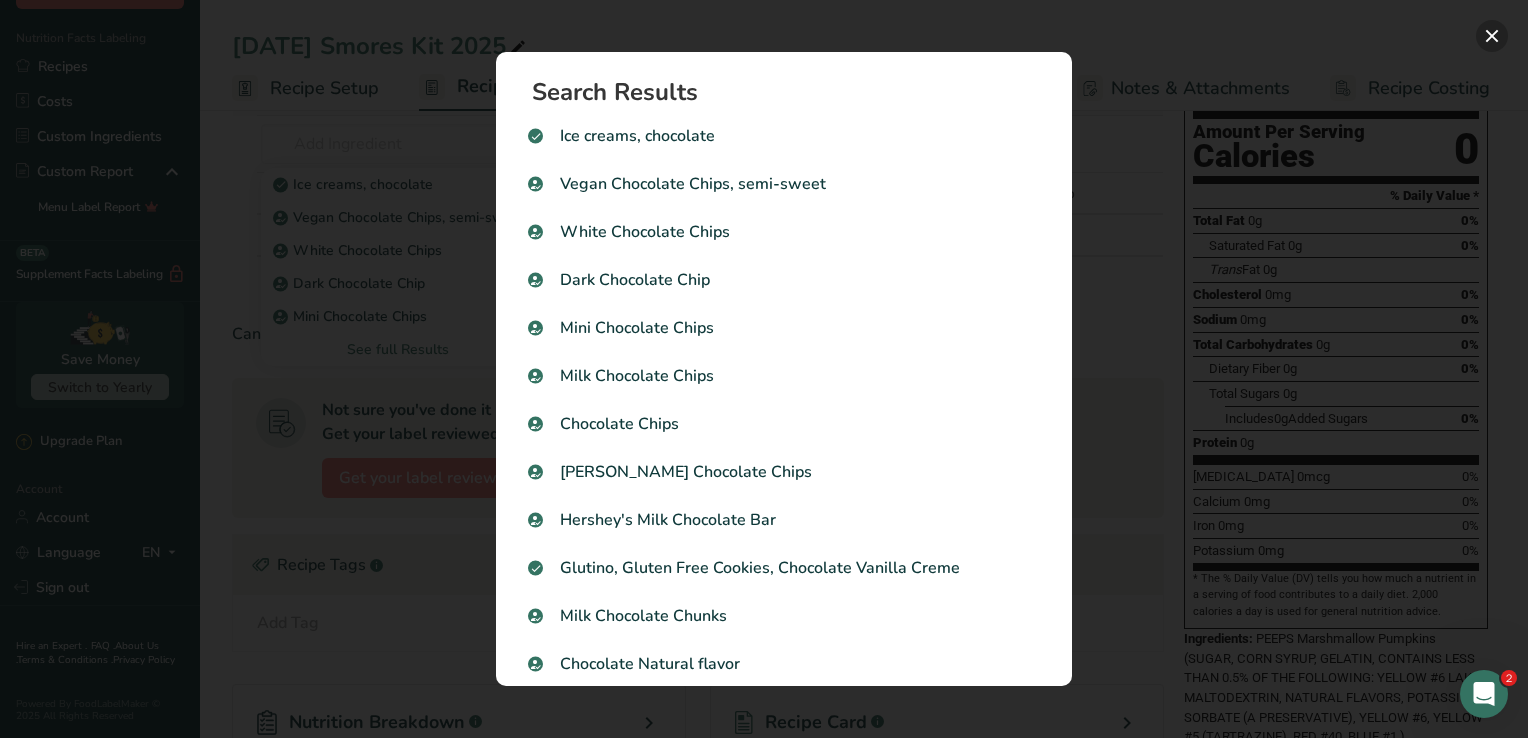 click at bounding box center (1492, 36) 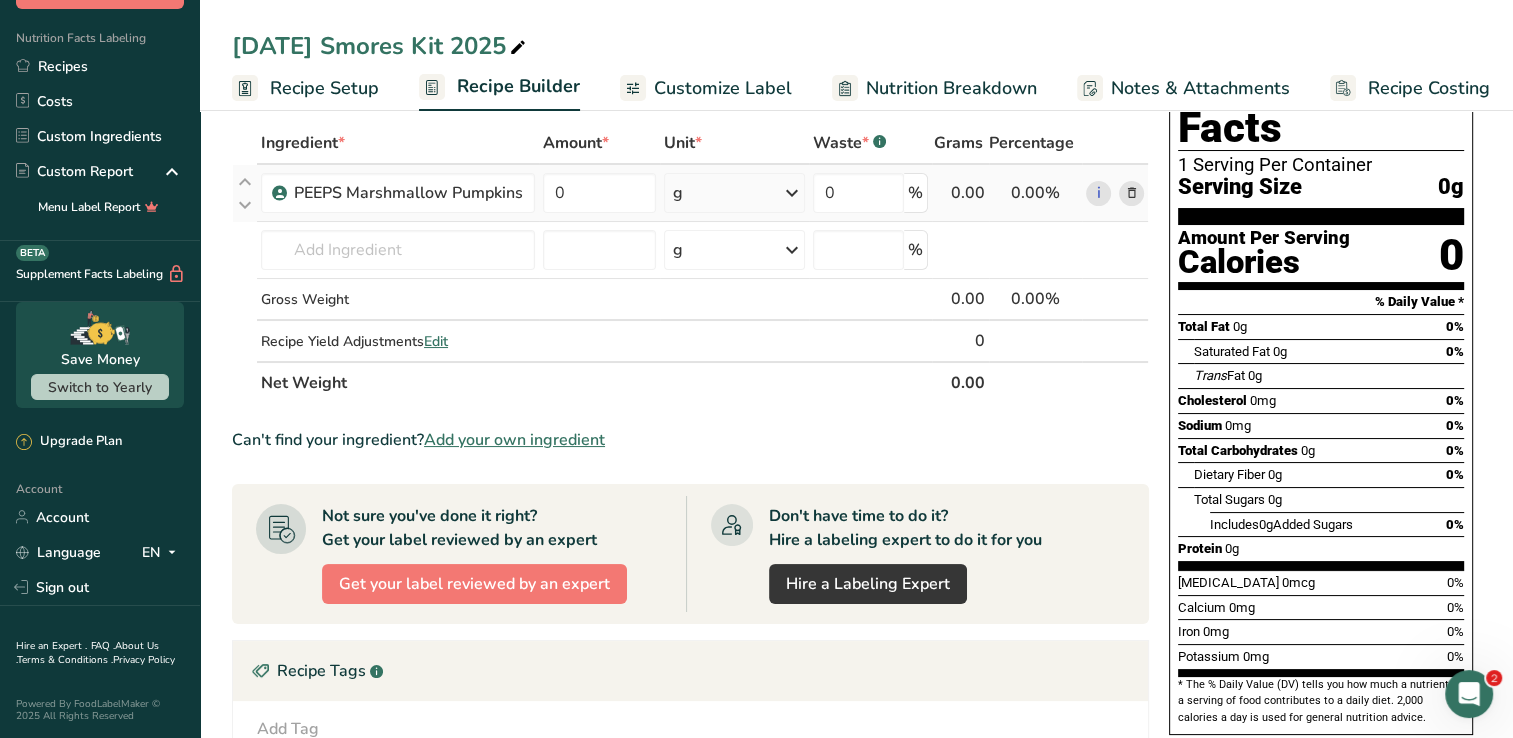 scroll, scrollTop: 0, scrollLeft: 0, axis: both 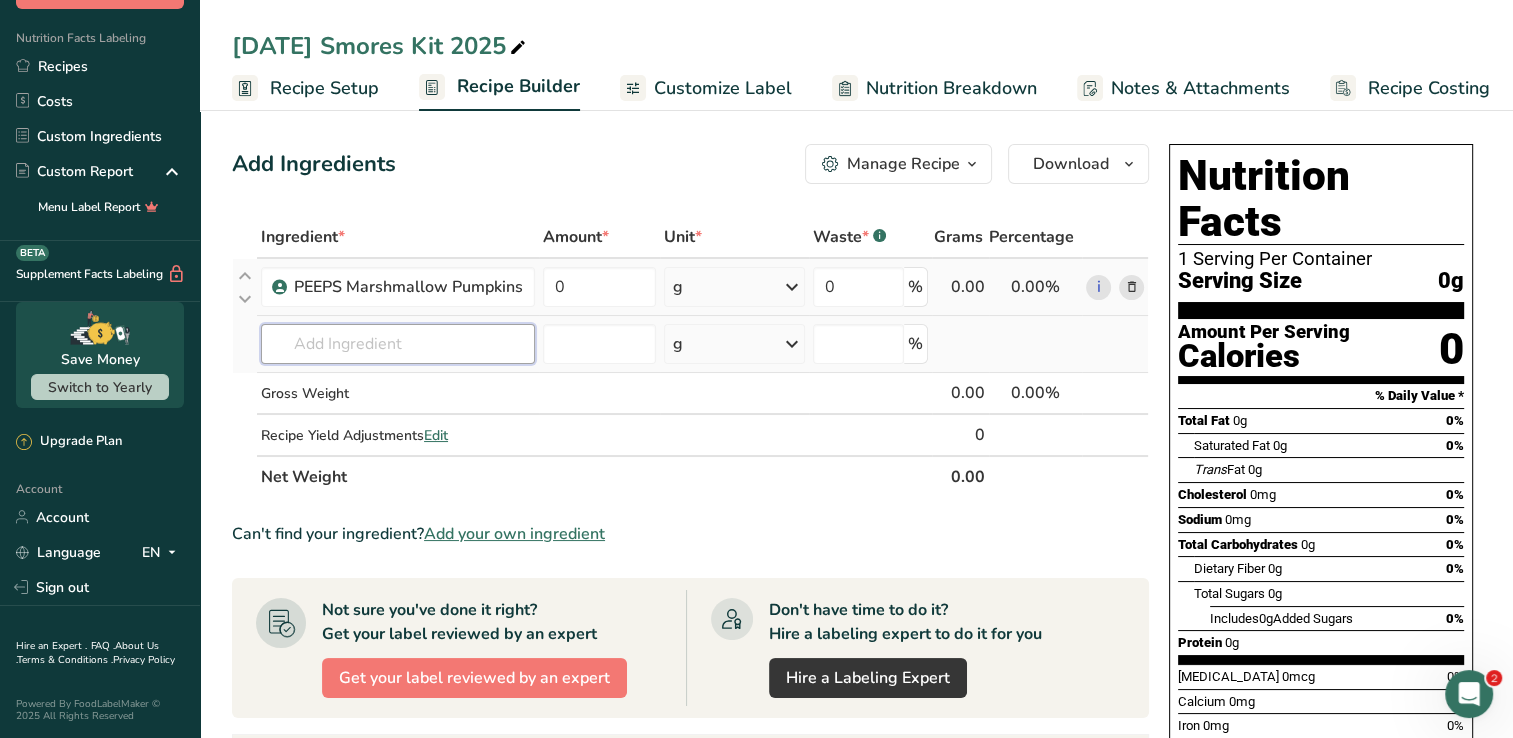 click at bounding box center (398, 344) 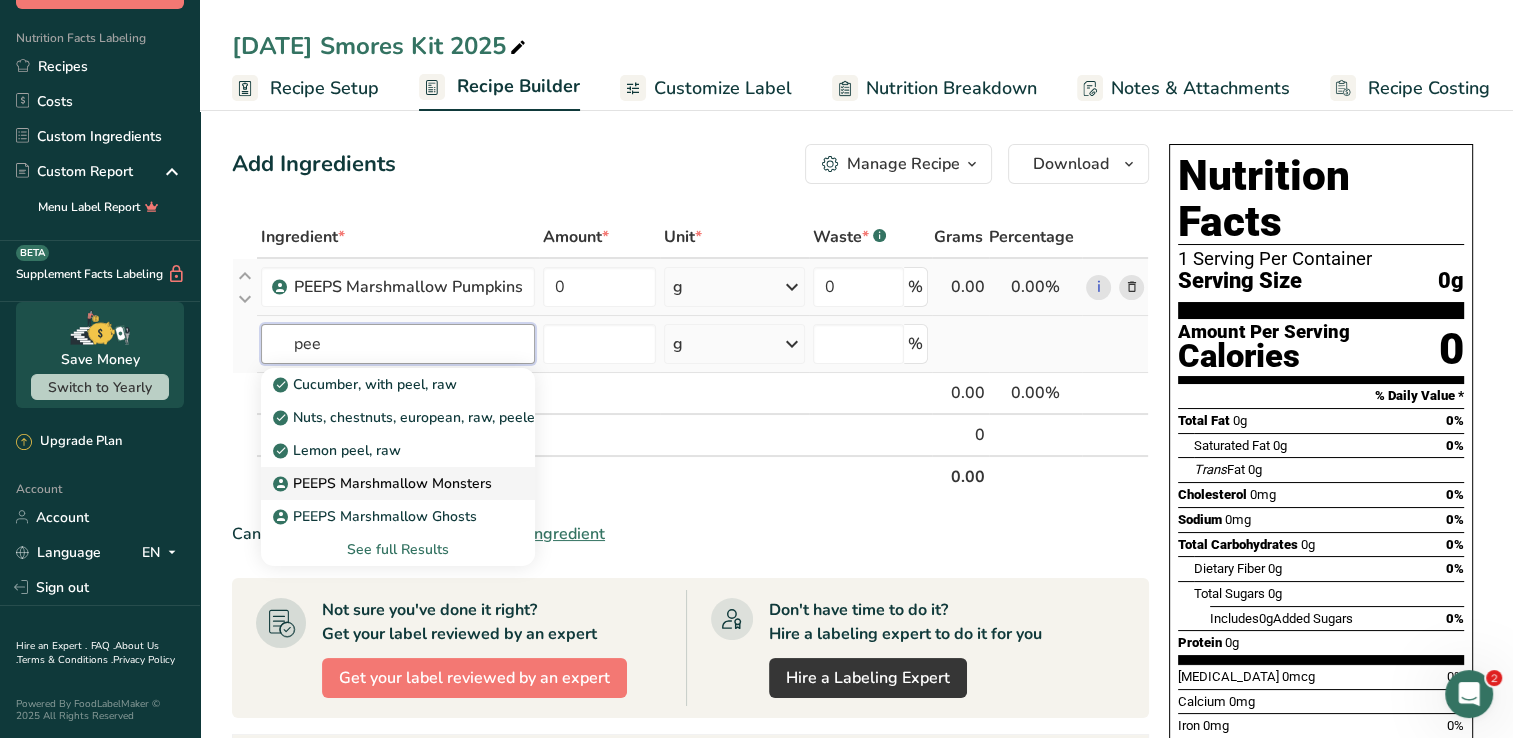 type on "pee" 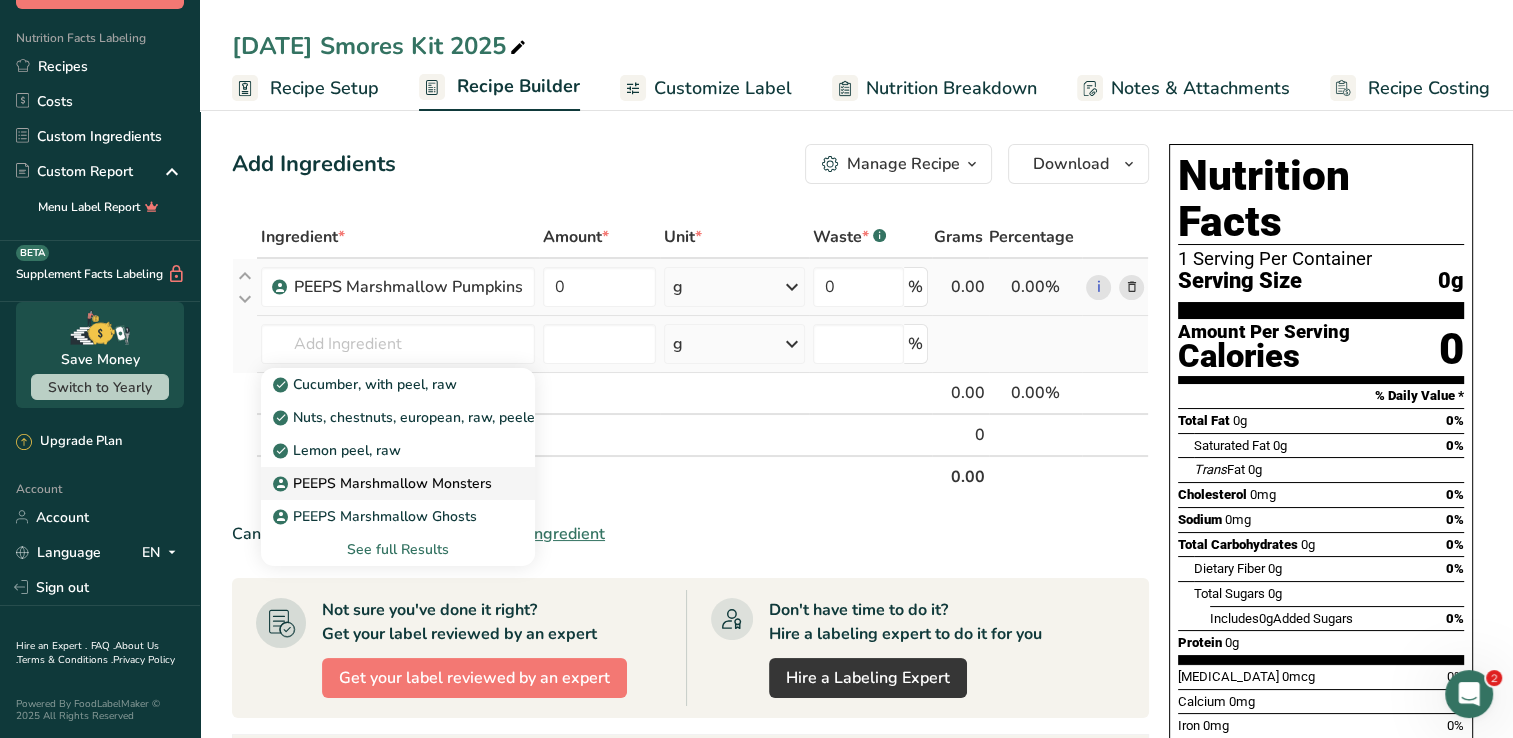 click on "PEEPS Marshmallow Monsters" at bounding box center [384, 483] 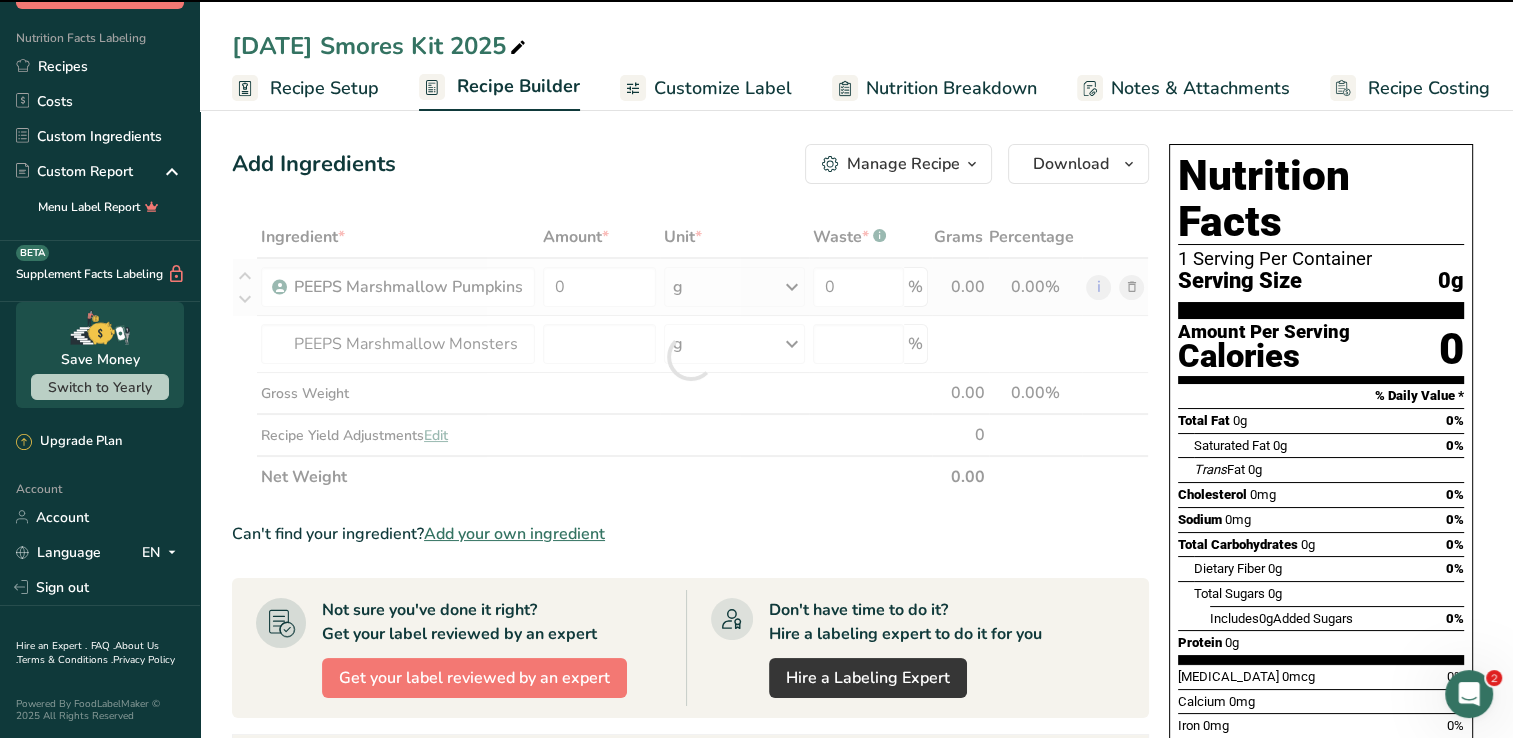 type on "0" 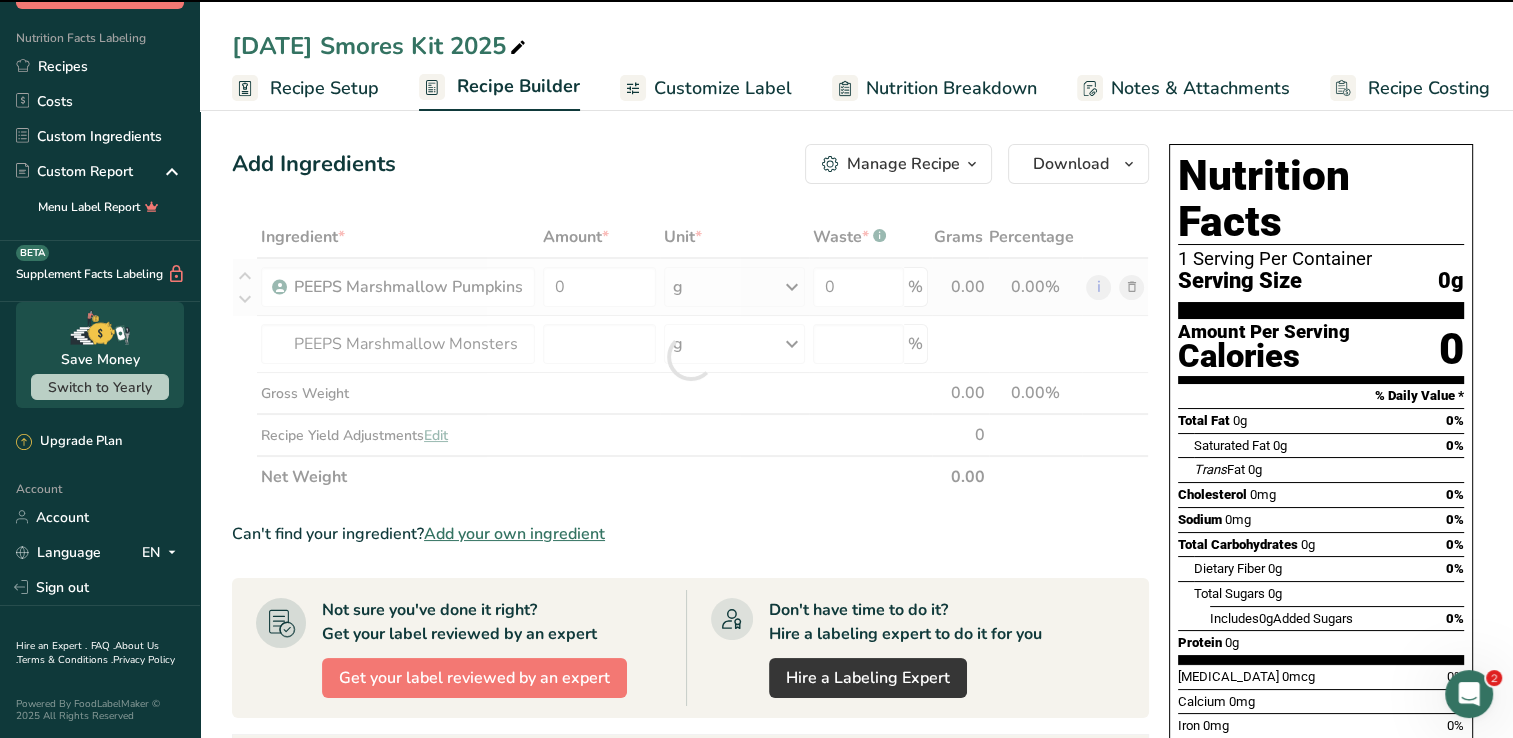 type on "0" 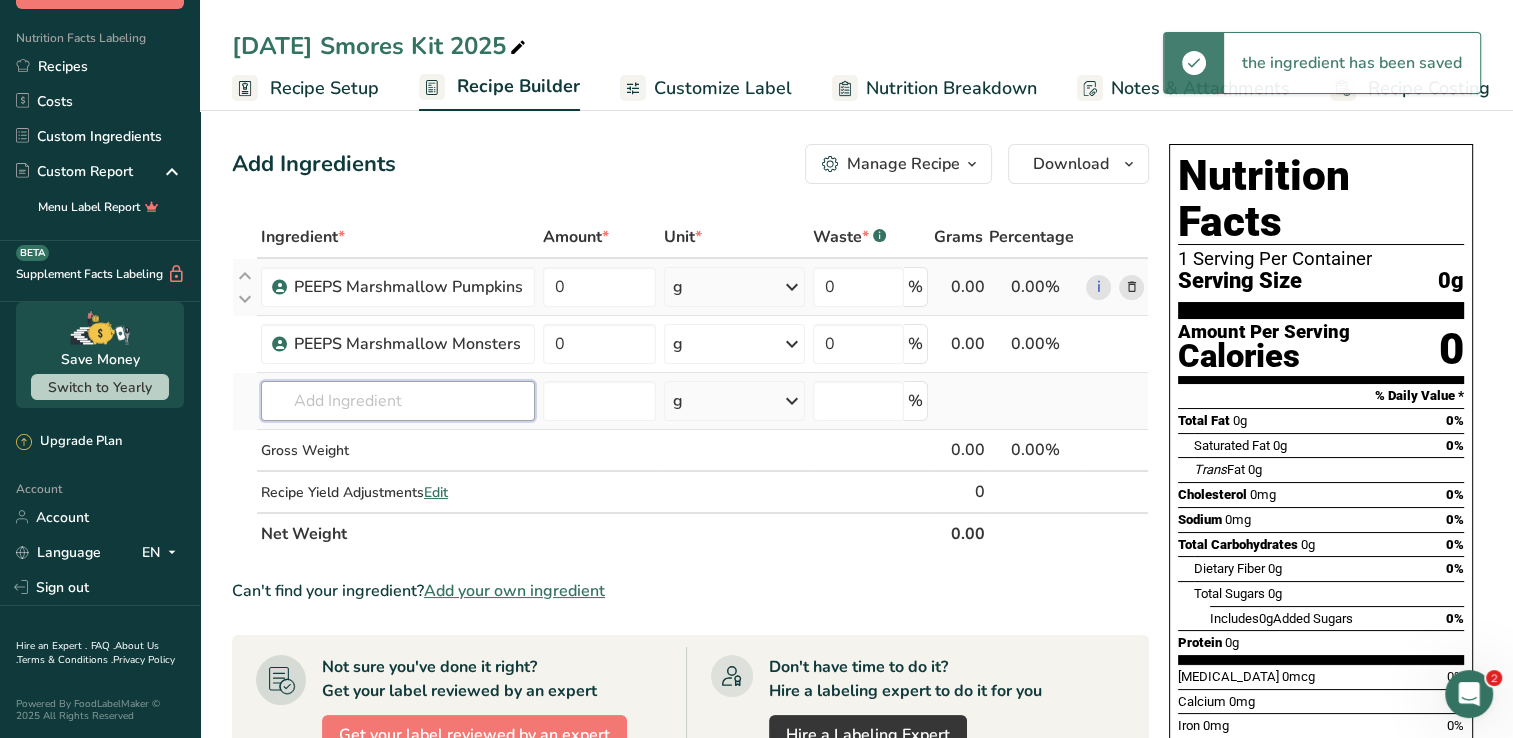 click at bounding box center (398, 401) 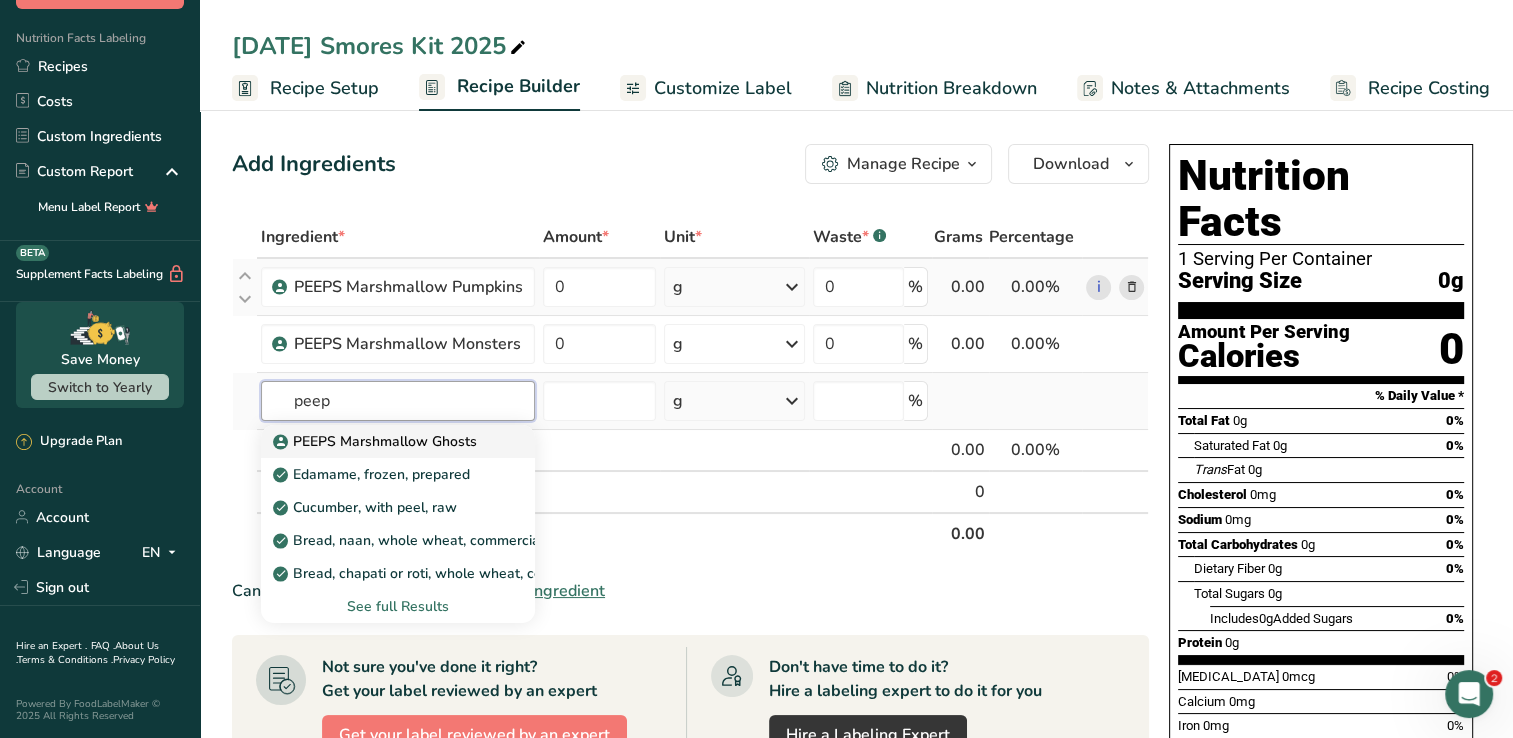 type on "peep" 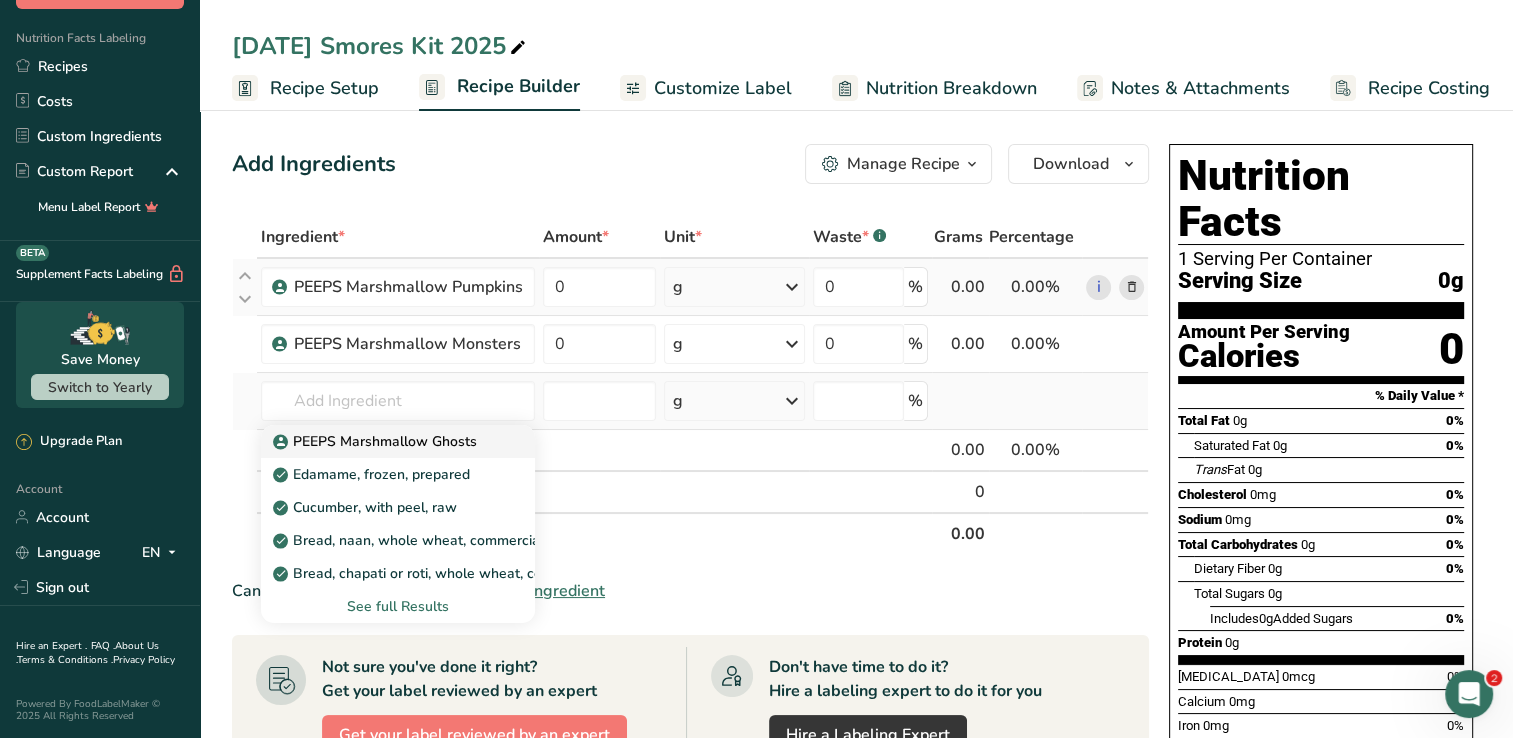 click on "PEEPS Marshmallow Ghosts" at bounding box center [377, 441] 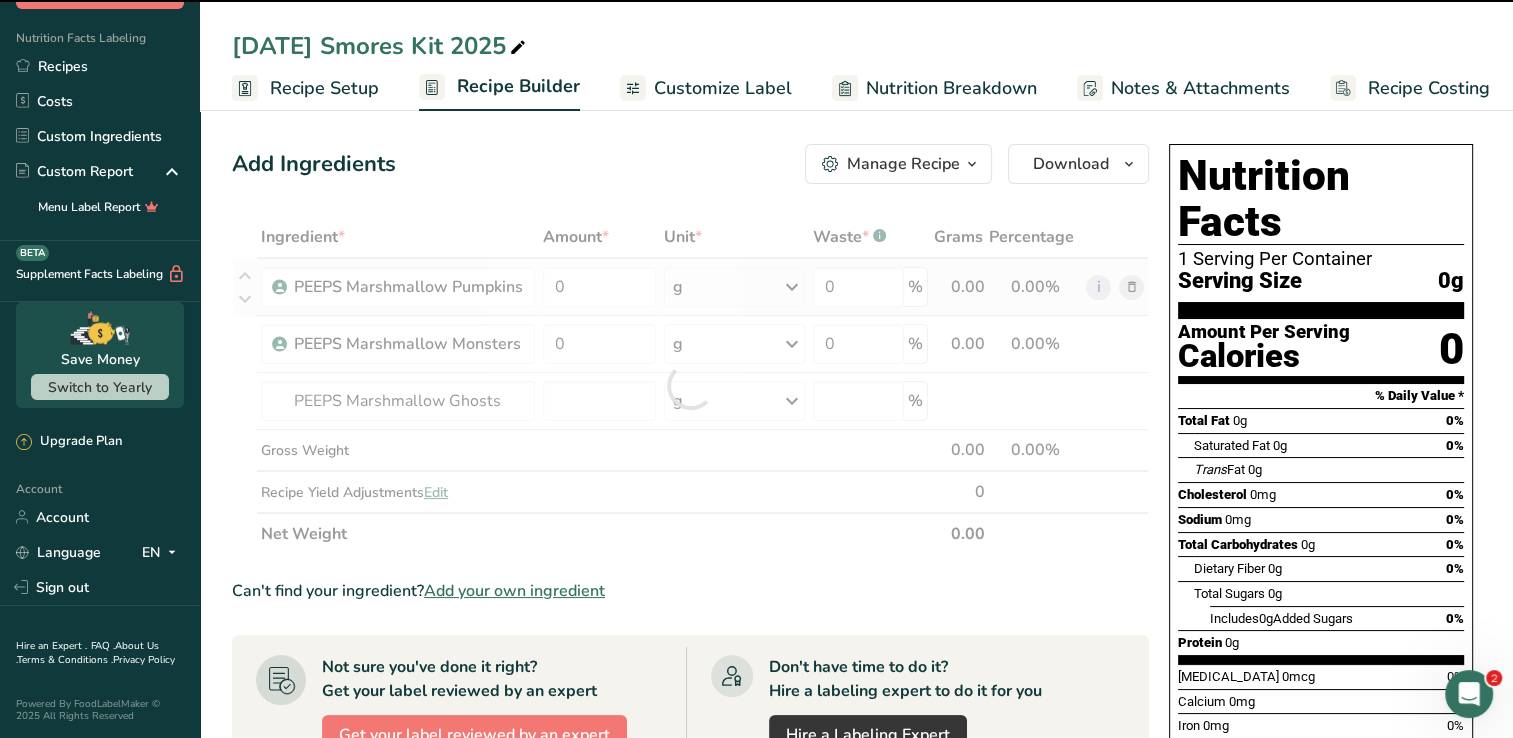 type on "0" 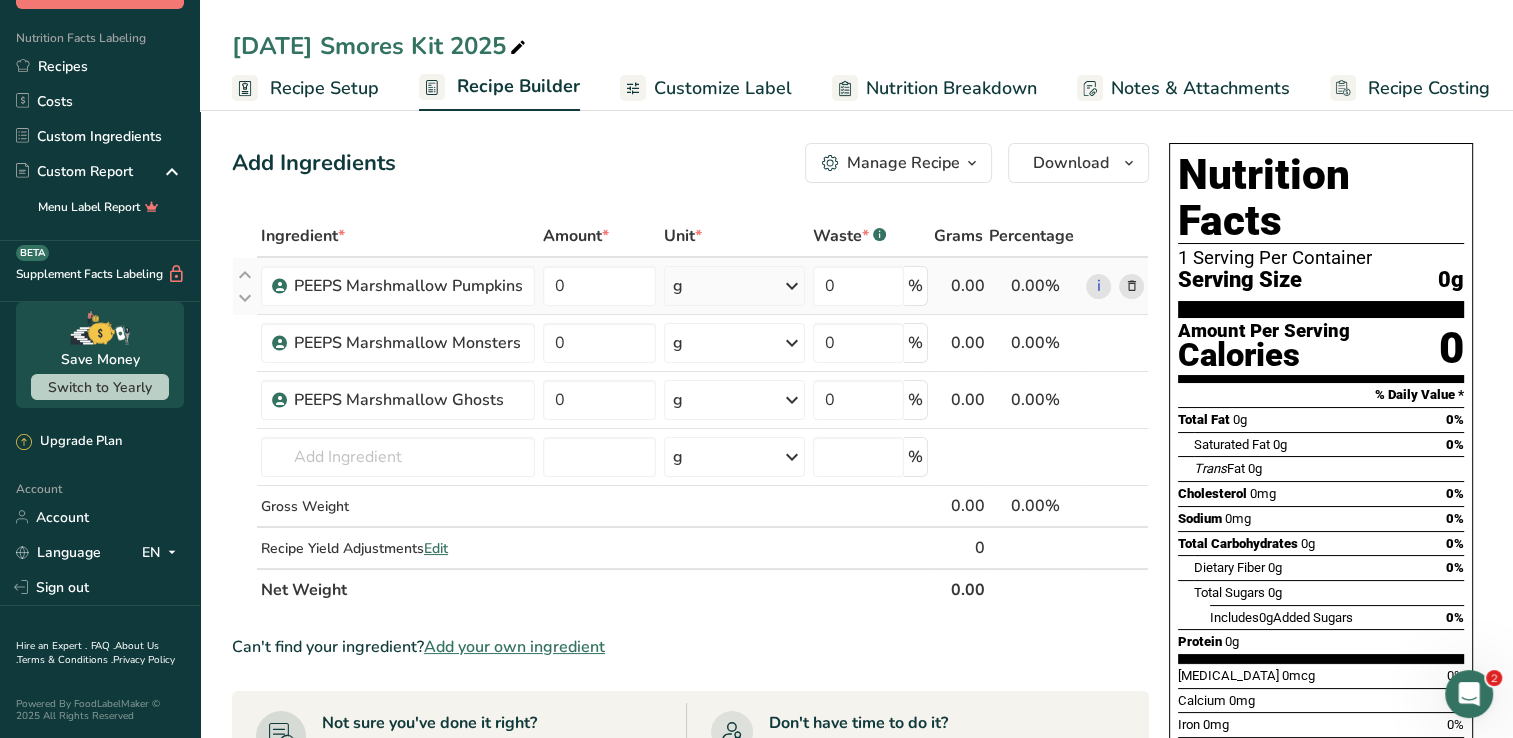 scroll, scrollTop: 0, scrollLeft: 0, axis: both 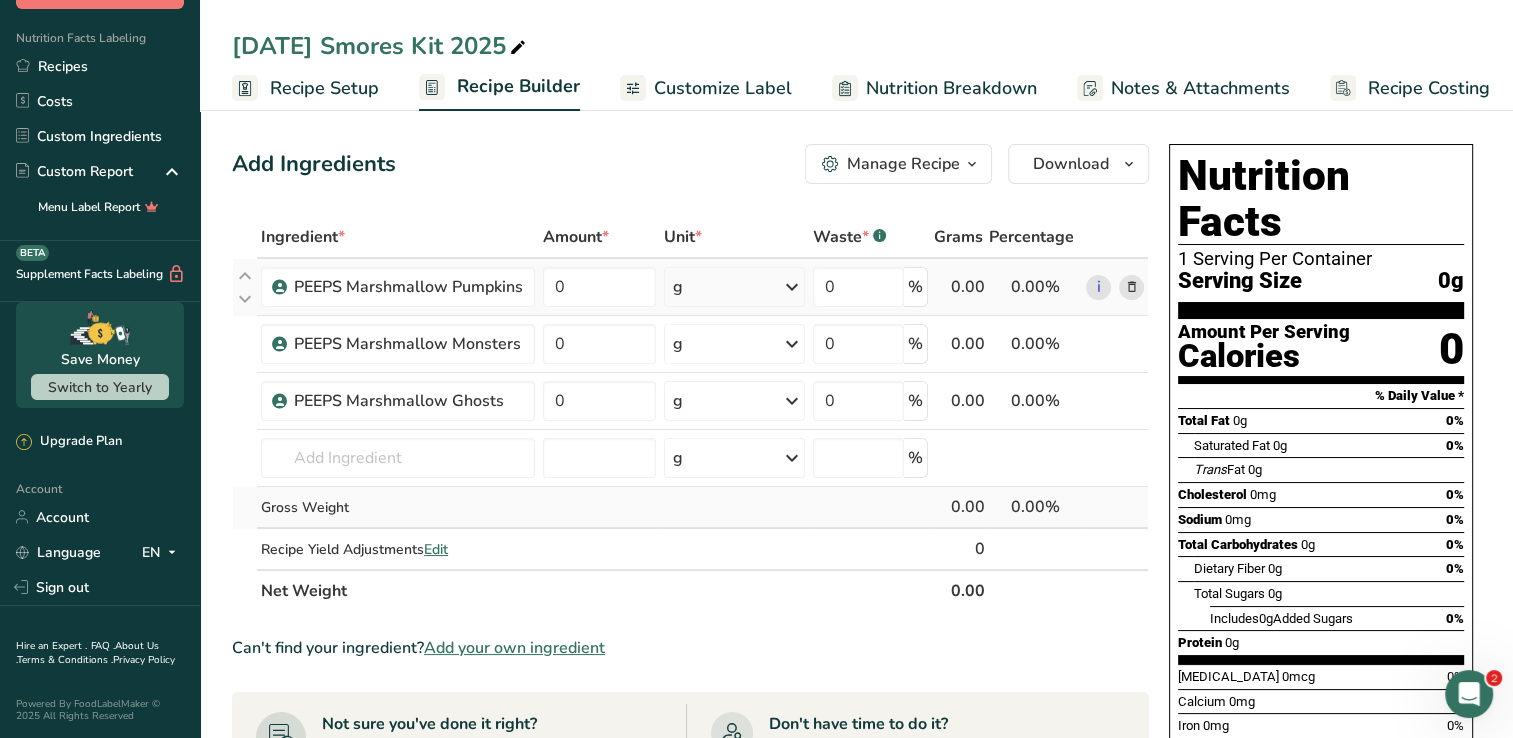 click on "Gross Weight" at bounding box center [398, 507] 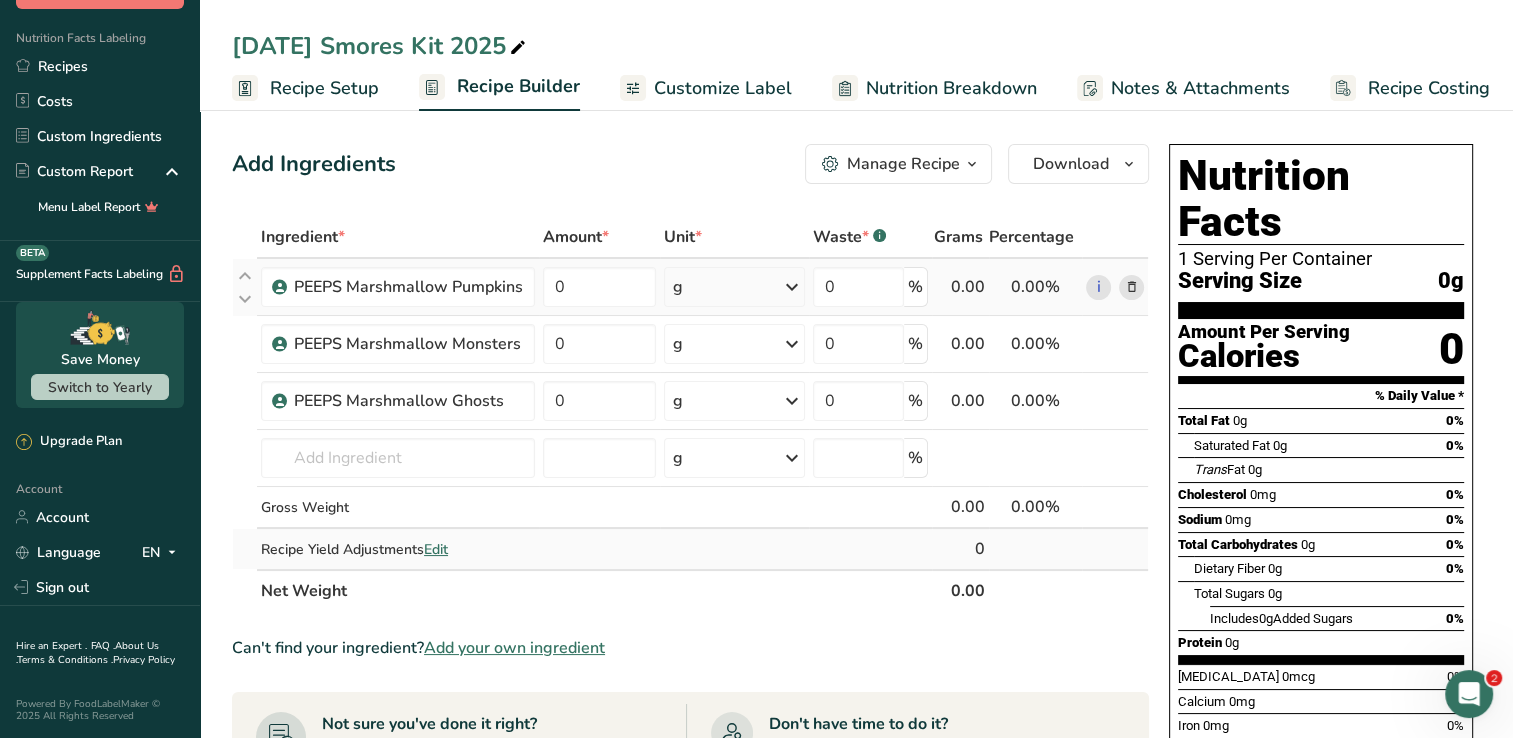 click on "Edit" at bounding box center (436, 549) 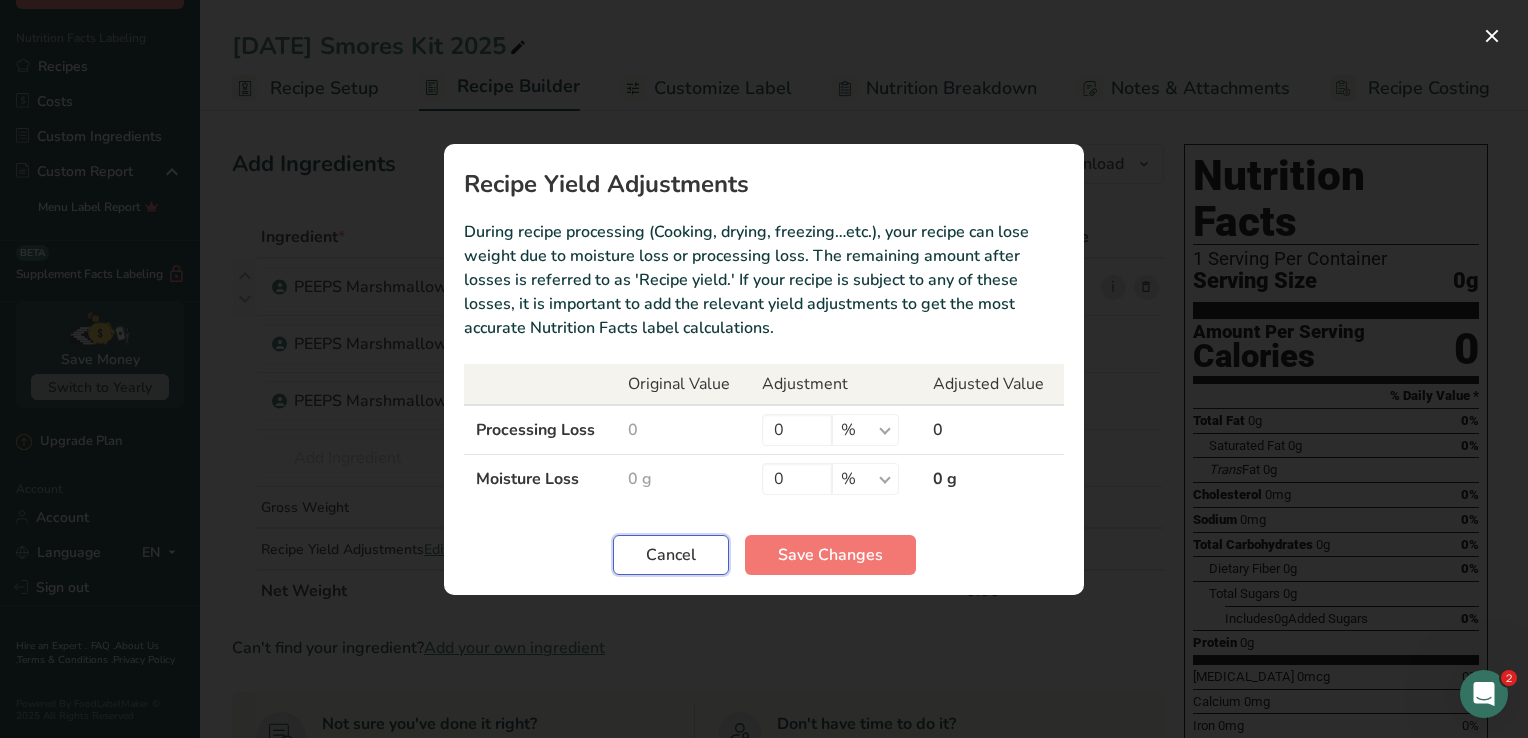 click on "Cancel" at bounding box center (671, 555) 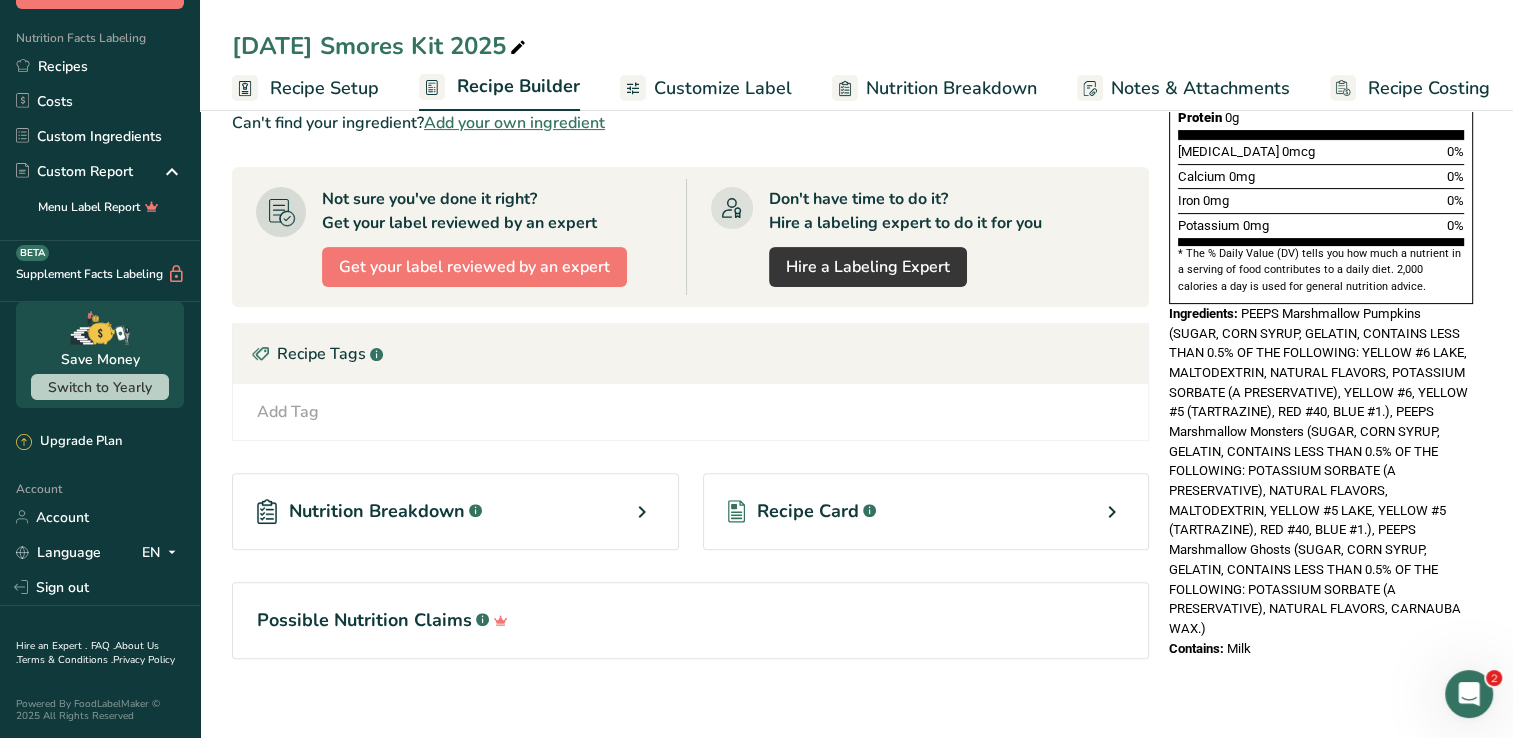 scroll, scrollTop: 537, scrollLeft: 0, axis: vertical 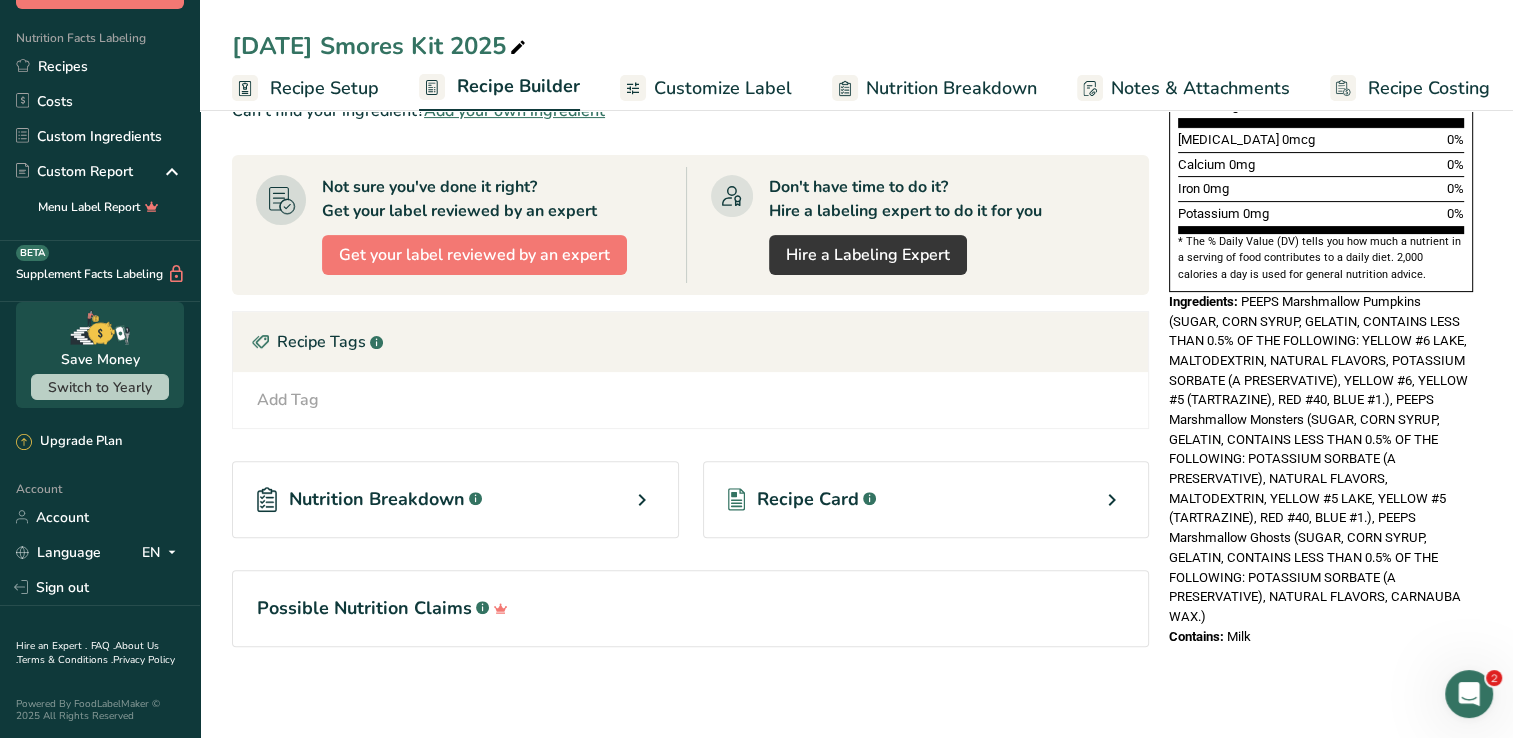 click at bounding box center (642, 500) 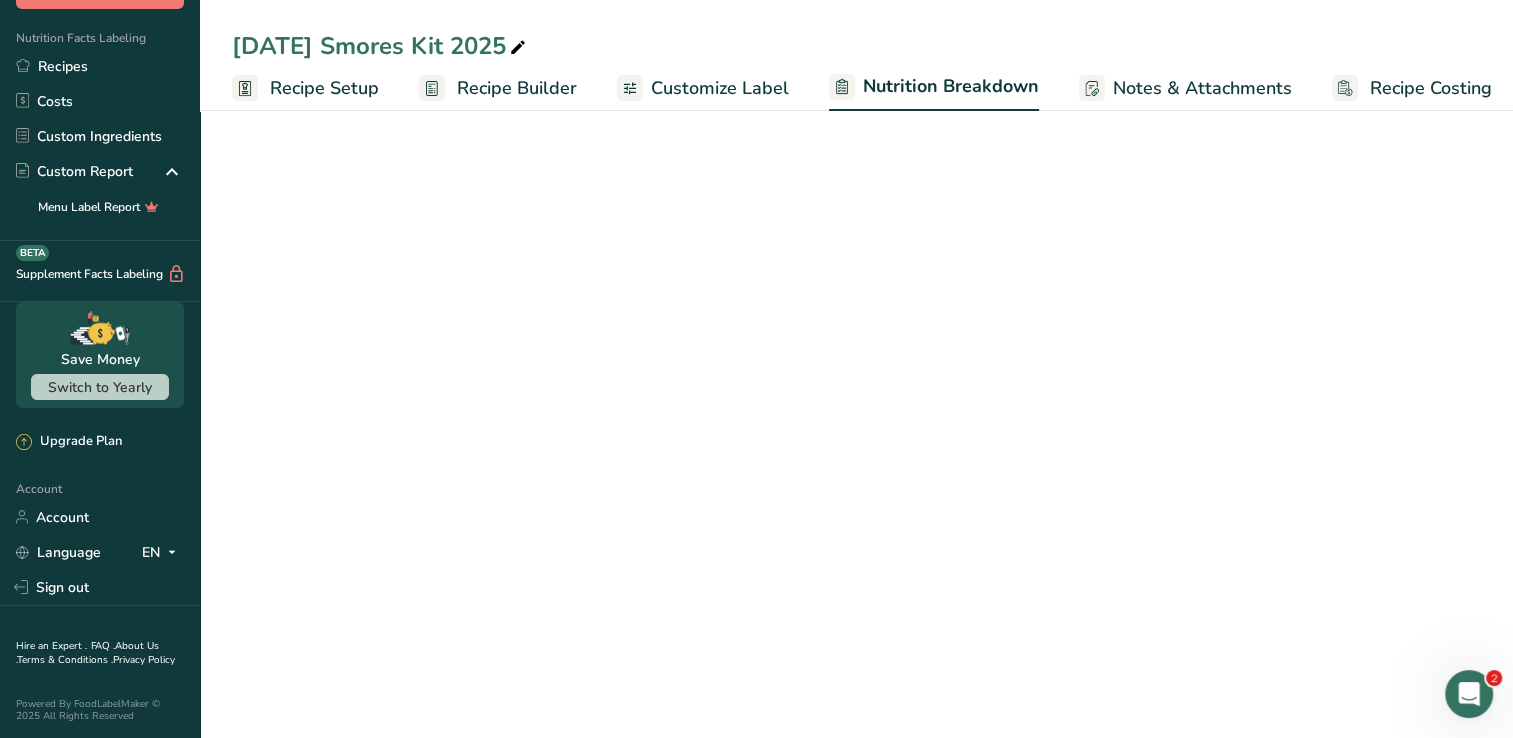select on "Calories" 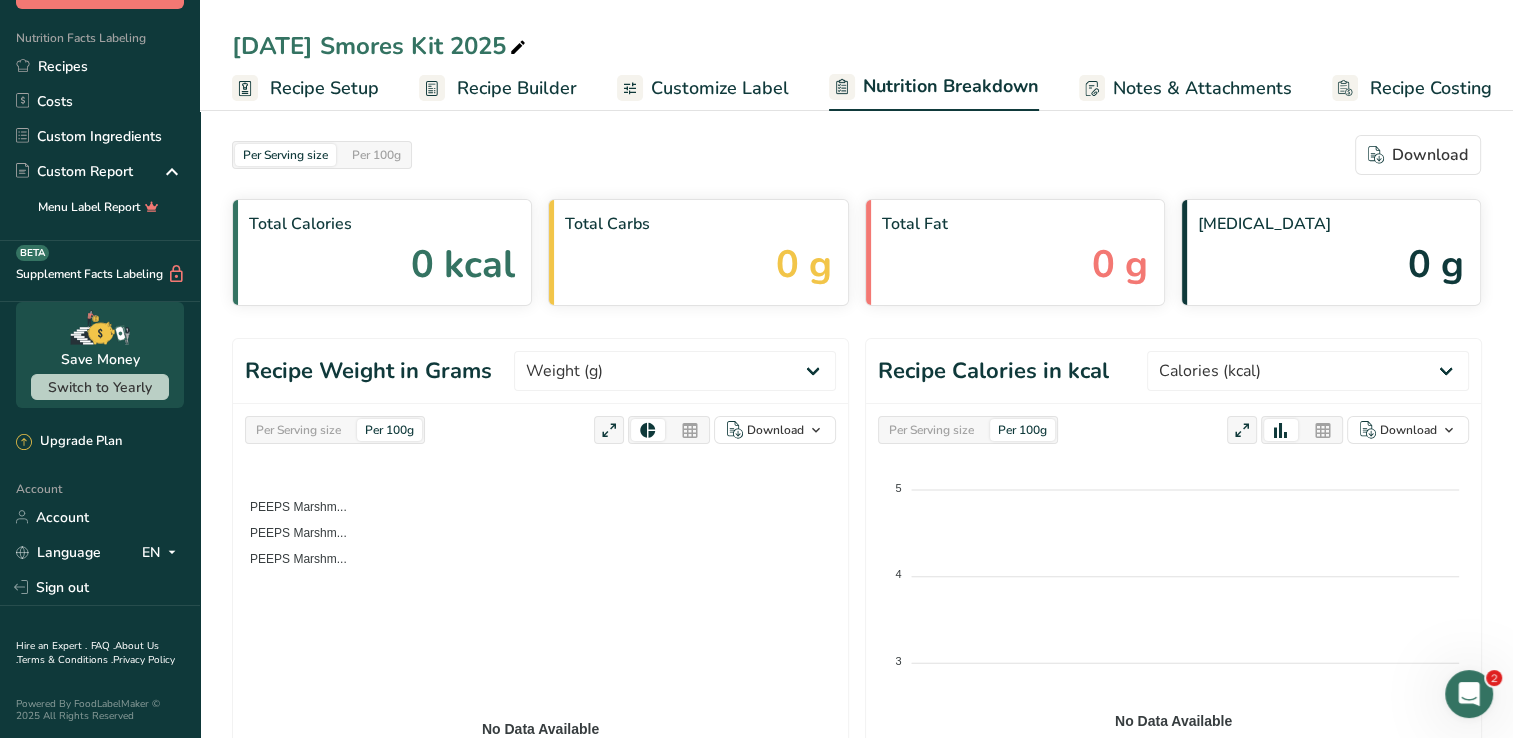 scroll, scrollTop: 0, scrollLeft: 0, axis: both 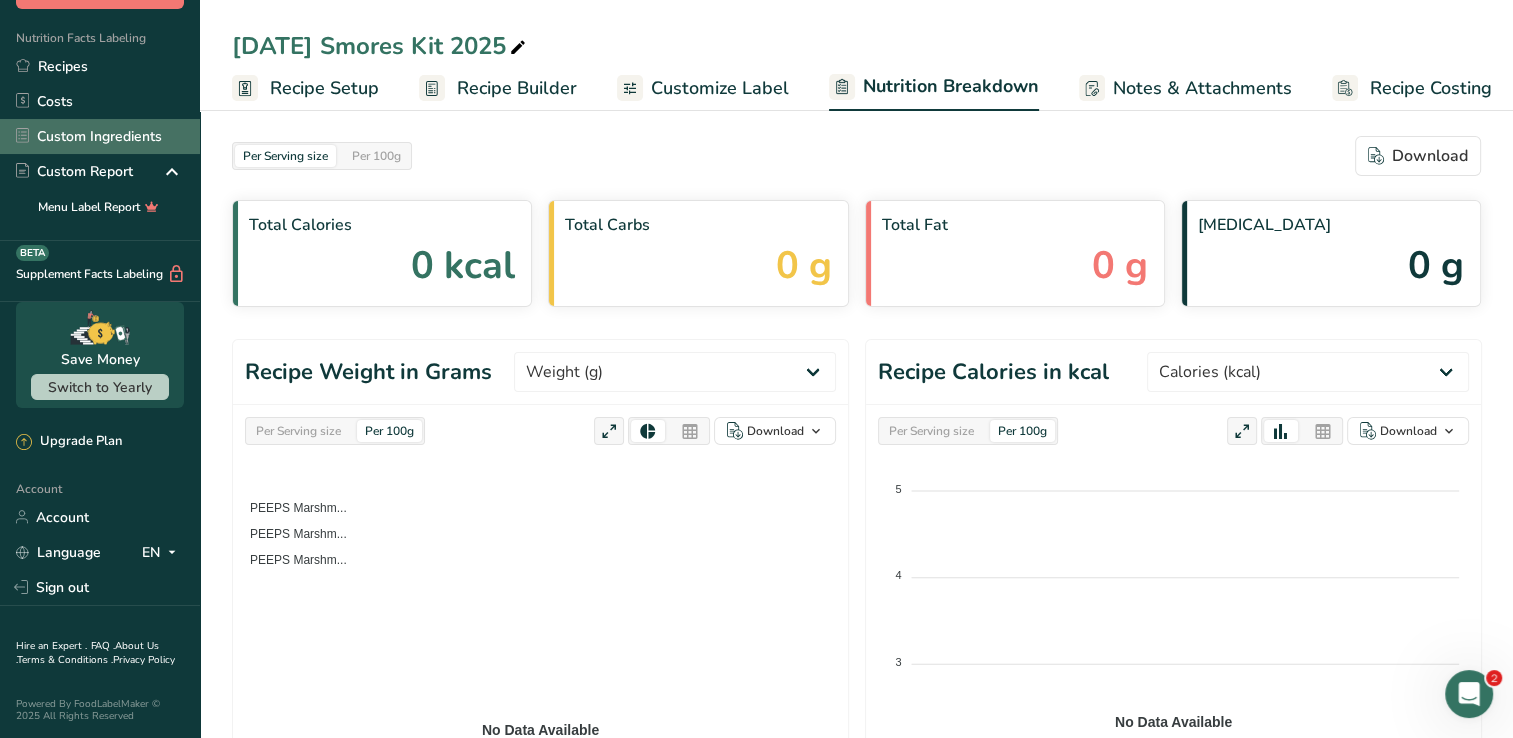 click on "Custom Ingredients" at bounding box center (100, 136) 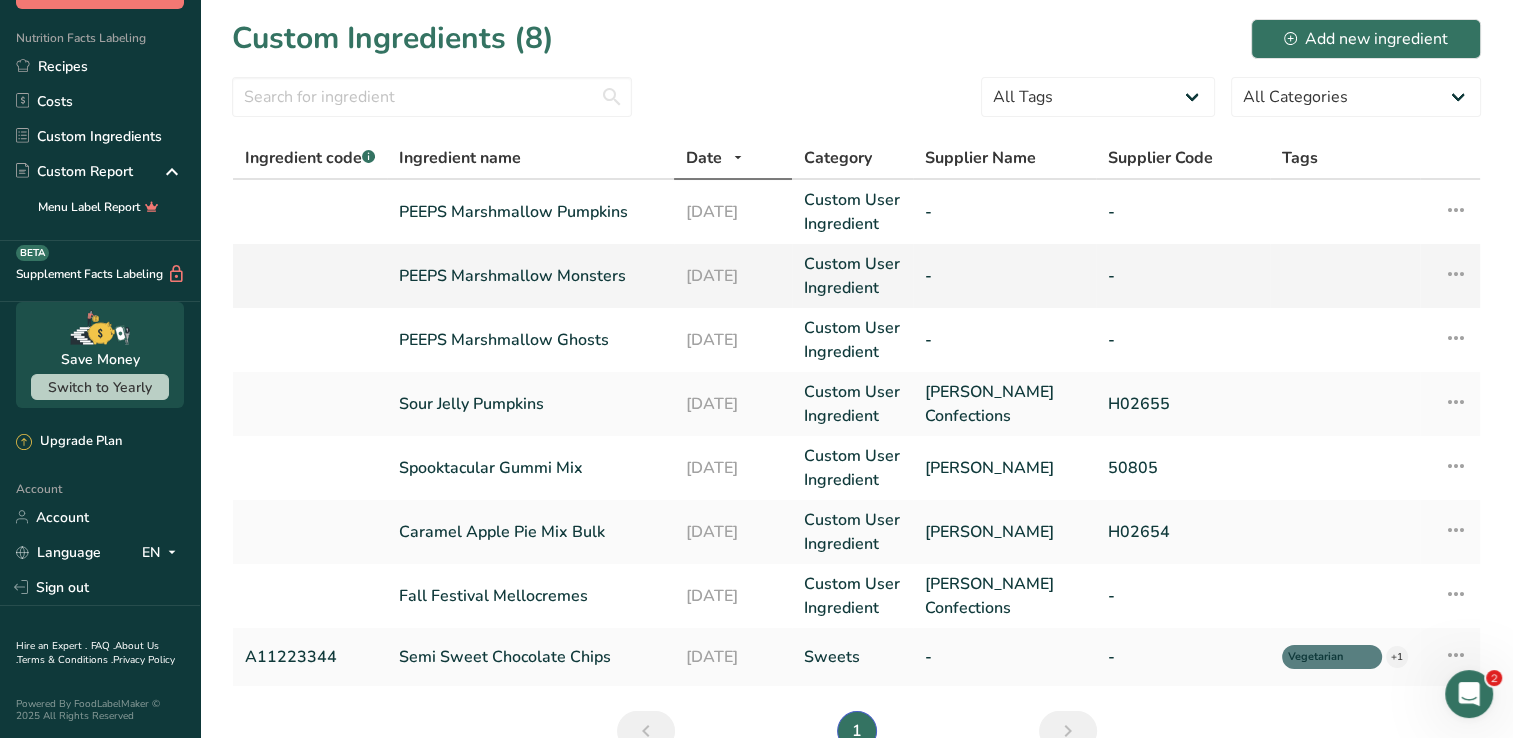 click on "PEEPS Marshmallow Monsters" at bounding box center (530, 276) 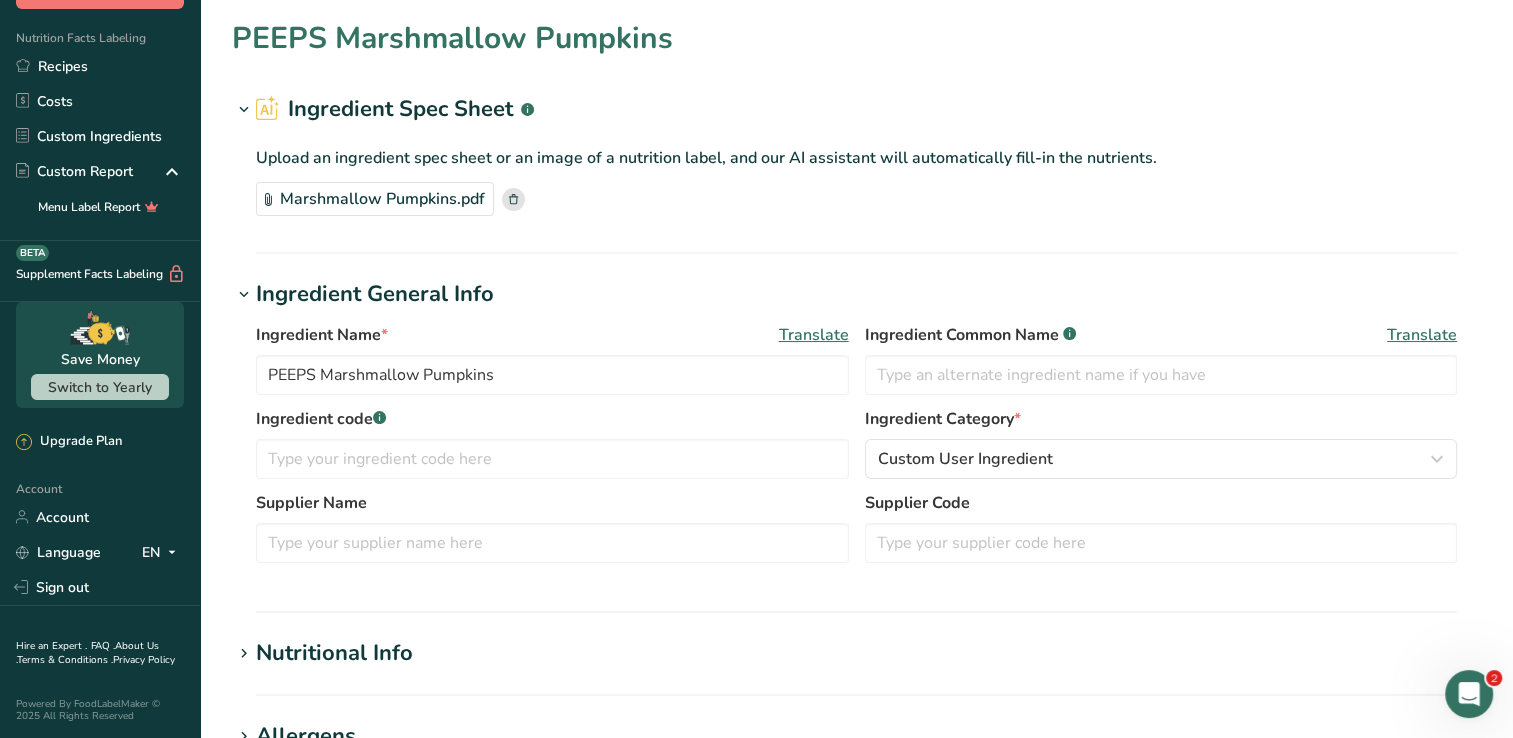 type on "PEEPS Marshmallow Monsters" 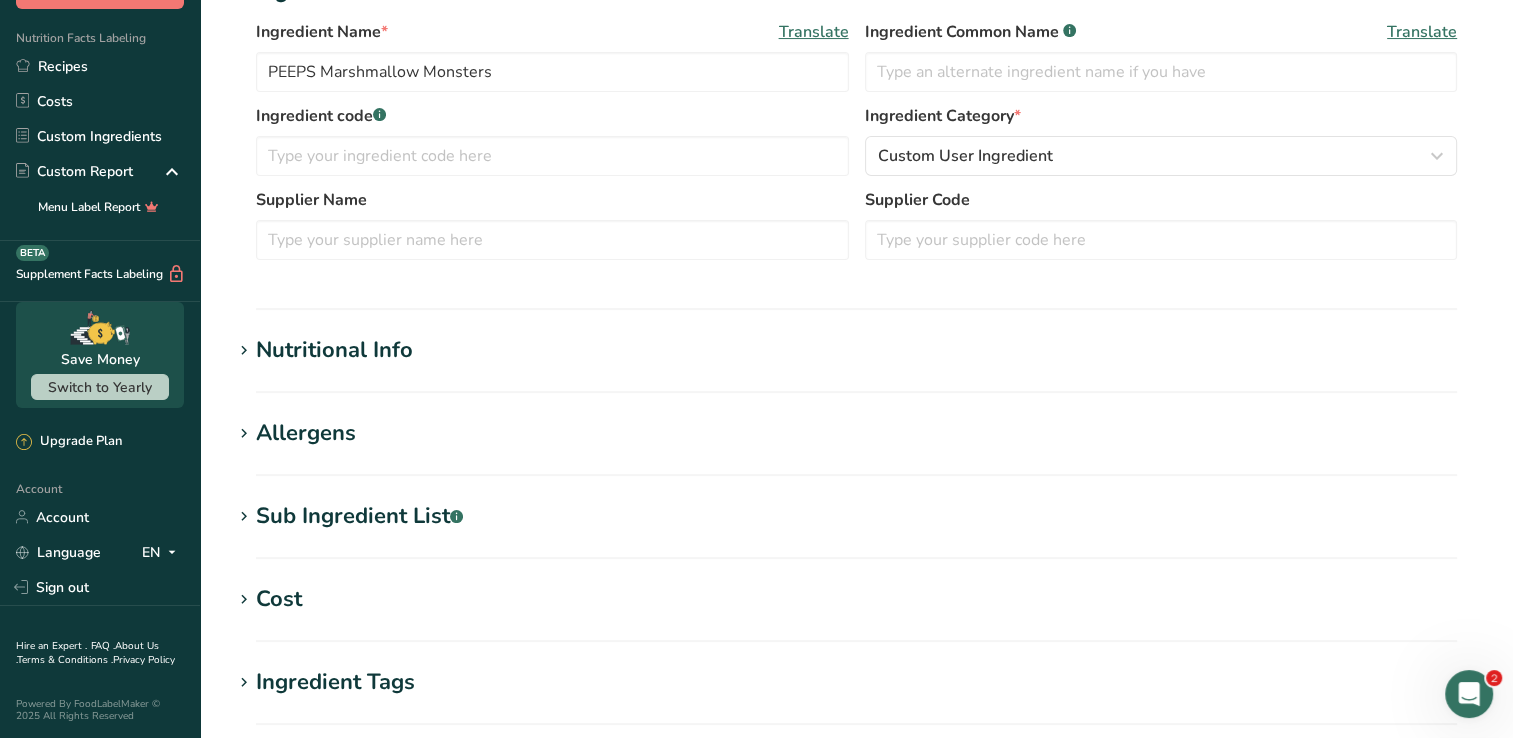 click on "Allergens" at bounding box center (856, 433) 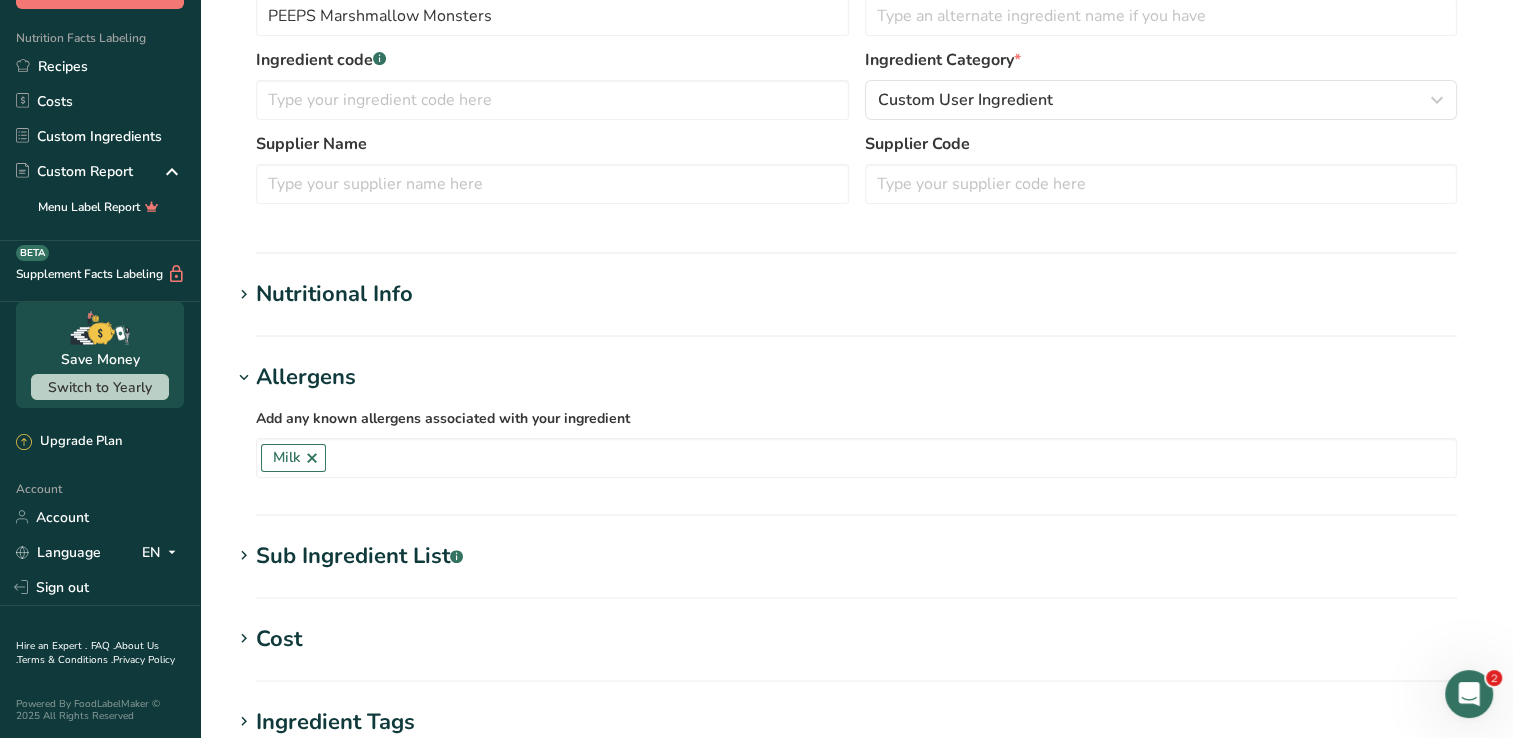 scroll, scrollTop: 500, scrollLeft: 0, axis: vertical 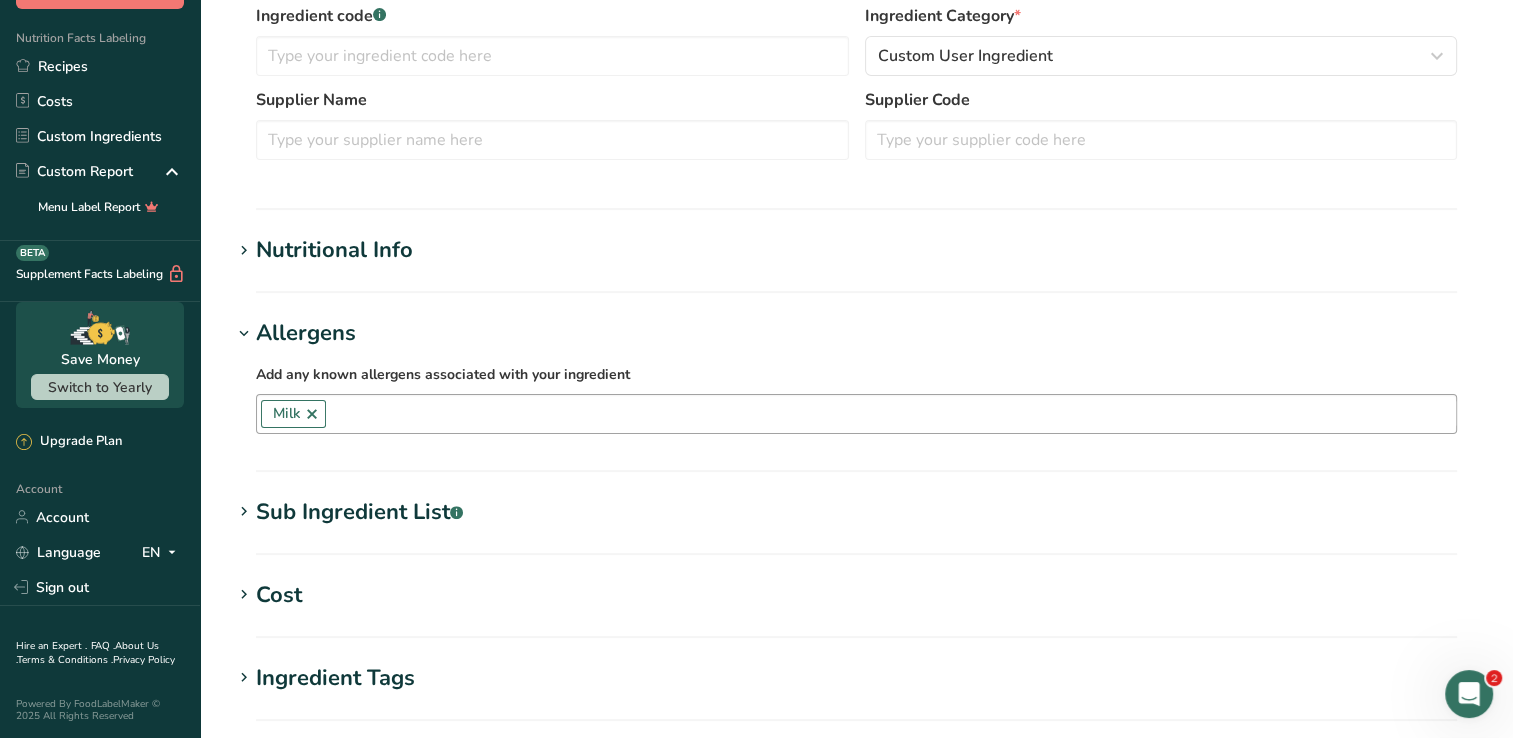 click at bounding box center [312, 414] 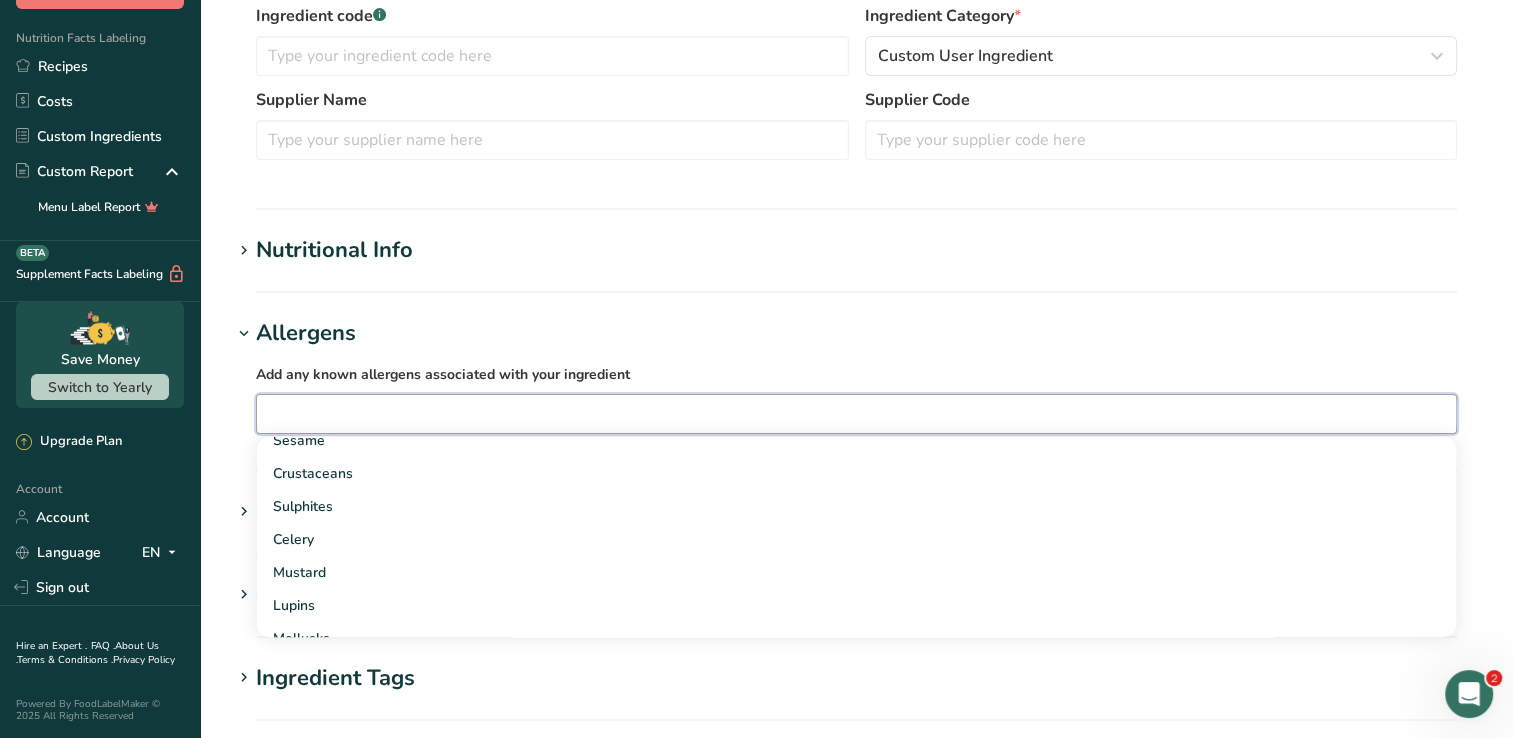 scroll, scrollTop: 500, scrollLeft: 0, axis: vertical 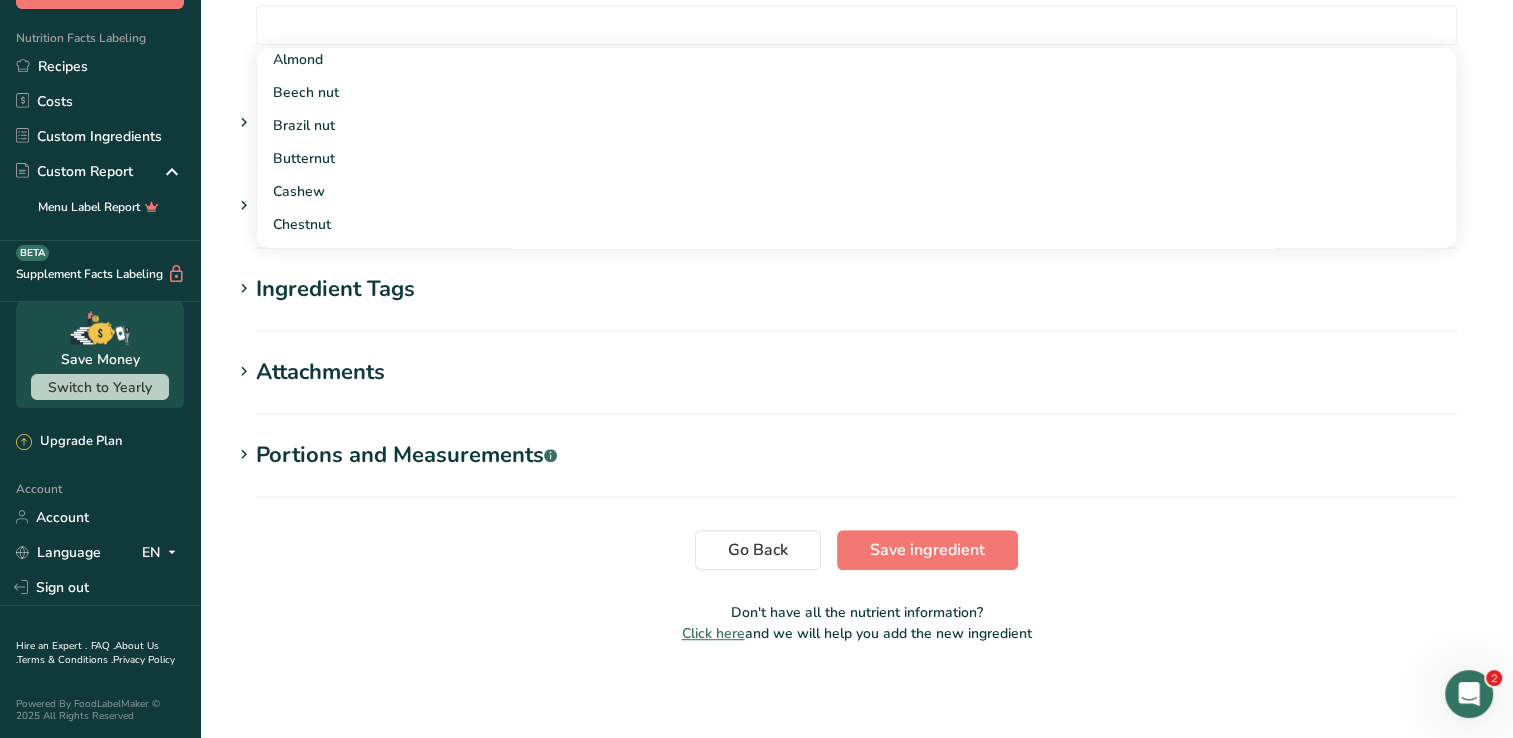 click on "Edit PEEPS Marshmallow Monsters
Ingredient Spec Sheet
.a-a{fill:#347362;}.b-a{fill:#fff;}
Upload an ingredient spec sheet or an image of a nutrition label, and our AI assistant will automatically fill-in the nutrients.
Drop your files here or click to upload
Maximum file size is 5MB
Ingredient General Info
Ingredient Name *
Translate
PEEPS Marshmallow Monsters
Ingredient Common Name
.a-a{fill:#347362;}.b-a{fill:#fff;}
Translate
Ingredient code
.a-a{fill:#347362;}.b-a{fill:#fff;}
Ingredient Category *
Custom User Ingredient
Standard Categories" at bounding box center [856, -107] 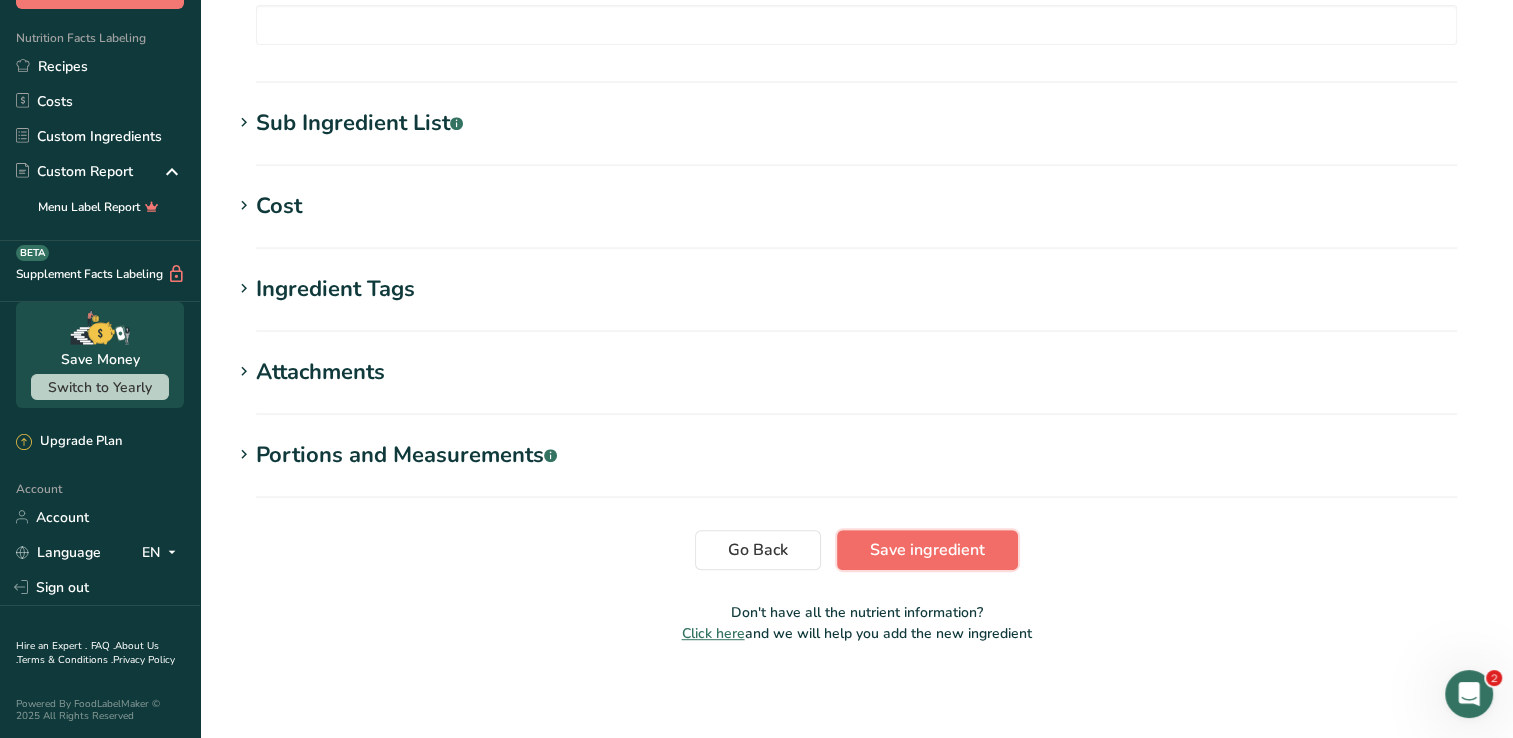 click on "Save ingredient" at bounding box center (927, 550) 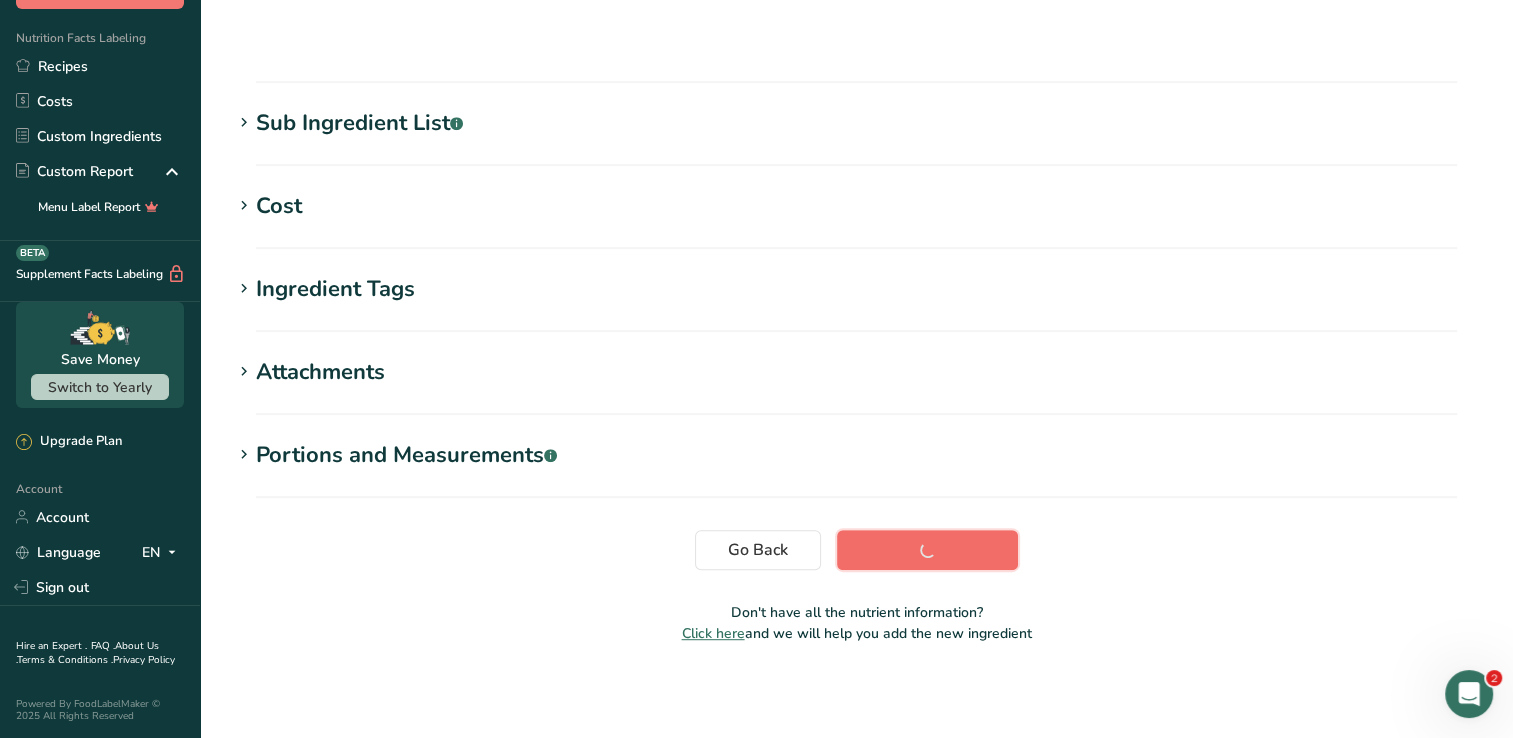 scroll, scrollTop: 320, scrollLeft: 0, axis: vertical 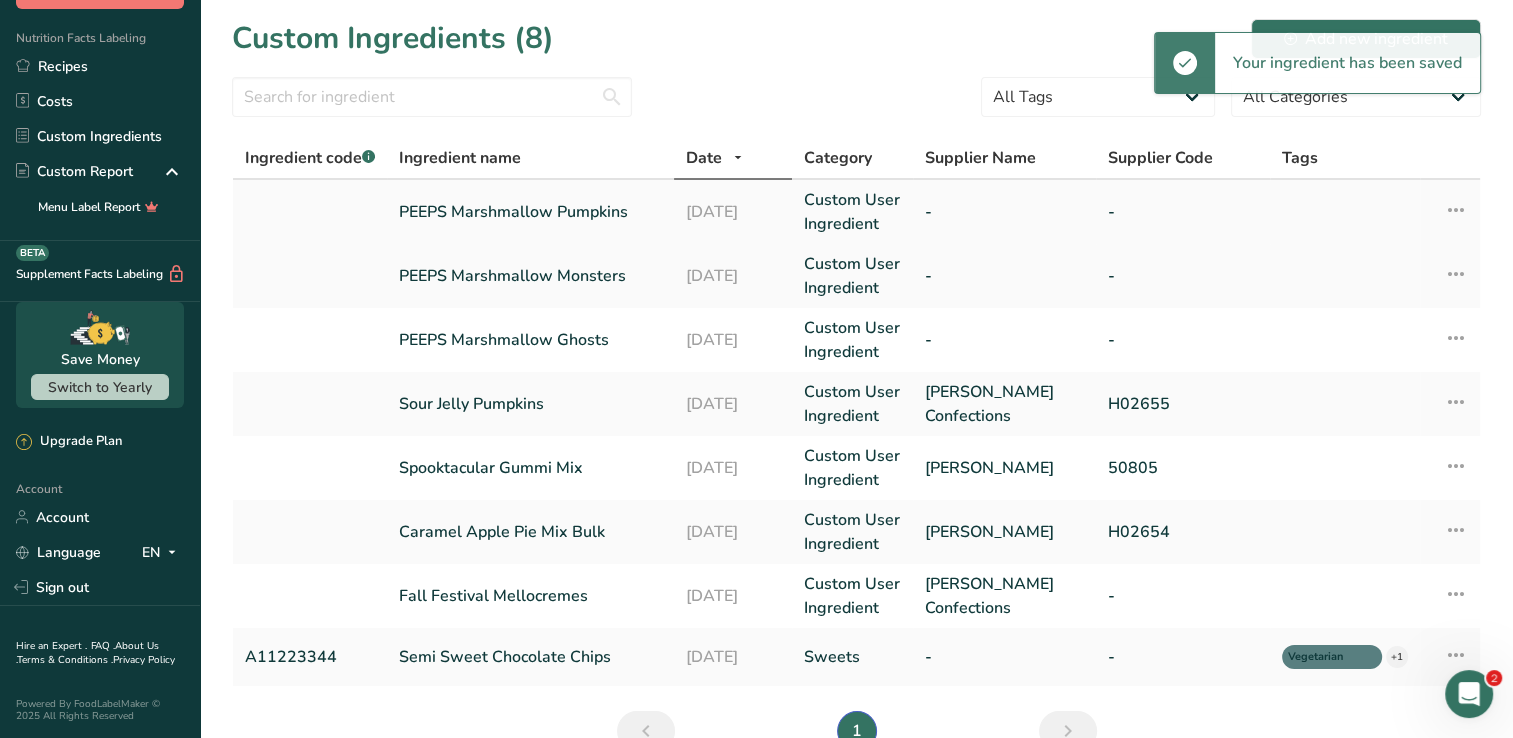 click on "PEEPS Marshmallow Pumpkins" at bounding box center [530, 212] 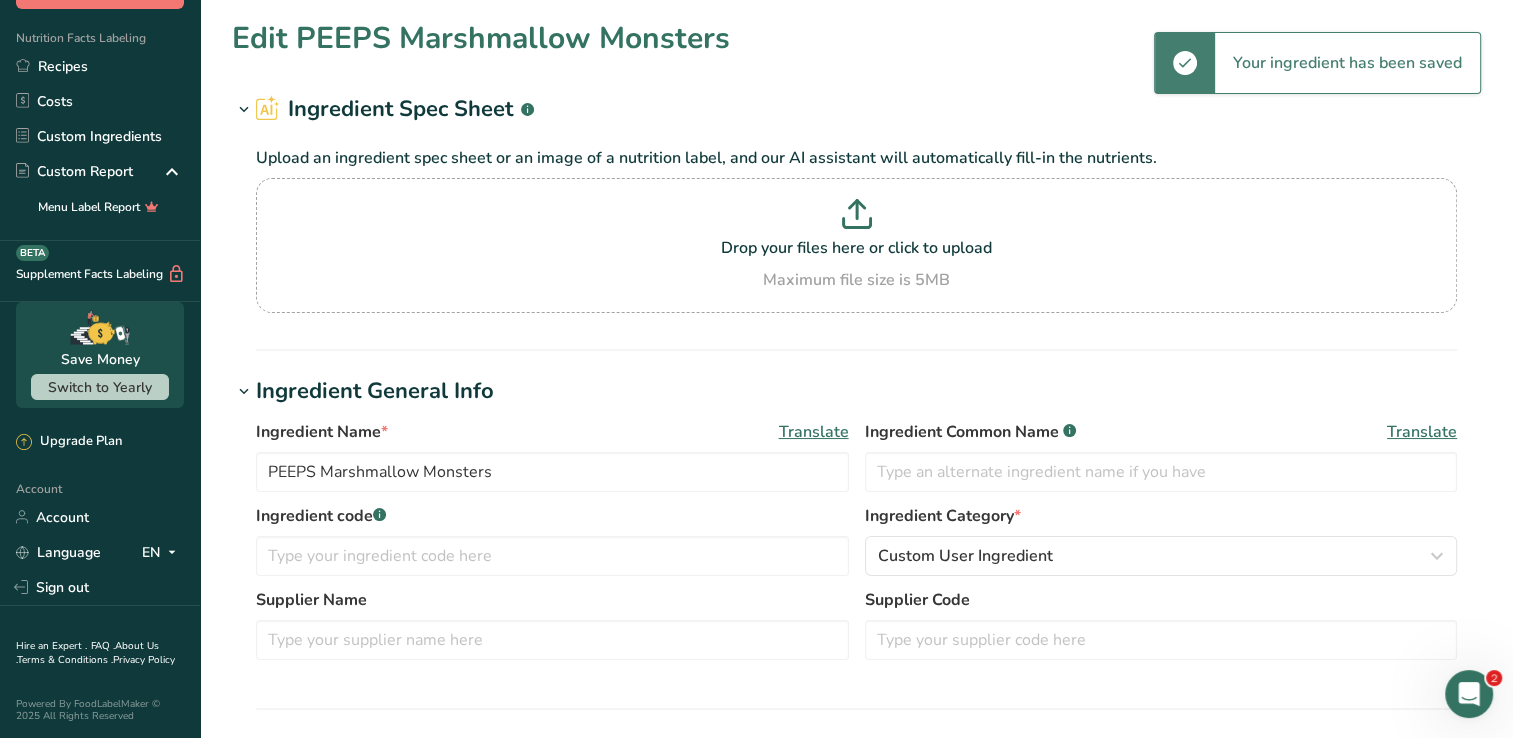 type on "PEEPS Marshmallow Pumpkins" 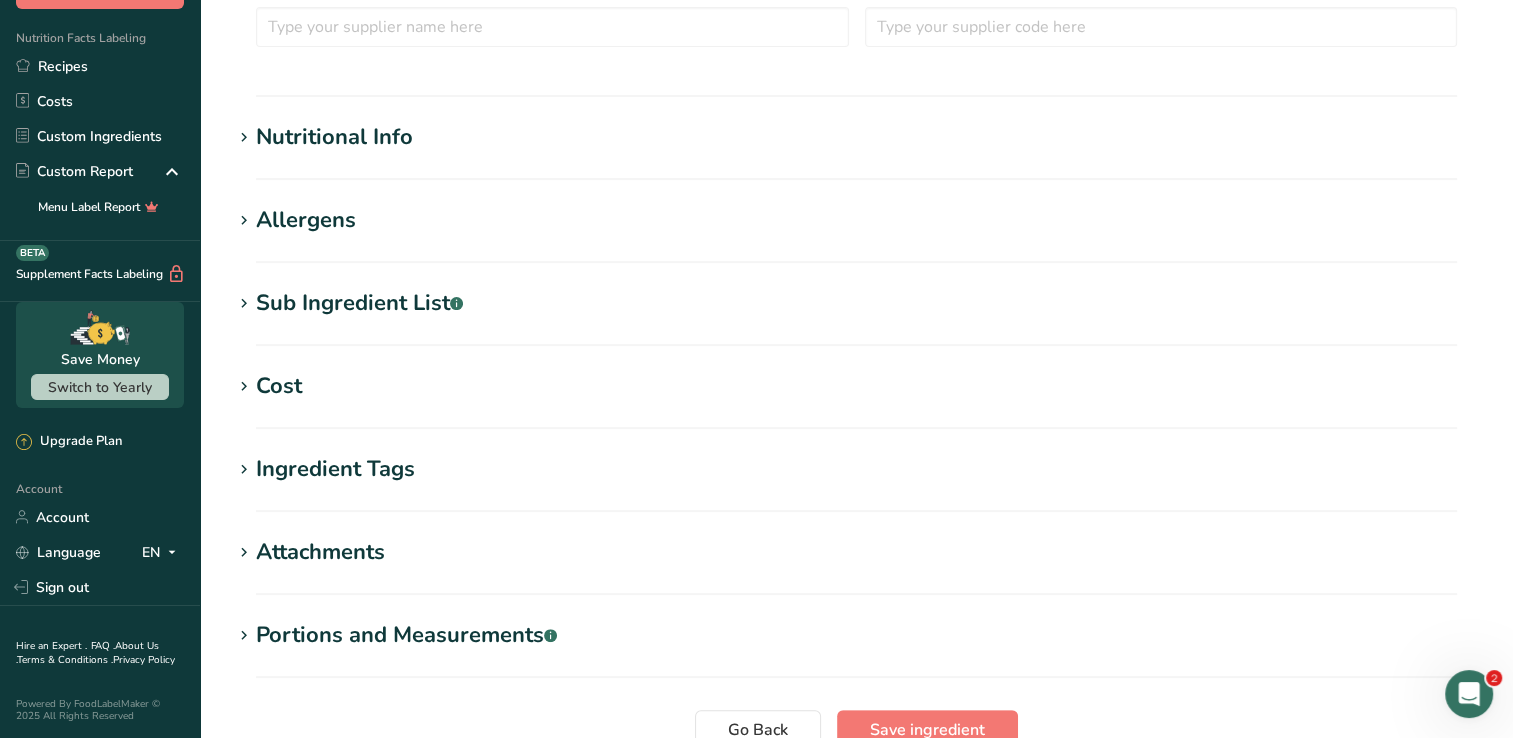 scroll, scrollTop: 497, scrollLeft: 0, axis: vertical 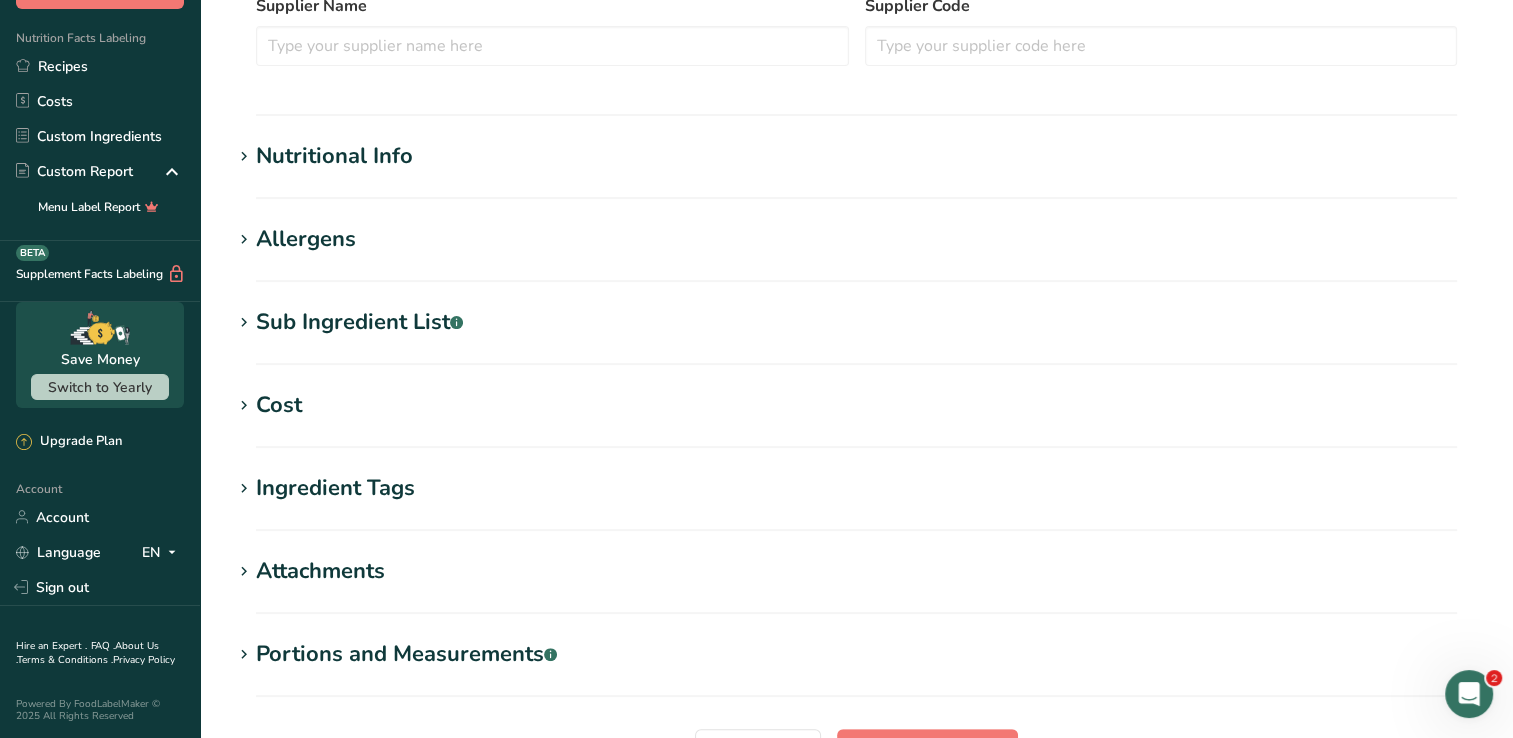 click on "Allergens" at bounding box center (856, 239) 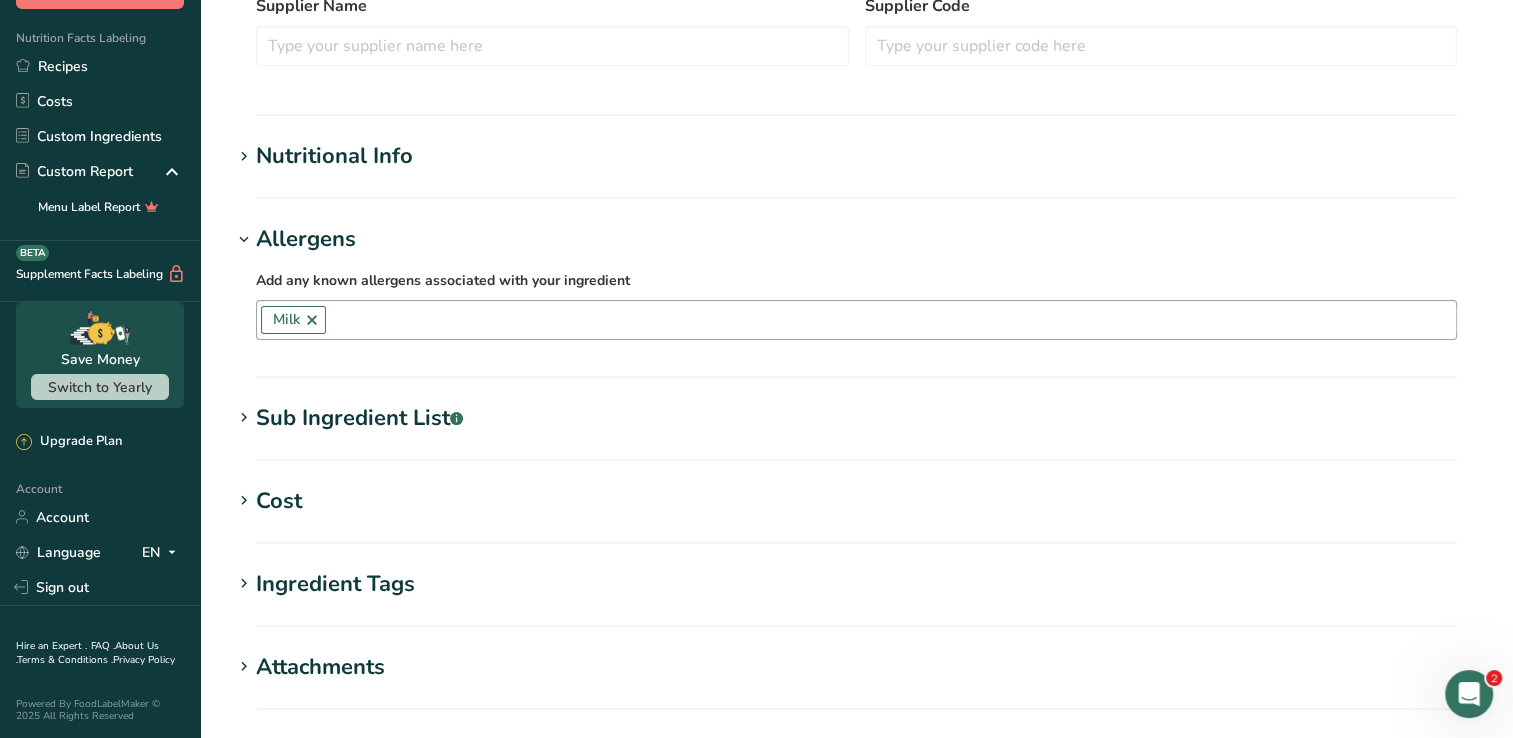 click at bounding box center (312, 320) 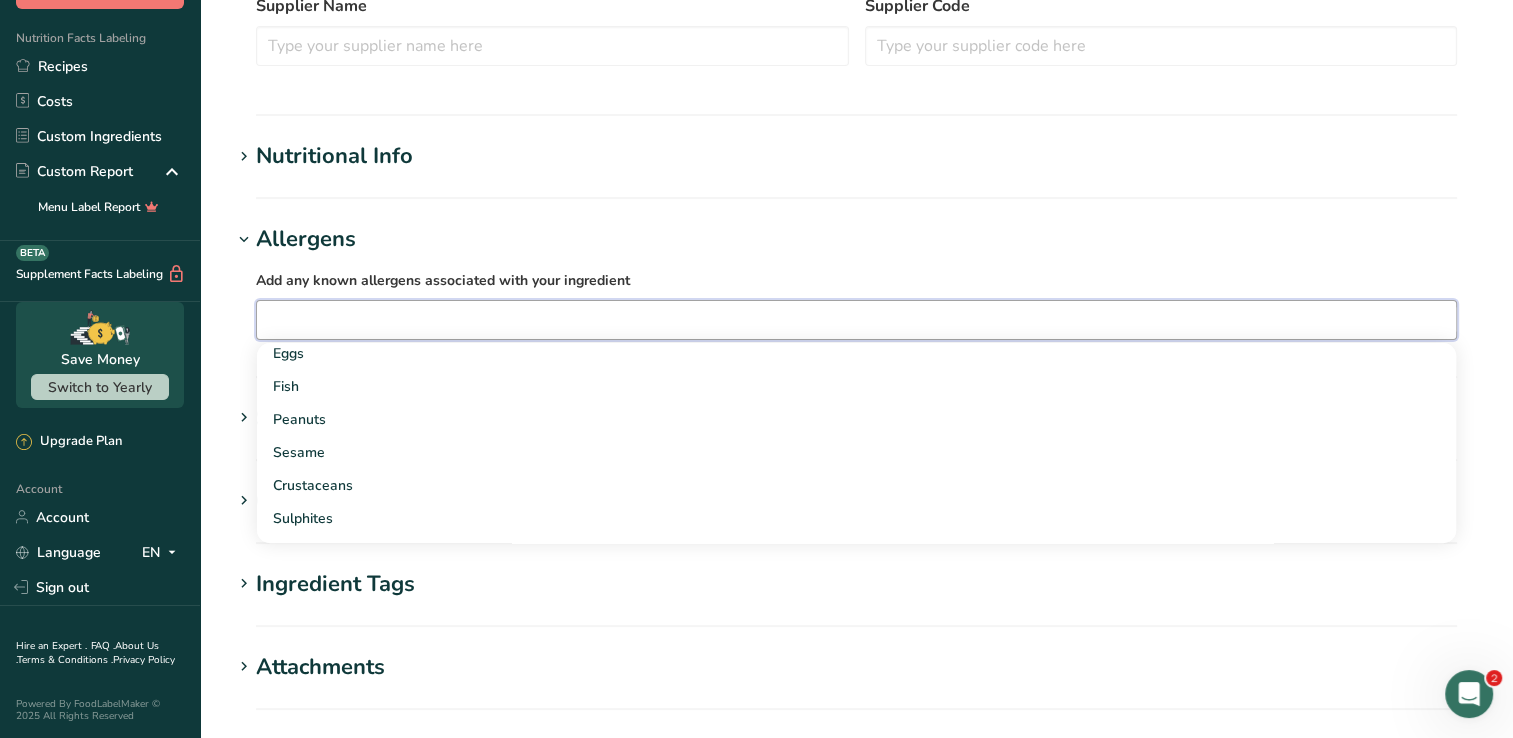 scroll, scrollTop: 400, scrollLeft: 0, axis: vertical 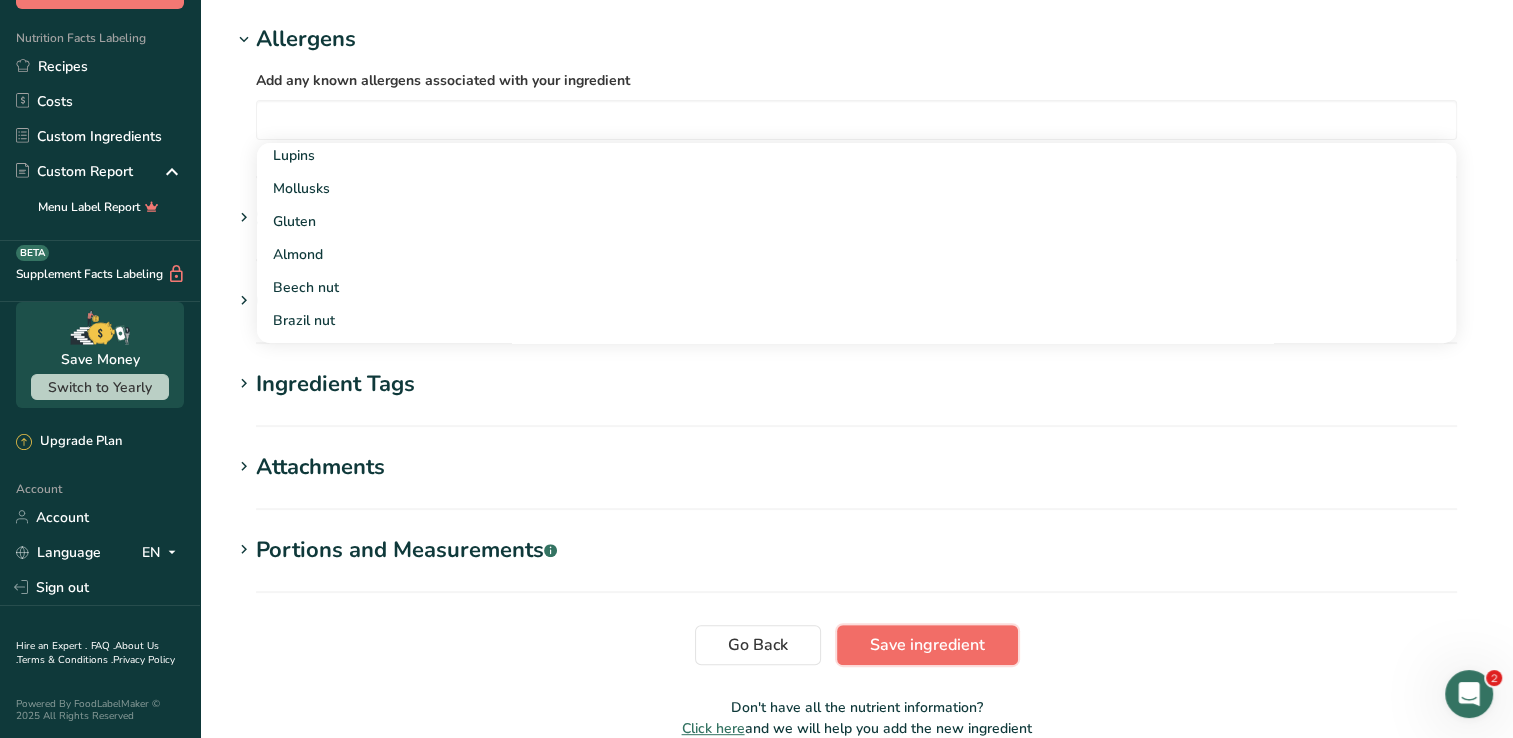 click on "Save ingredient" at bounding box center (927, 645) 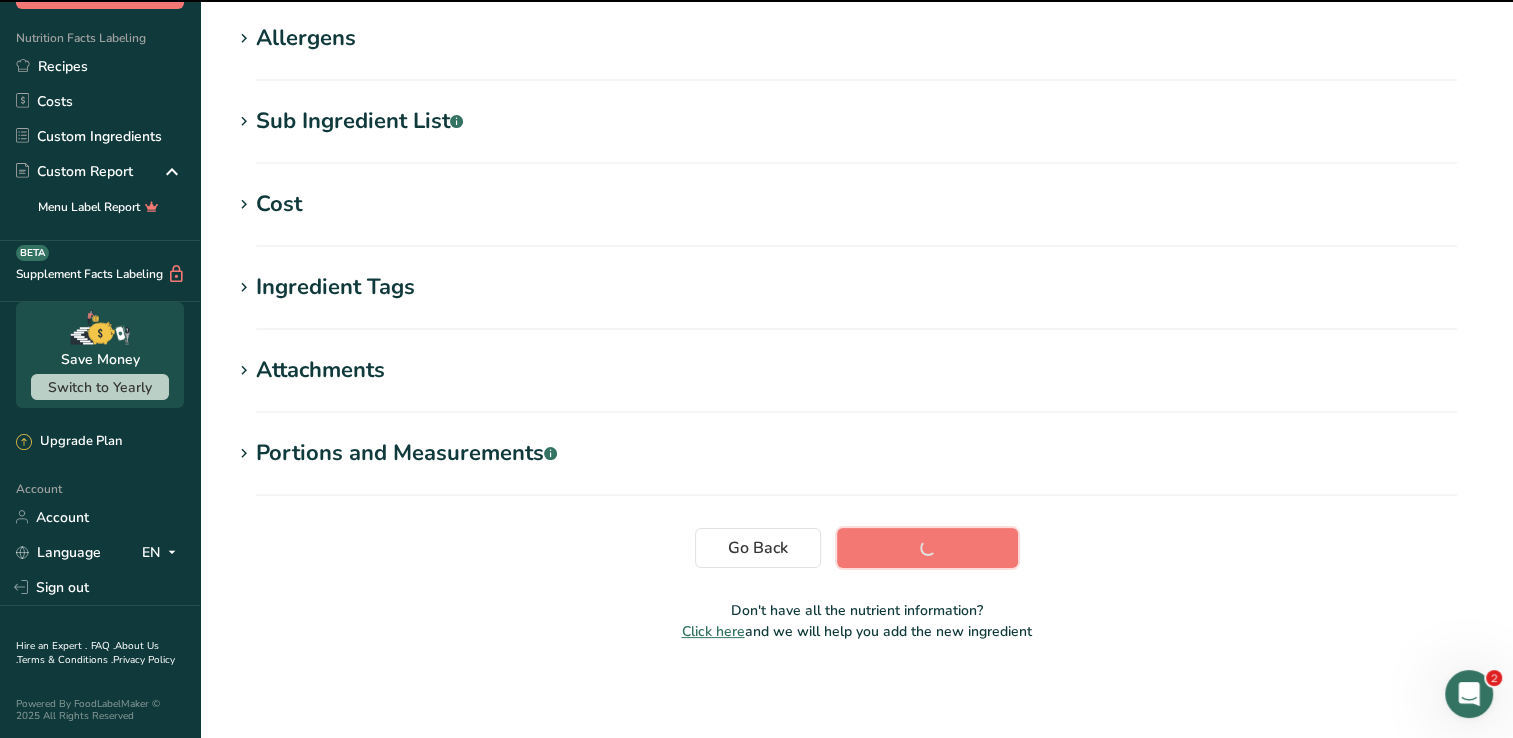 scroll, scrollTop: 320, scrollLeft: 0, axis: vertical 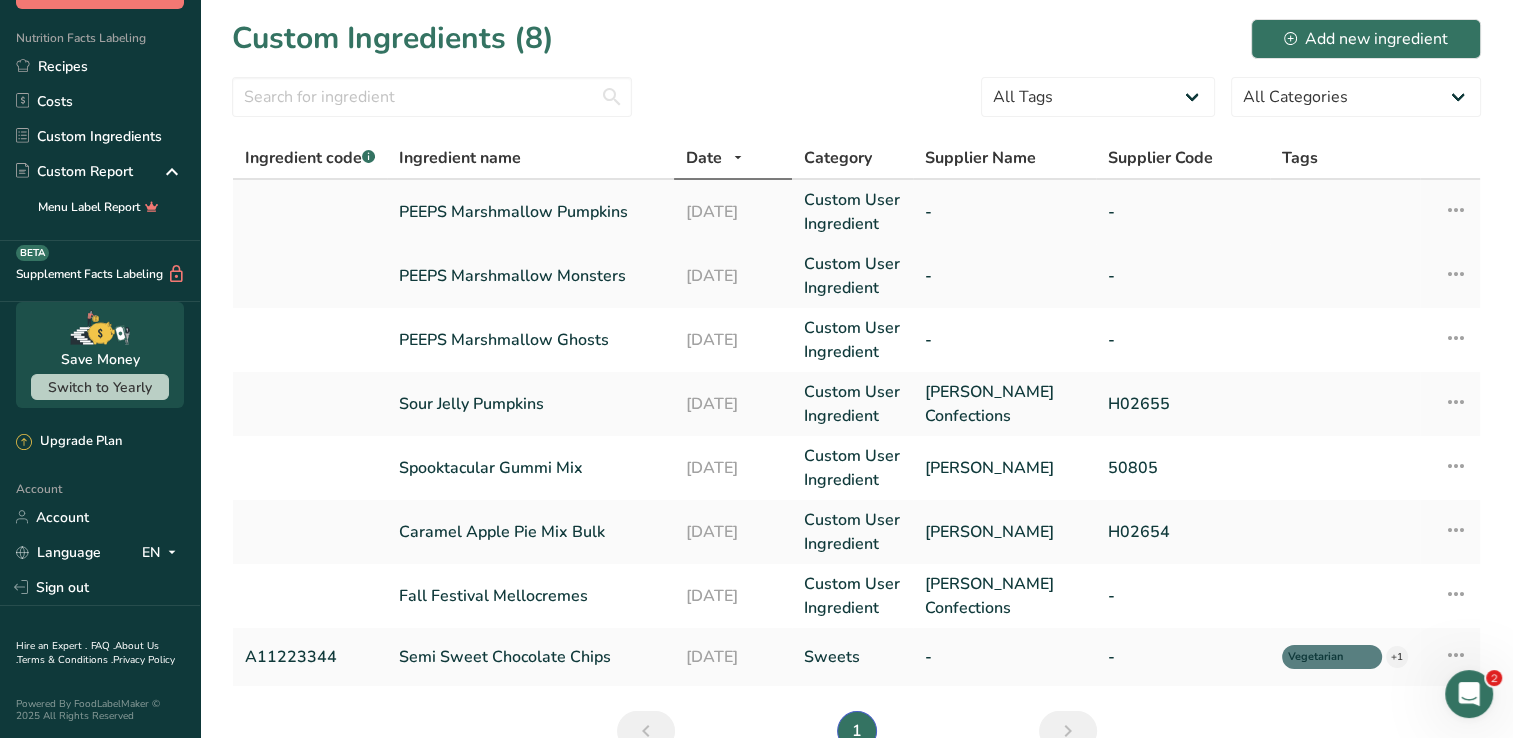 click on "PEEPS Marshmallow Pumpkins" at bounding box center (530, 212) 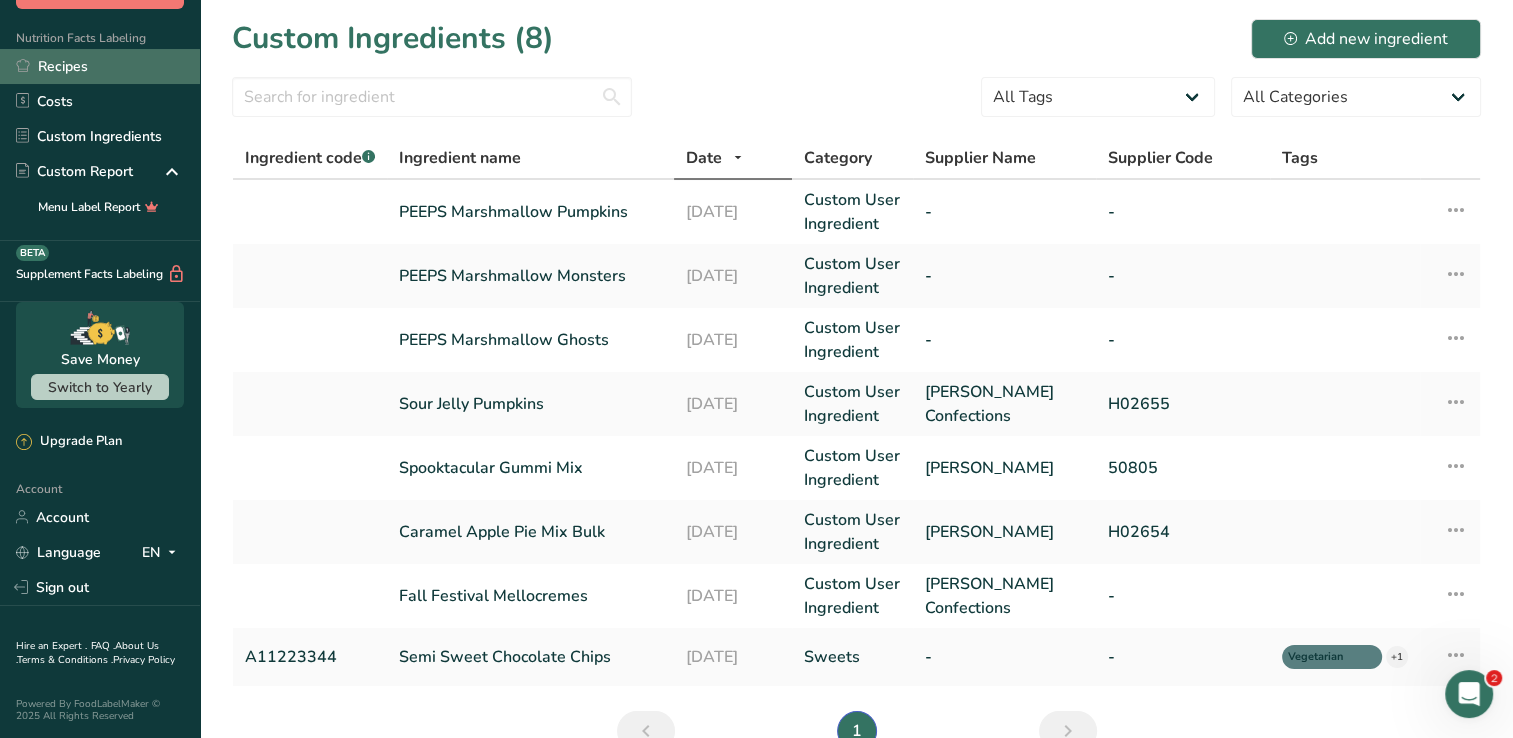 click on "Recipes" at bounding box center (100, 66) 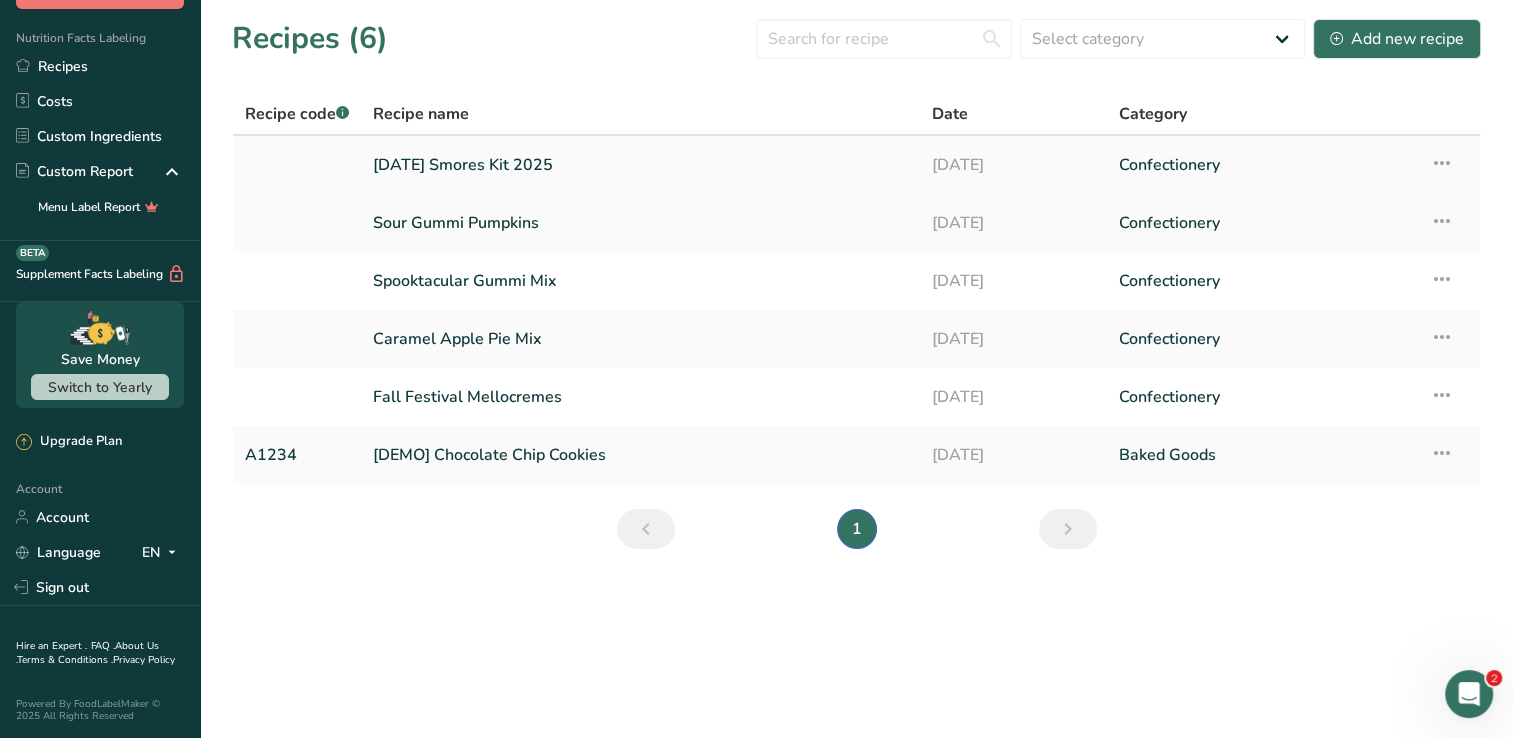 click on "Halloween Smores Kit 2025" at bounding box center (640, 165) 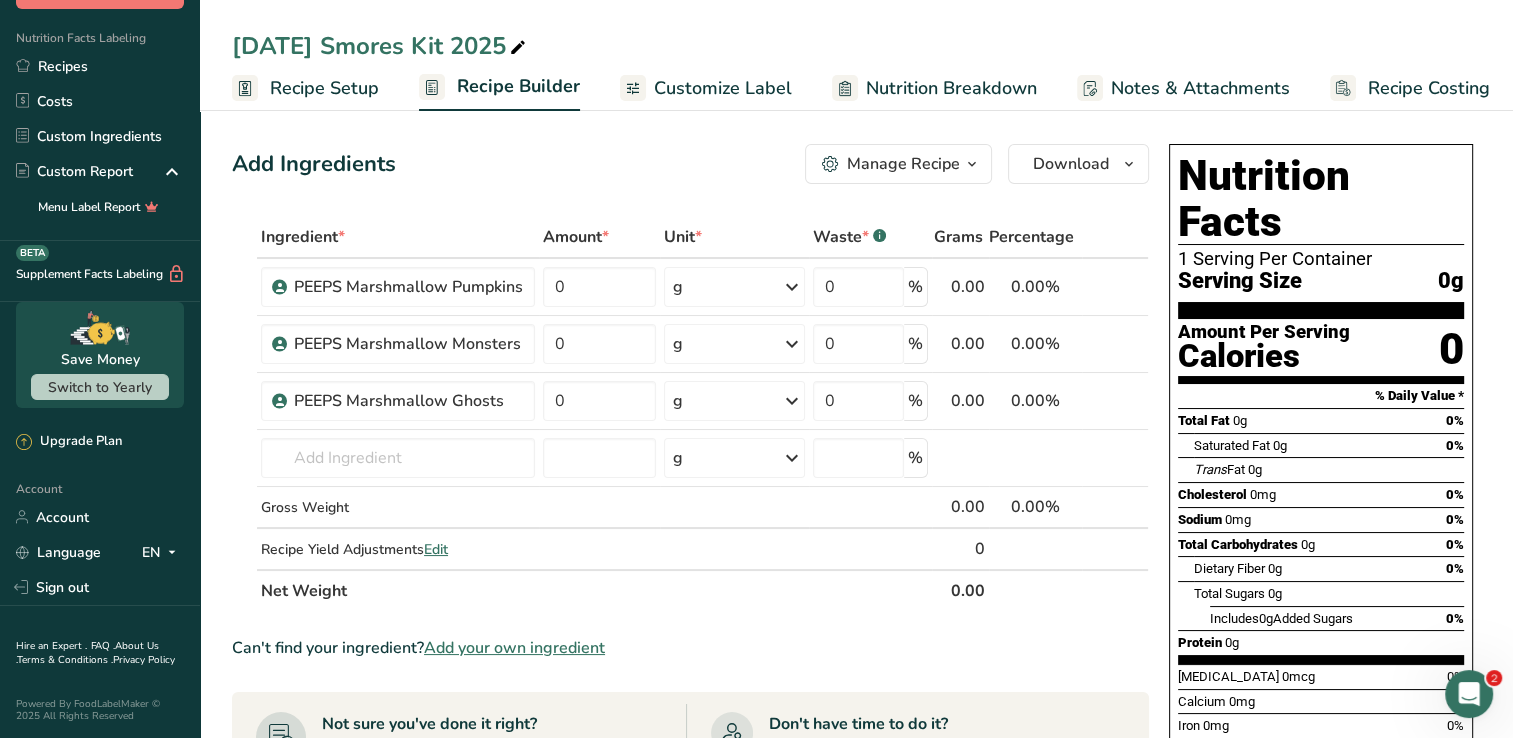 click on "Recipe Setup" at bounding box center [324, 88] 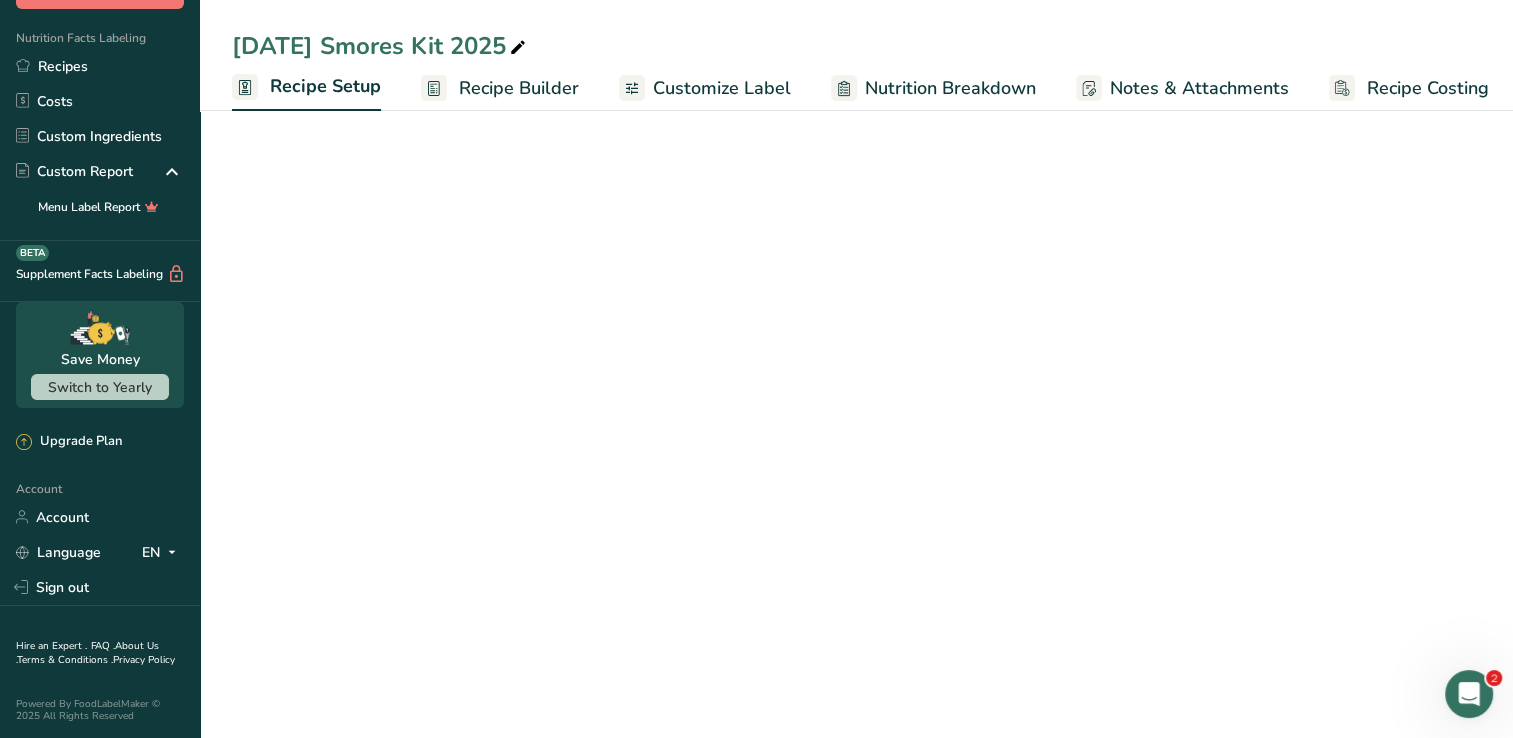 scroll, scrollTop: 0, scrollLeft: 7, axis: horizontal 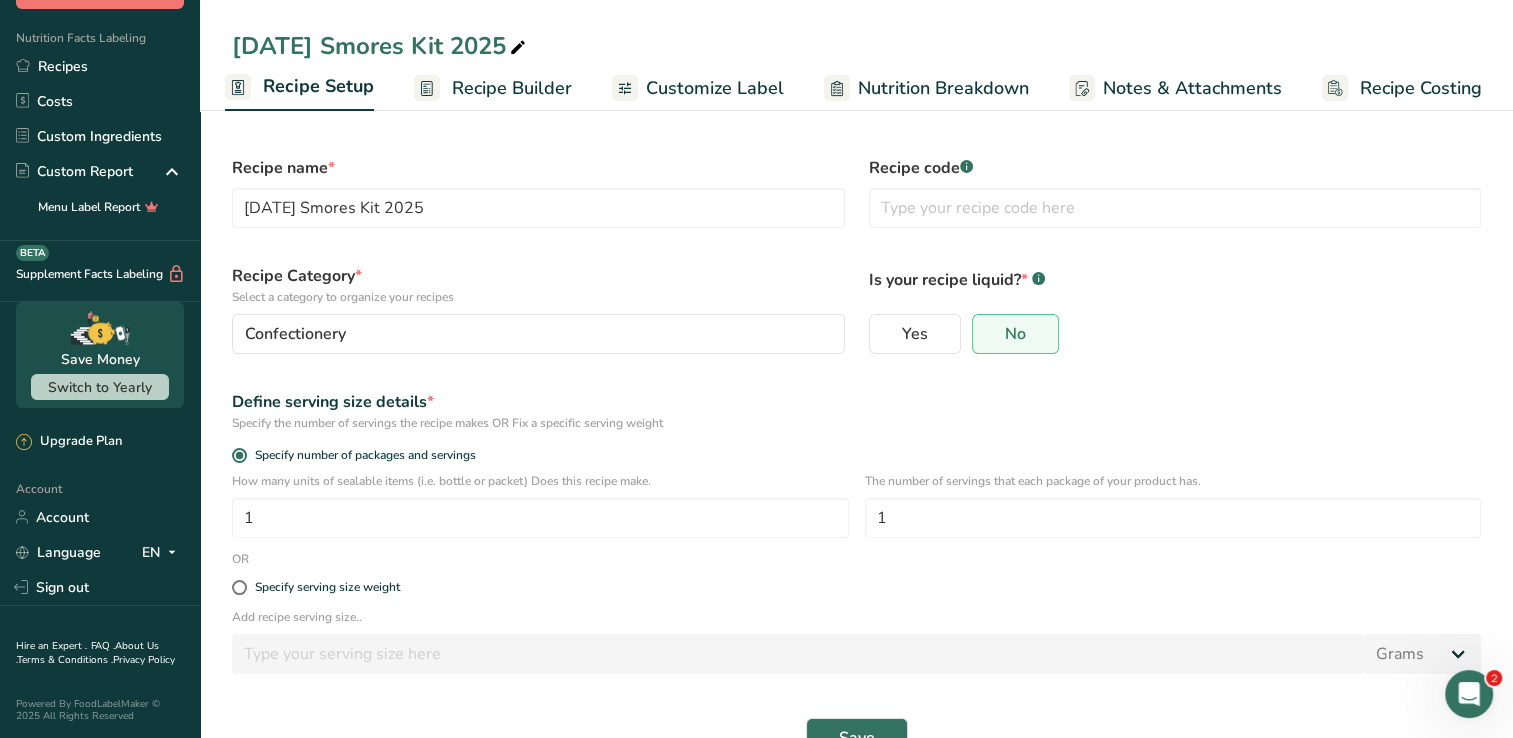 click on "Recipe Builder" at bounding box center (512, 88) 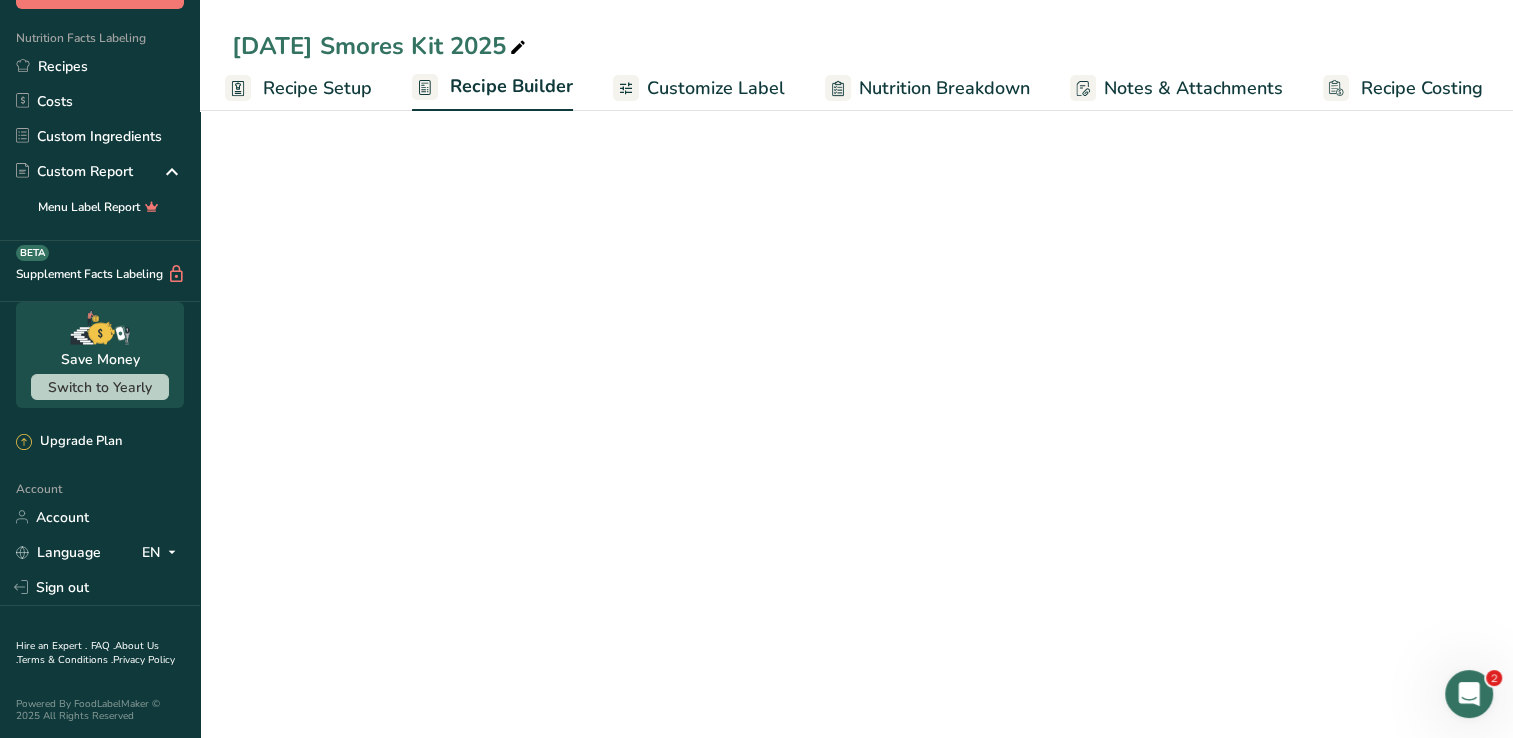 scroll, scrollTop: 0, scrollLeft: 8, axis: horizontal 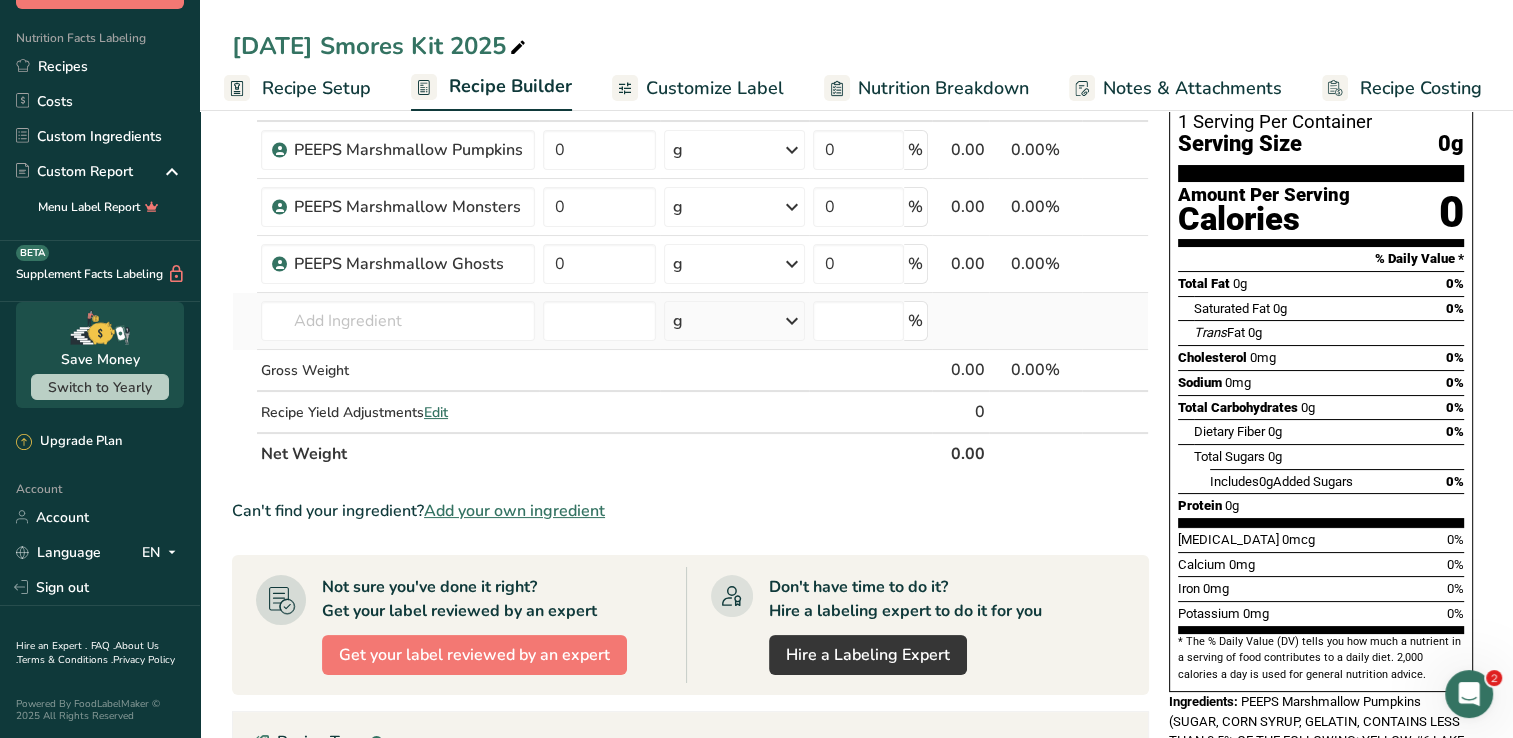 click on "Almond flour
Milk, whole, 3.25% milkfat, without added vitamin A and vitamin D
Beef, tenderloin, steak, separable lean only, trimmed to 1/8" fat, all grades, raw
Beef, grass-fed, strip steaks, lean only, raw
Beef, ground, 70% lean meat / 30% fat, raw
See full Results" at bounding box center [398, 321] 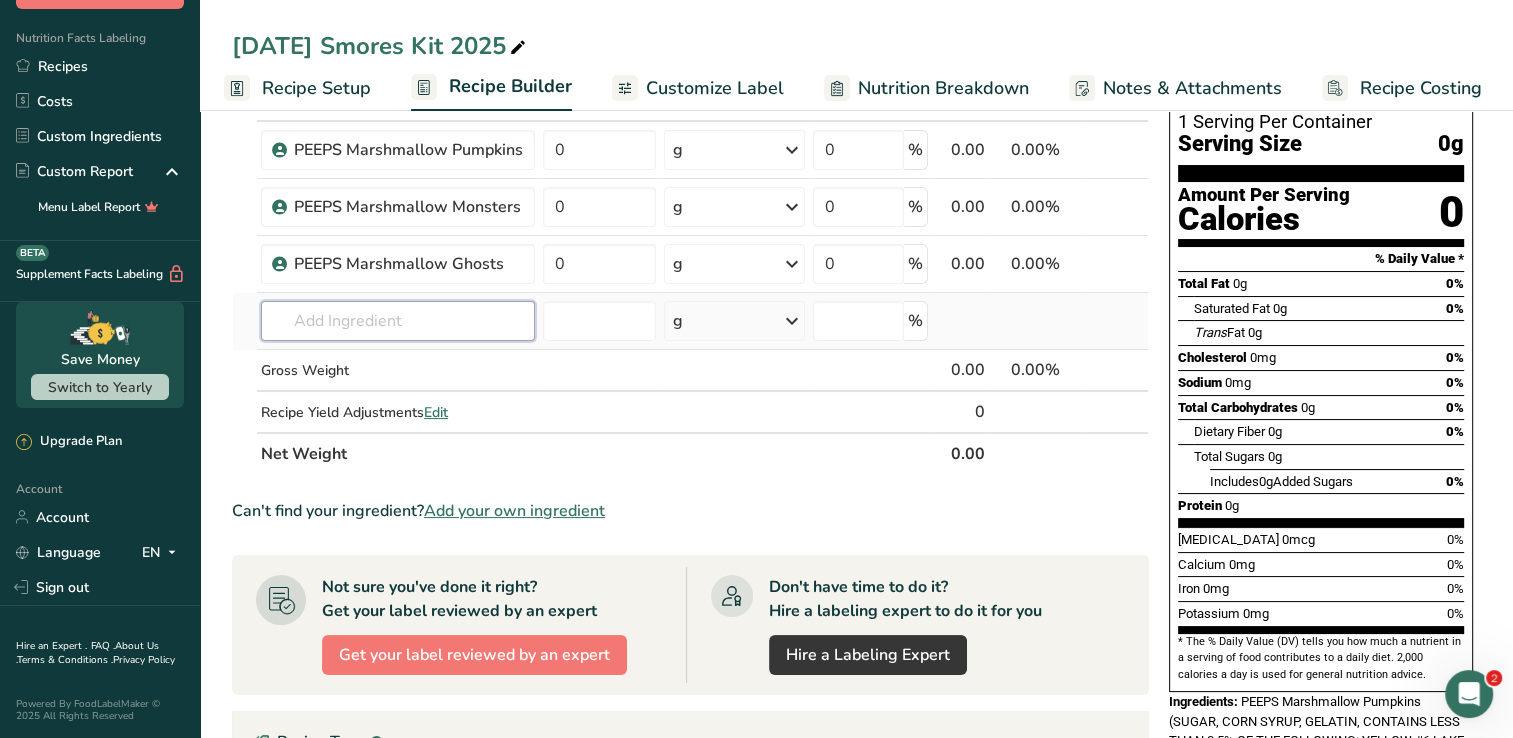 click at bounding box center [398, 321] 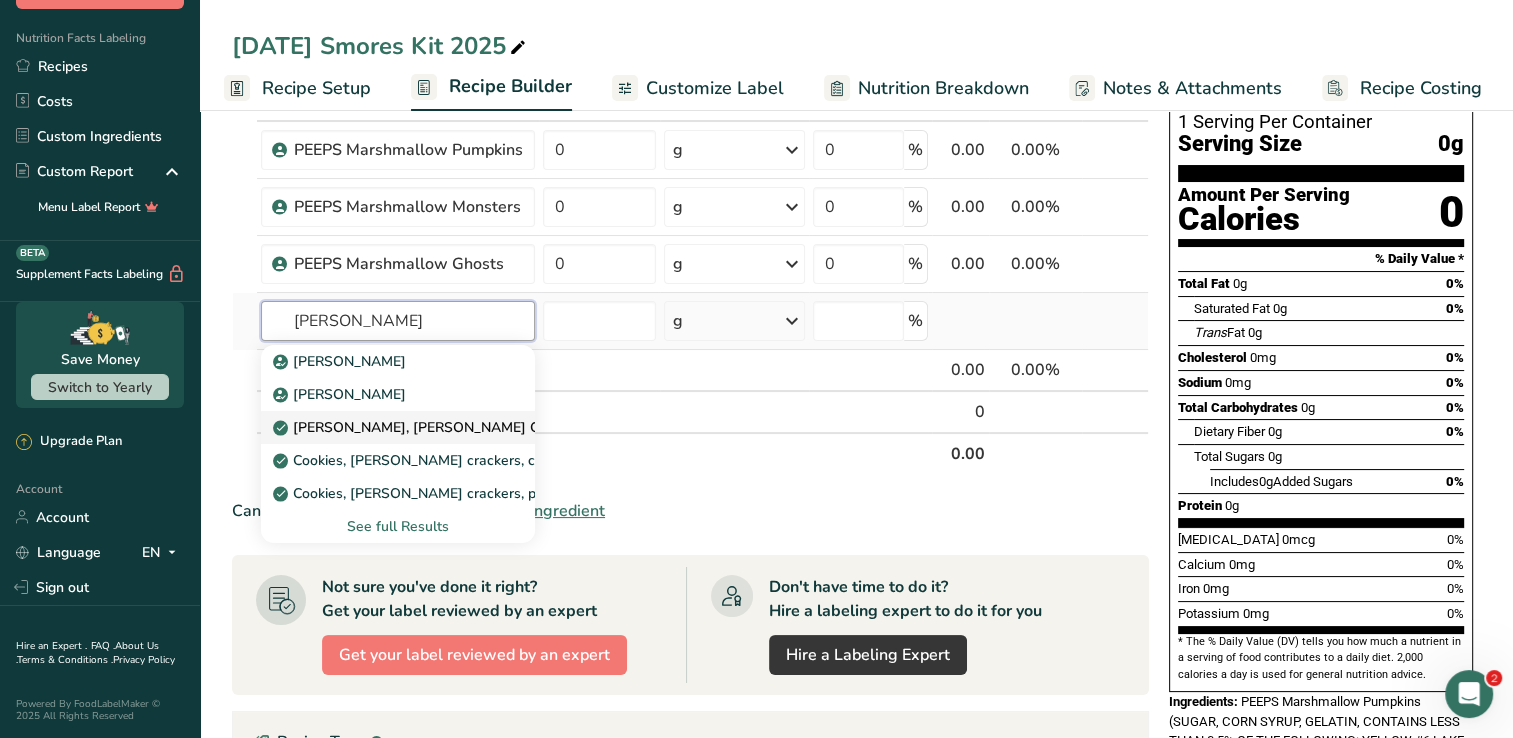 type on "graham" 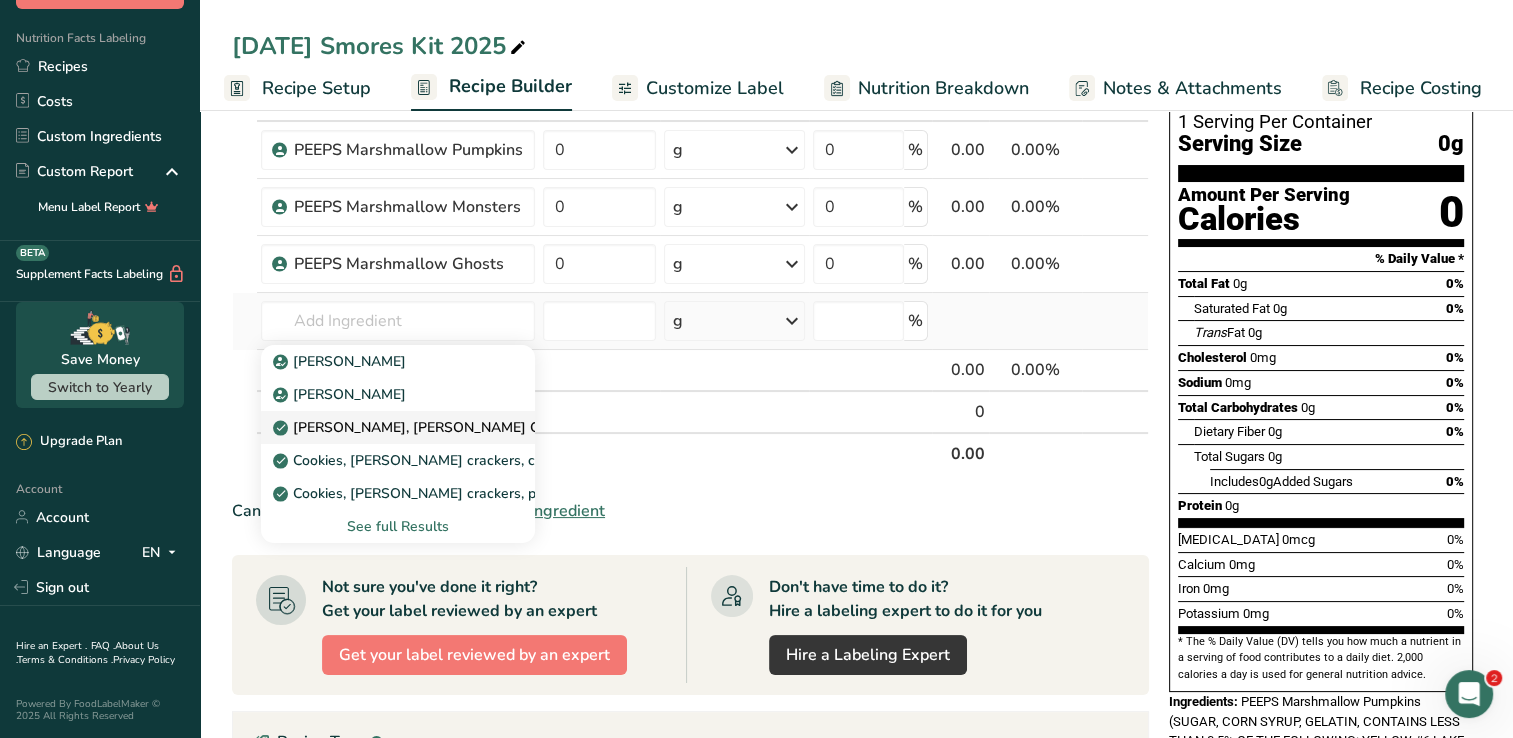 click on "[PERSON_NAME], [PERSON_NAME] Crackers" at bounding box center (431, 427) 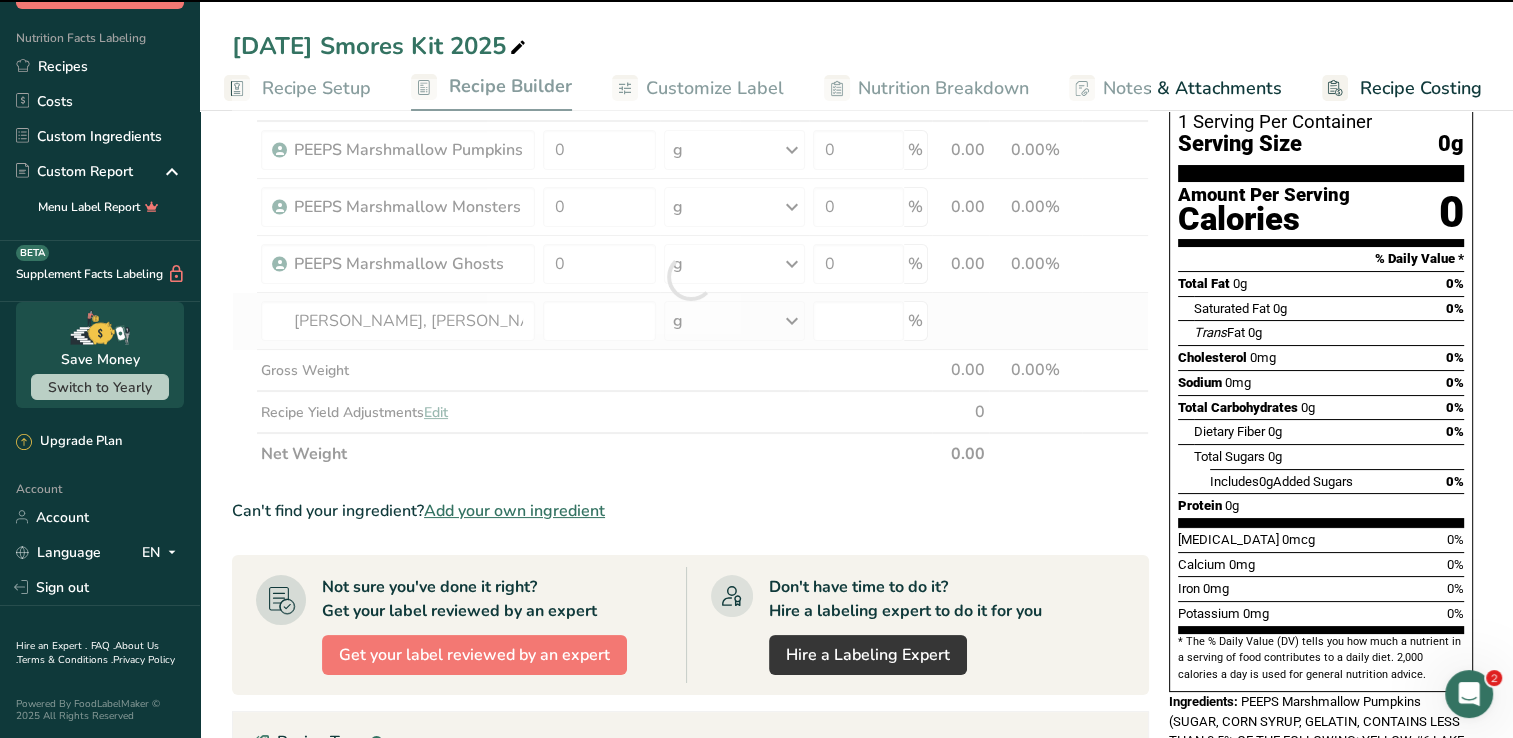 type on "0" 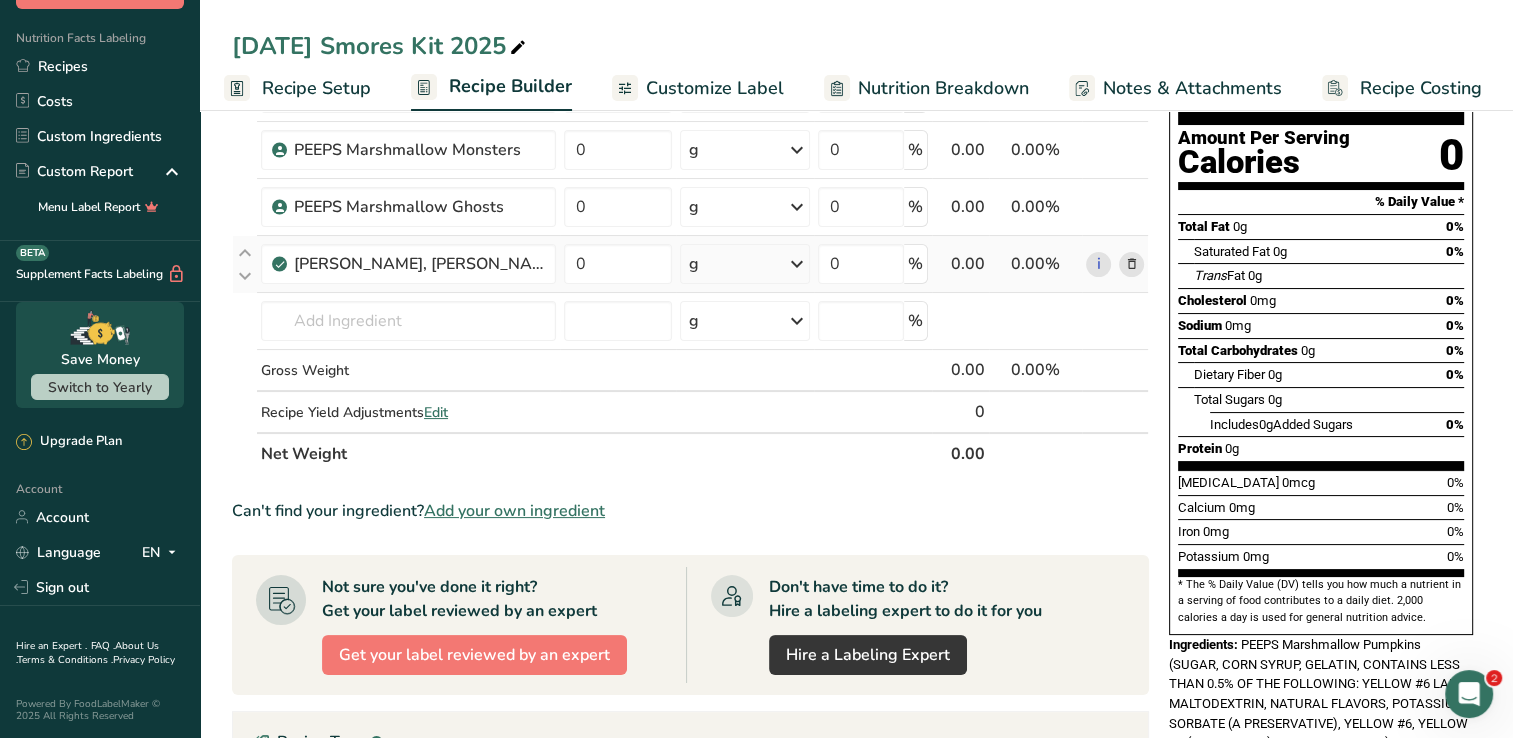 scroll, scrollTop: 94, scrollLeft: 0, axis: vertical 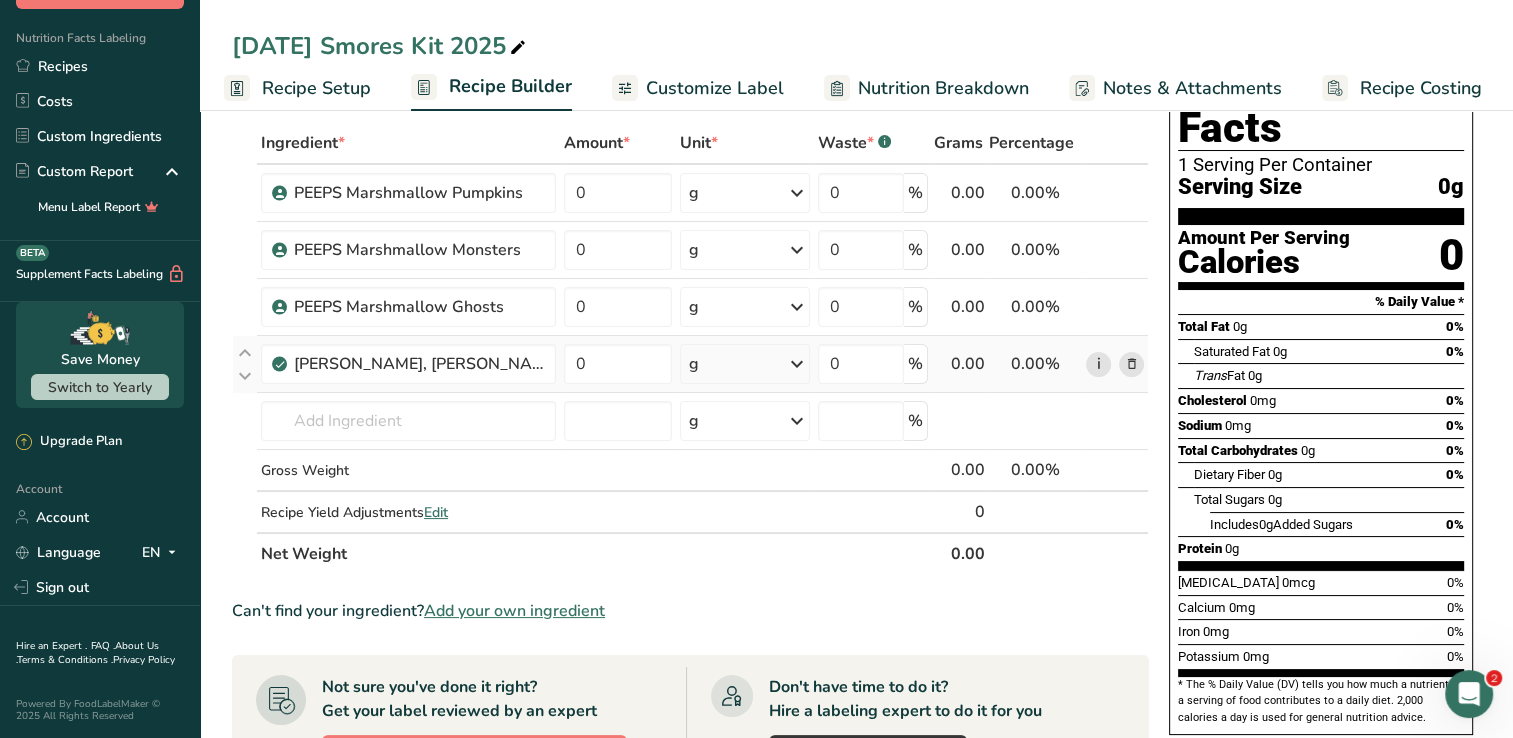 click on "i" at bounding box center (1098, 364) 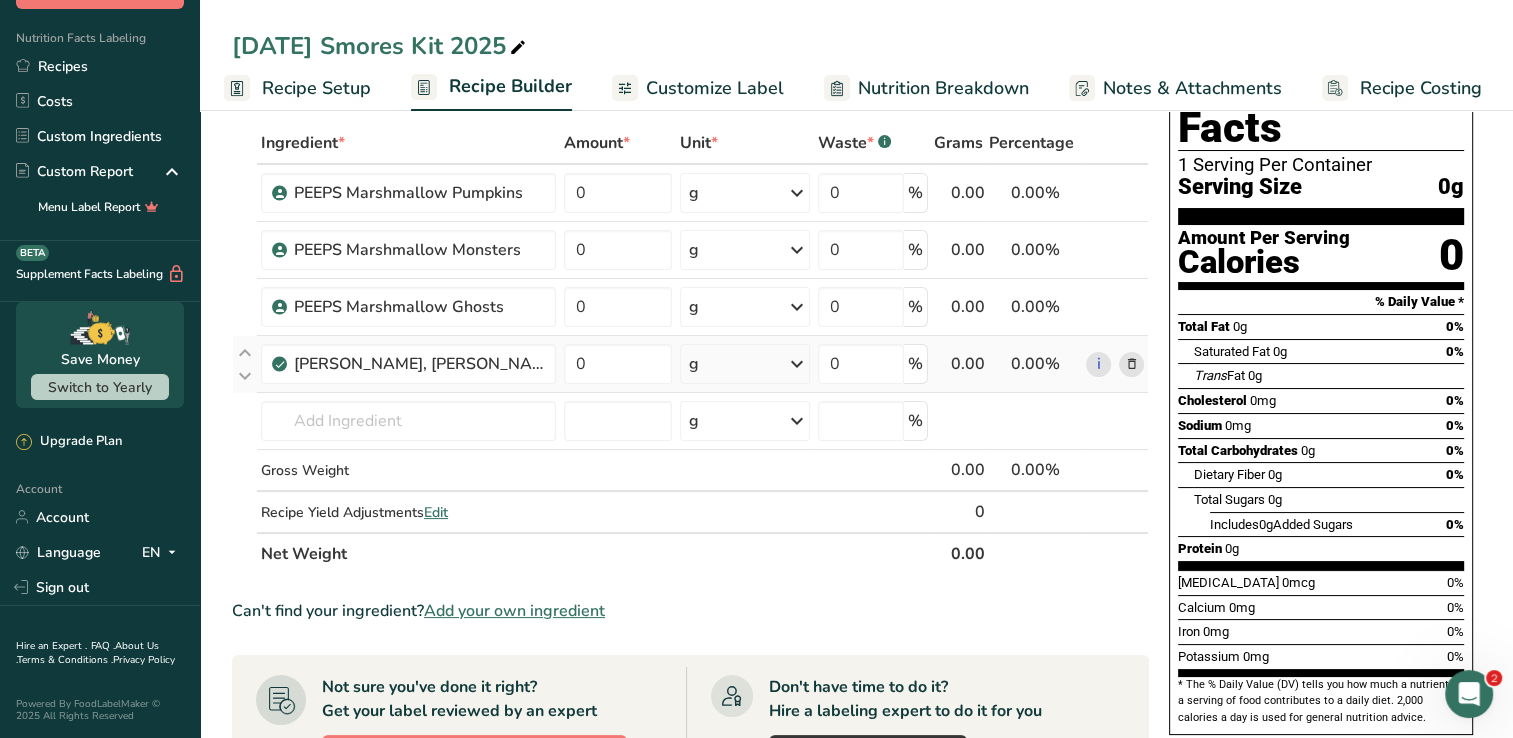click at bounding box center (1131, 364) 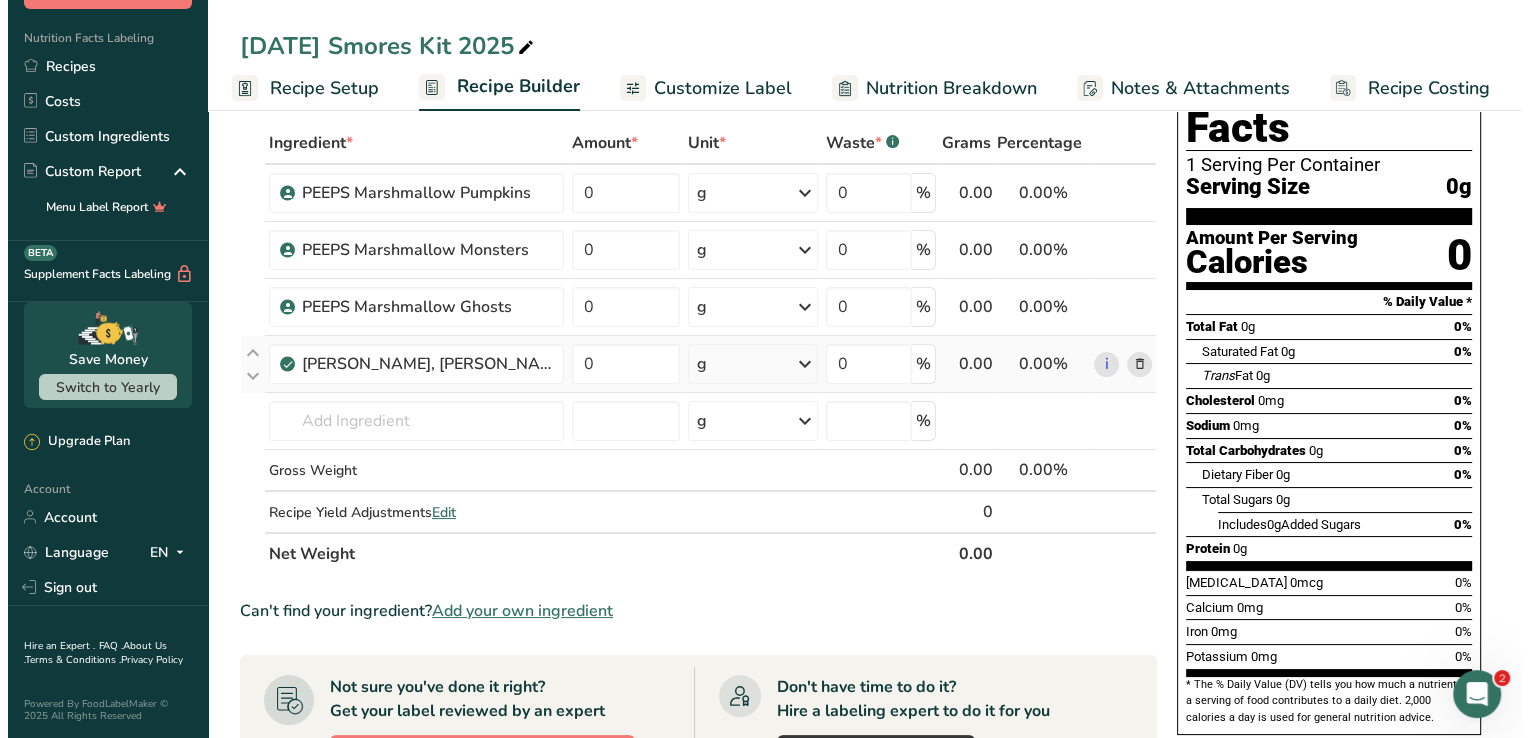 scroll, scrollTop: 0, scrollLeft: 0, axis: both 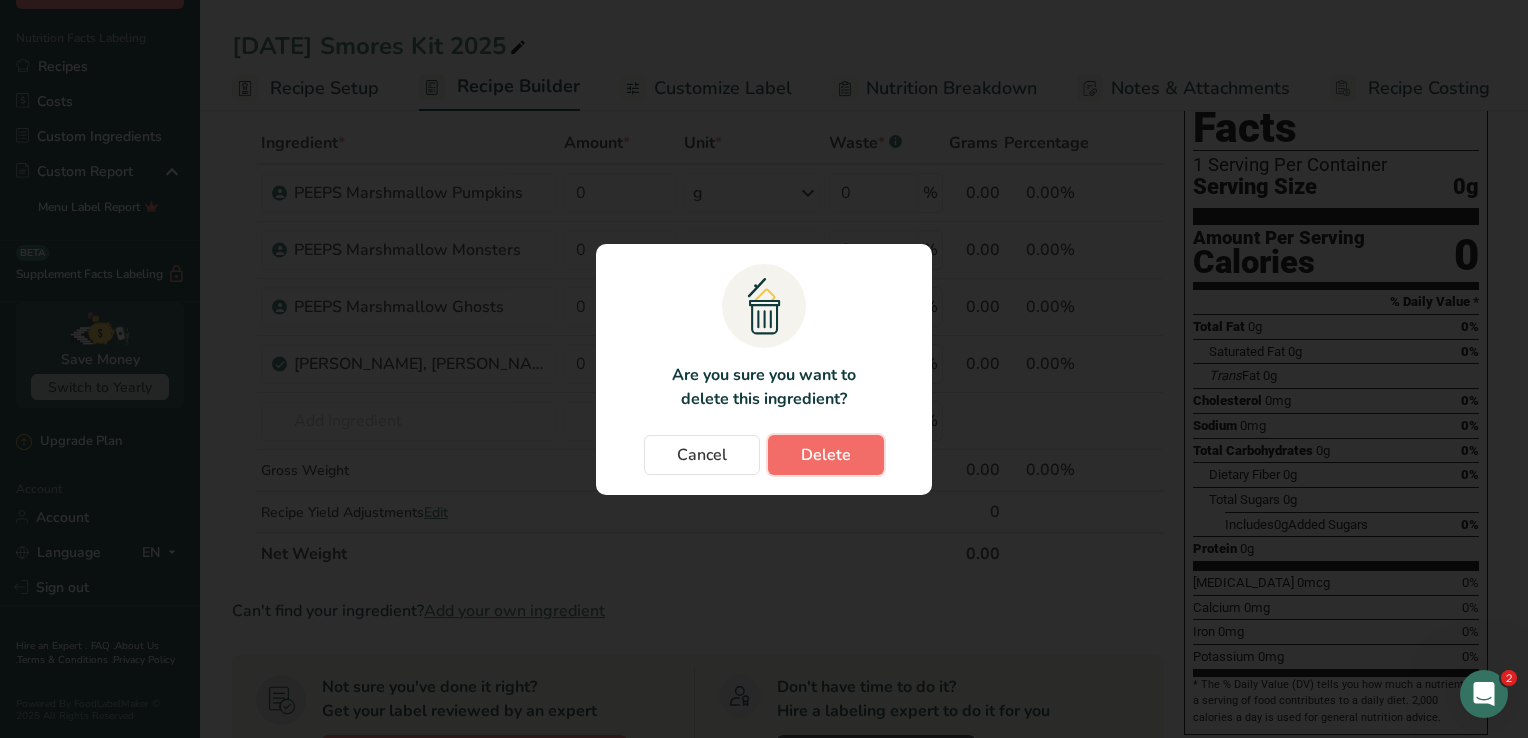 click on "Delete" at bounding box center (826, 455) 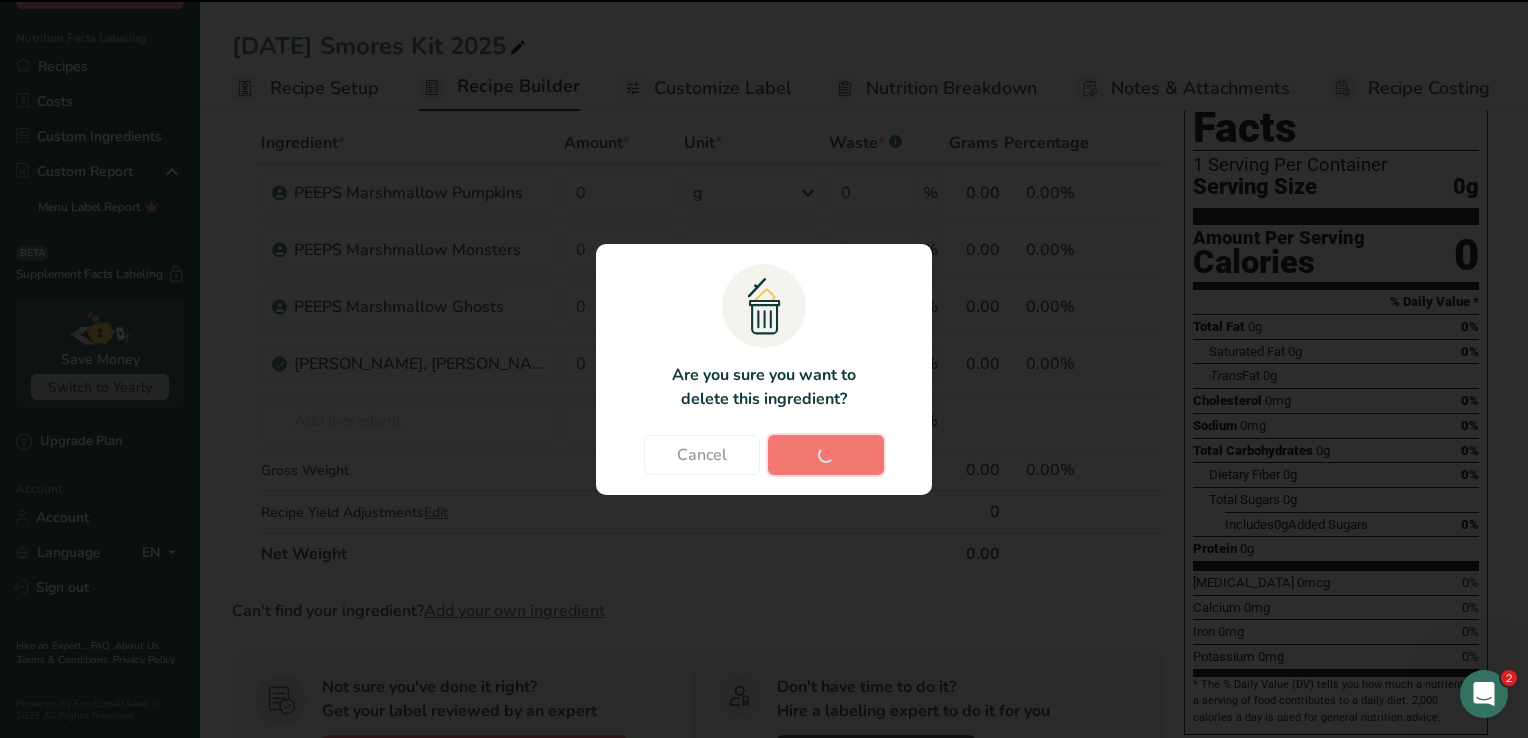 type 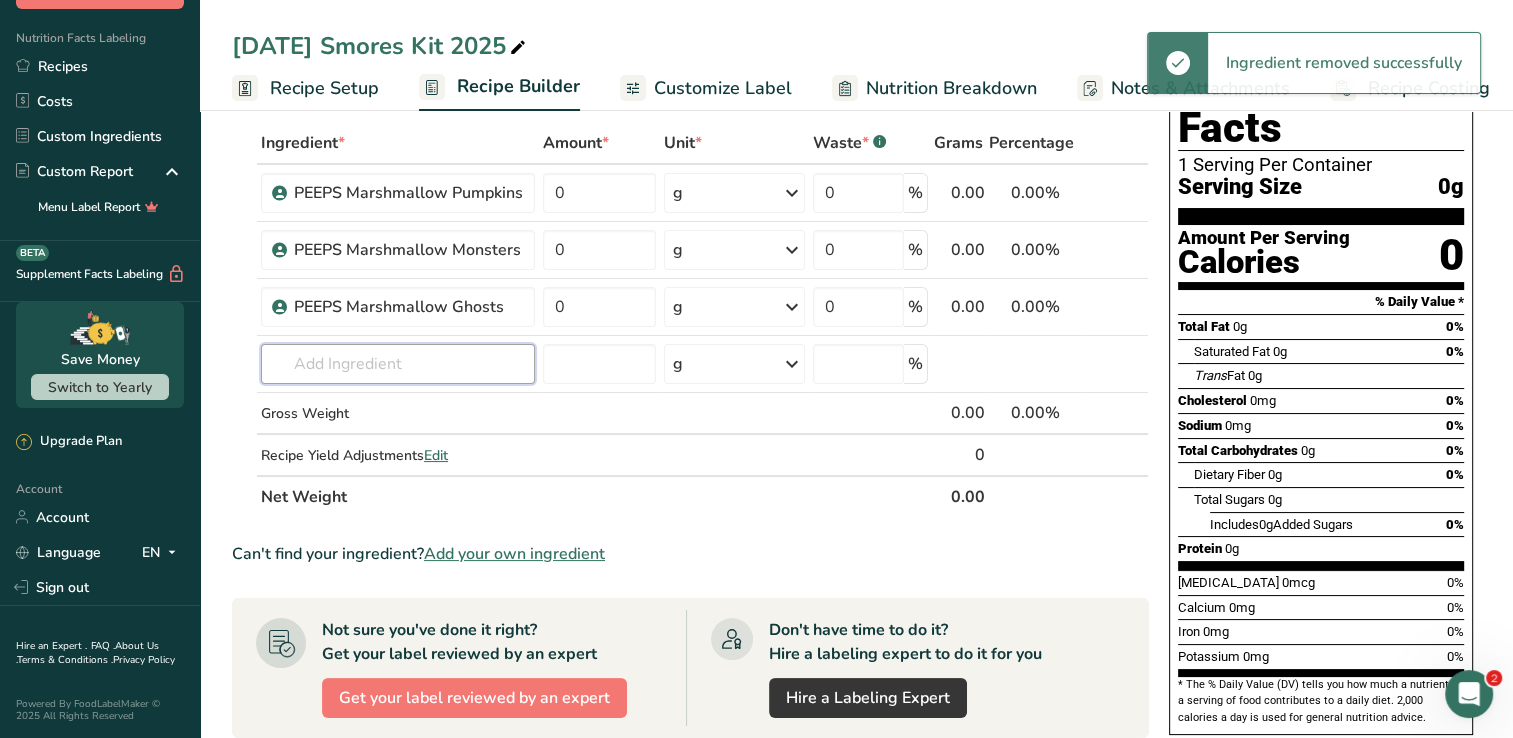 click at bounding box center (398, 364) 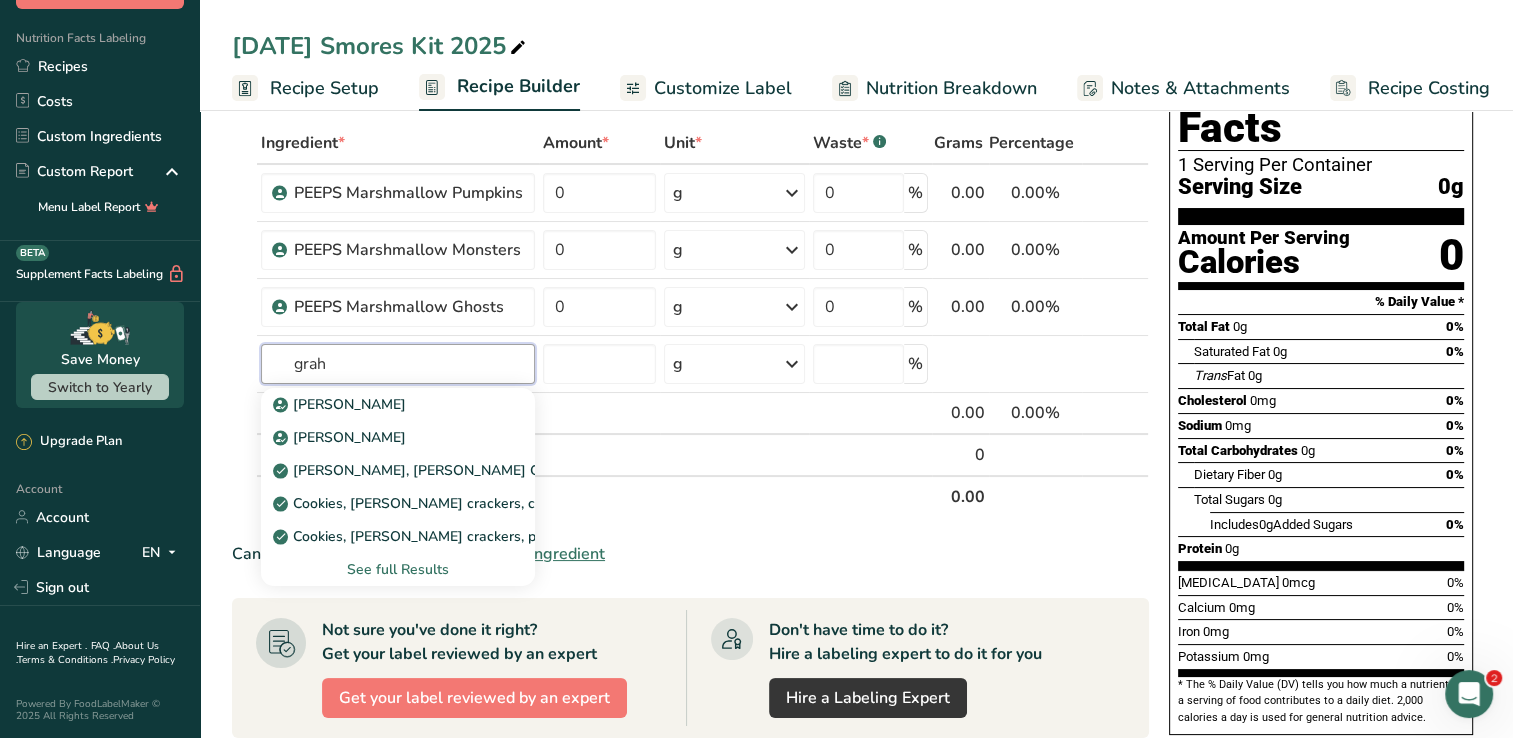 type on "grah" 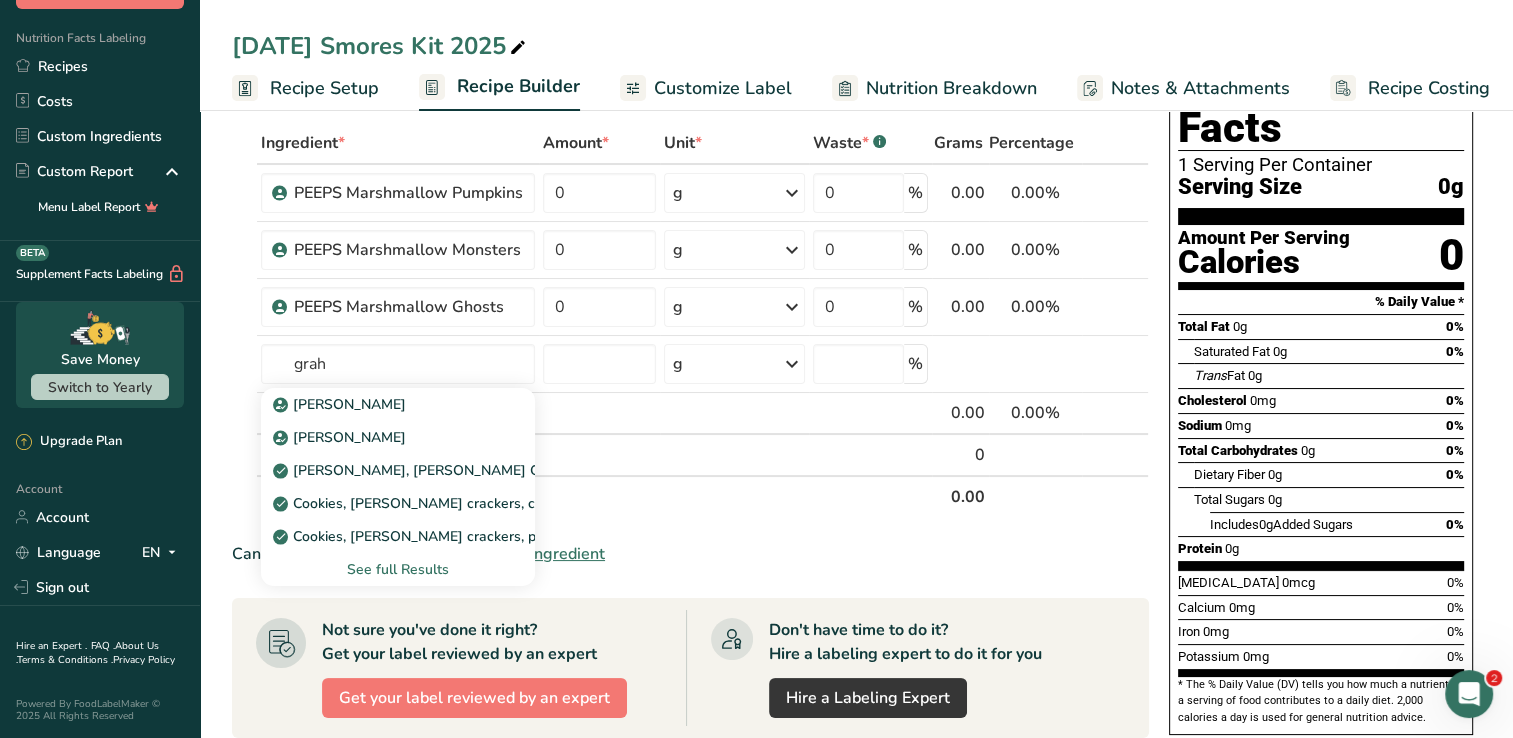 type 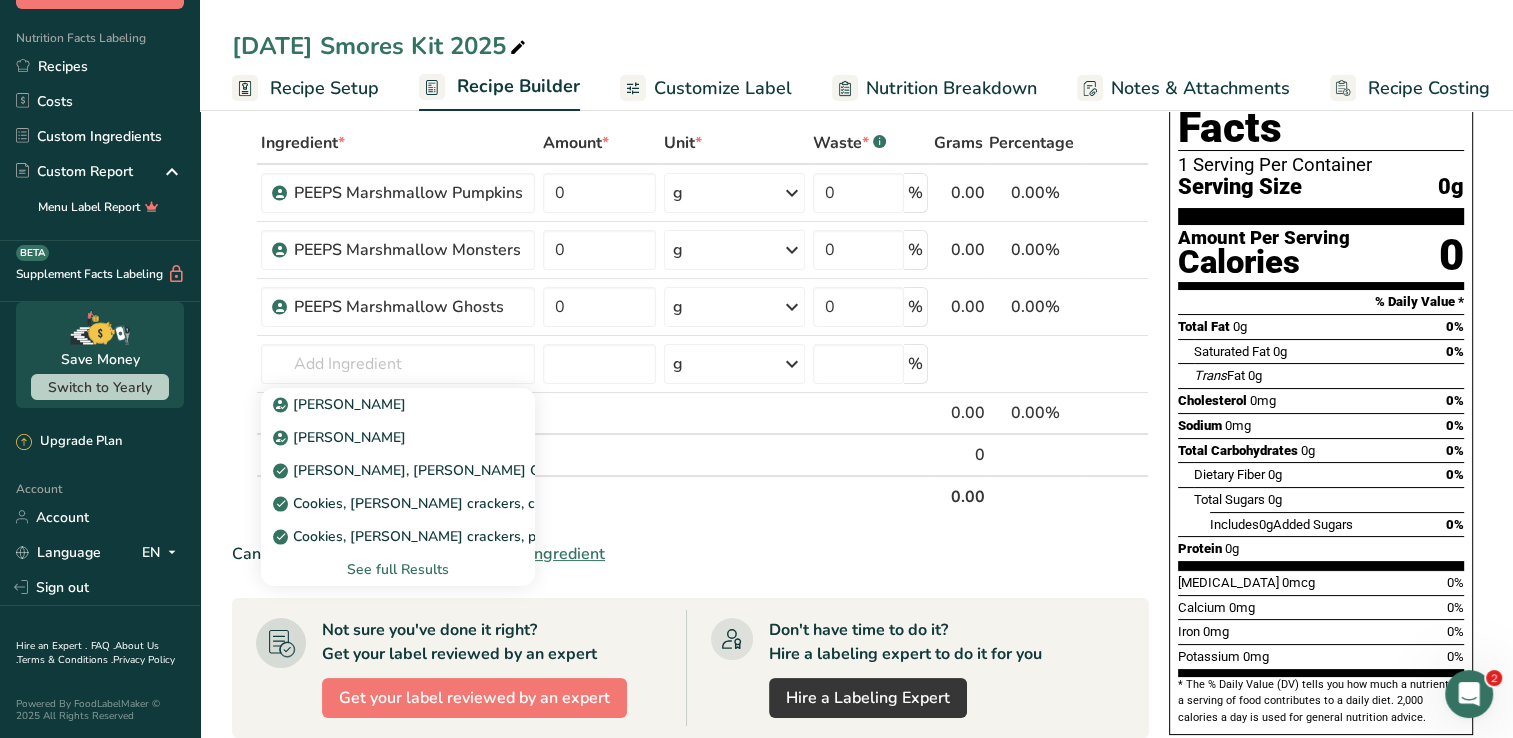 click on "See full Results" at bounding box center [398, 569] 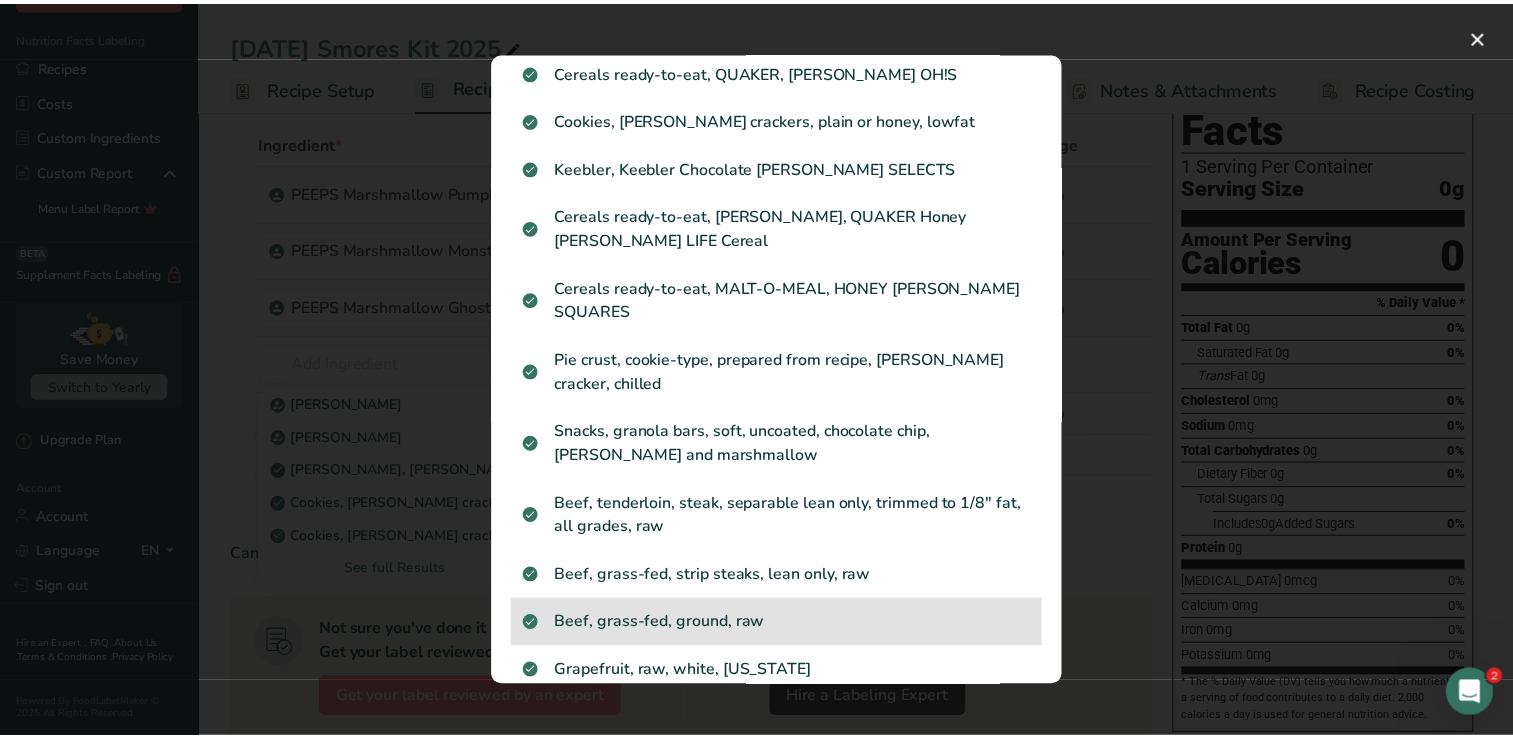 scroll, scrollTop: 0, scrollLeft: 0, axis: both 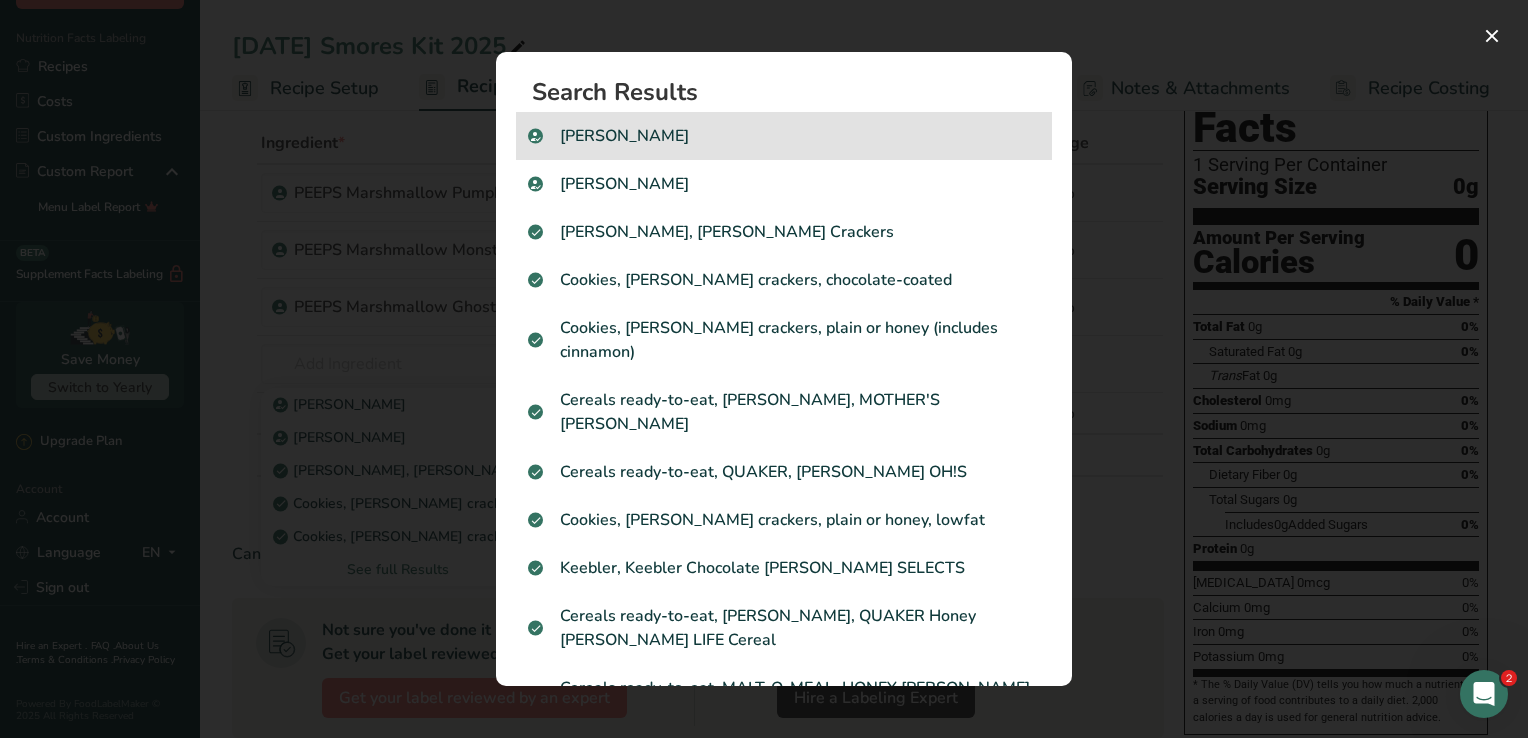 click on "Graham Cracker" at bounding box center [784, 136] 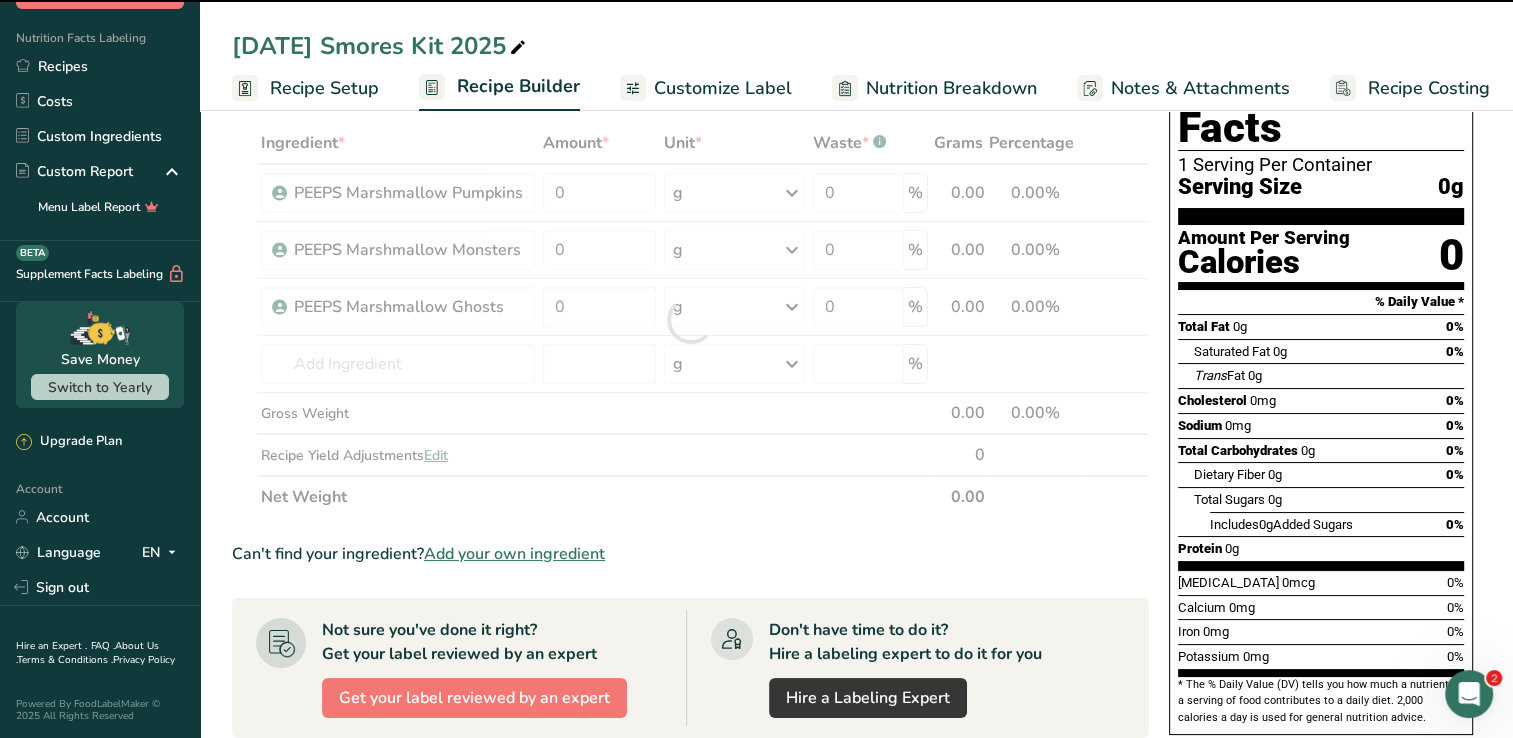 type on "0" 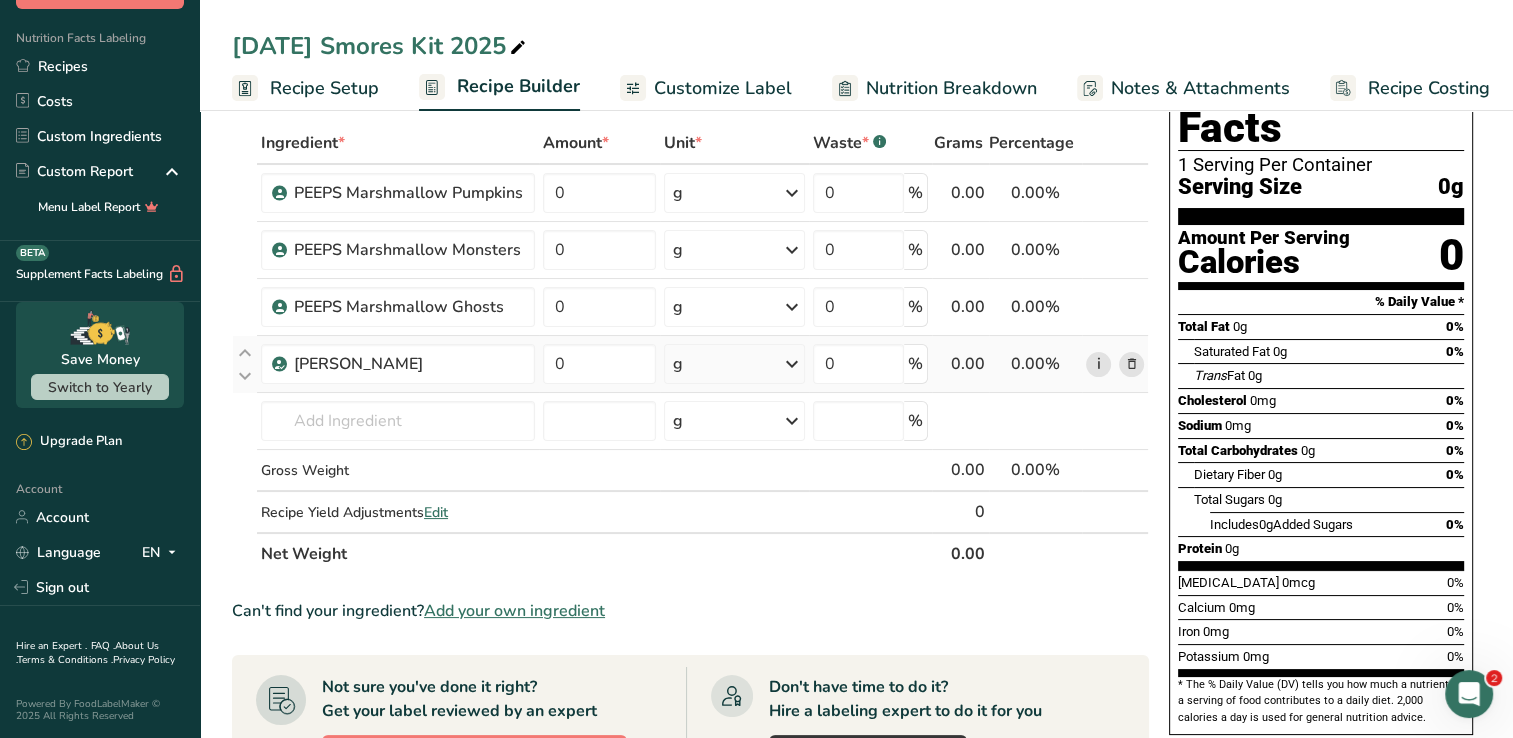 click on "i" at bounding box center [1098, 364] 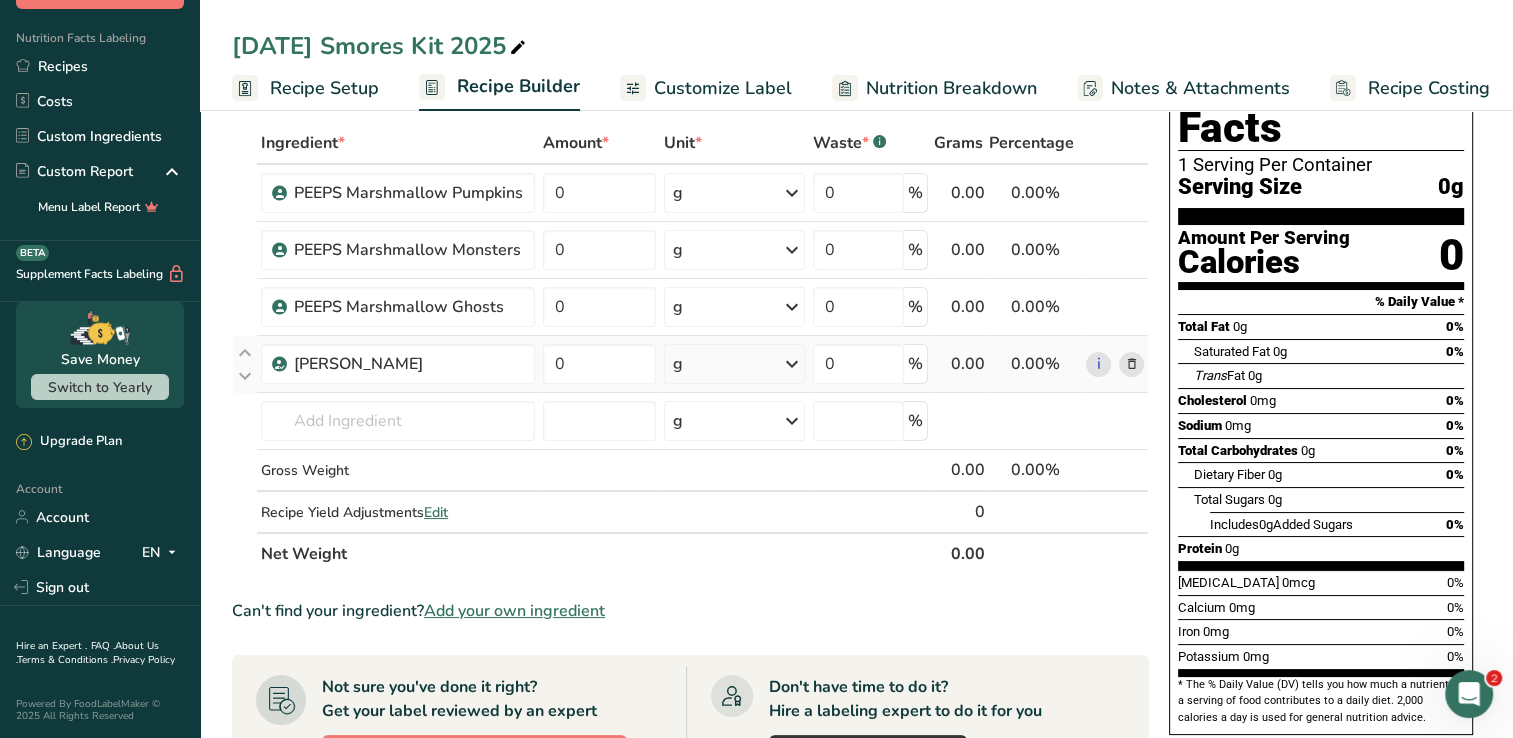 click at bounding box center (1131, 364) 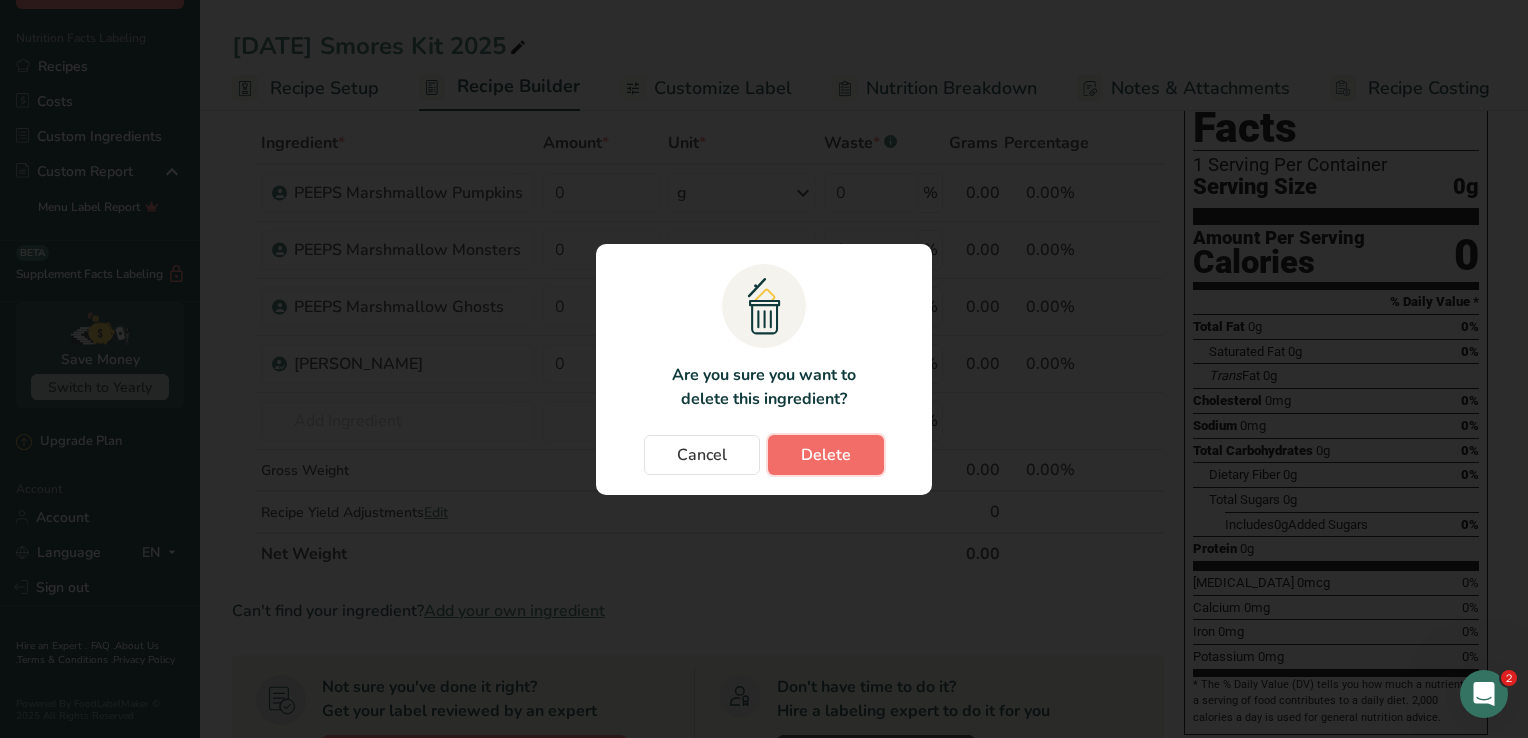 click on "Delete" at bounding box center (826, 455) 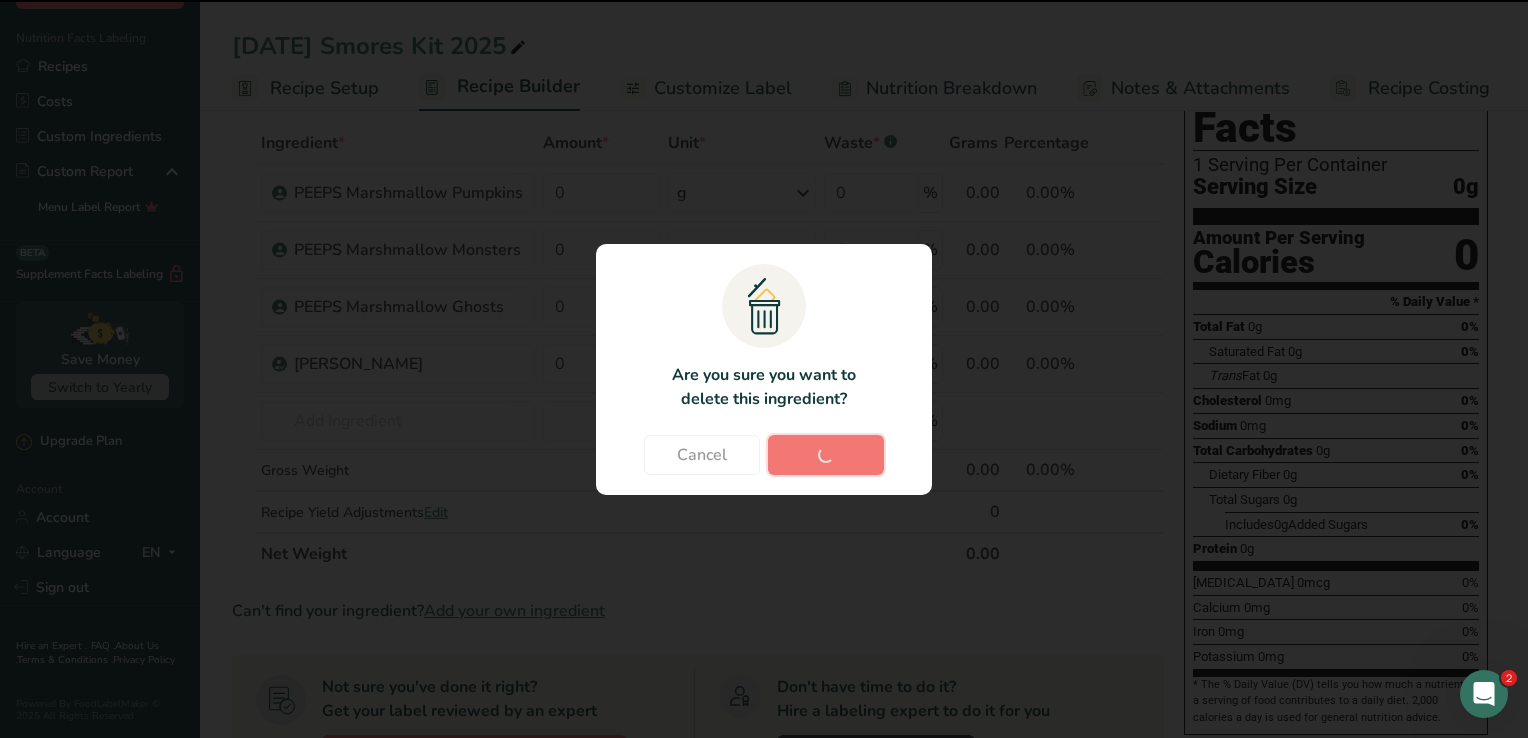 type 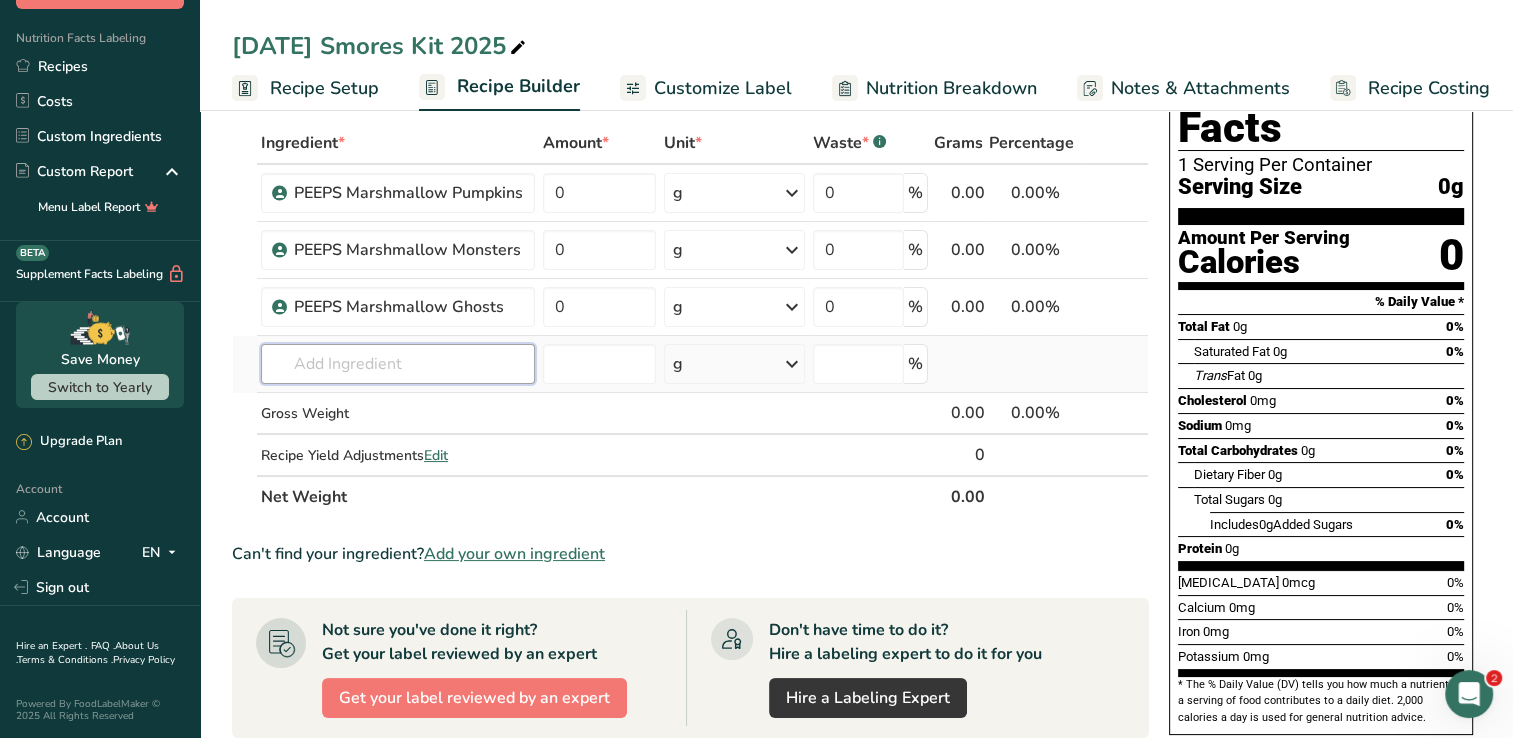 click at bounding box center [398, 364] 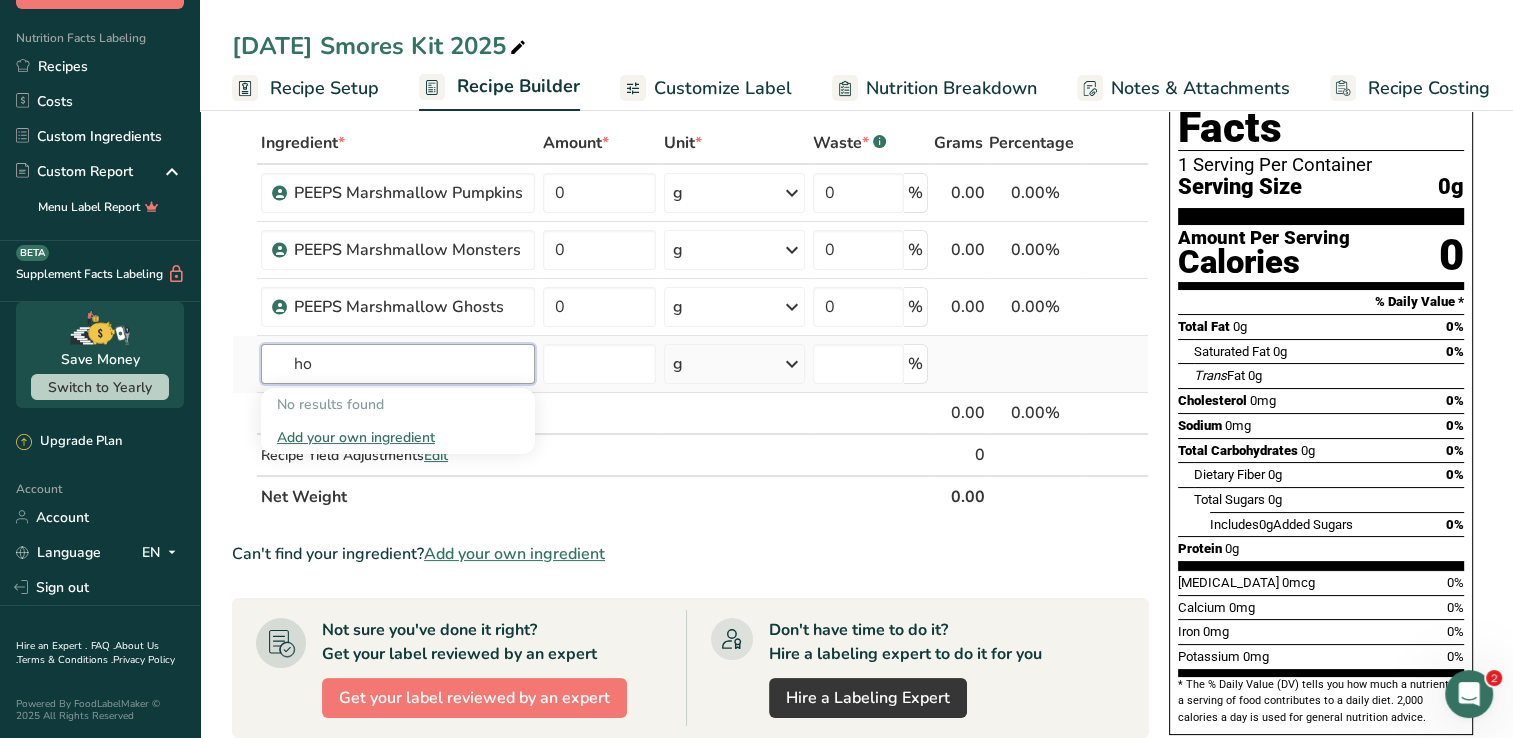 type on "h" 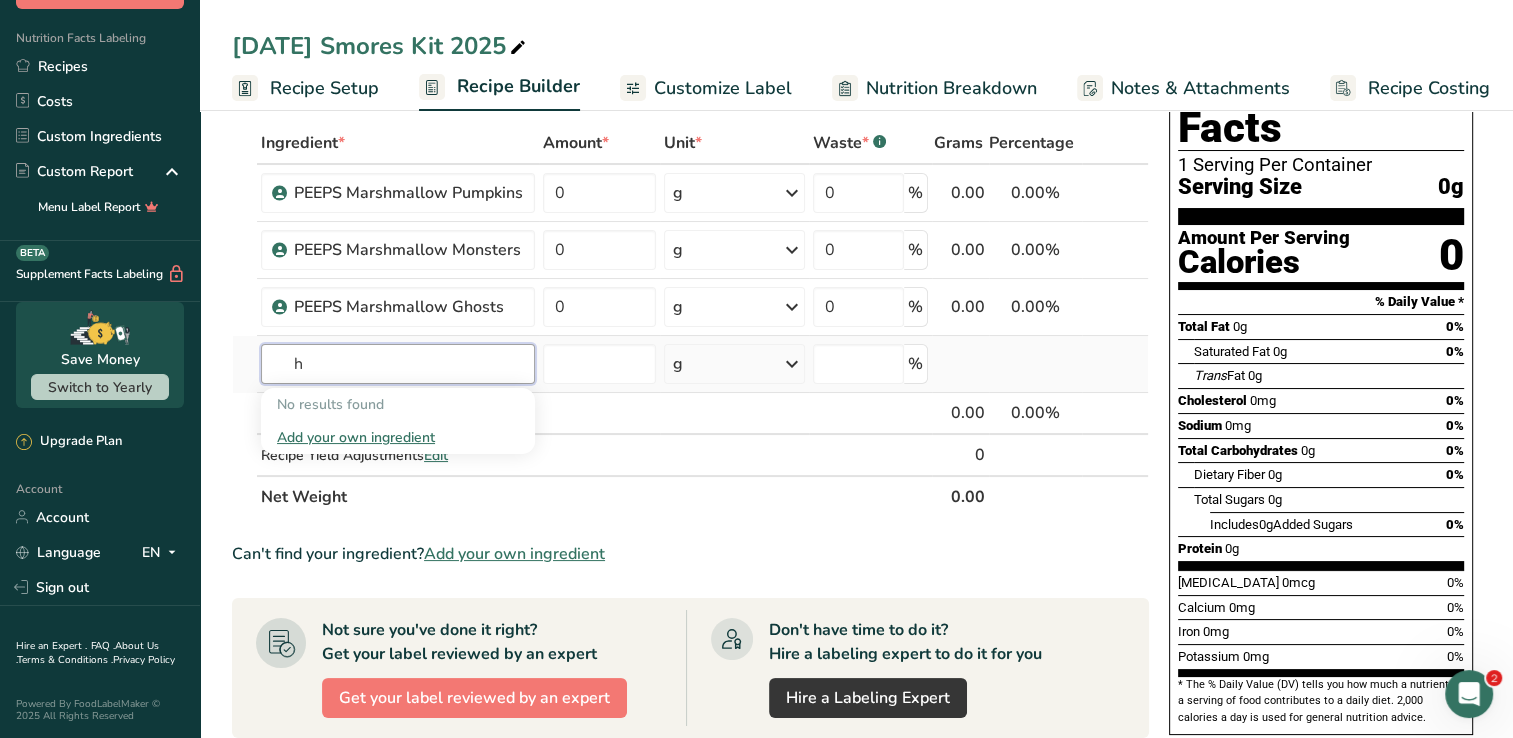 type 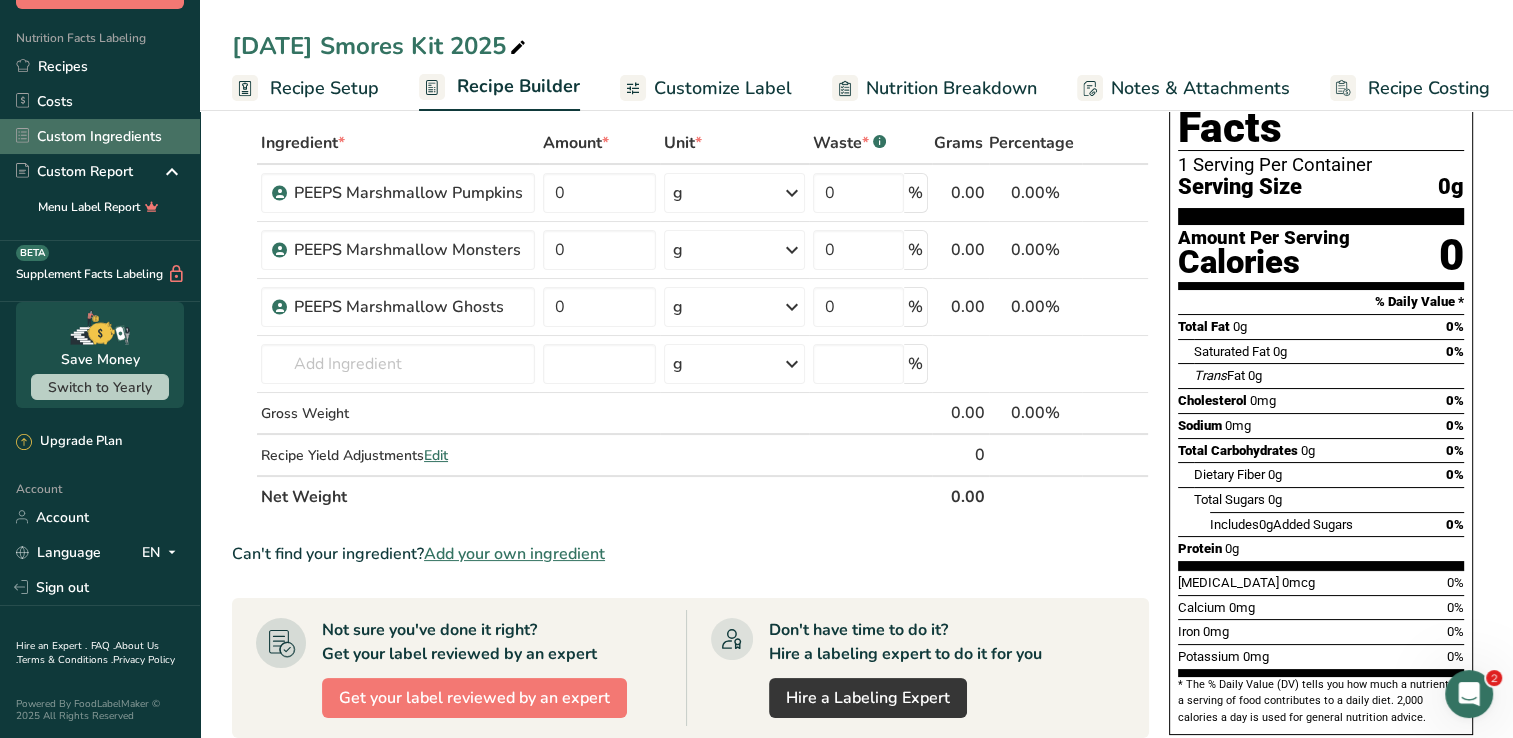 click on "Custom Ingredients" at bounding box center (100, 136) 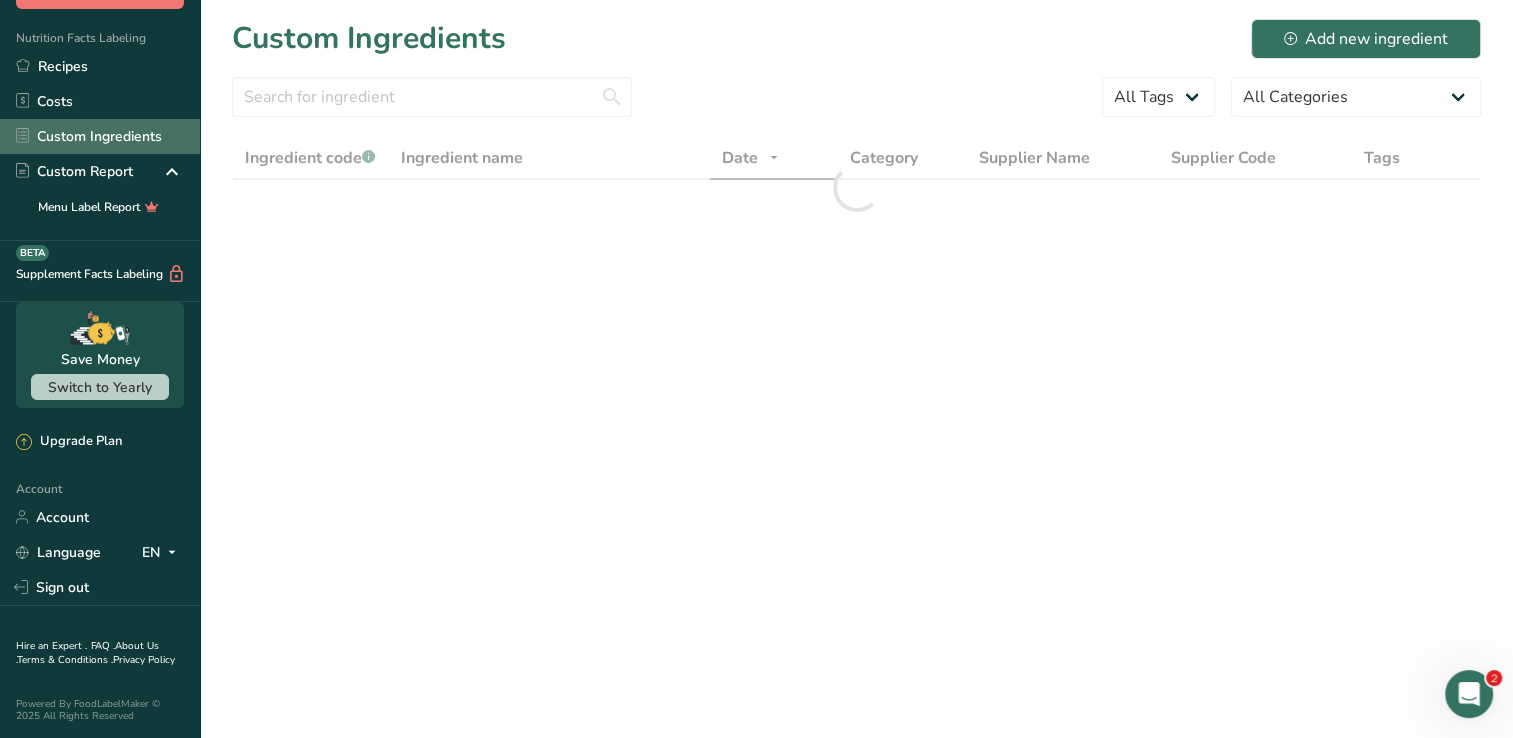scroll, scrollTop: 0, scrollLeft: 0, axis: both 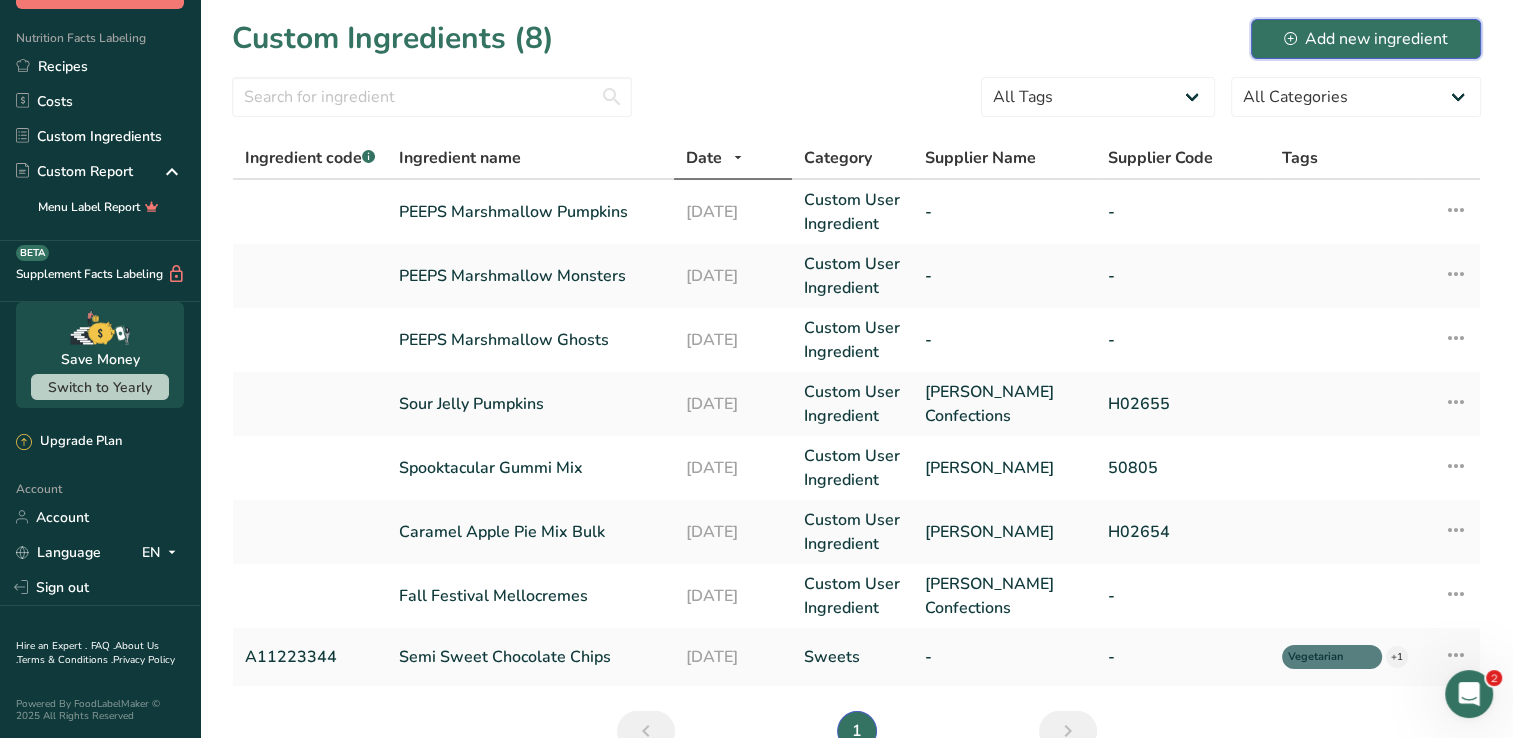 click on "Add new ingredient" at bounding box center (1366, 39) 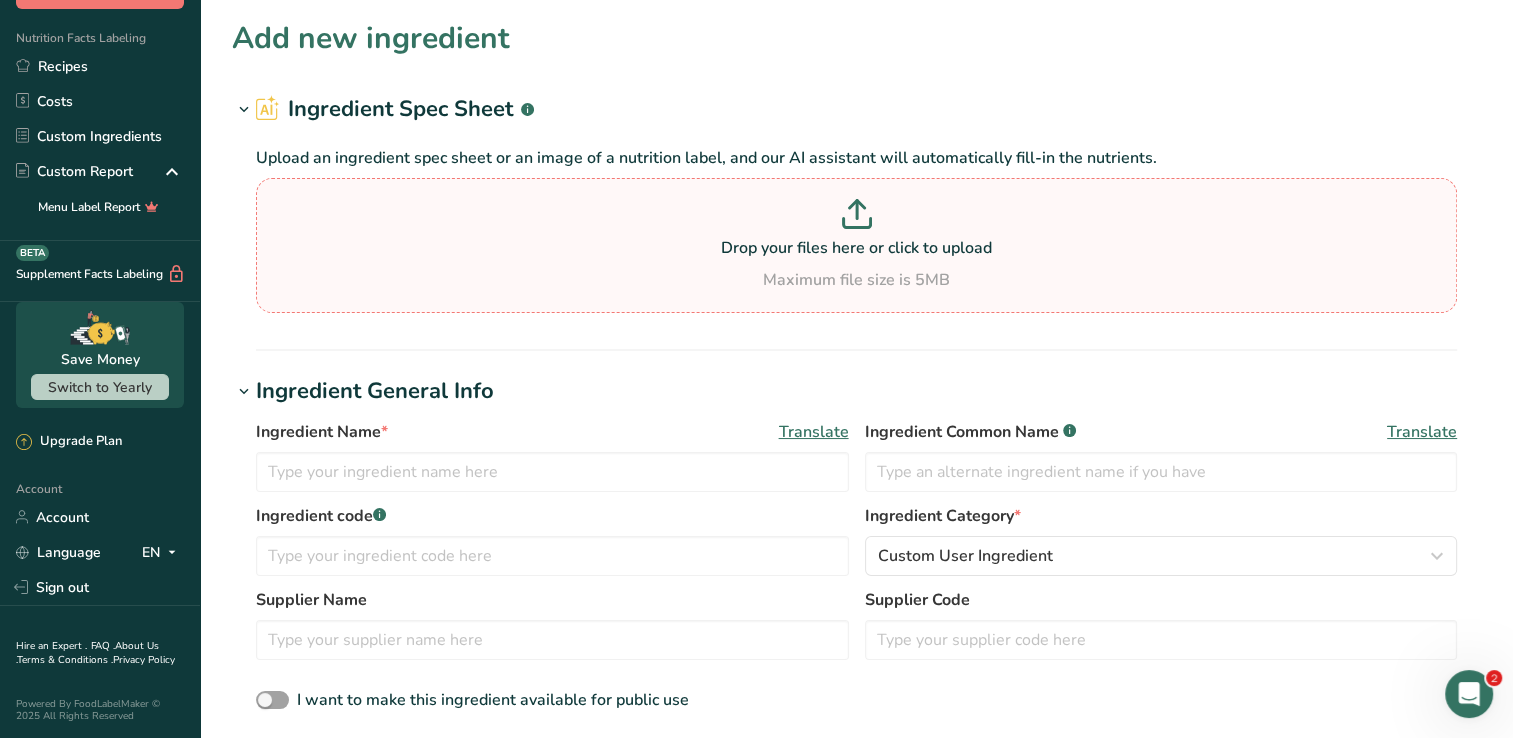 click on "Drop your files here or click to upload" at bounding box center (856, 248) 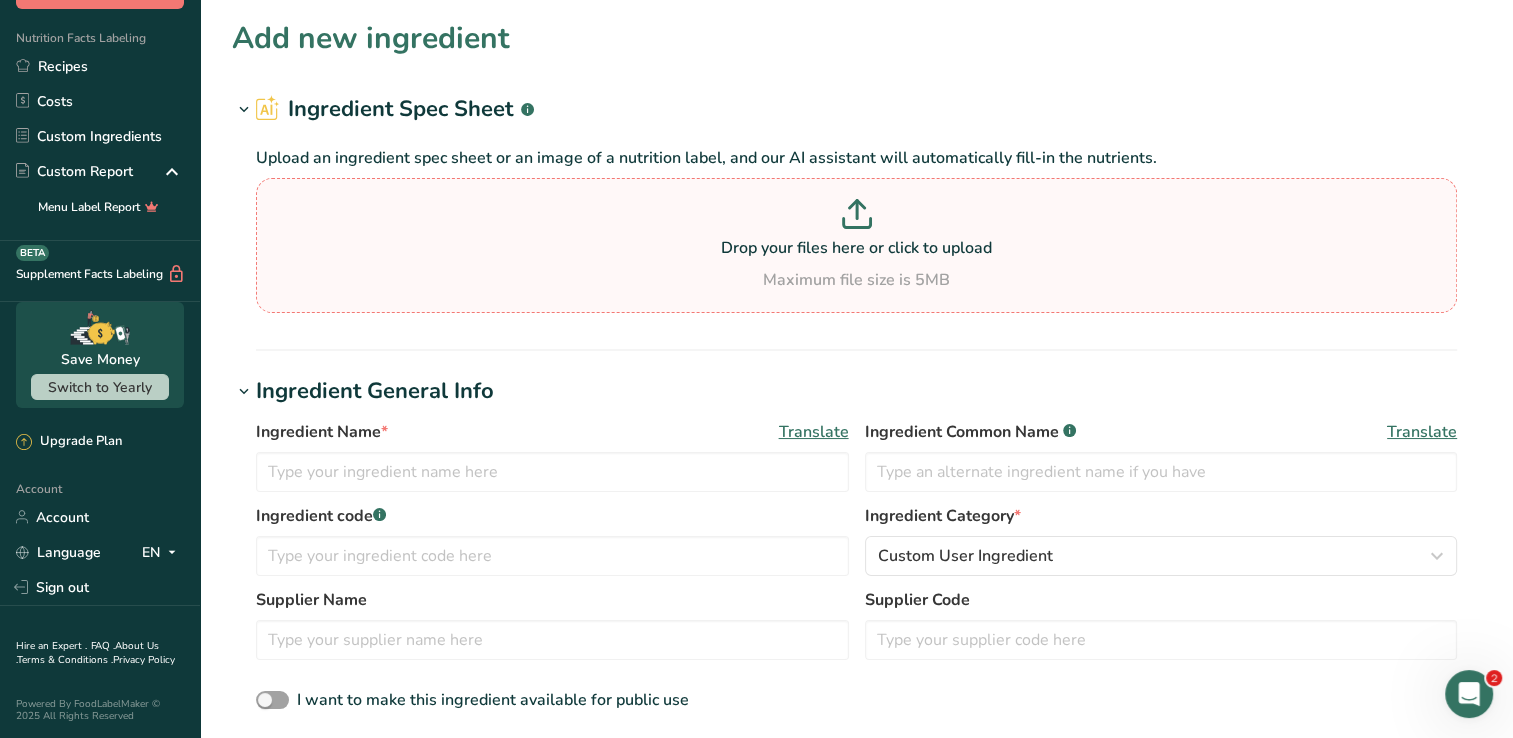 click on "Drop your files here or click to upload" at bounding box center [856, 248] 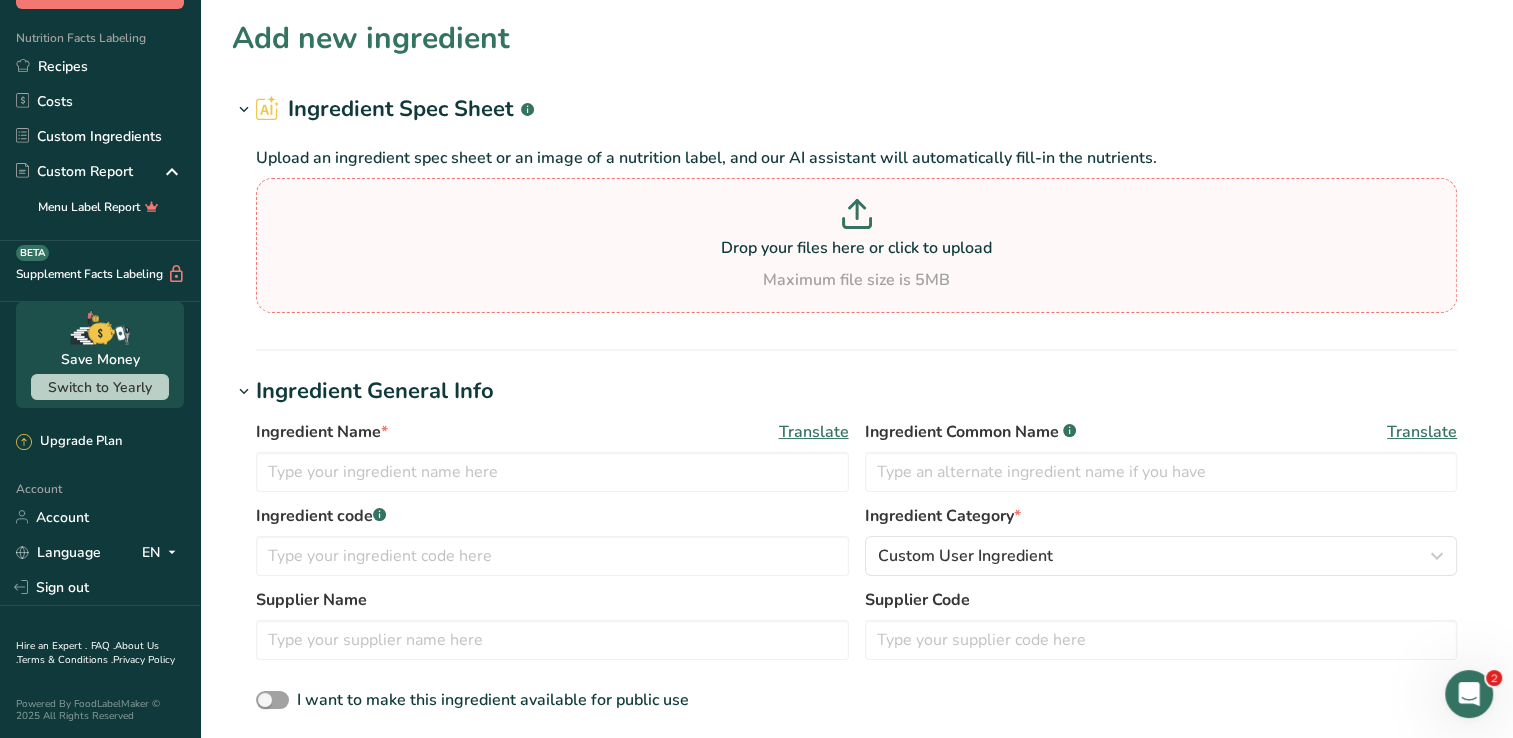 type on "C:\fakepath\Screenshot_15-7-2025_145029_www.samsclub.com.jpeg" 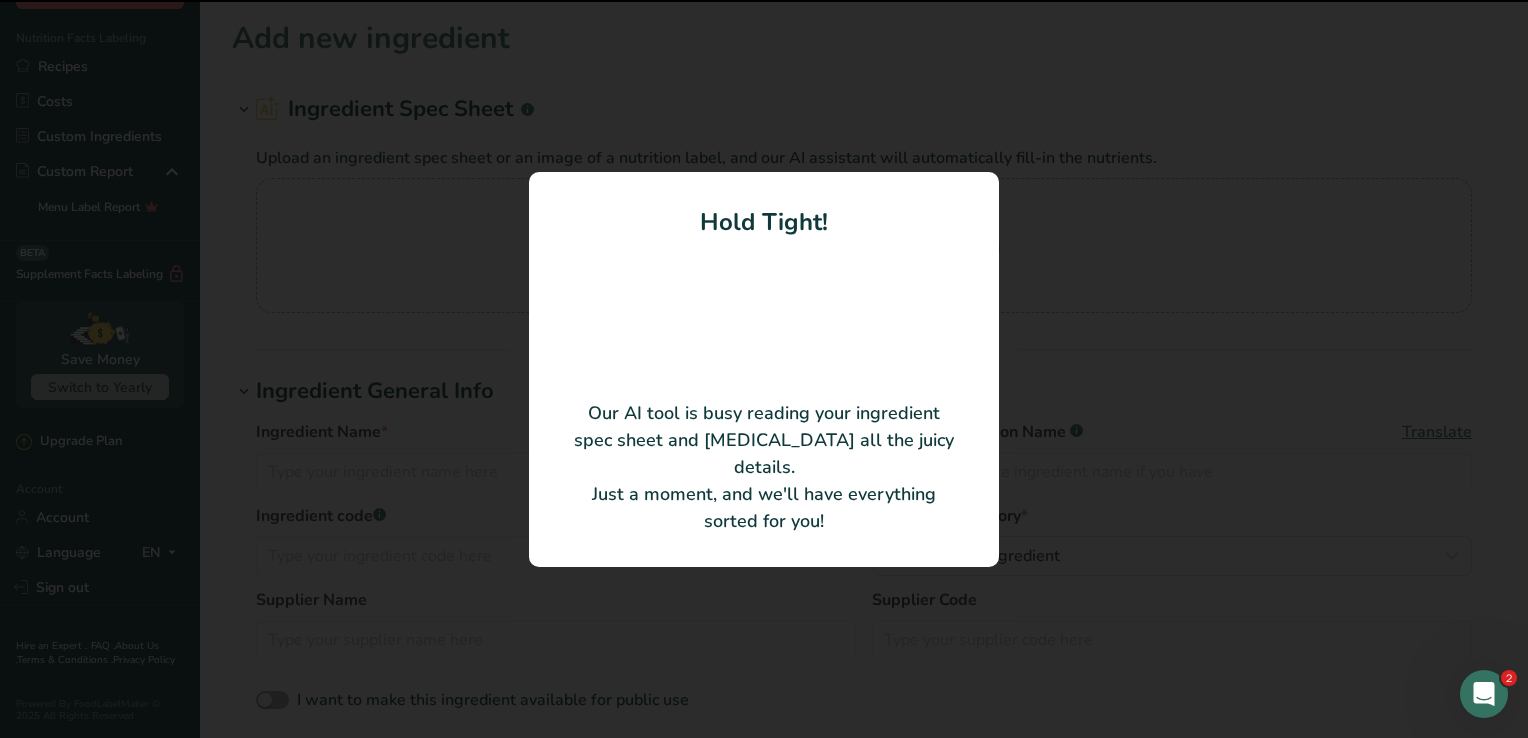 type on "Unbleached enriched flour (wheat flour, niacin, reduced iron, thiamine mononitrate (vitamin B1), riboflavin (vitamin B2), folic acid), graham flour (whole grain wheat flour), sugar, soybean and/or canola oil, honey, leavening (baking soda, calcium phosphate, salt), soy lecithin, artificial flavor." 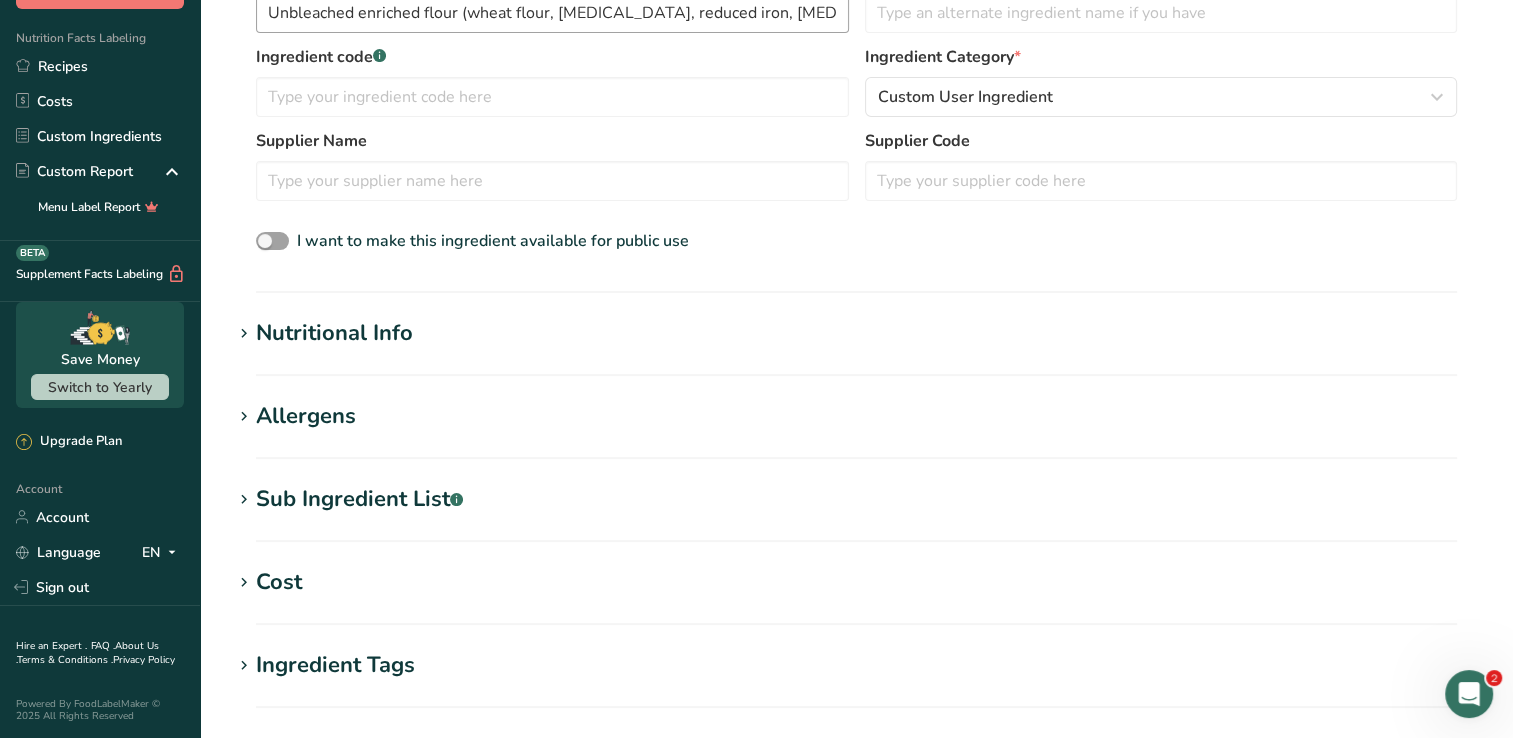 scroll, scrollTop: 339, scrollLeft: 0, axis: vertical 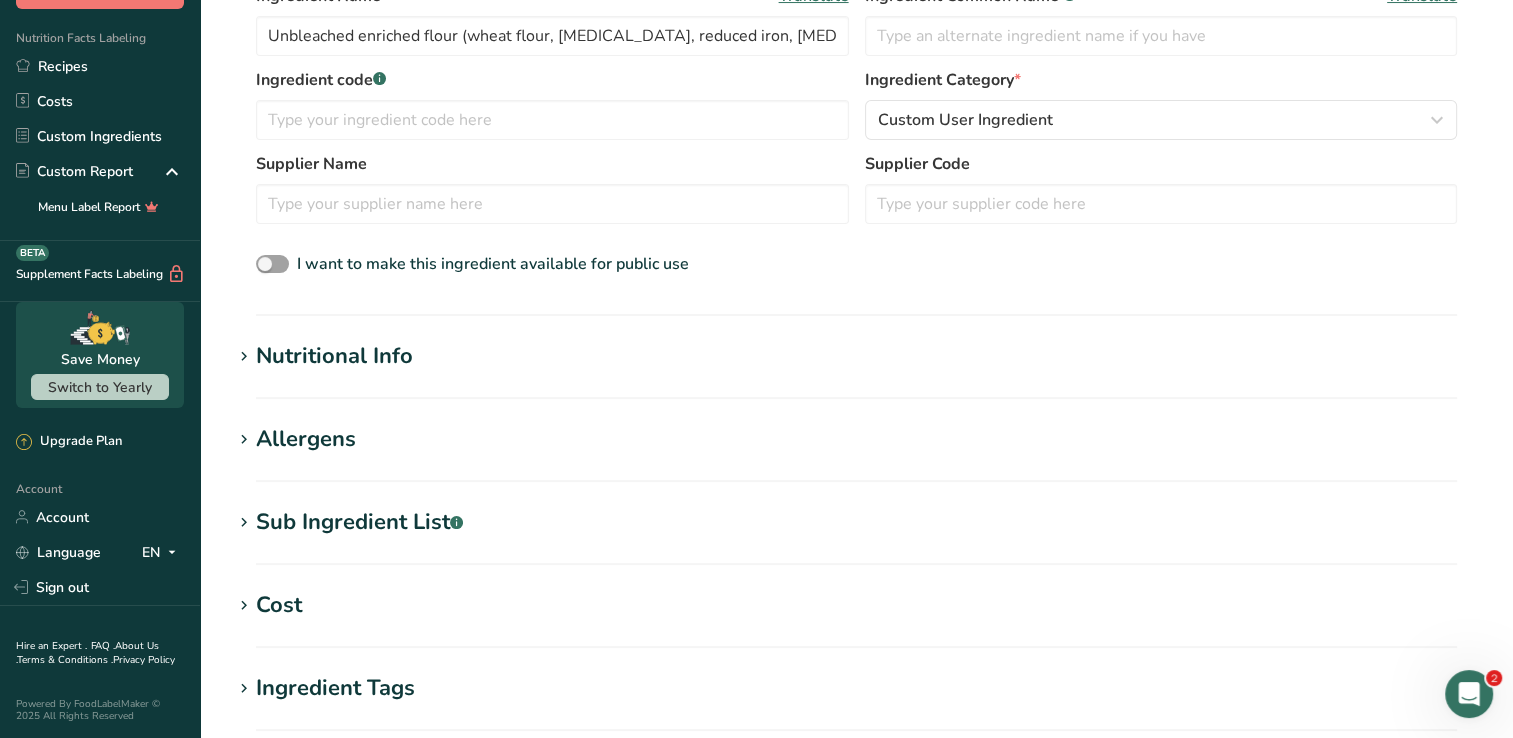 click on "Add new ingredient
Ingredient Spec Sheet
.a-a{fill:#347362;}.b-a{fill:#fff;}
Upload an ingredient spec sheet or an image of a nutrition label, and our AI assistant will automatically fill-in the nutrients.
Screenshot_15-7-2025_145029_www.samsclub.com.jpeg
Hold Tight!
Our AI tool is busy reading your ingredient spec sheet and pulling out all the juicy details.
Just a moment, and we'll have everything sorted for you!
Ingredient General Info
Ingredient Name *
Translate
Unbleached enriched flour (wheat flour, niacin, reduced iron, thiamine mononitrate (vitamin B1), riboflavin (vitamin B2), folic acid), graham flour (whole grain wheat flour), sugar, soybean and/or canola oil, honey, leavening (baking soda, calcium phosphate, salt), soy lecithin, artificial flavor." at bounding box center (856, 368) 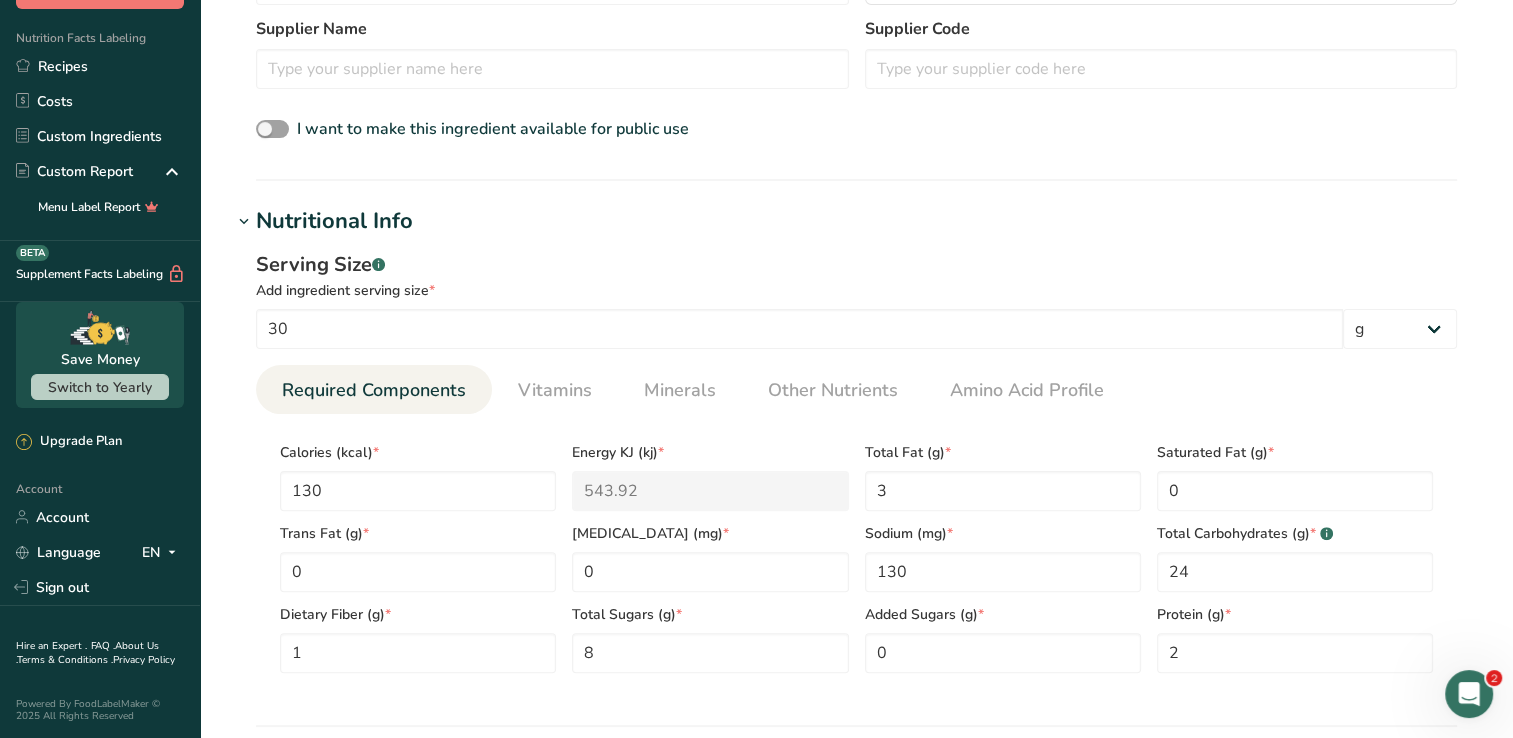 scroll, scrollTop: 839, scrollLeft: 0, axis: vertical 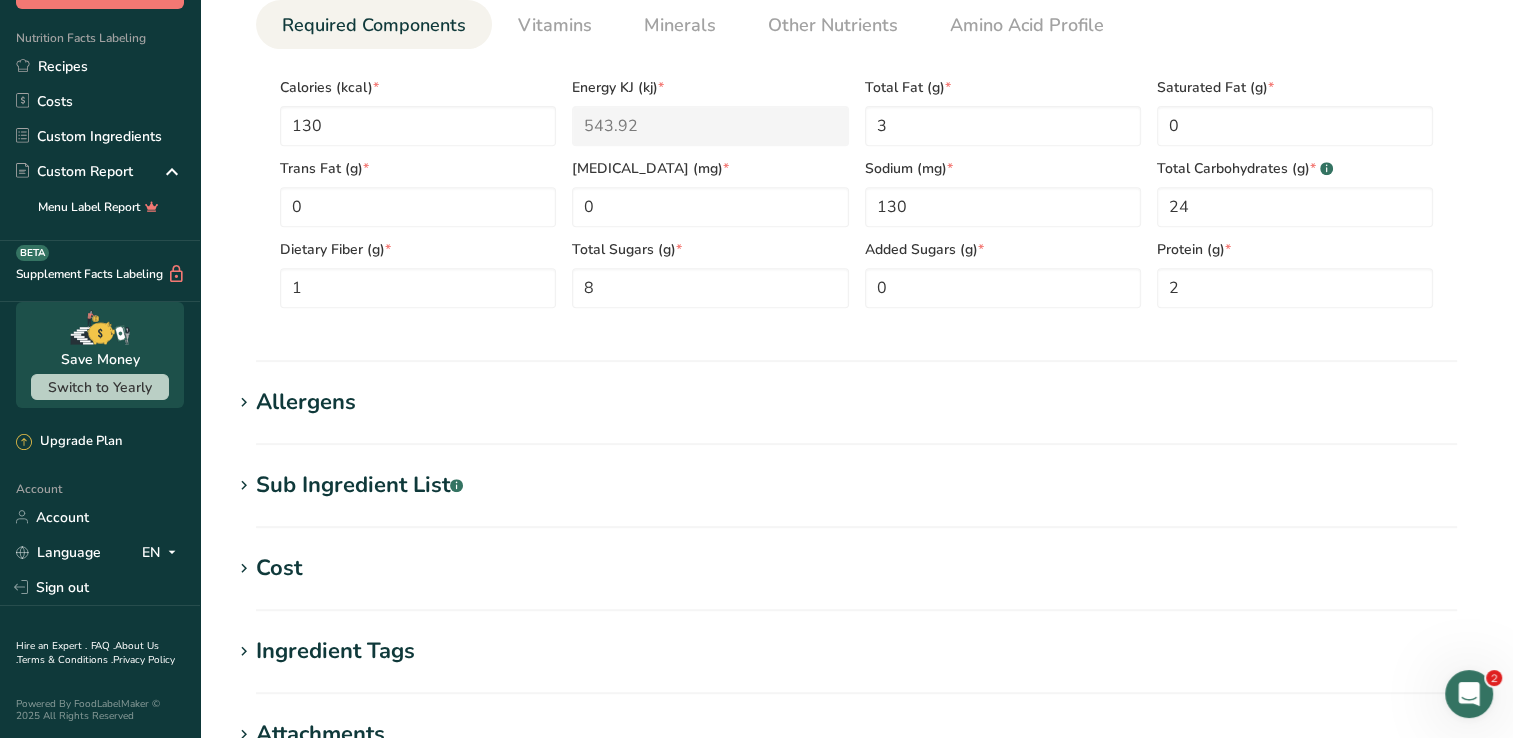 click on "Allergens" at bounding box center [306, 402] 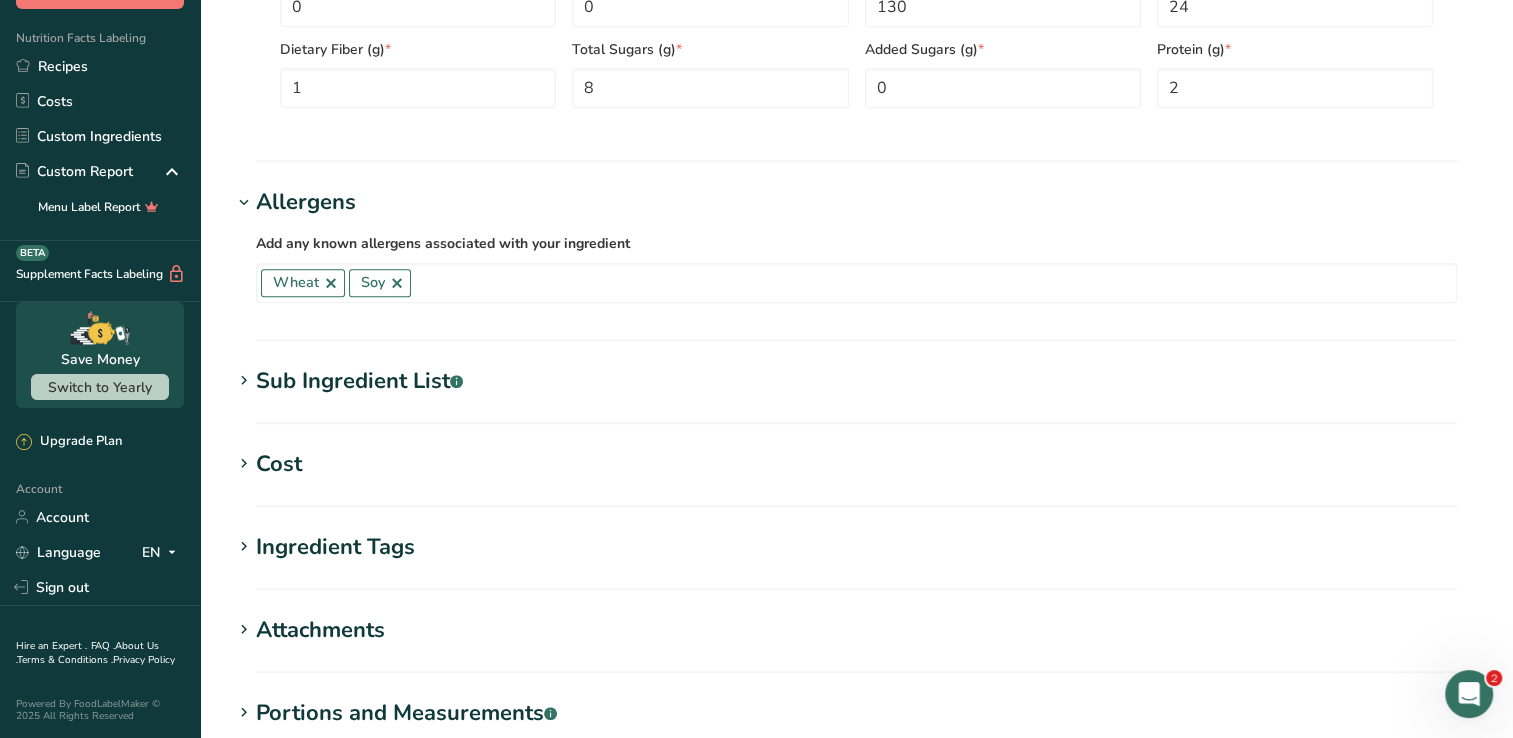 click on "Sub Ingredient List
.a-a{fill:#347362;}.b-a{fill:#fff;}" at bounding box center (359, 381) 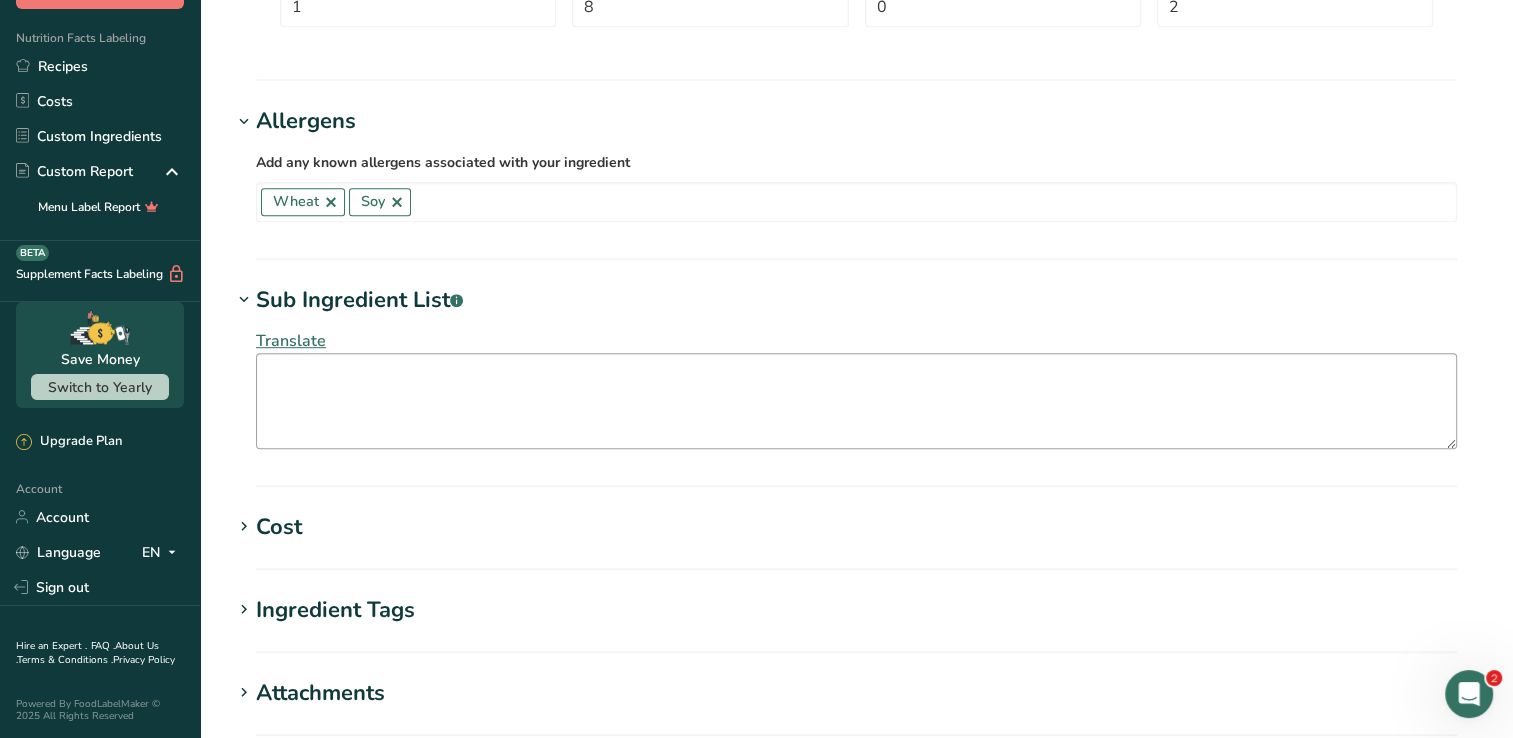scroll, scrollTop: 1239, scrollLeft: 0, axis: vertical 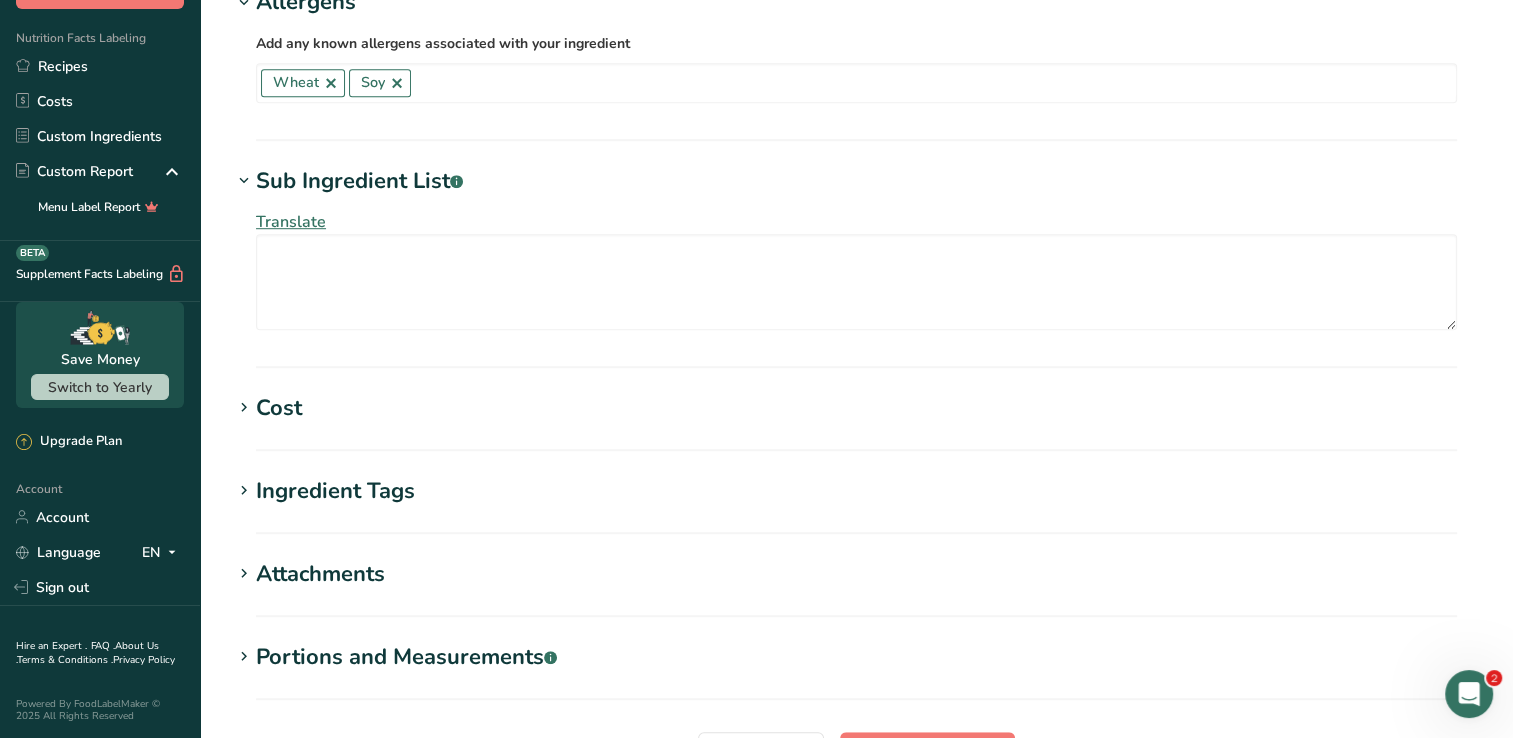 click at bounding box center [244, 408] 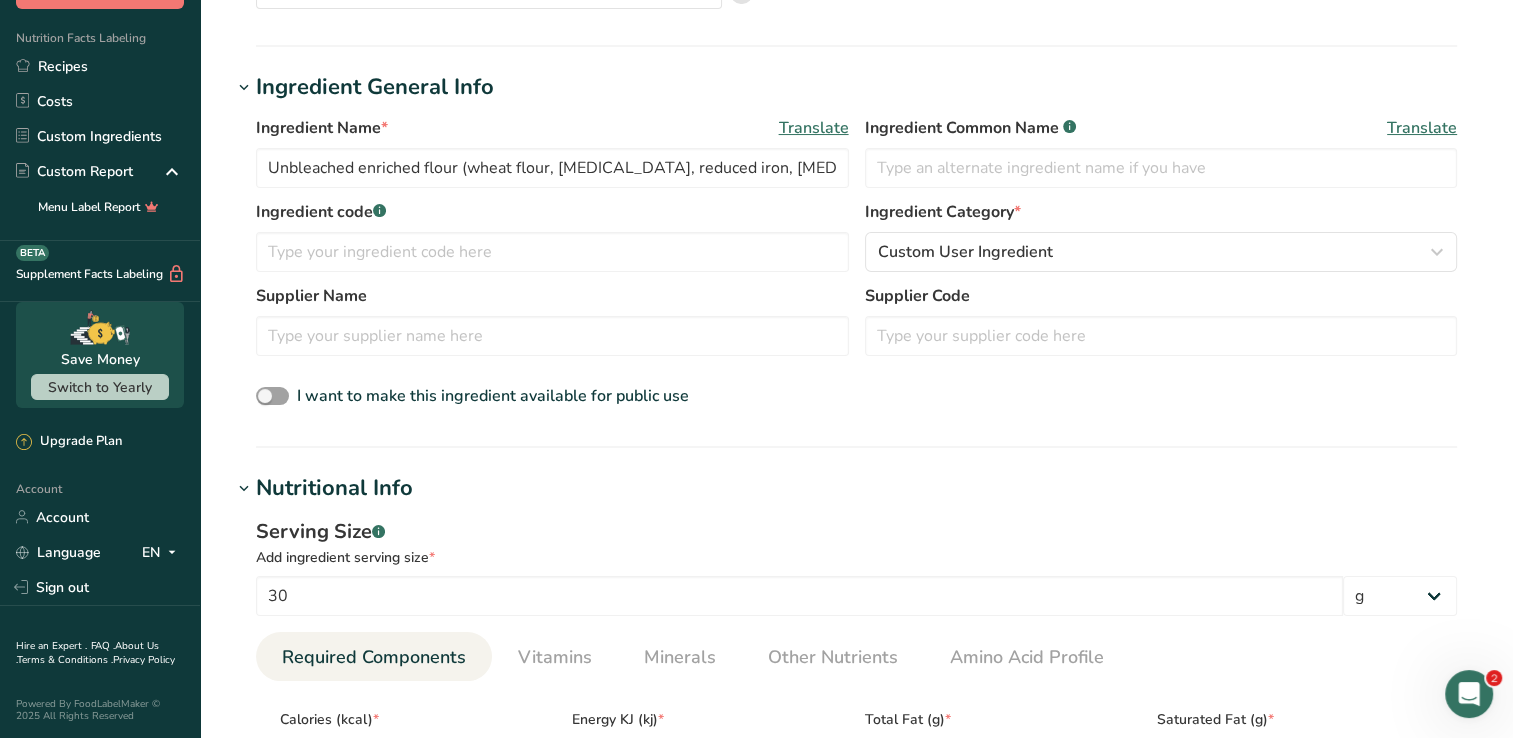 scroll, scrollTop: 0, scrollLeft: 0, axis: both 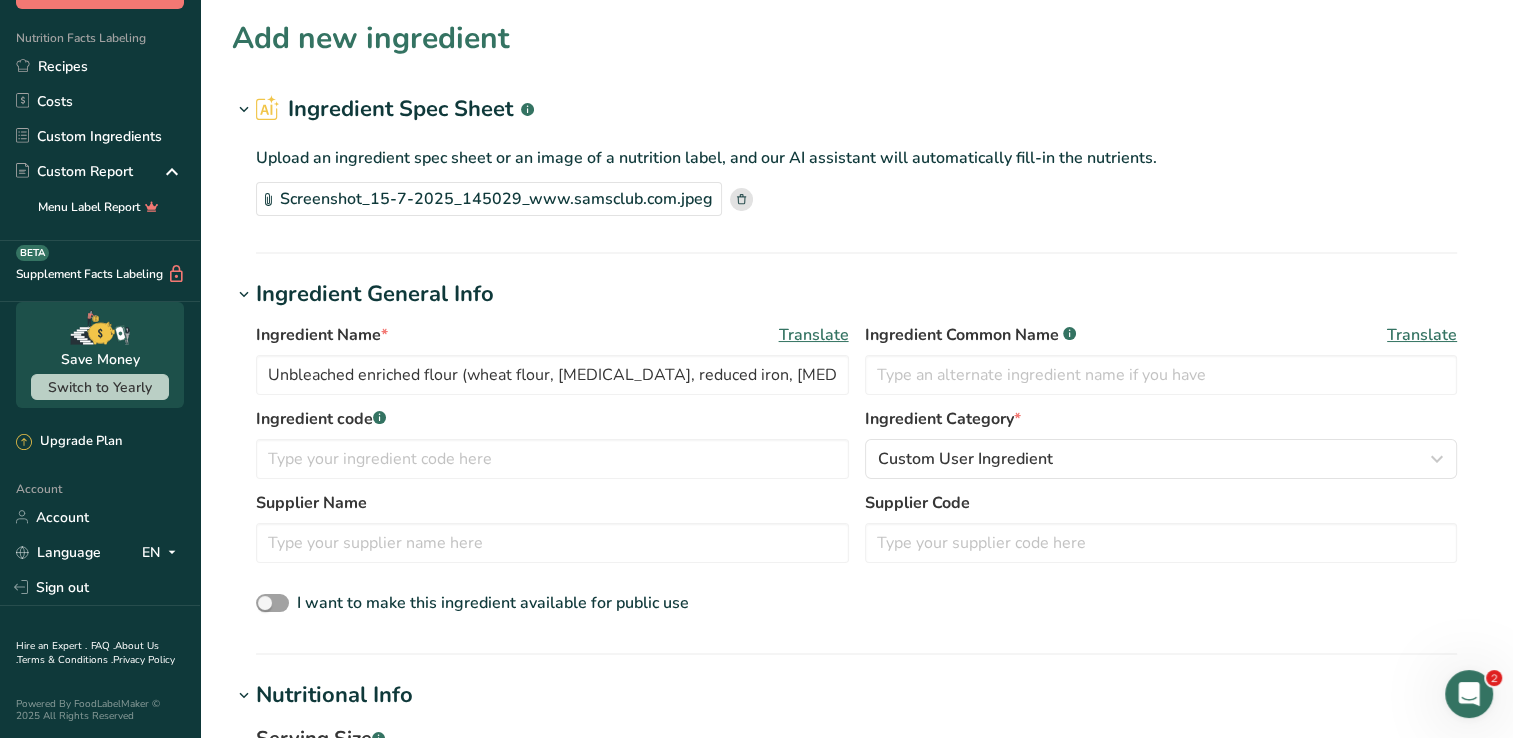 click 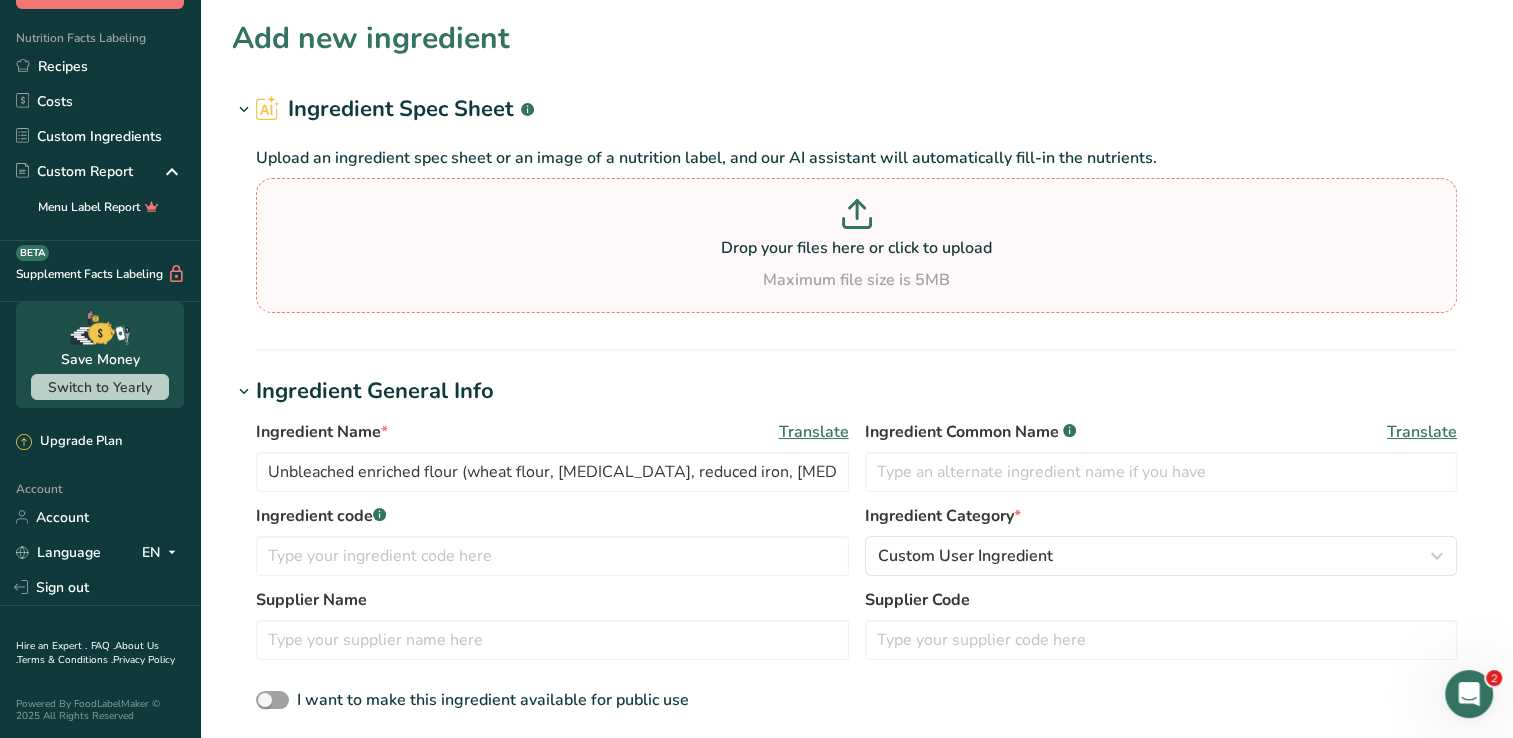 click at bounding box center (856, 217) 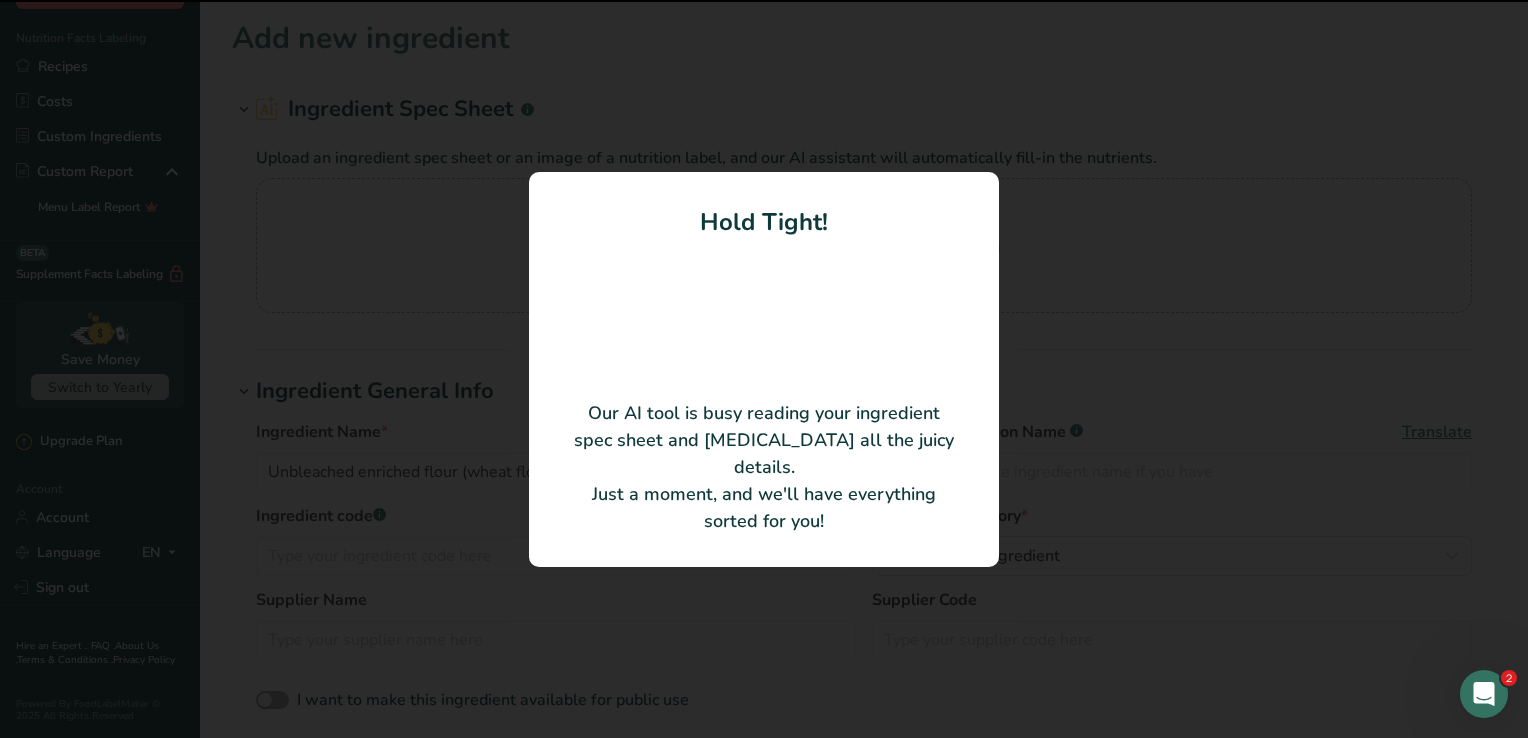 type on "Nabisco Honey Maid Graham Crackers" 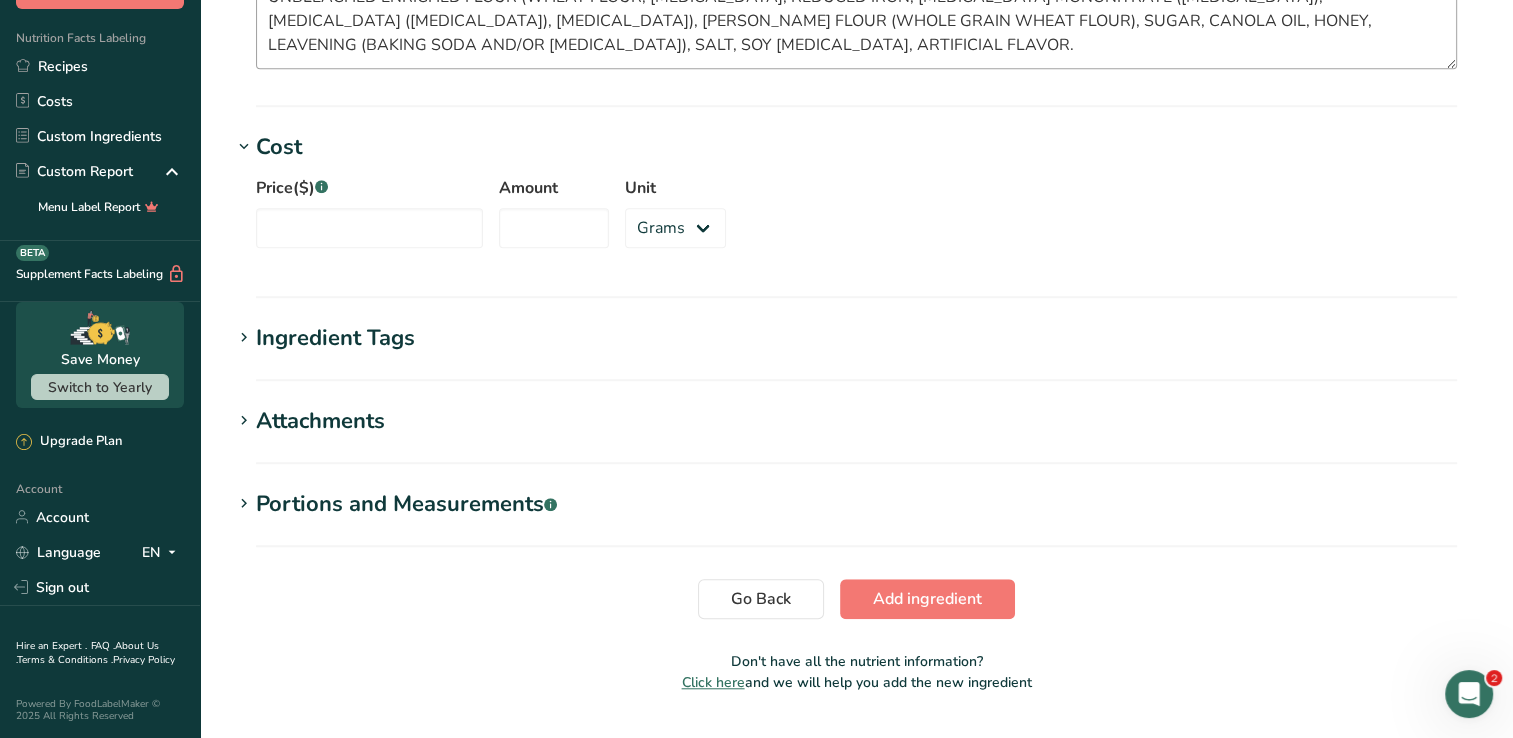scroll, scrollTop: 1549, scrollLeft: 0, axis: vertical 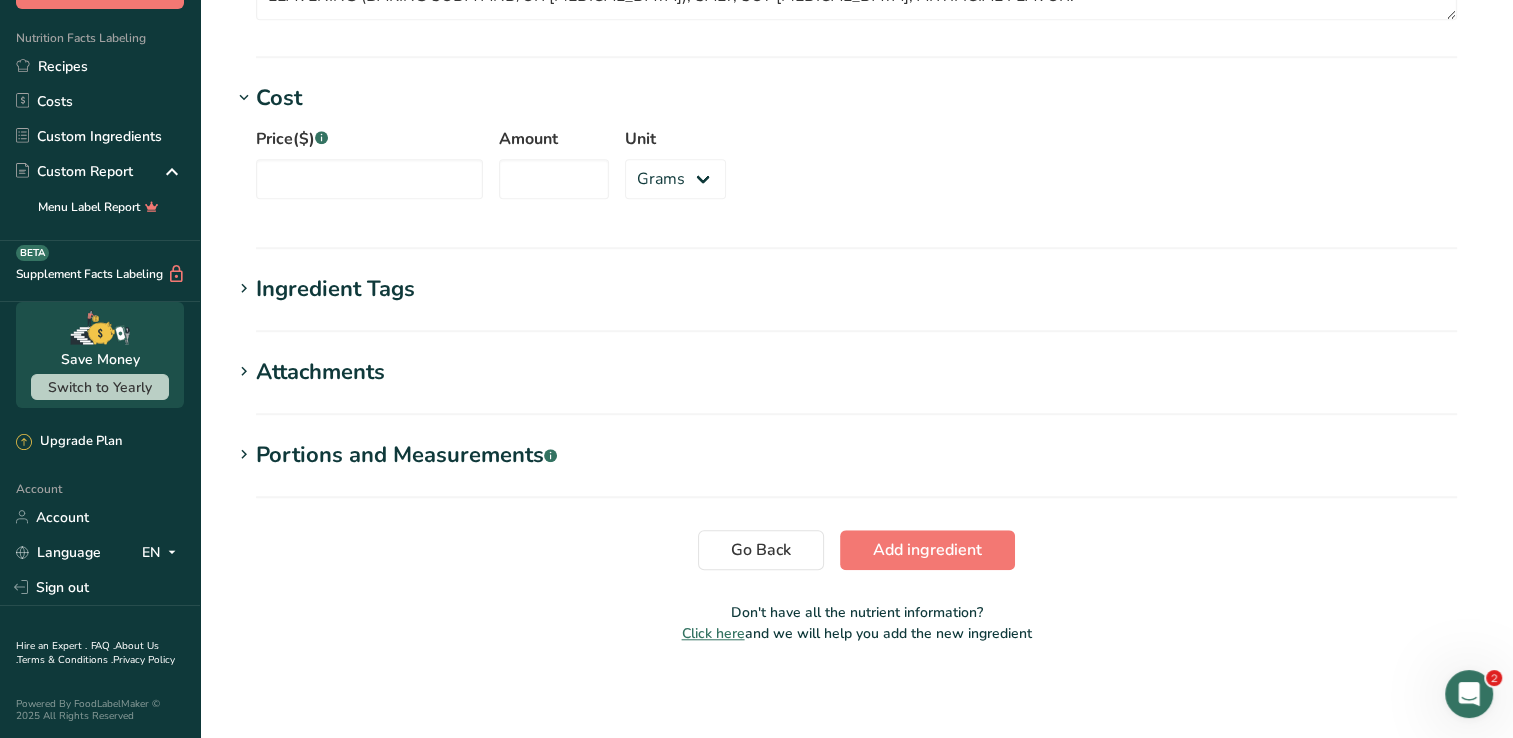 click on "Portions and Measurements
.a-a{fill:#347362;}.b-a{fill:#fff;}" at bounding box center (406, 455) 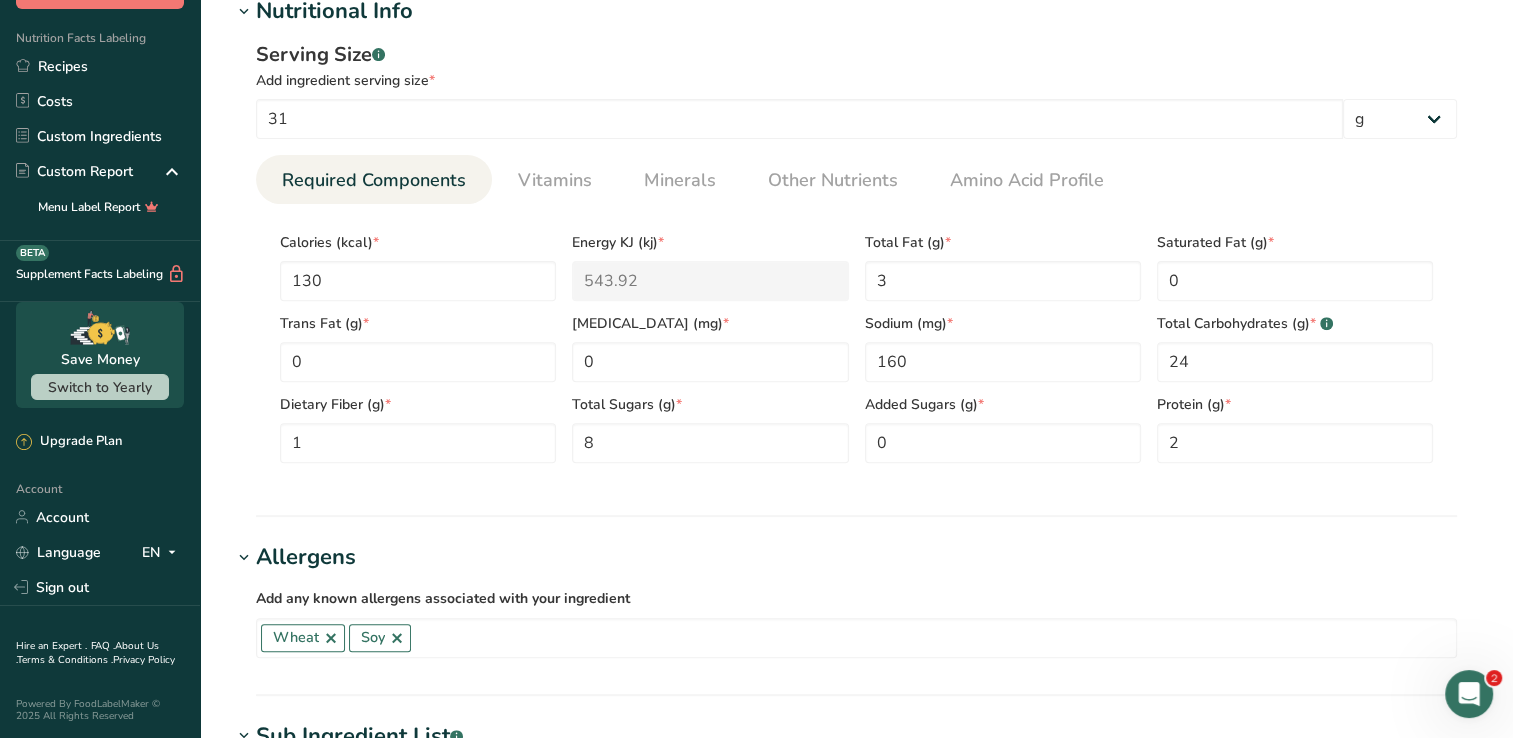 scroll, scrollTop: 649, scrollLeft: 0, axis: vertical 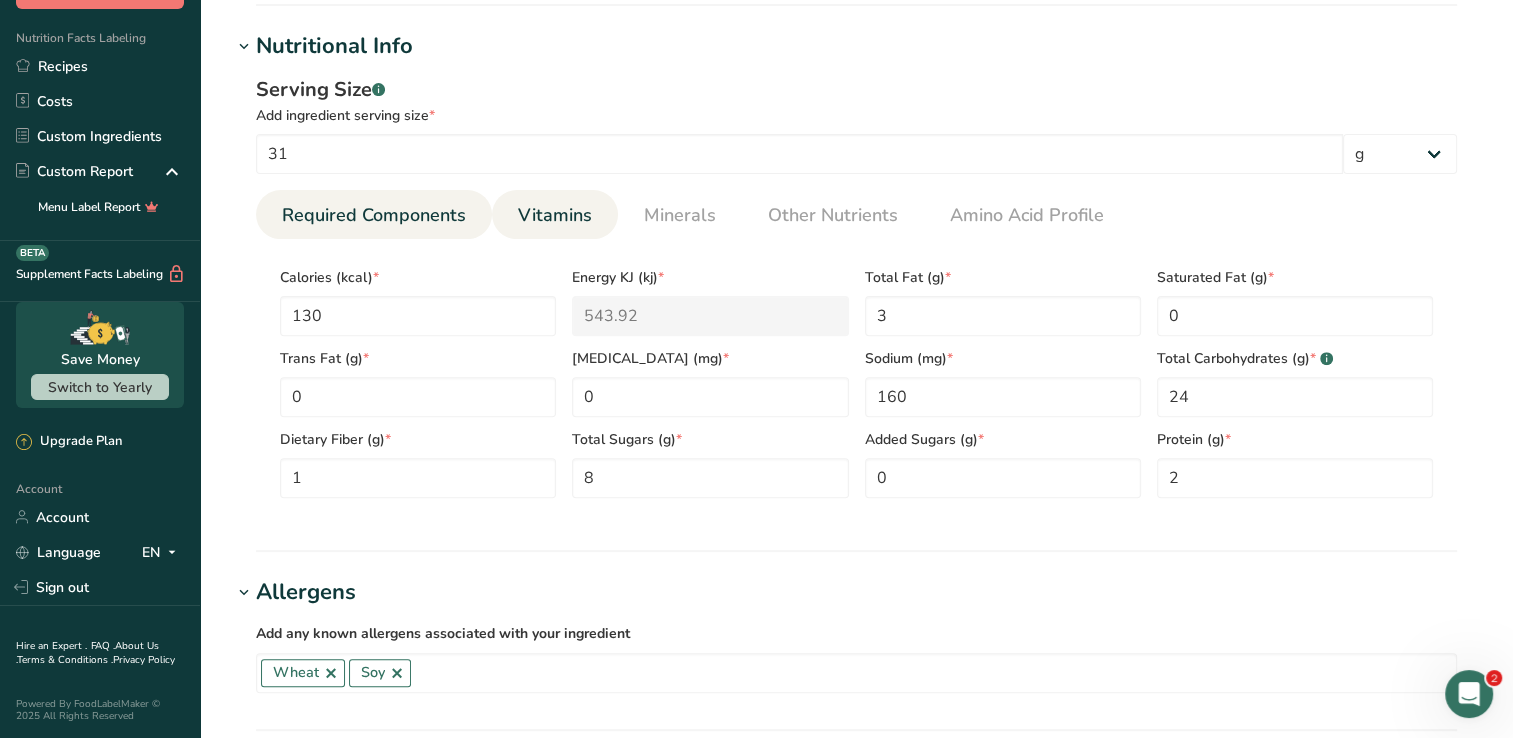 click on "Vitamins" at bounding box center [555, 215] 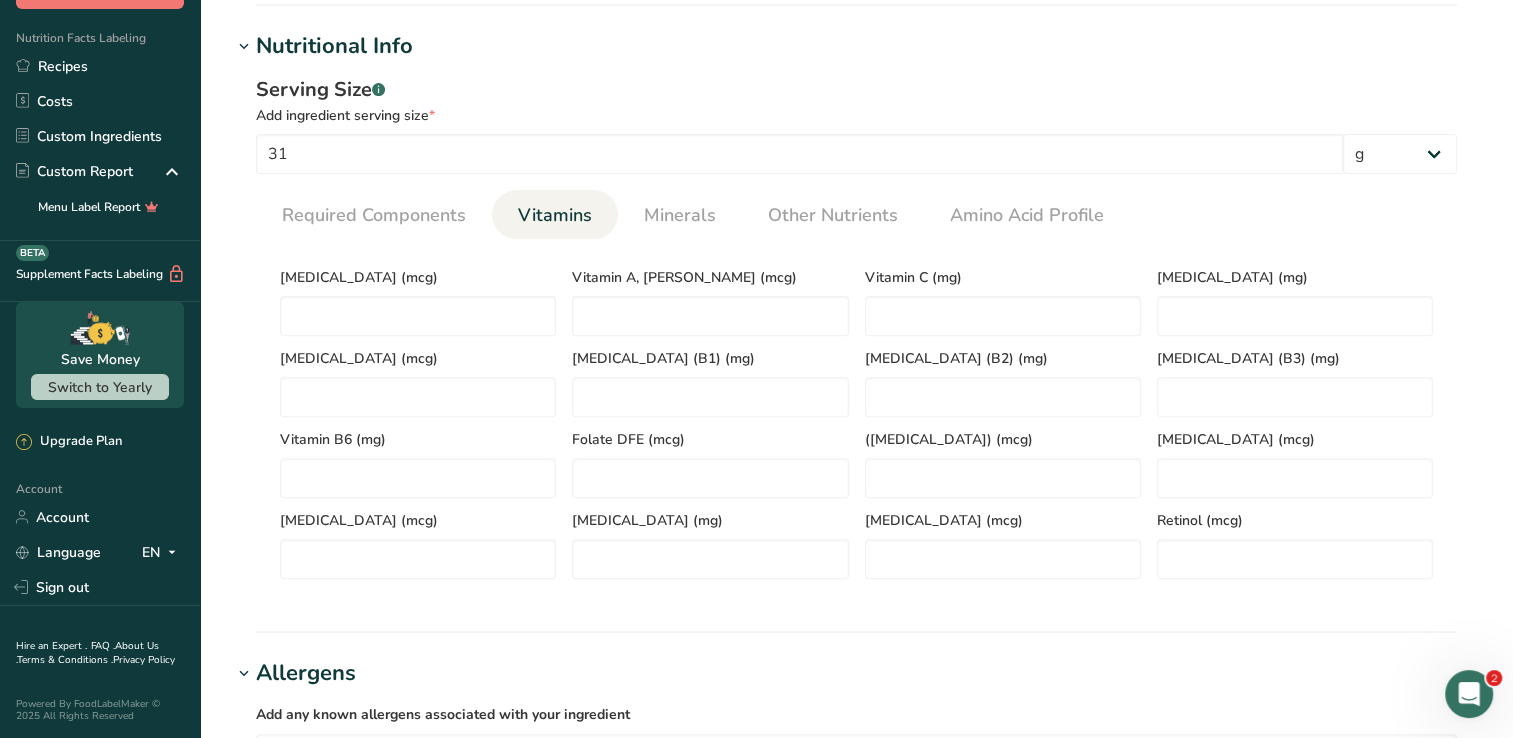 click on "Vitamins" at bounding box center [555, 215] 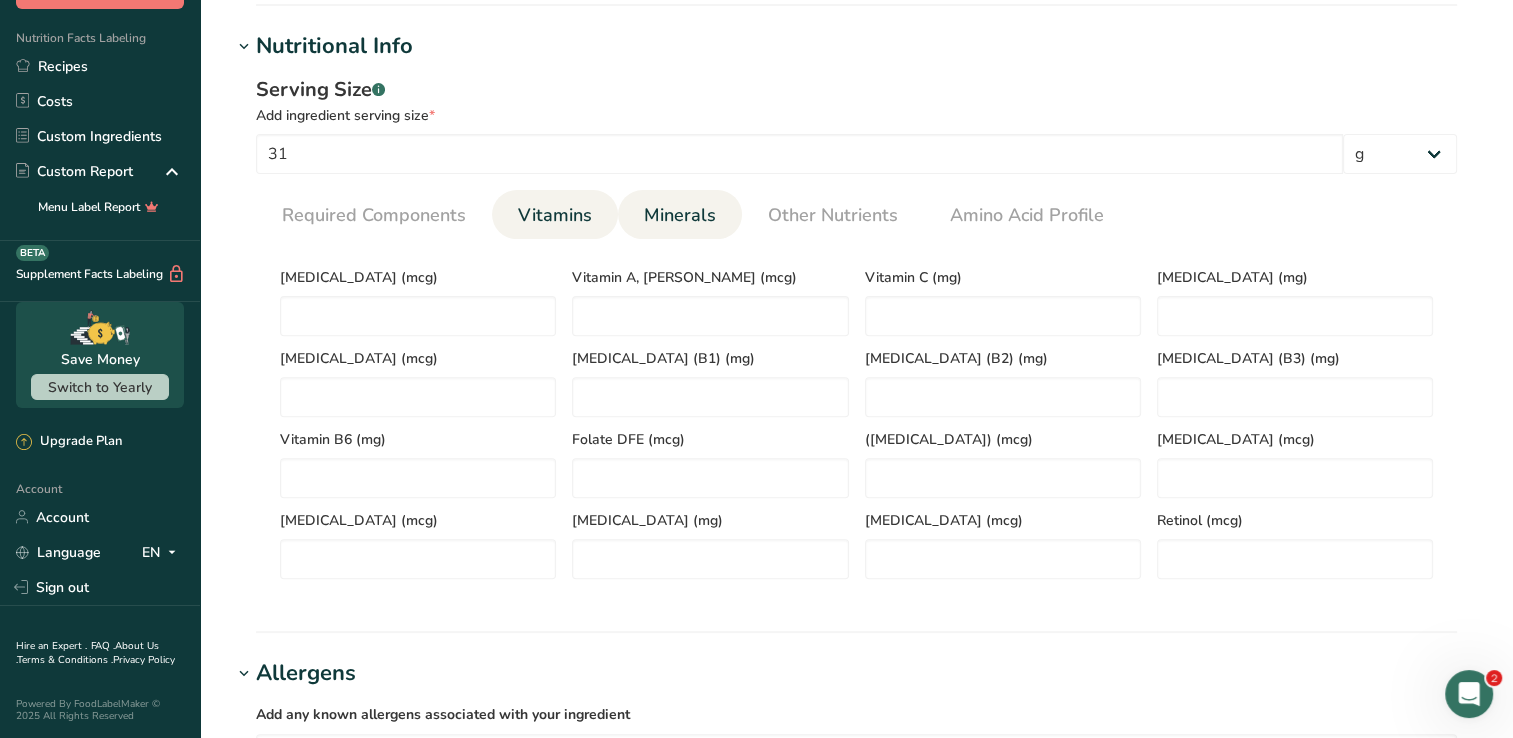 click on "Minerals" at bounding box center [680, 215] 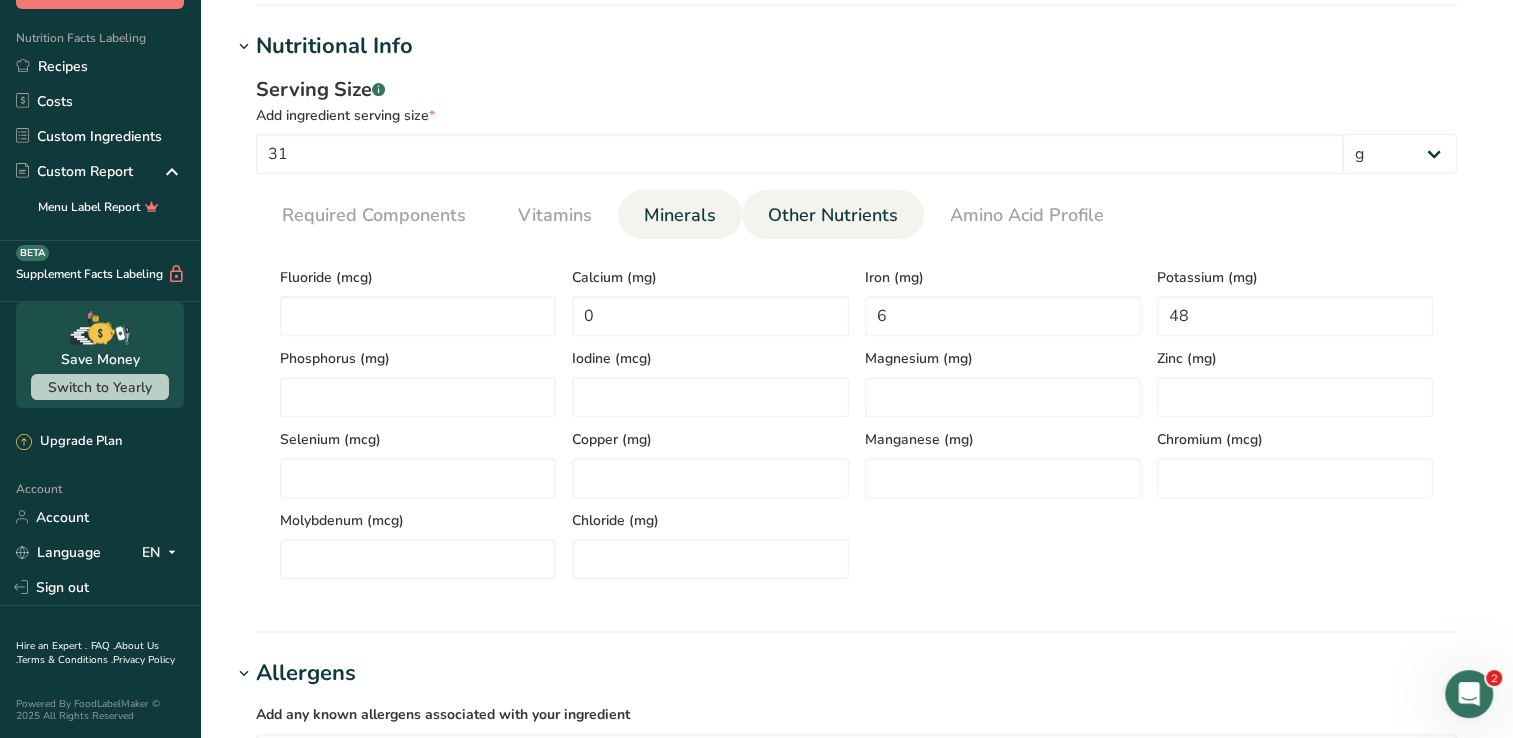 click on "Other Nutrients" at bounding box center [833, 215] 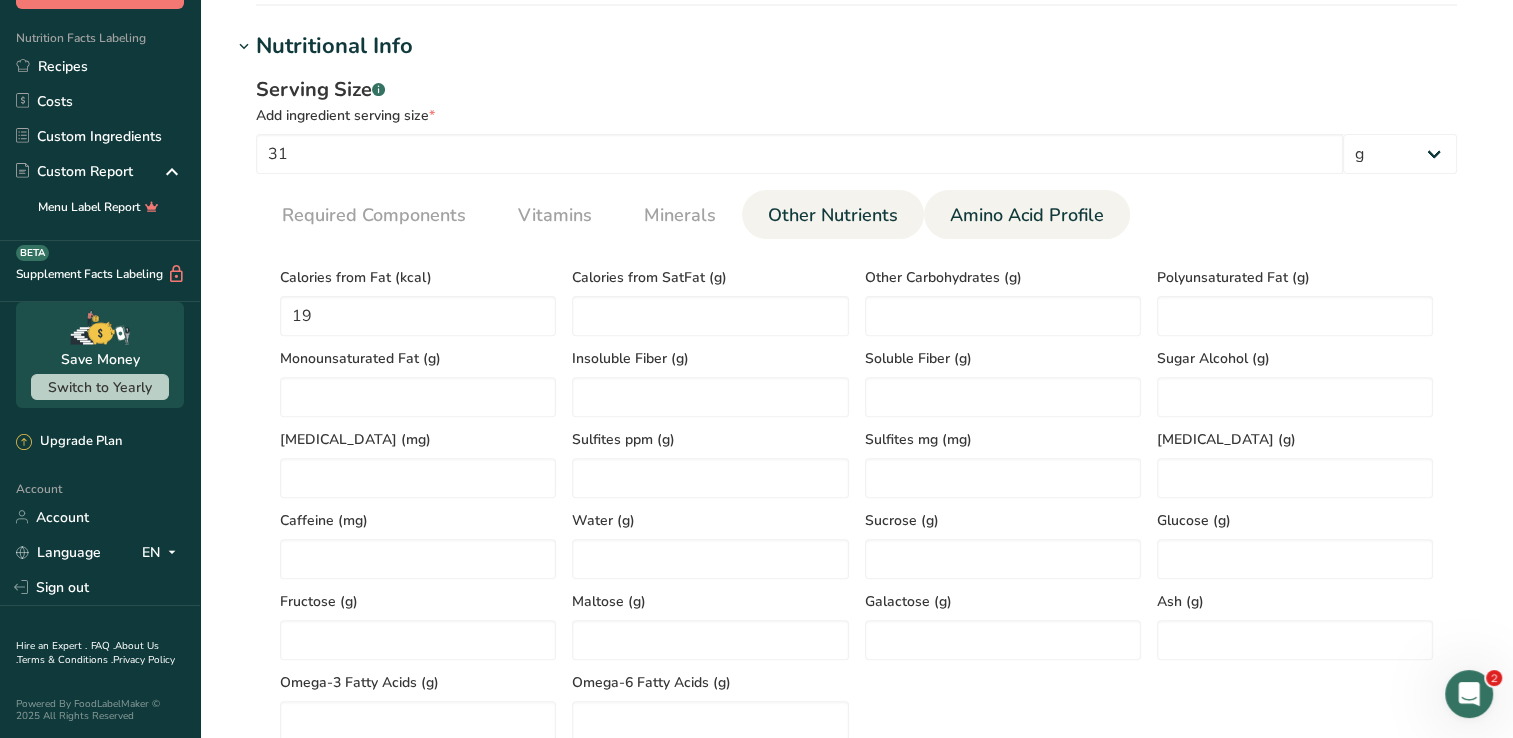 click on "Amino Acid Profile" at bounding box center (1027, 215) 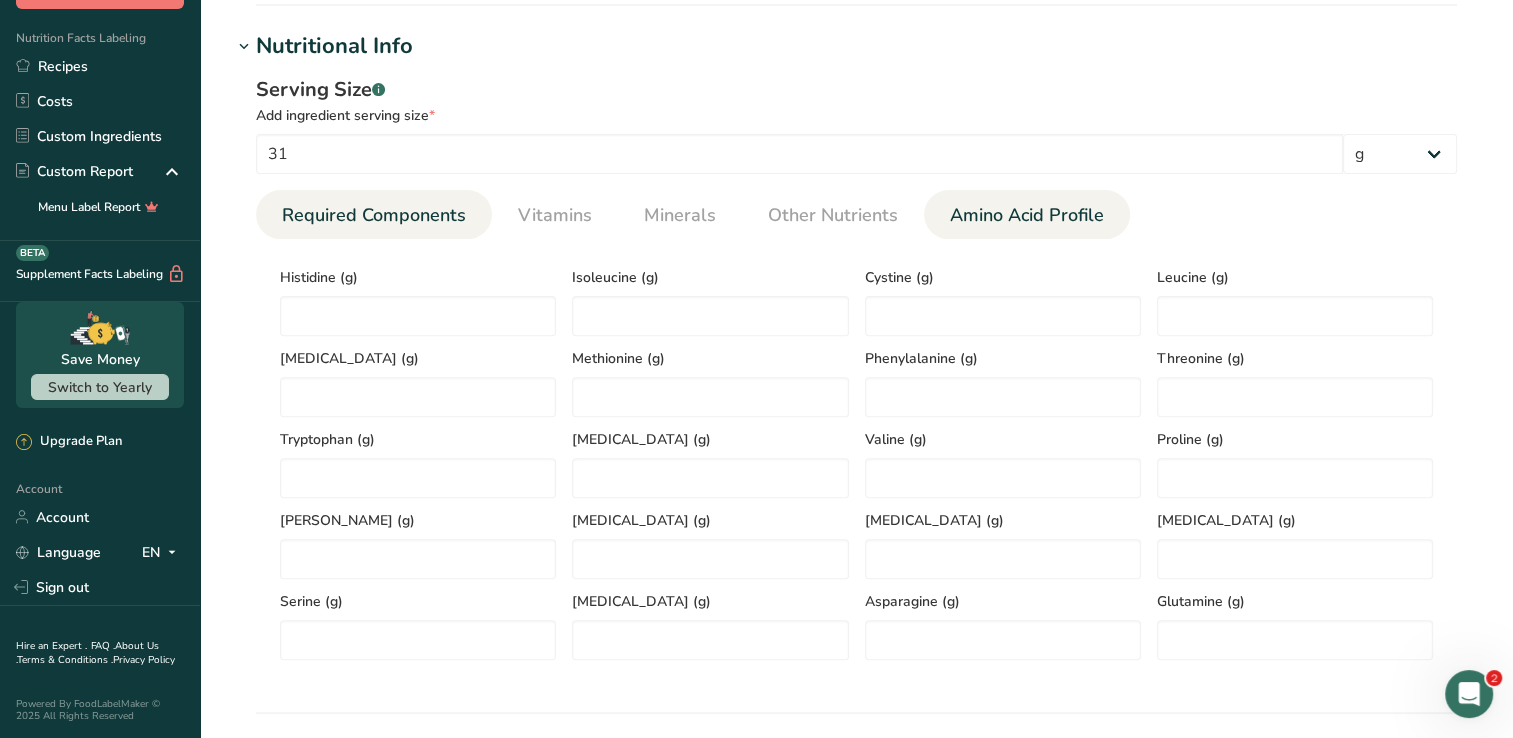 click on "Required Components" at bounding box center [374, 215] 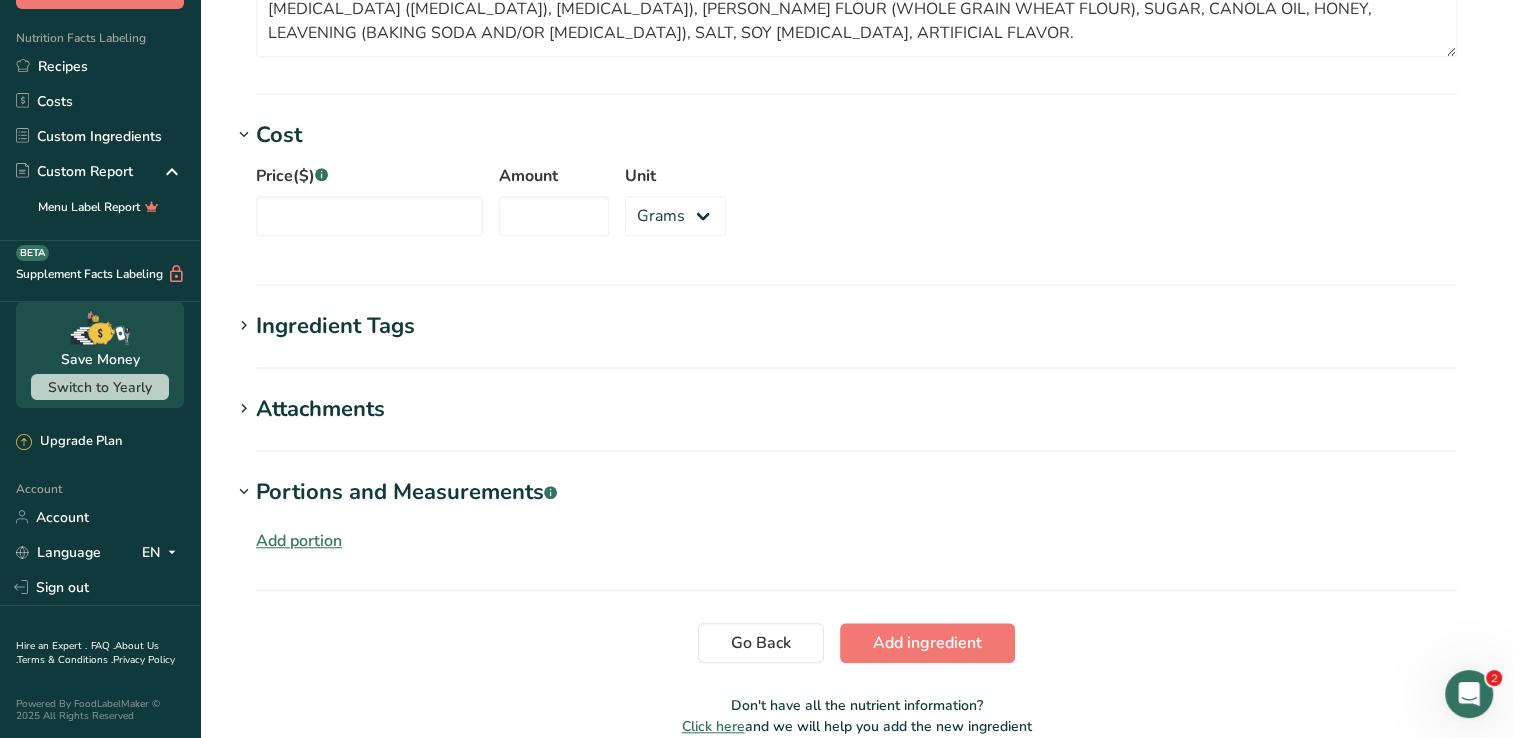 scroll, scrollTop: 1605, scrollLeft: 0, axis: vertical 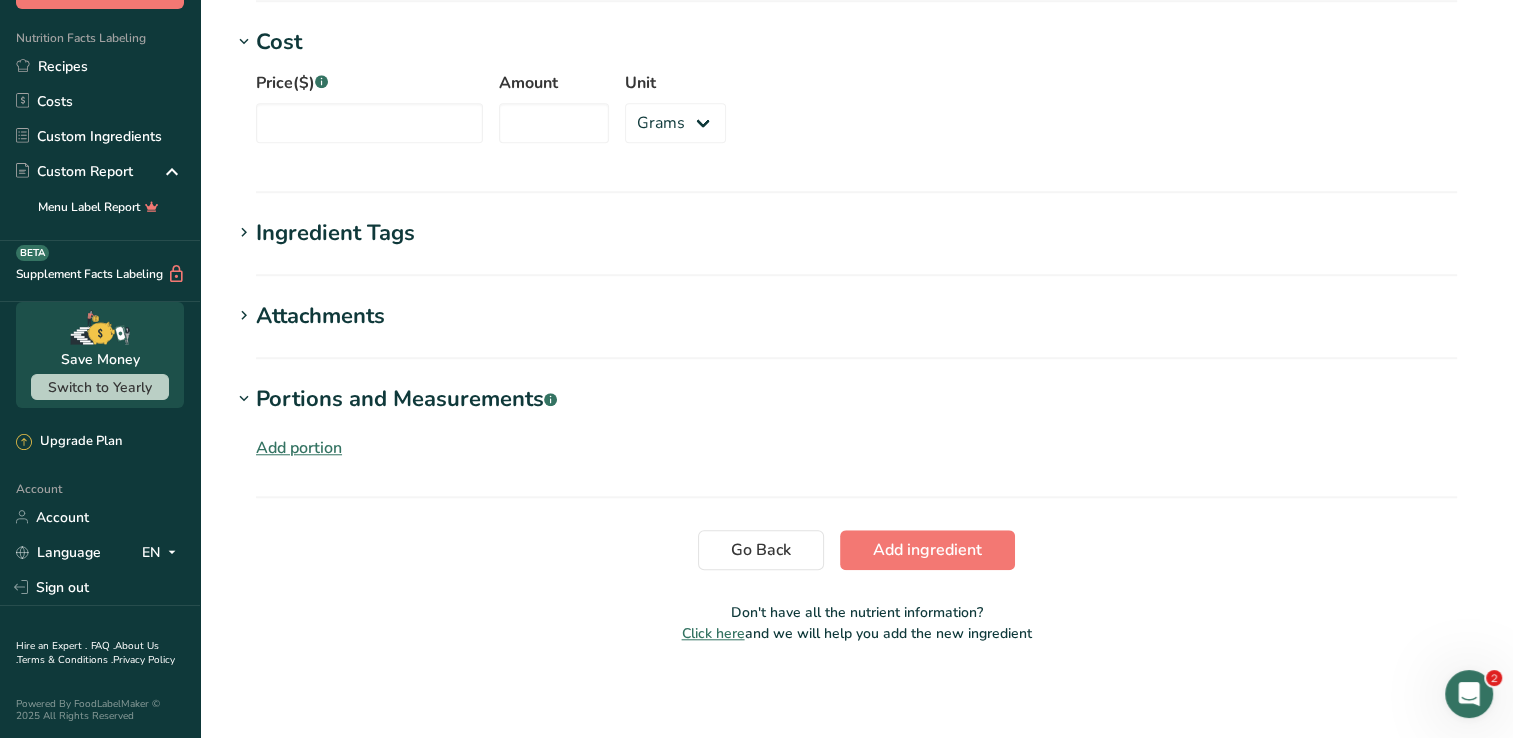 click on "Ingredient Tags" at bounding box center (856, 233) 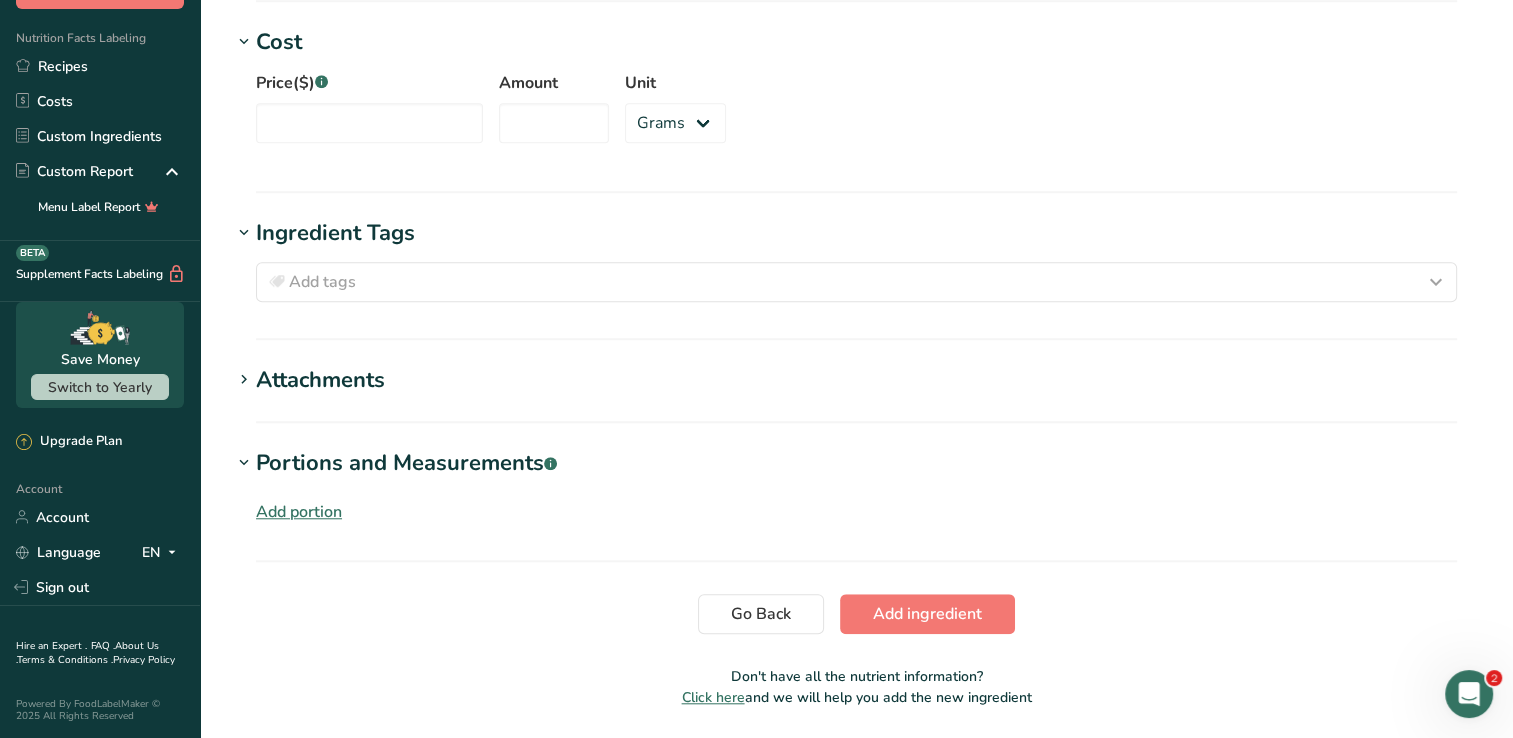 click on "Attachments" at bounding box center (856, 380) 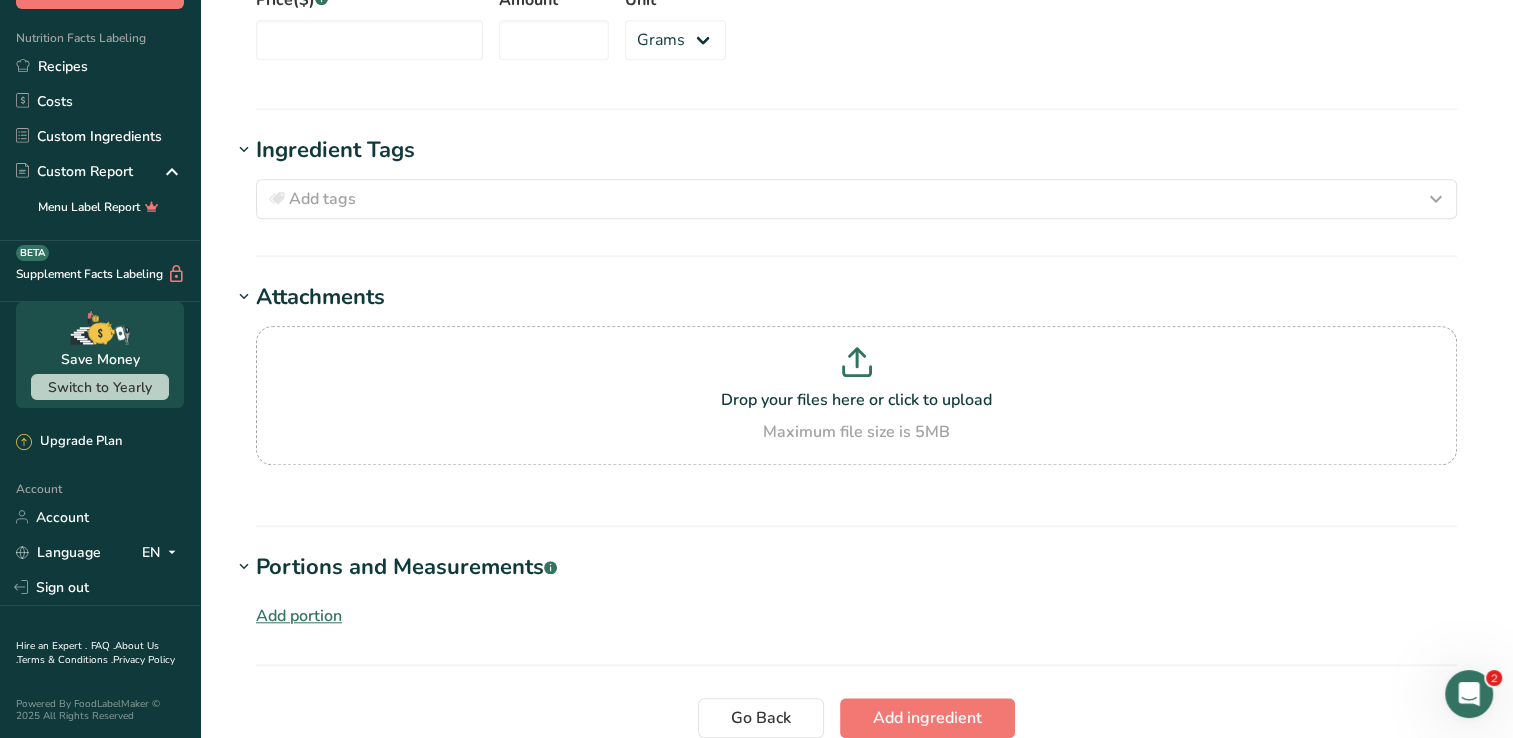 scroll, scrollTop: 1805, scrollLeft: 0, axis: vertical 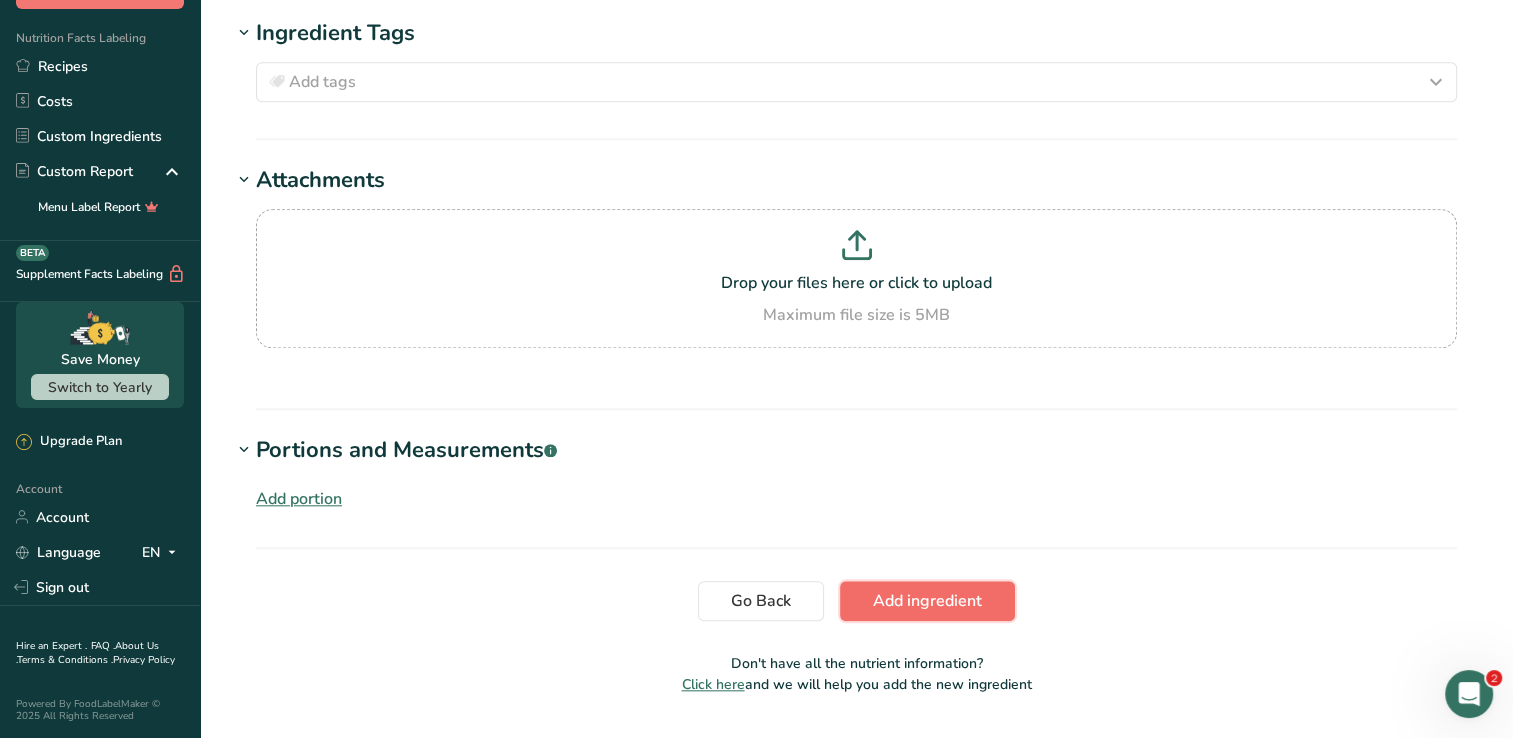 click on "Add ingredient" at bounding box center [927, 601] 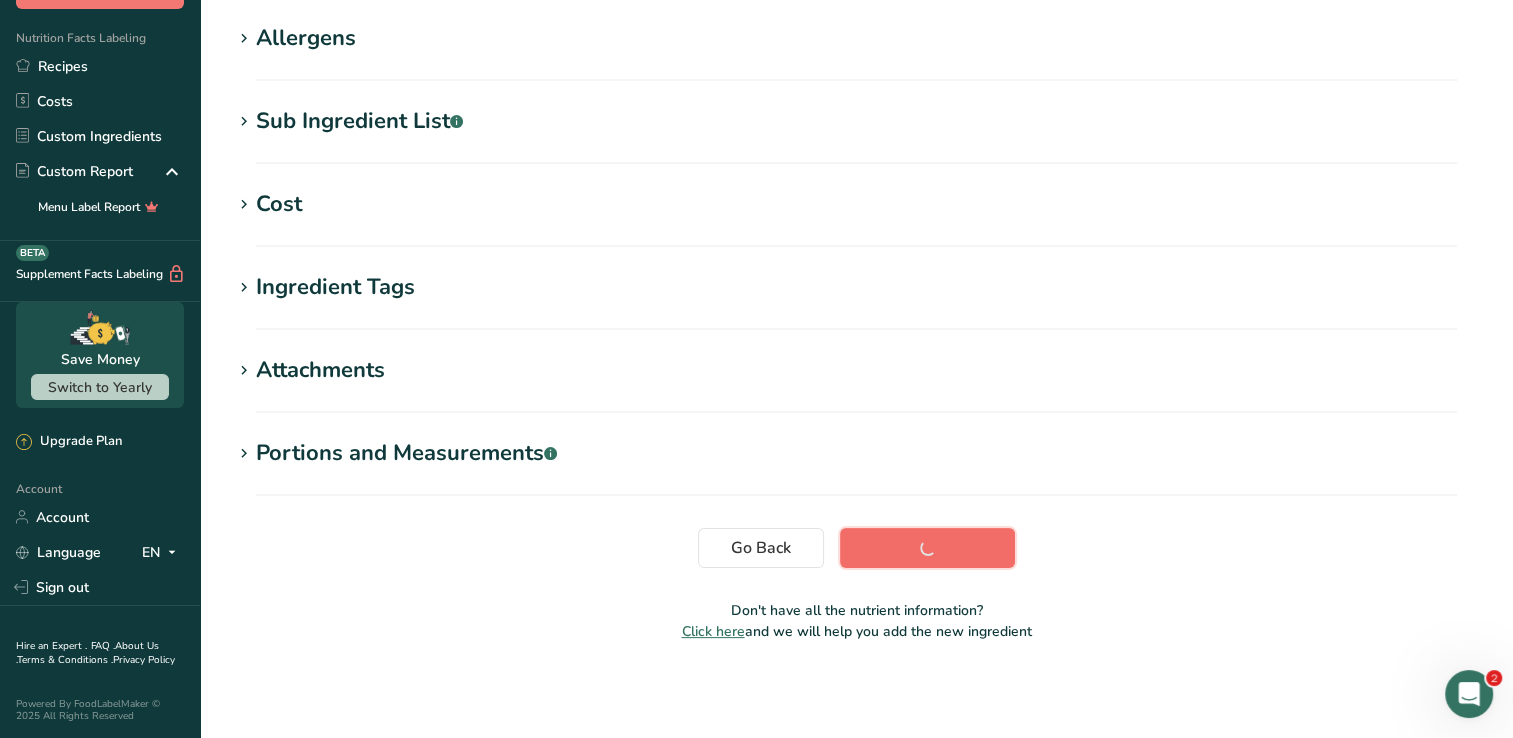 scroll, scrollTop: 320, scrollLeft: 0, axis: vertical 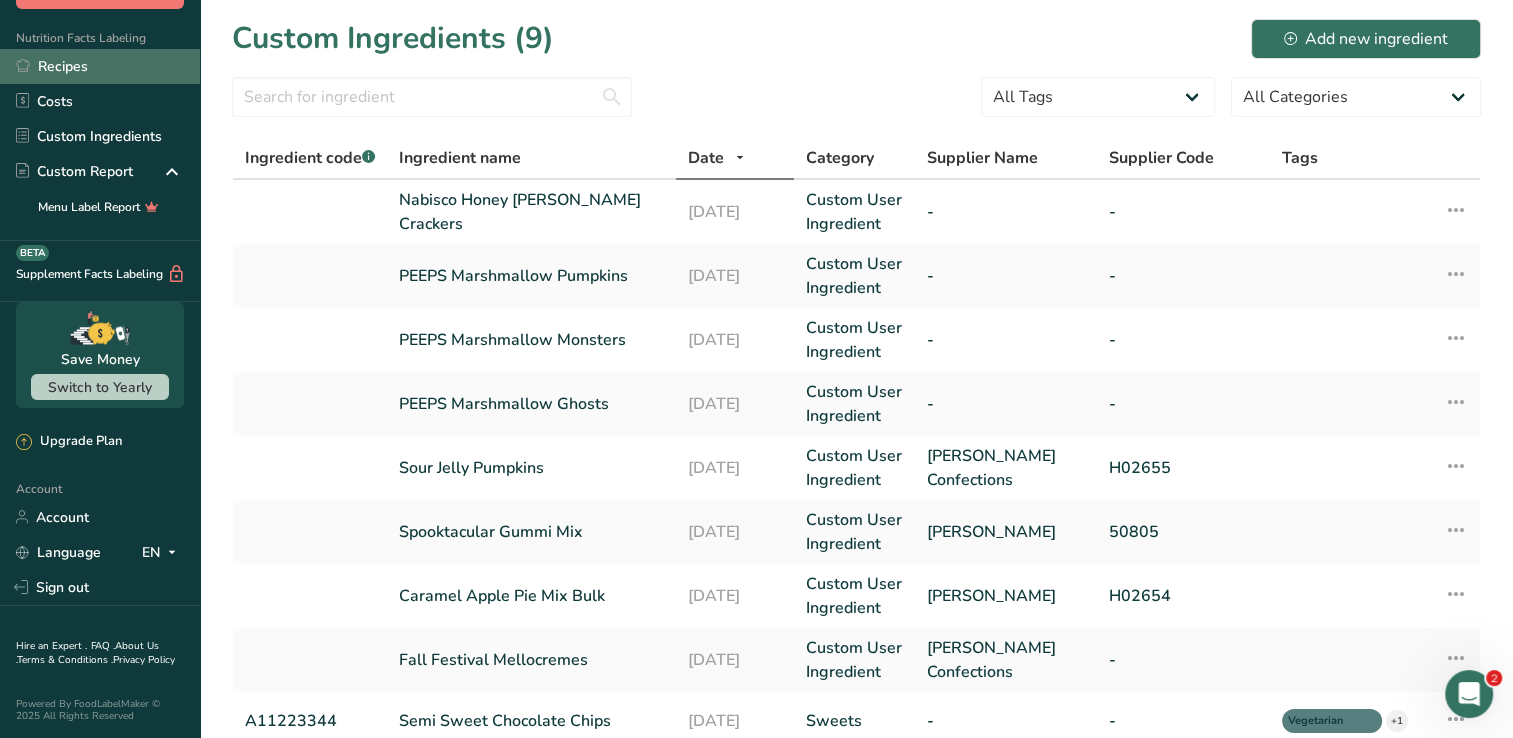 click on "Recipes" at bounding box center (100, 66) 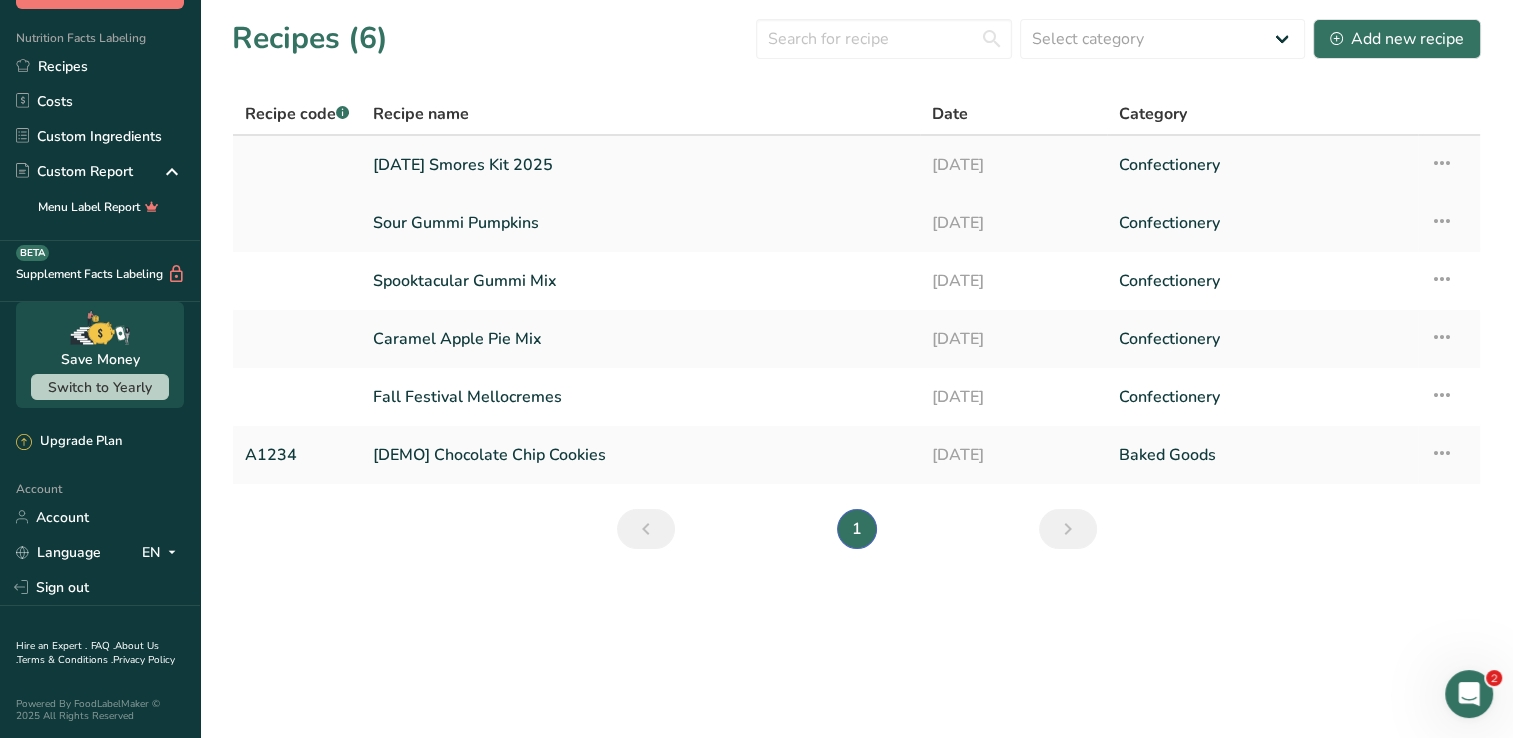 click on "Halloween Smores Kit 2025" at bounding box center (640, 165) 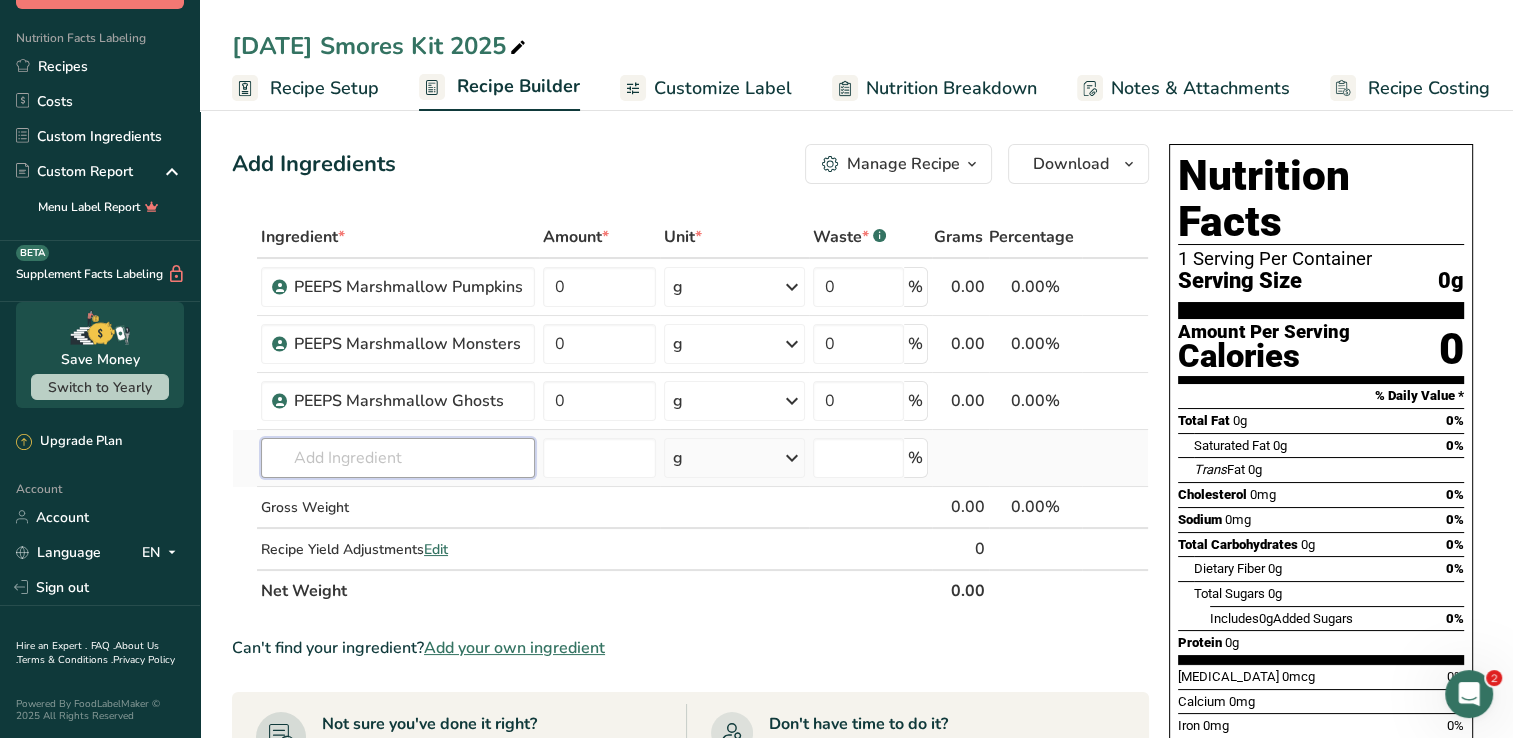 click at bounding box center (398, 458) 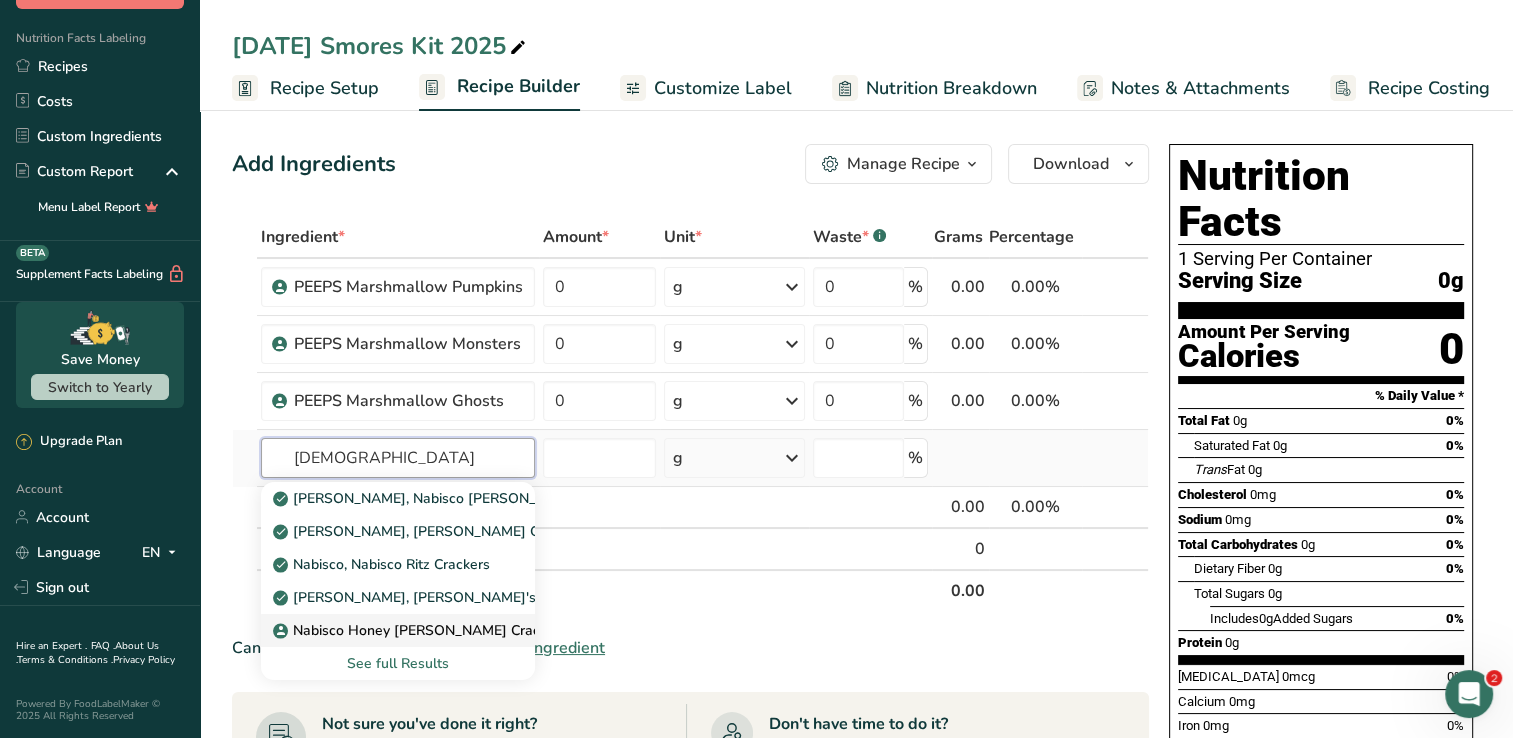 type on "nabi" 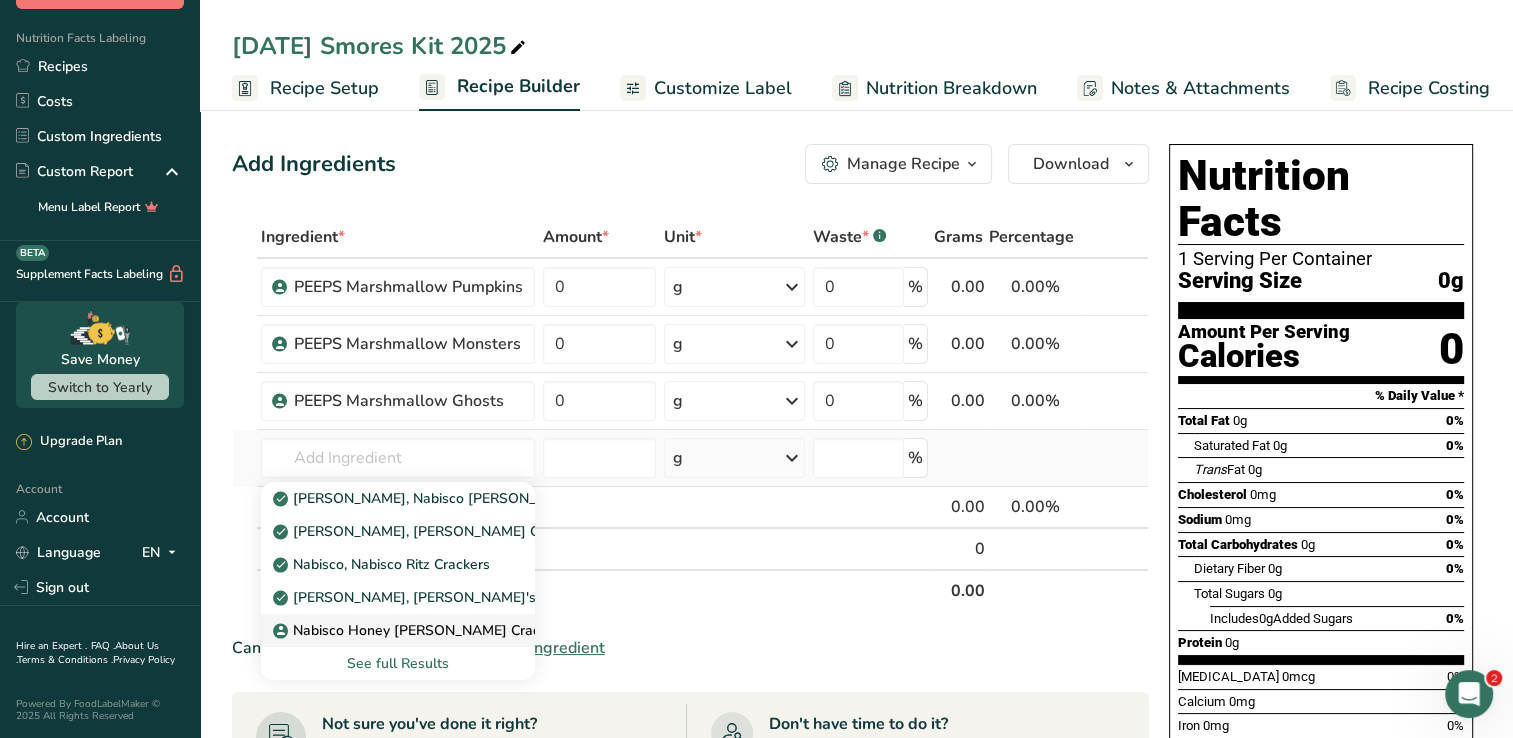 click on "Nabisco Honey Maid Graham Crackers" at bounding box center [422, 630] 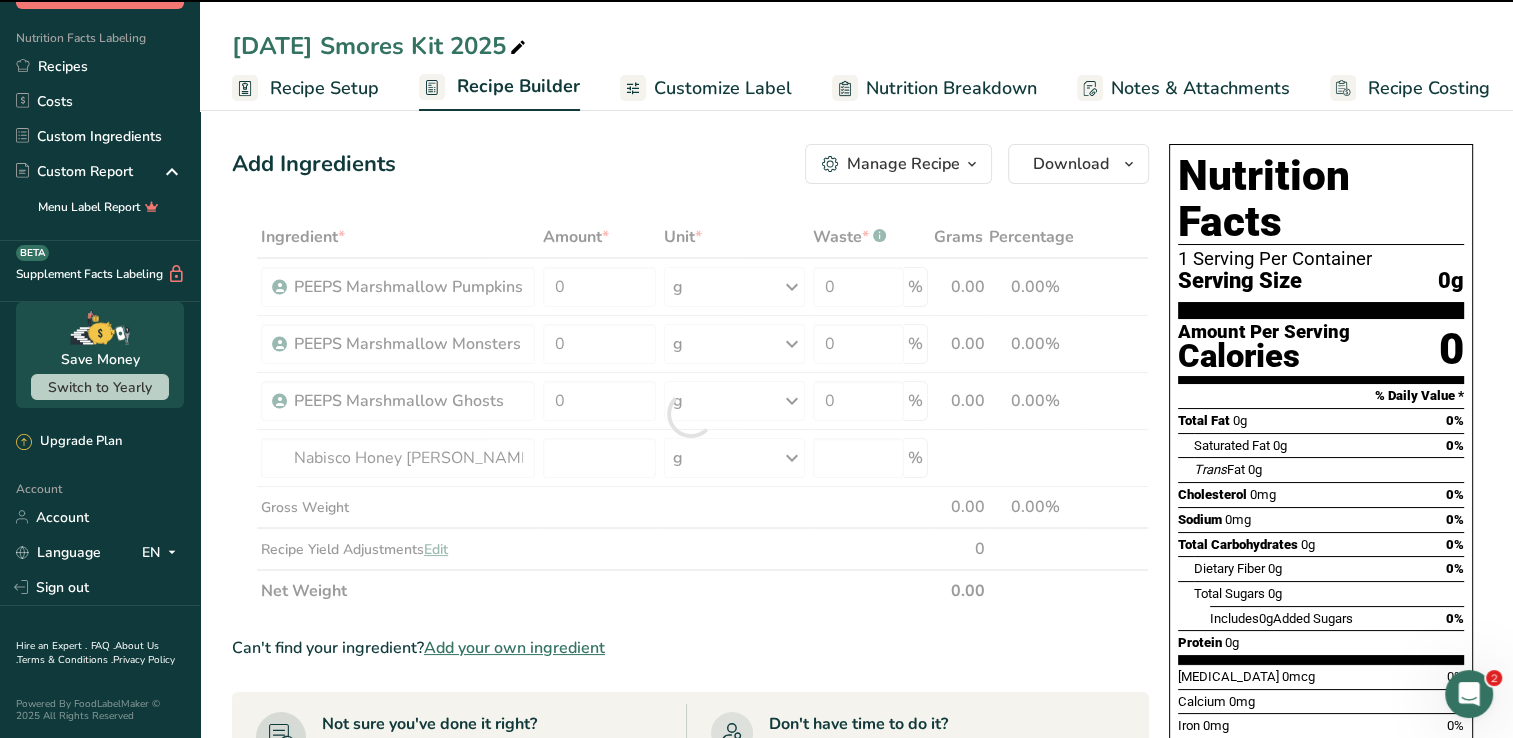 type on "0" 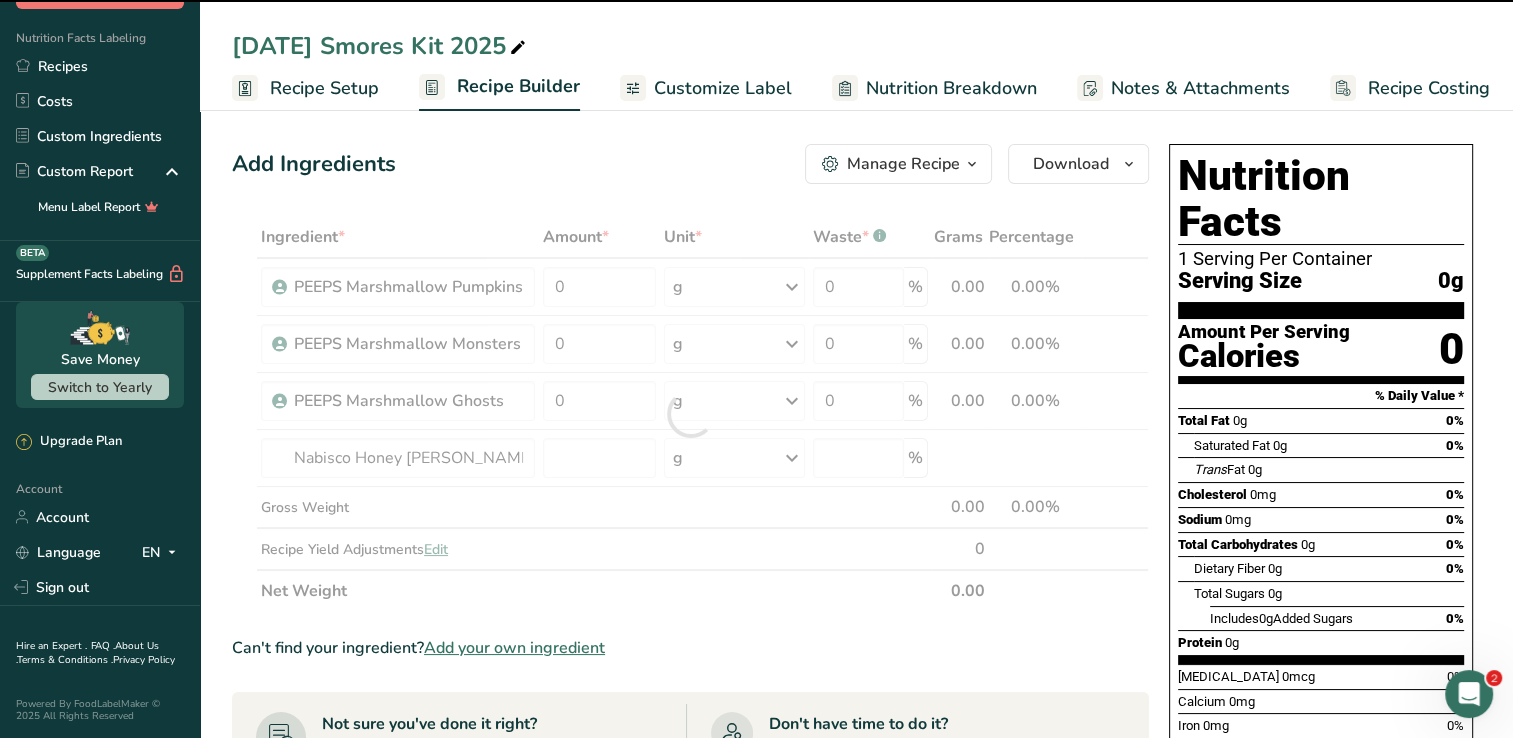 type on "0" 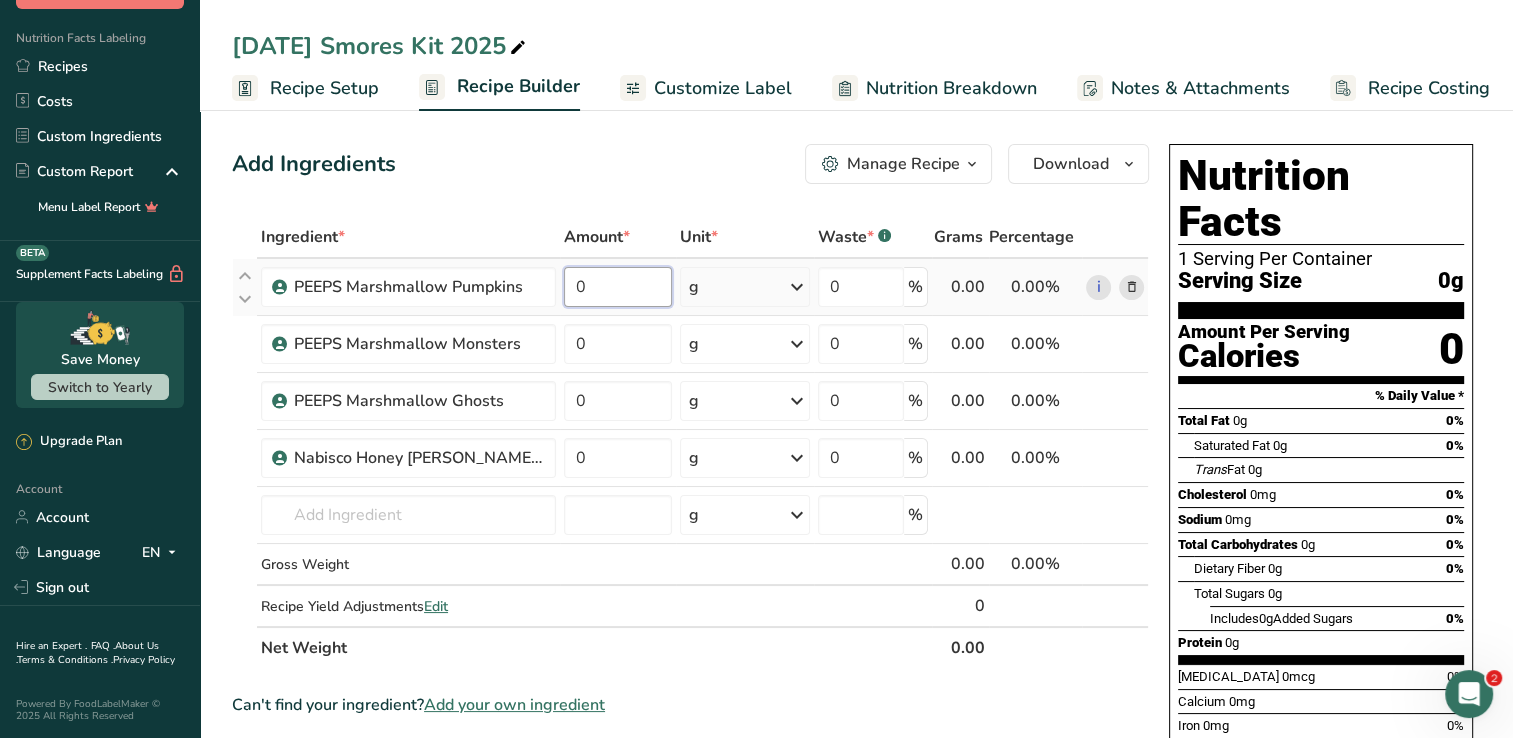 click on "0" at bounding box center (618, 287) 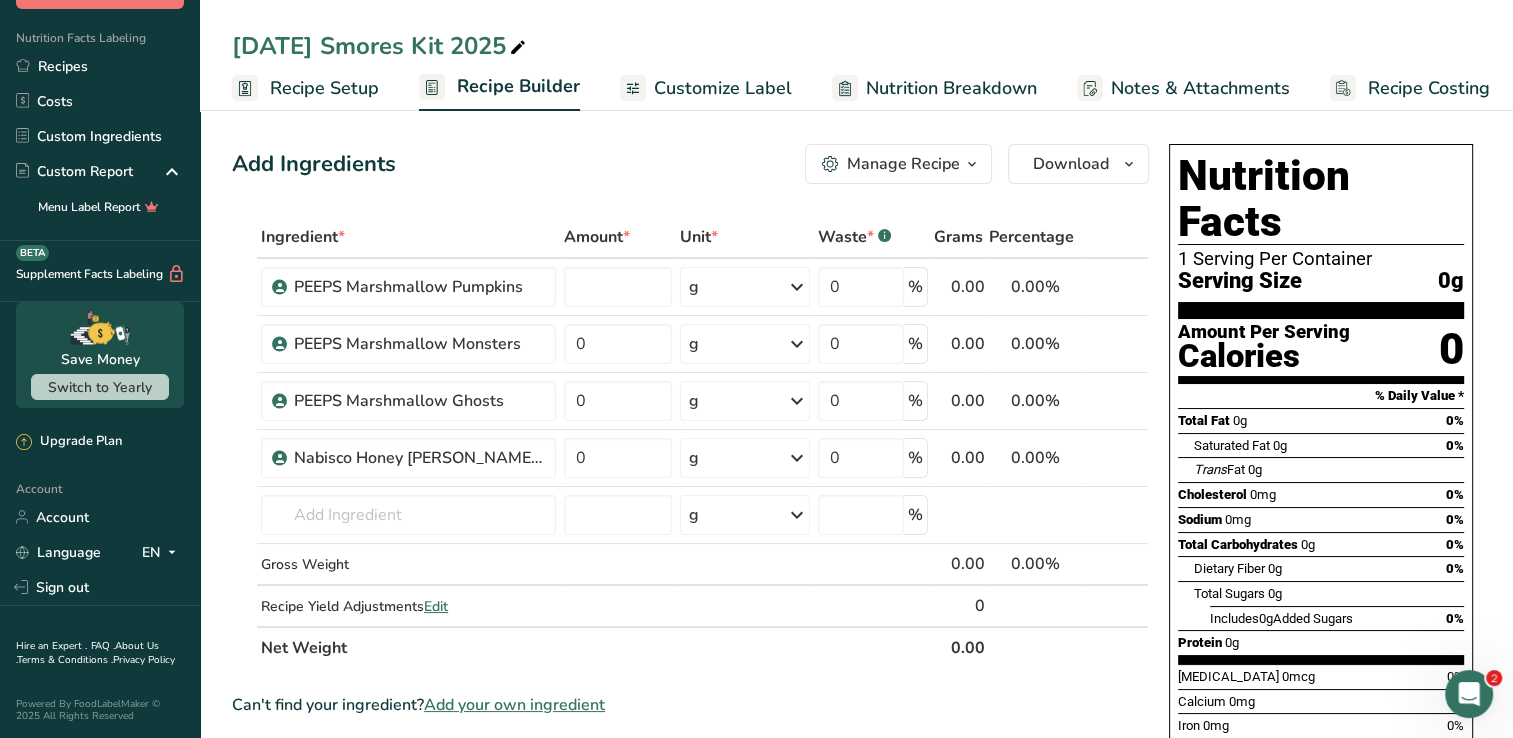 click on "Ingredient *
Amount *
Unit *
Waste *   .a-a{fill:#347362;}.b-a{fill:#fff;}          Grams
Percentage
PEEPS Marshmallow Pumpkins
g
Weight Units
g
kg
mg
See more
Volume Units
l
mL
fl oz
See more
0
%
0.00
0.00%
i
PEEPS Marshmallow Monsters
0
g
Weight Units
g
kg
mg
See more
Volume Units
l
mL
fl oz
See more
0
%
0.00
0.00%
i" at bounding box center [690, 744] 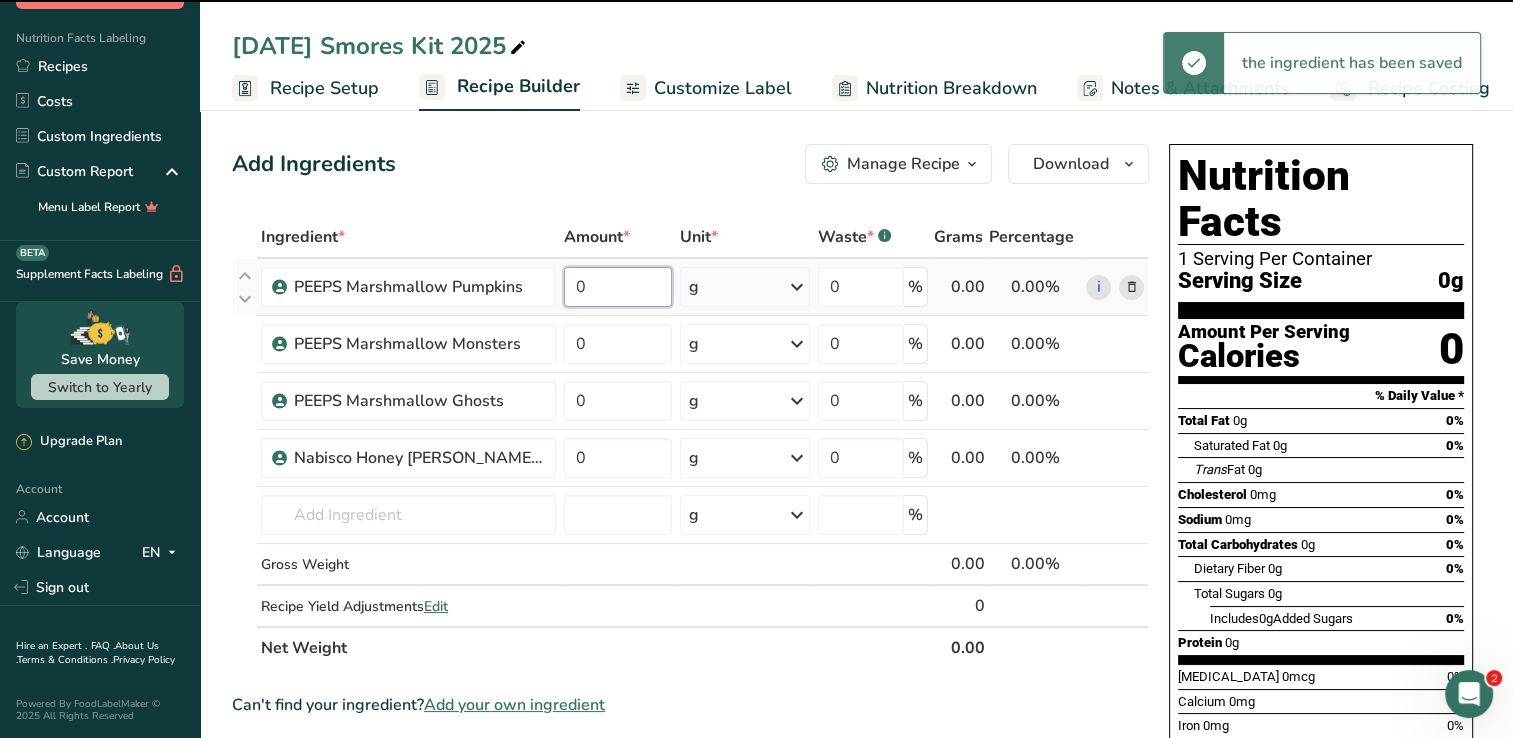 click on "0" at bounding box center [618, 287] 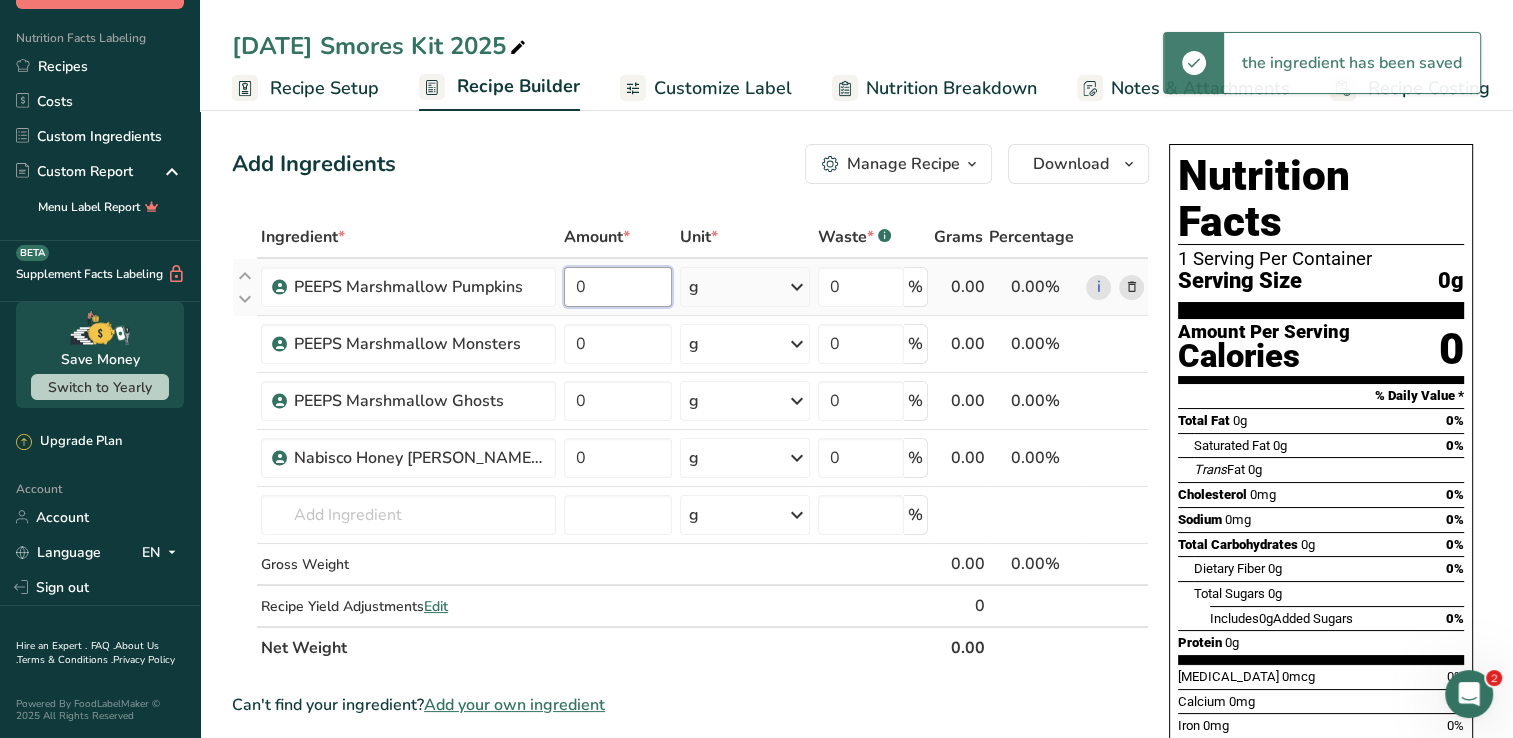 drag, startPoint x: 607, startPoint y: 282, endPoint x: 559, endPoint y: 292, distance: 49.0306 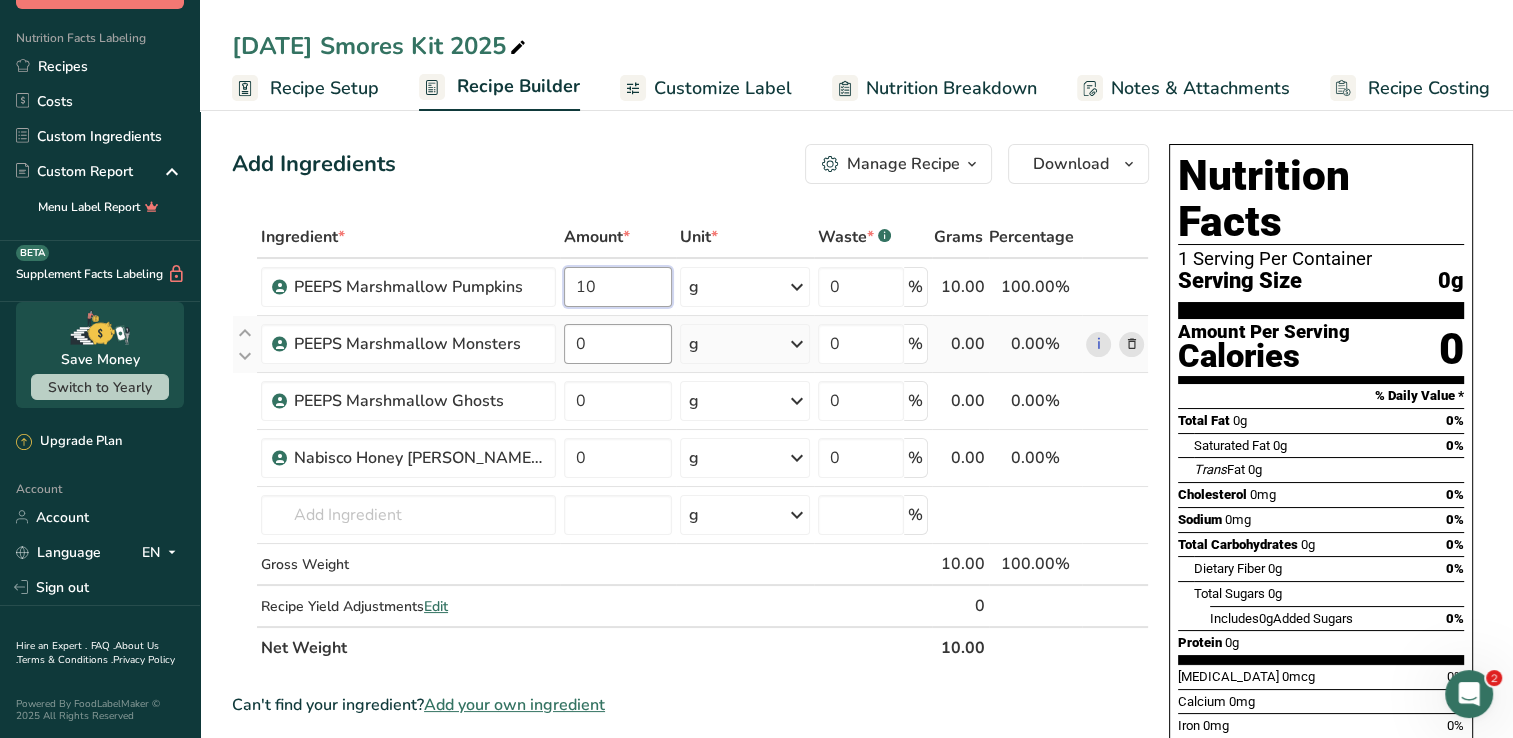 type on "10" 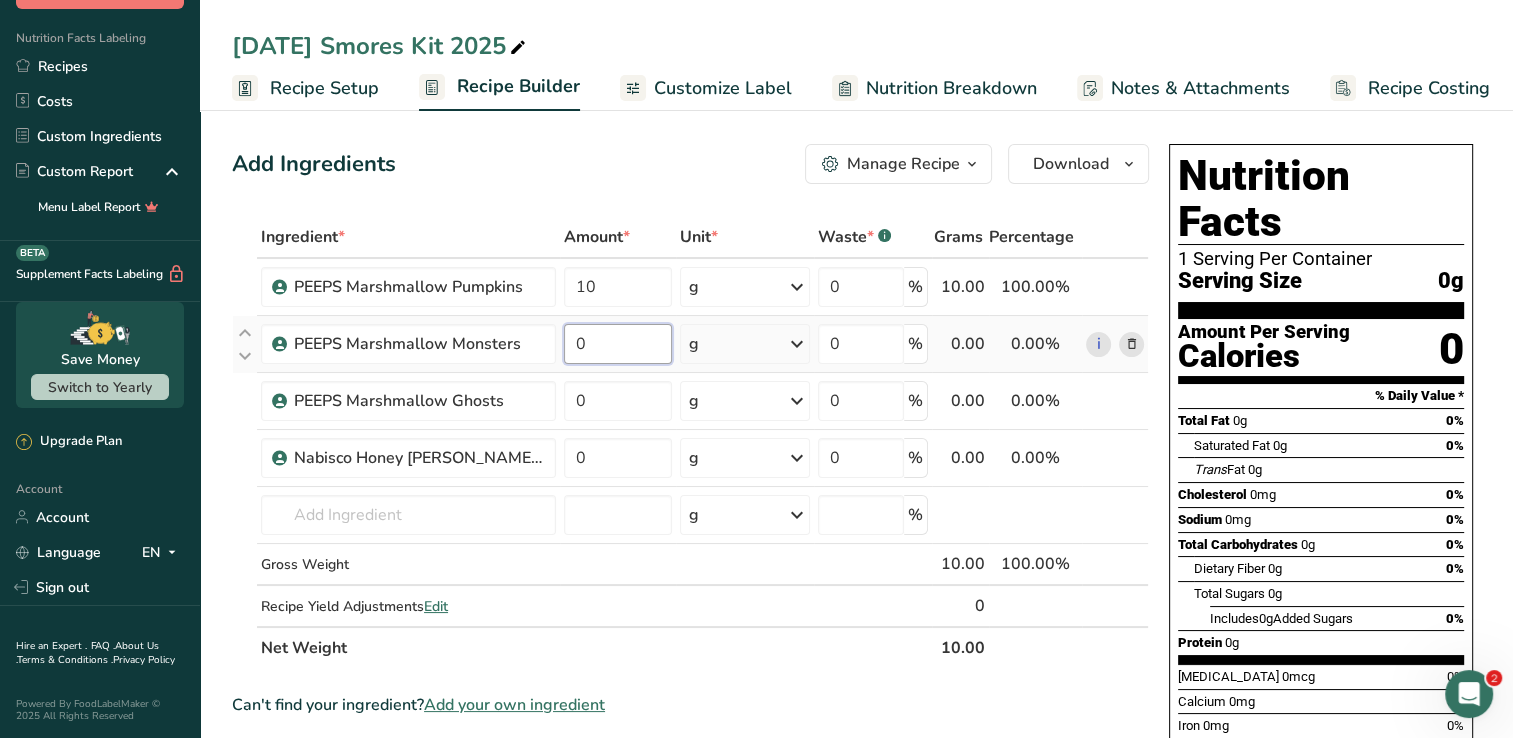 click on "Ingredient *
Amount *
Unit *
Waste *   .a-a{fill:#347362;}.b-a{fill:#fff;}          Grams
Percentage
PEEPS Marshmallow Pumpkins
10
g
Weight Units
g
kg
mg
See more
Volume Units
l
mL
fl oz
See more
0
%
10.00
100.00%
i
PEEPS Marshmallow Monsters
0
g
Weight Units
g
kg
mg
See more
Volume Units
l
mL
fl oz
See more
0
%
0.00
0.00%
i
0" at bounding box center [690, 442] 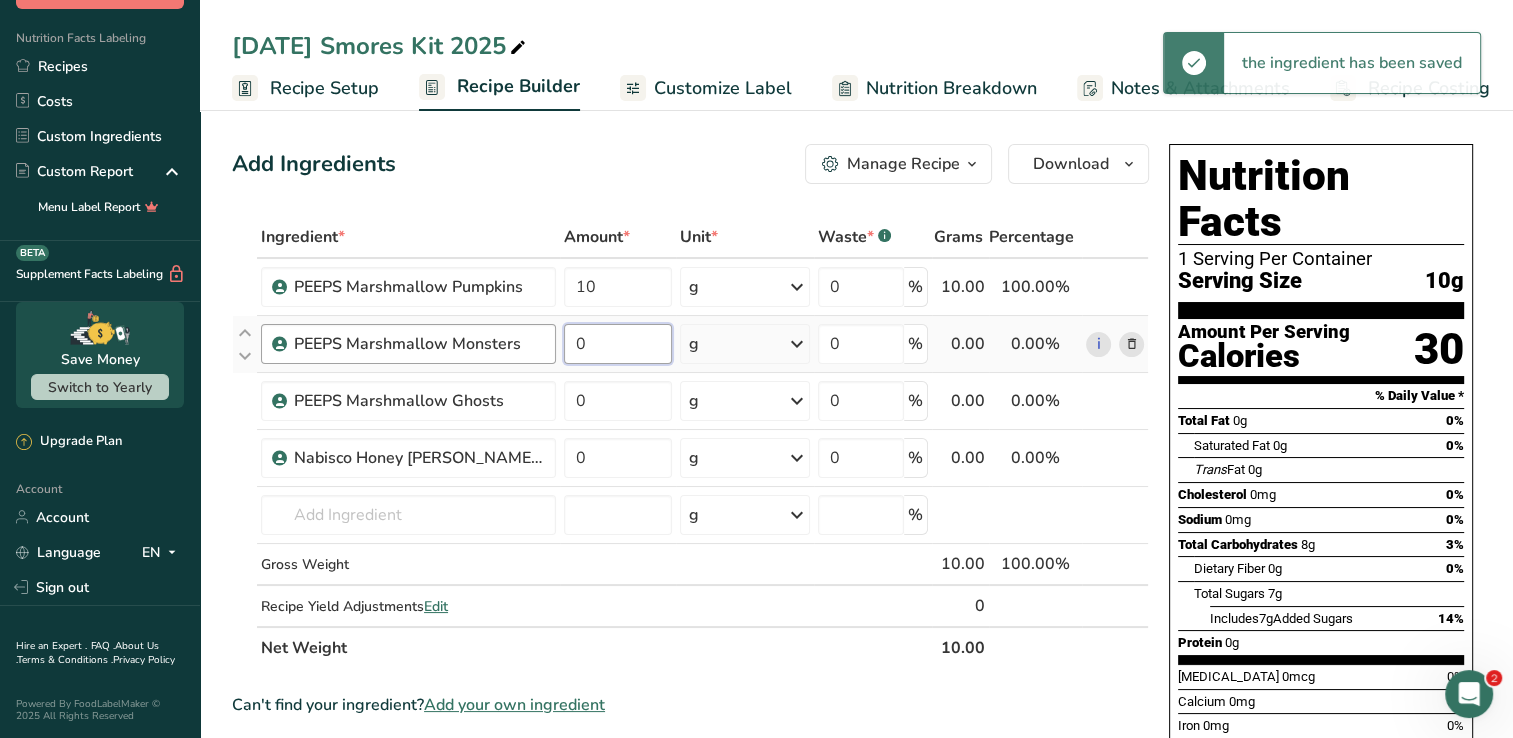 drag, startPoint x: 600, startPoint y: 338, endPoint x: 515, endPoint y: 360, distance: 87.80091 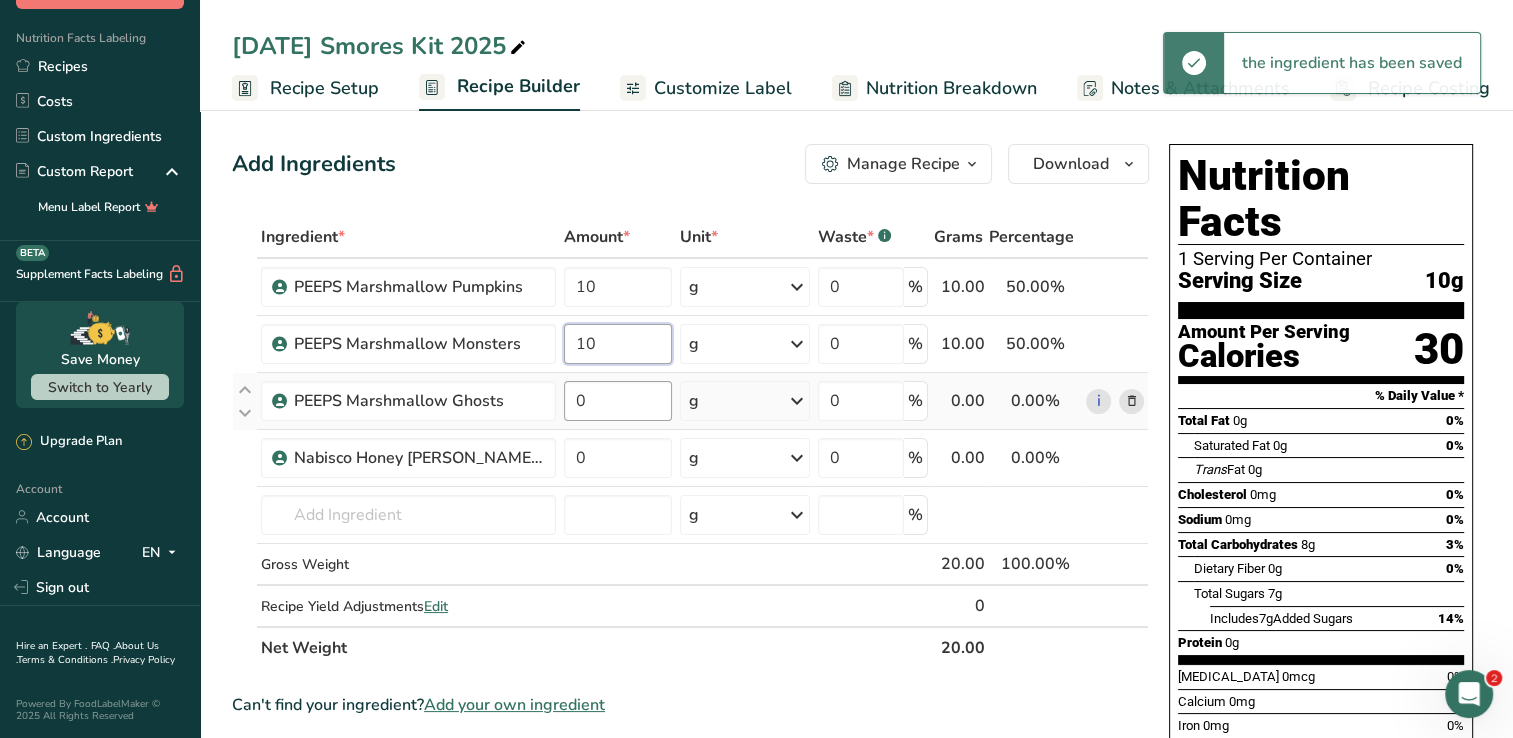 type on "10" 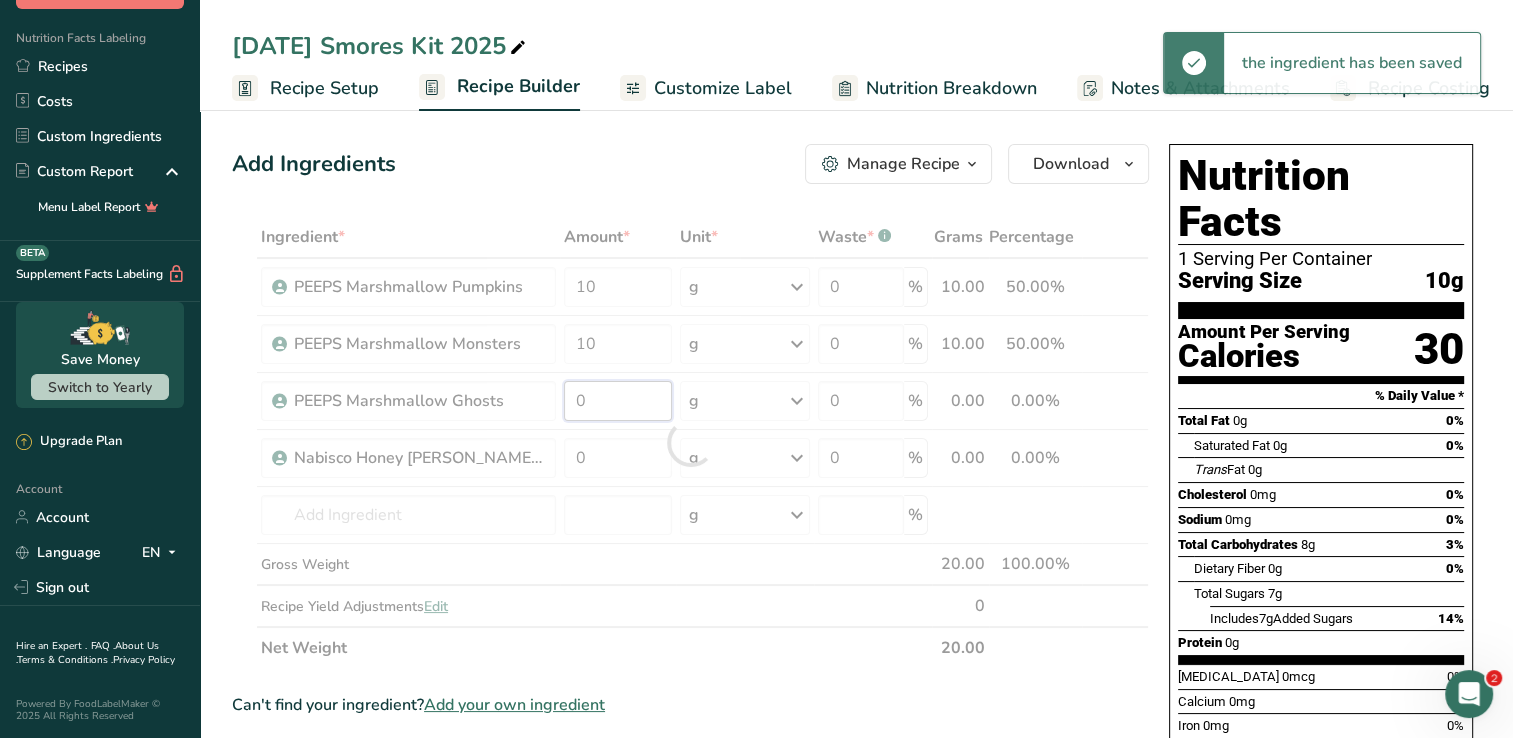 drag, startPoint x: 627, startPoint y: 405, endPoint x: 545, endPoint y: 417, distance: 82.8734 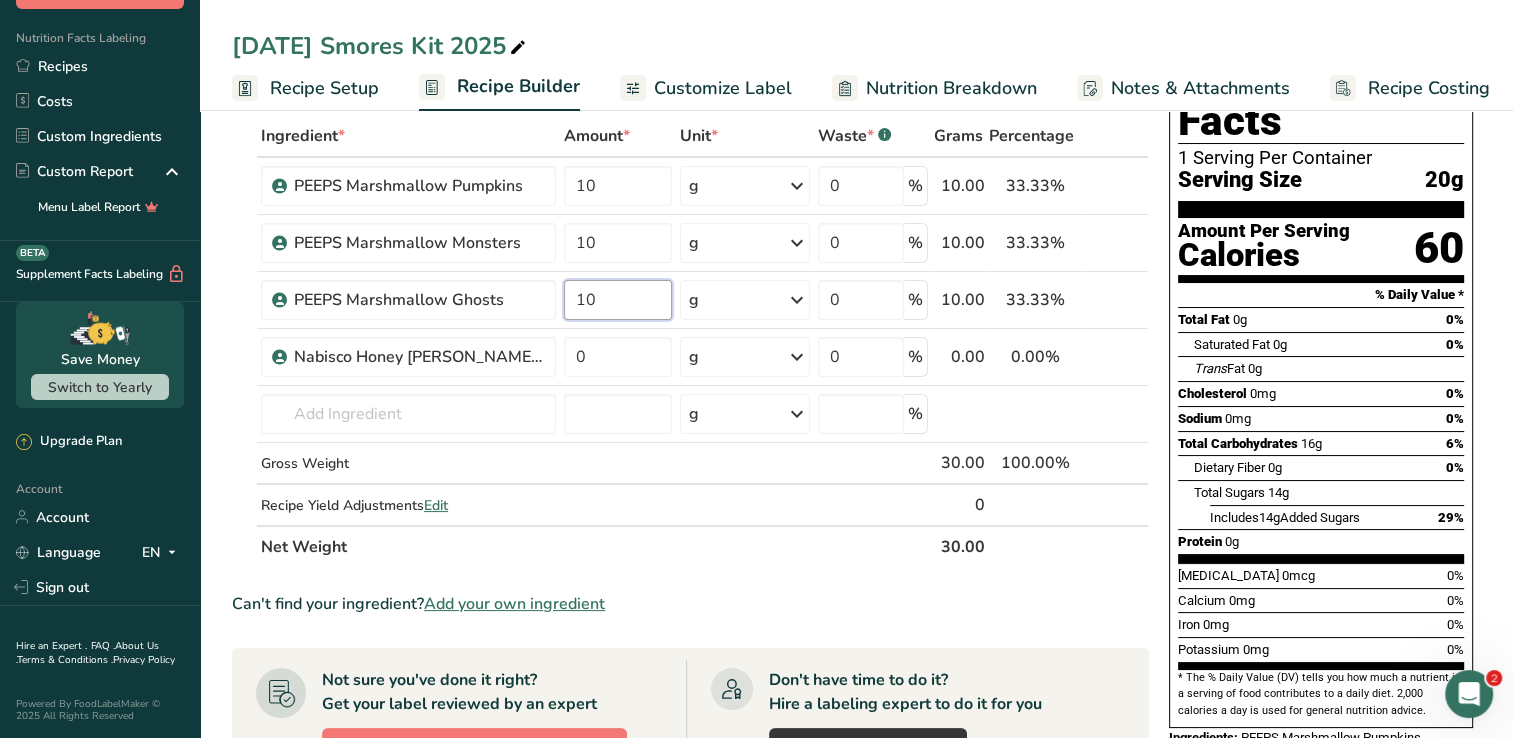 scroll, scrollTop: 94, scrollLeft: 0, axis: vertical 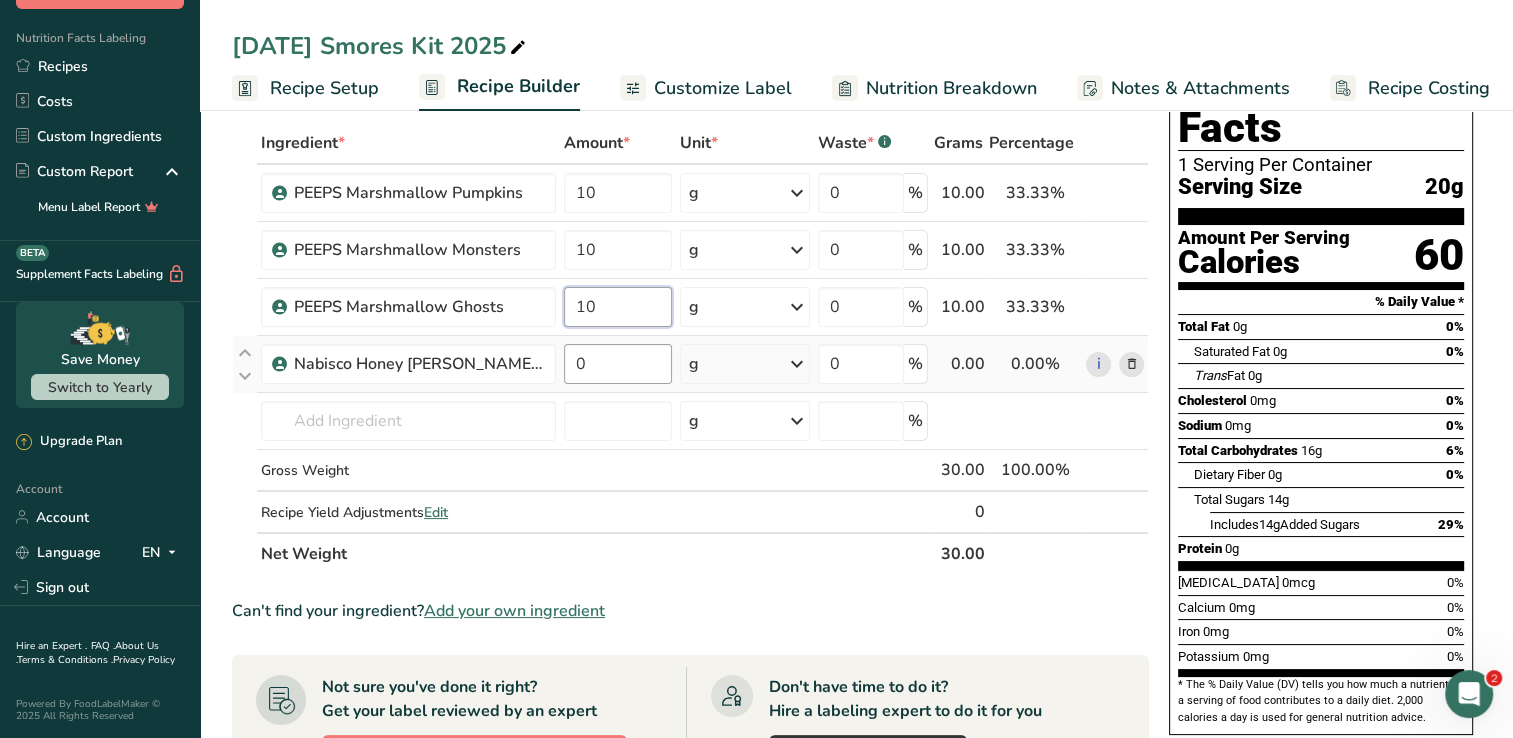 type on "10" 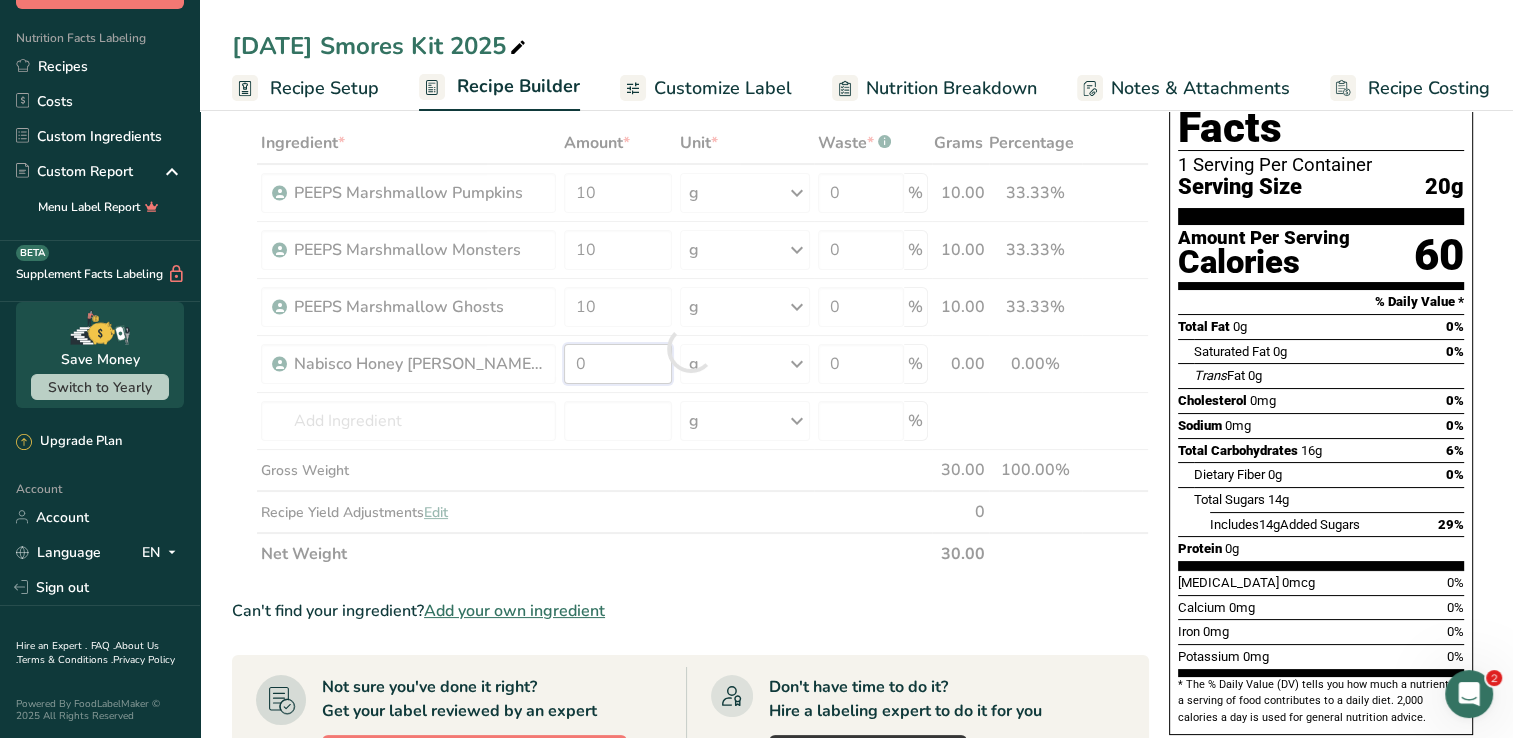drag, startPoint x: 616, startPoint y: 362, endPoint x: 547, endPoint y: 384, distance: 72.42237 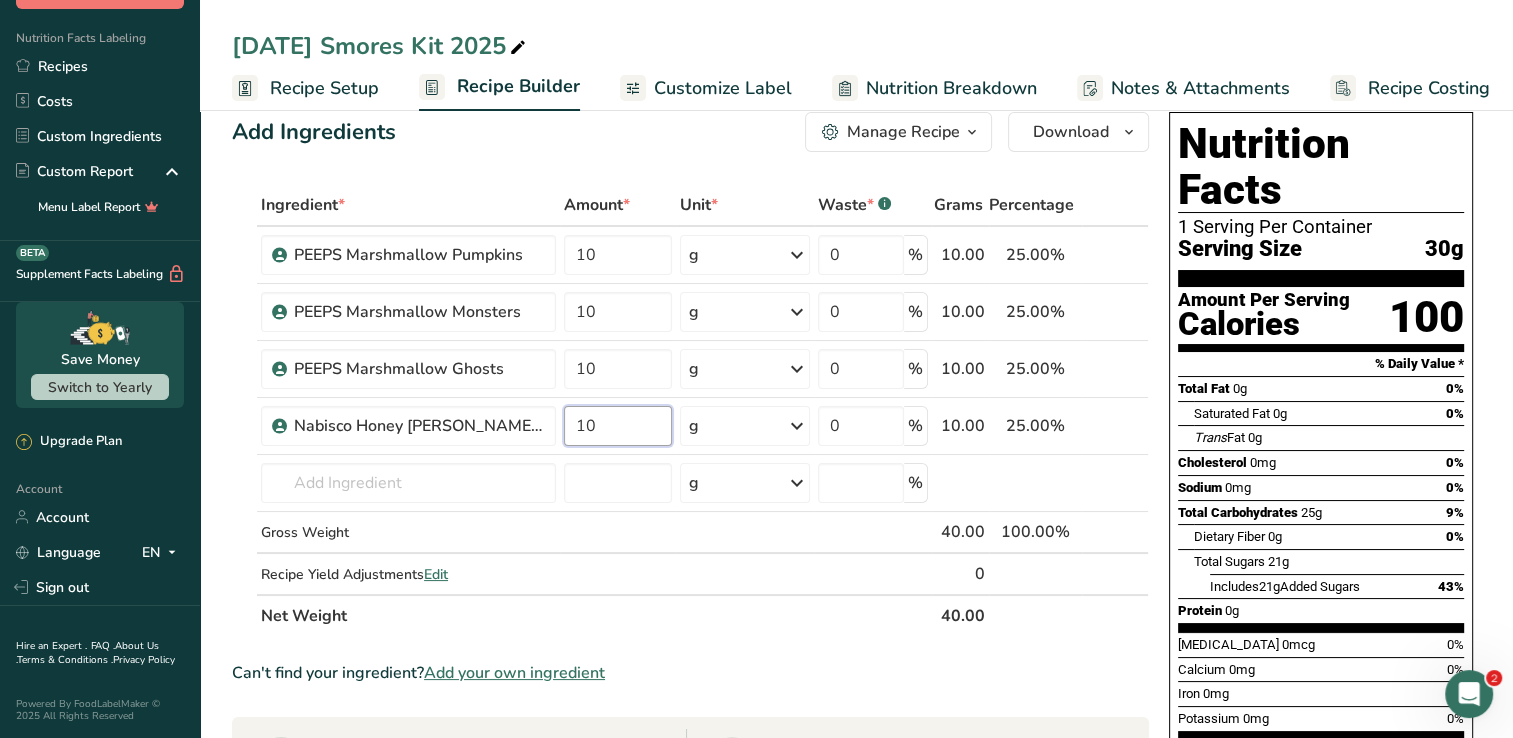 scroll, scrollTop: 0, scrollLeft: 0, axis: both 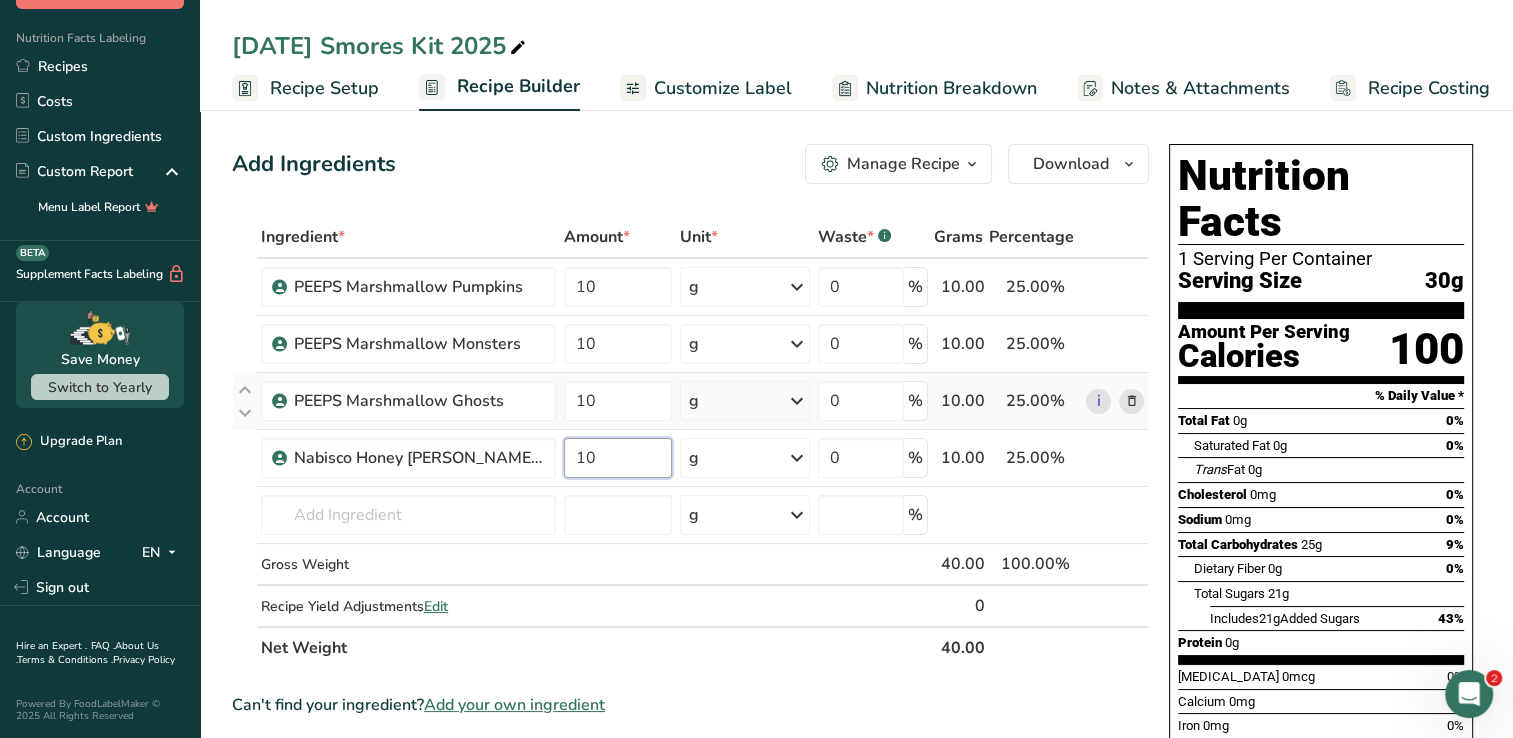 type on "10" 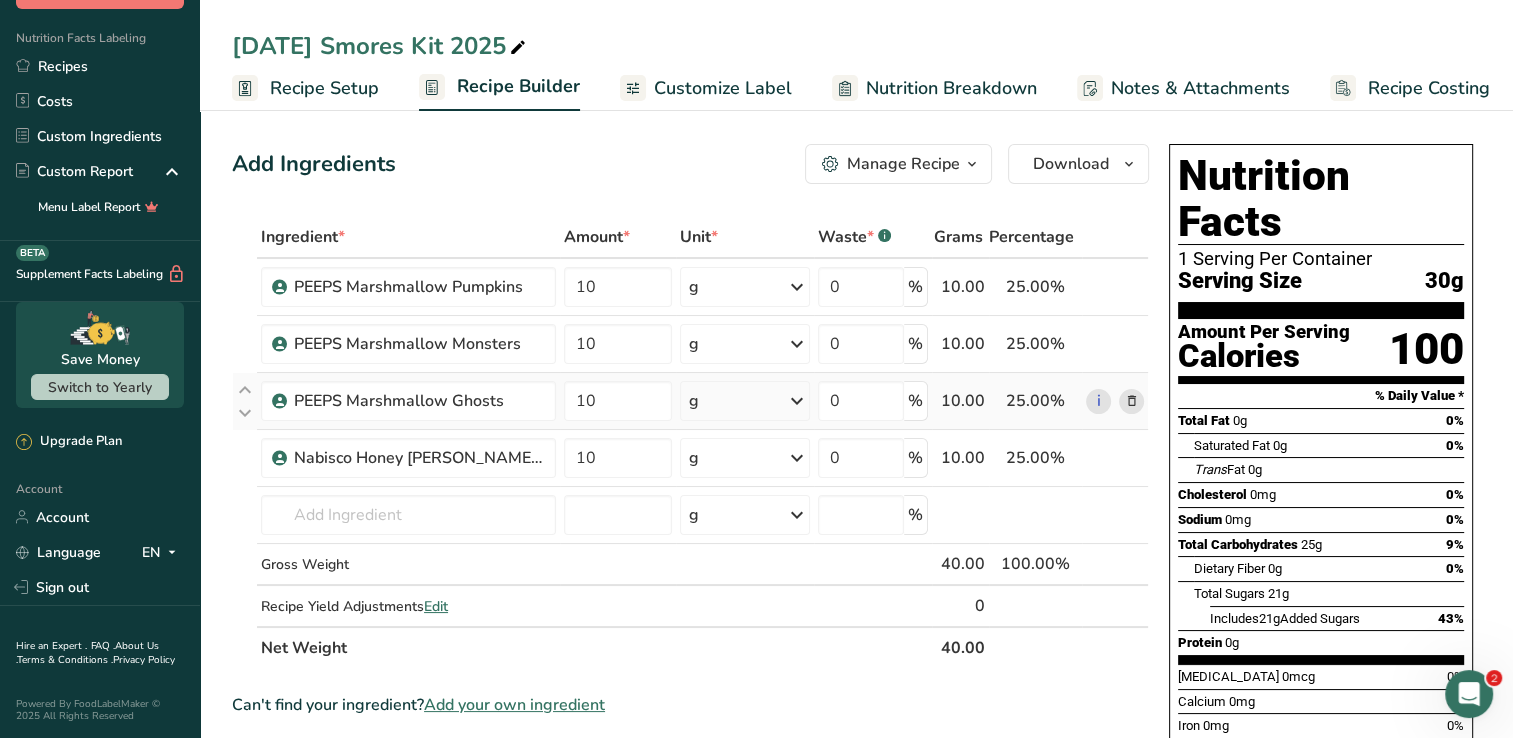 click on "Ingredient *
Amount *
Unit *
Waste *   .a-a{fill:#347362;}.b-a{fill:#fff;}          Grams
Percentage
PEEPS Marshmallow Pumpkins
10
g
Weight Units
g
kg
mg
See more
Volume Units
l
mL
fl oz
See more
0
%
10.00
25.00%
i
PEEPS Marshmallow Monsters
10
g
Weight Units
g
kg
mg
See more
Volume Units
l
mL
fl oz
See more
0
%
10.00
25.00%
i" at bounding box center (690, 442) 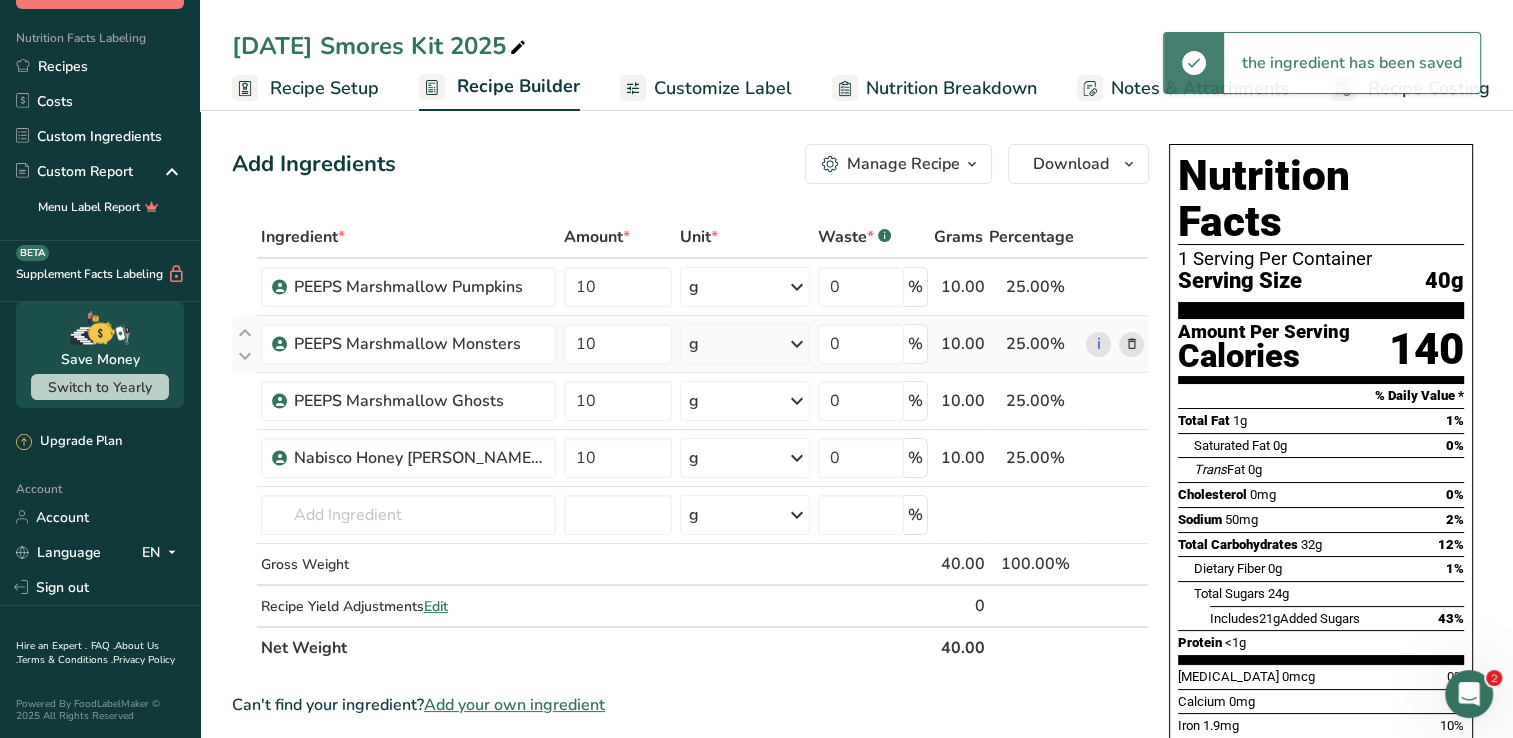 click at bounding box center (1131, 344) 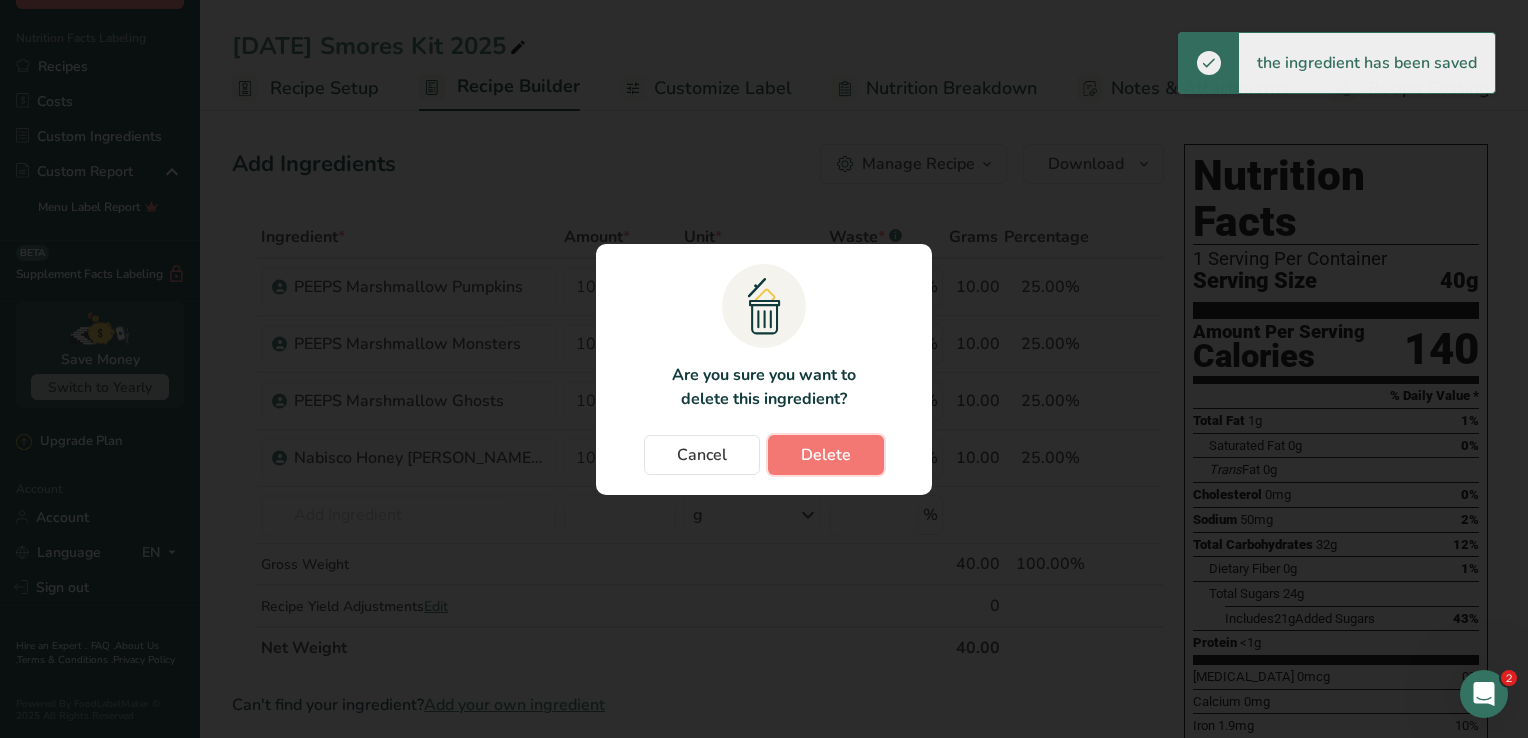 click on "Delete" at bounding box center (826, 455) 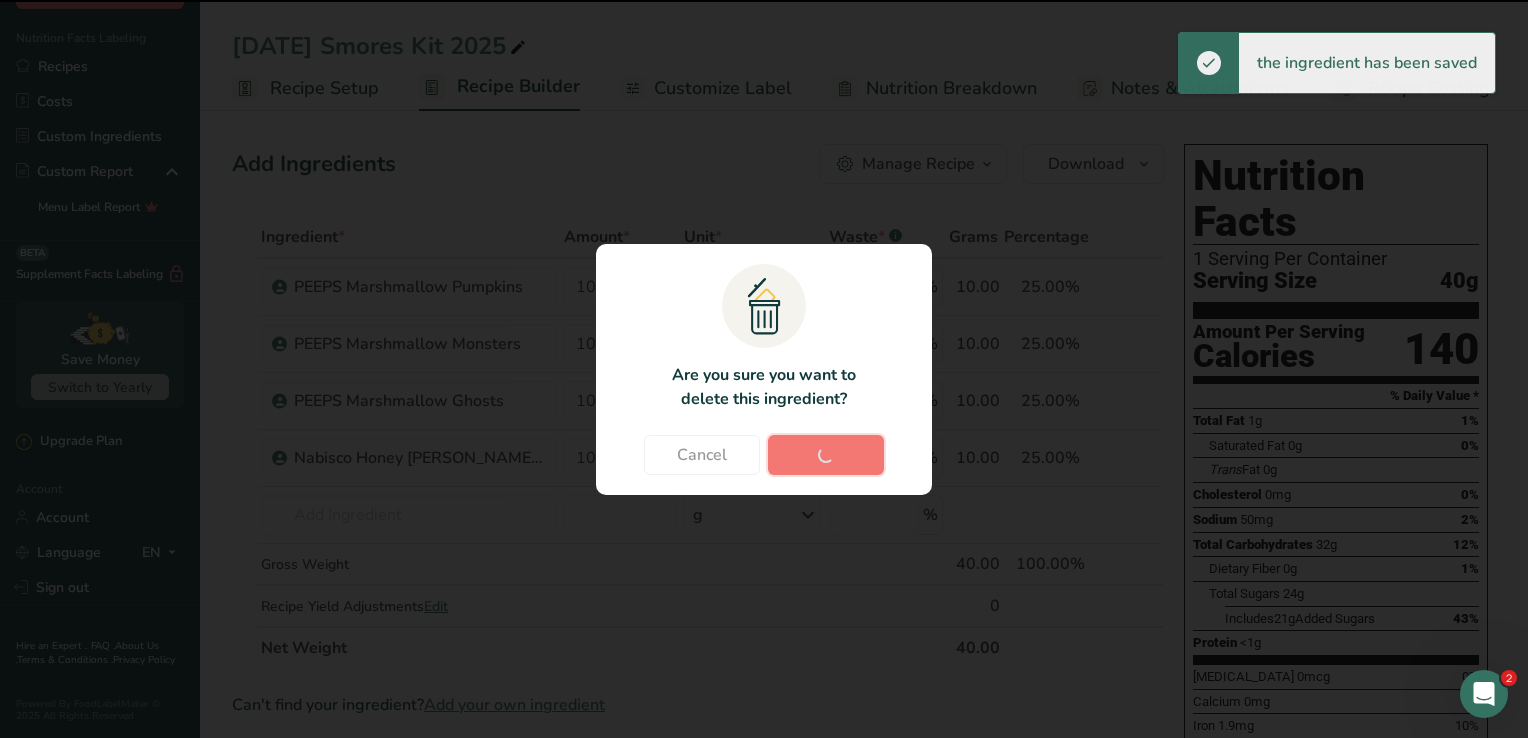 type 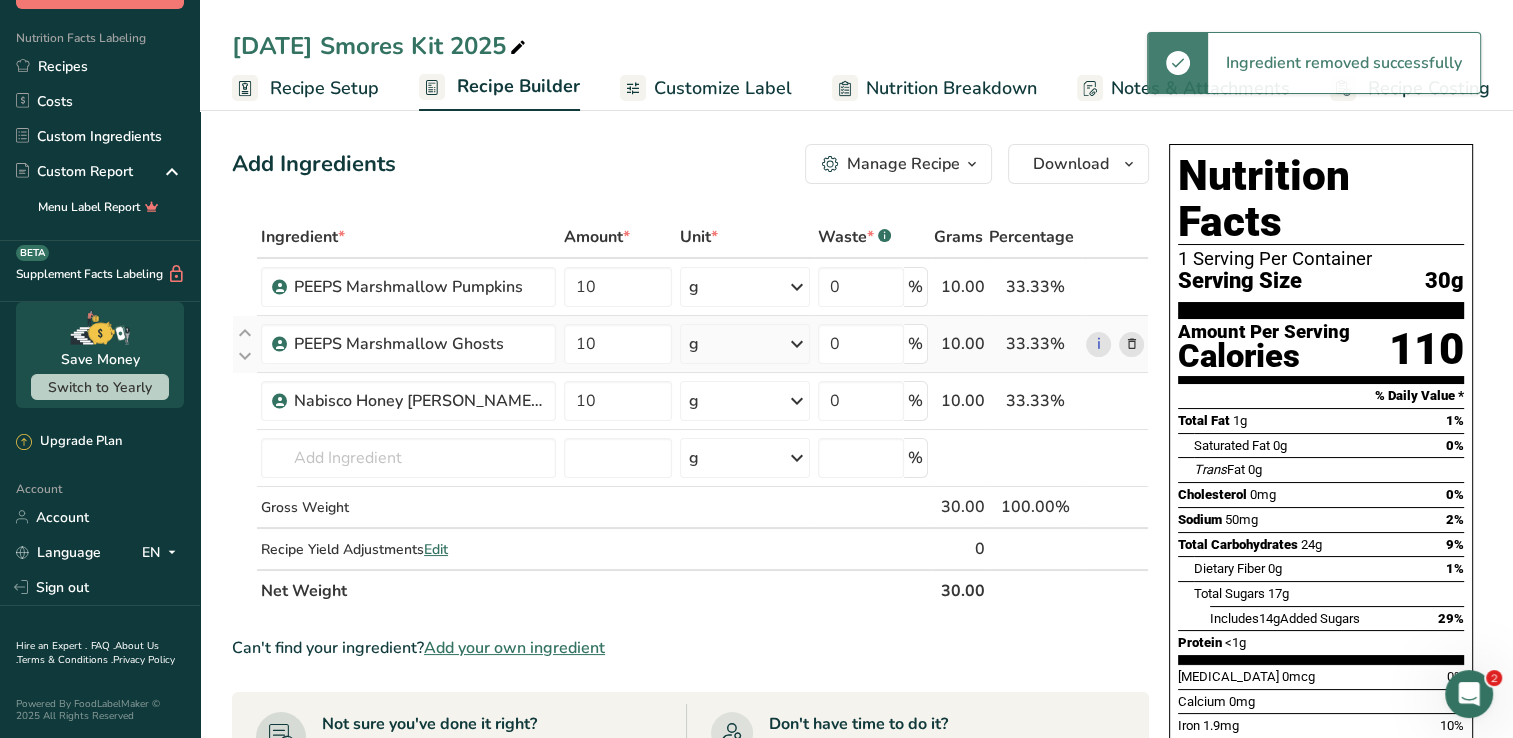 click at bounding box center (1131, 344) 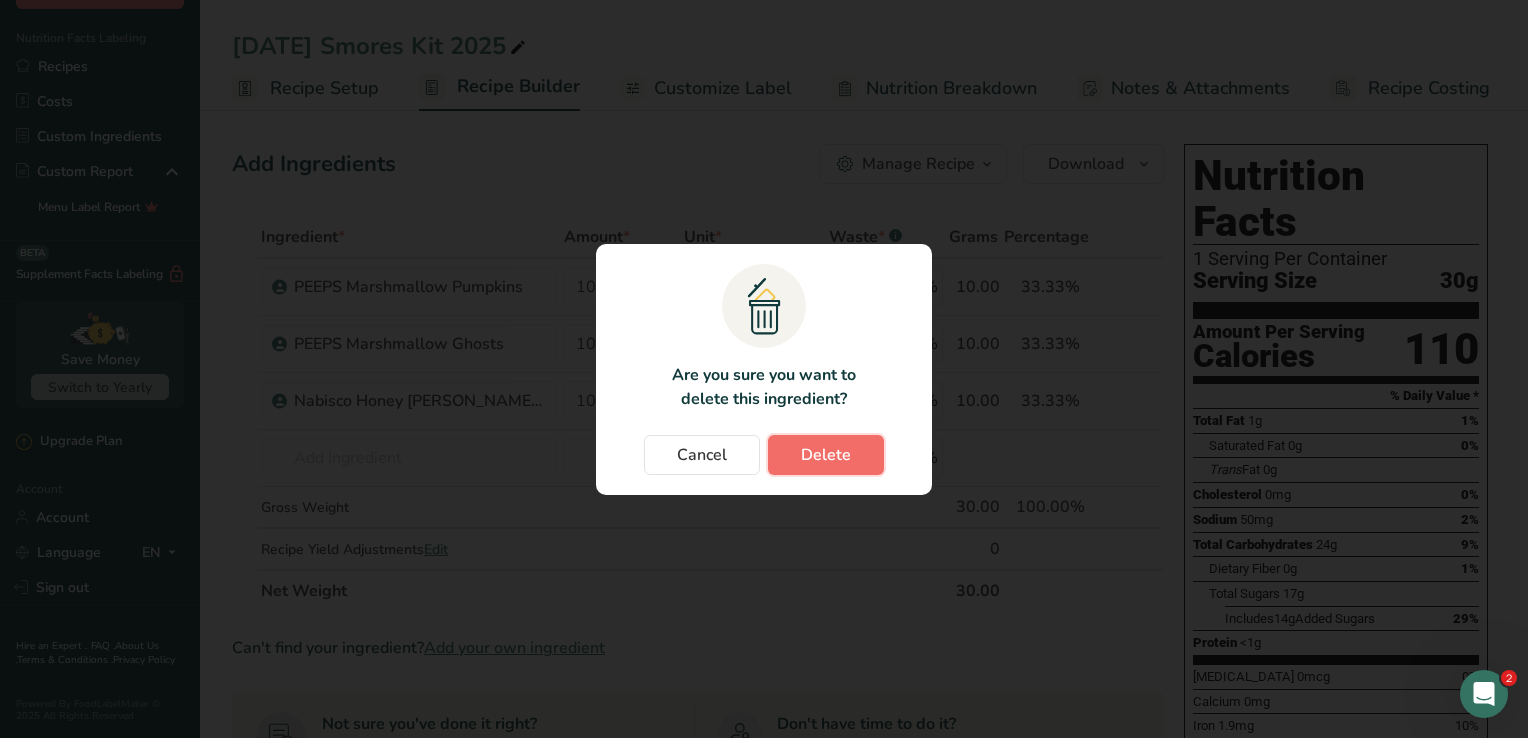 click on "Delete" at bounding box center [826, 455] 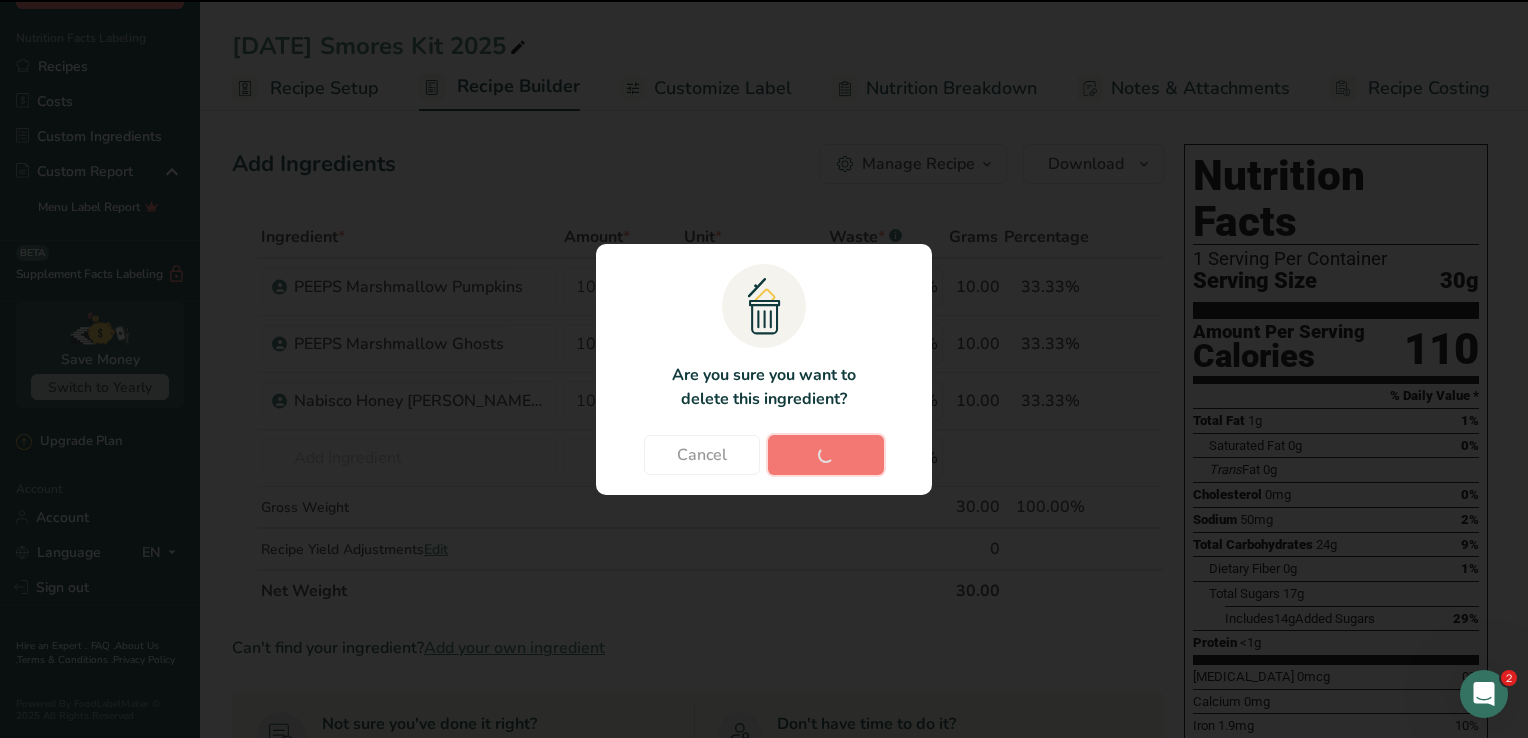 type 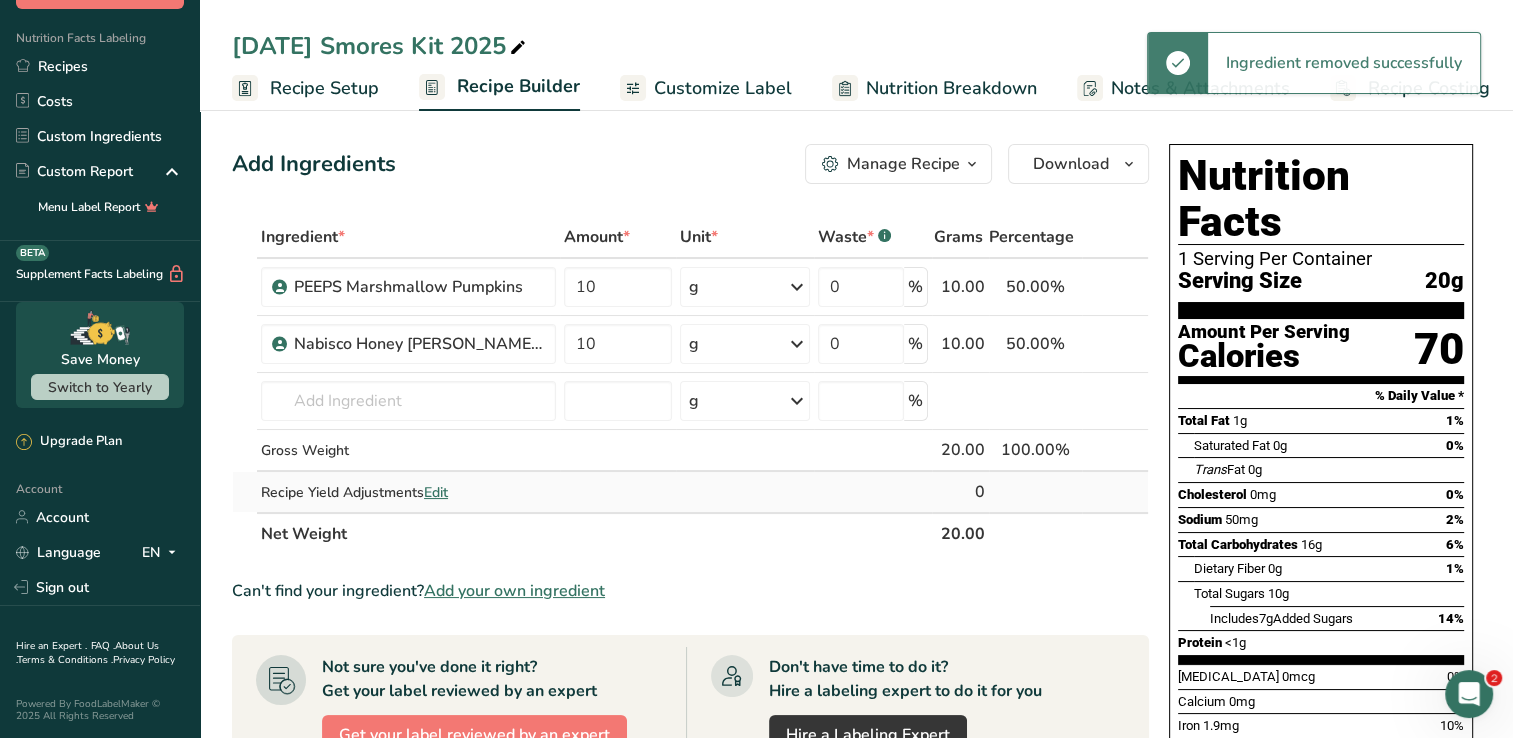 click on "Edit" at bounding box center [436, 492] 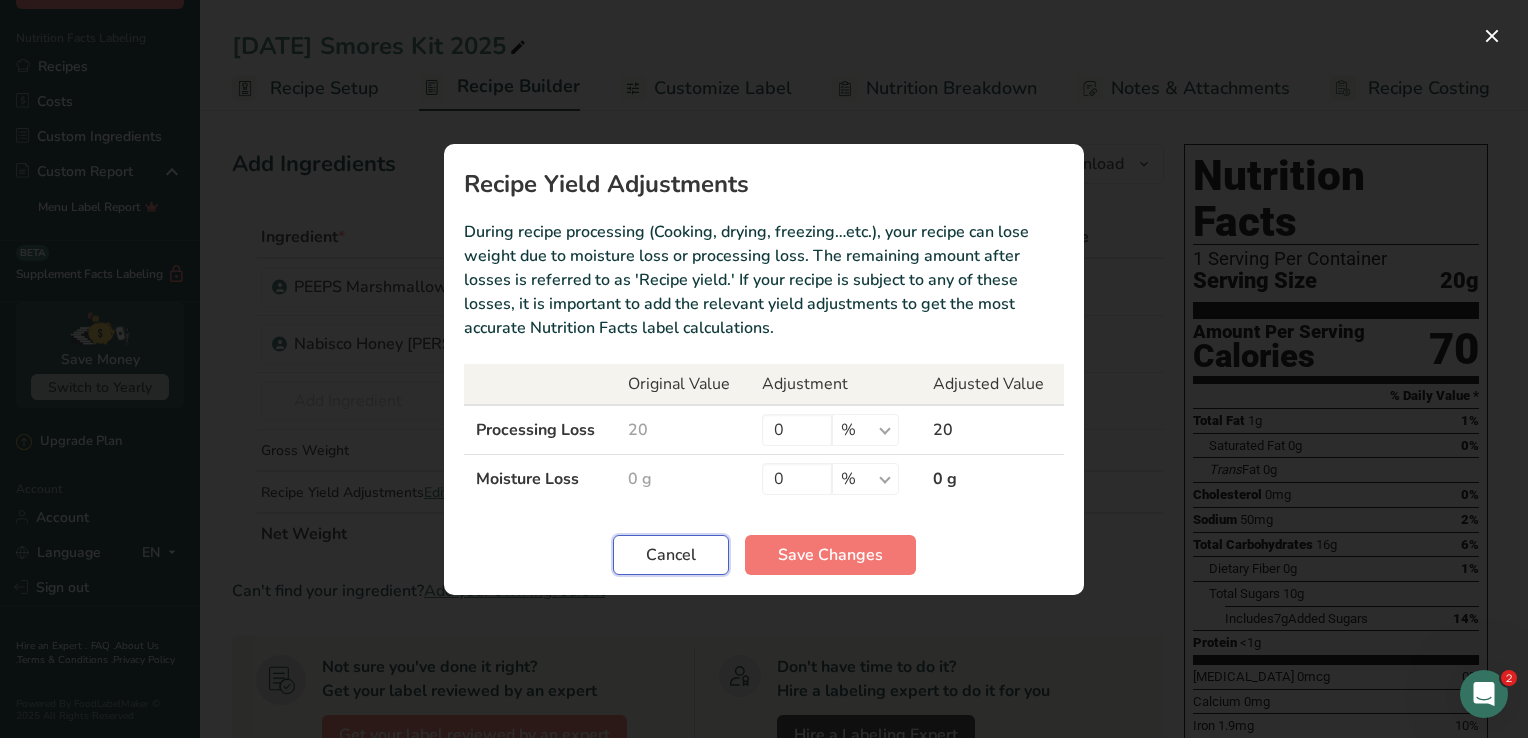 click on "Cancel" at bounding box center (671, 555) 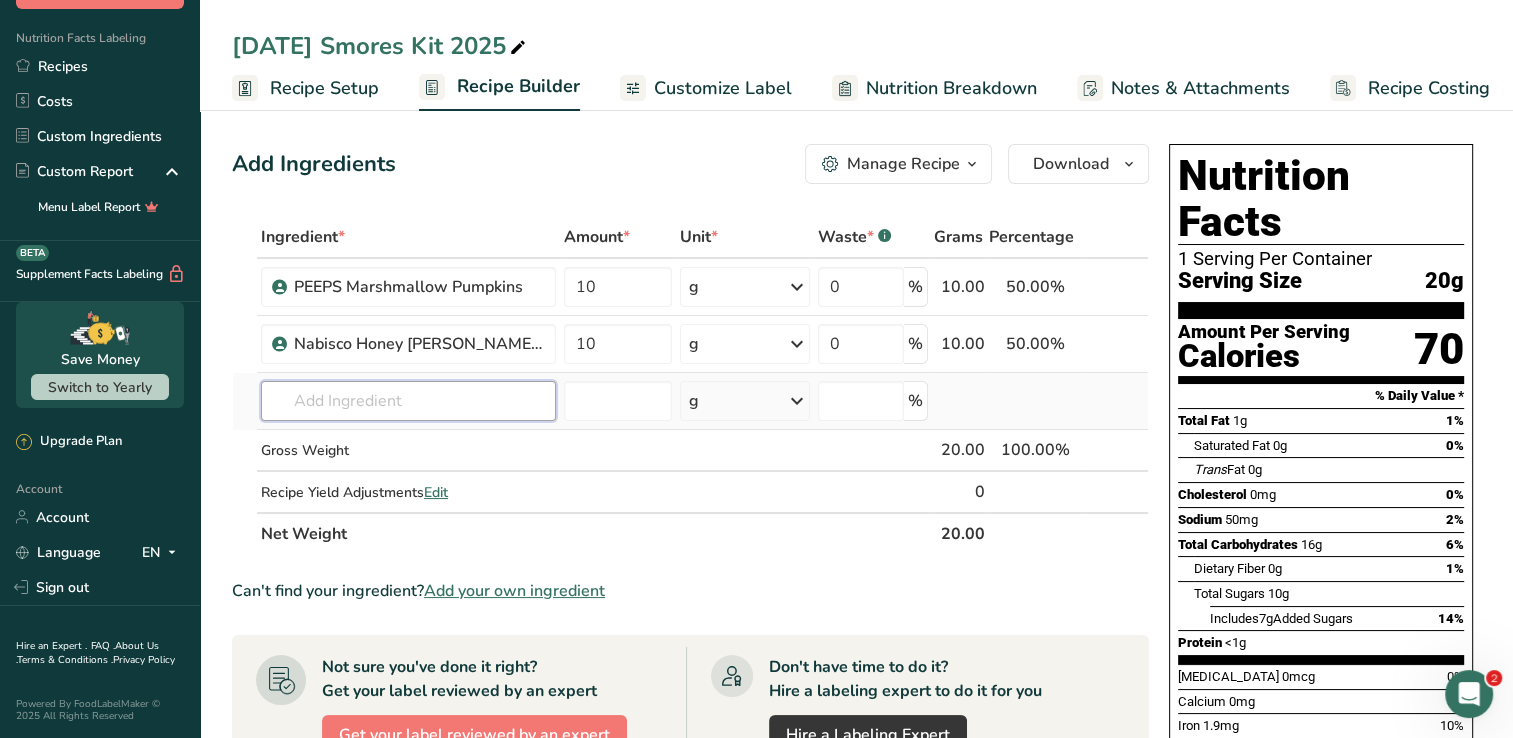 click at bounding box center [408, 401] 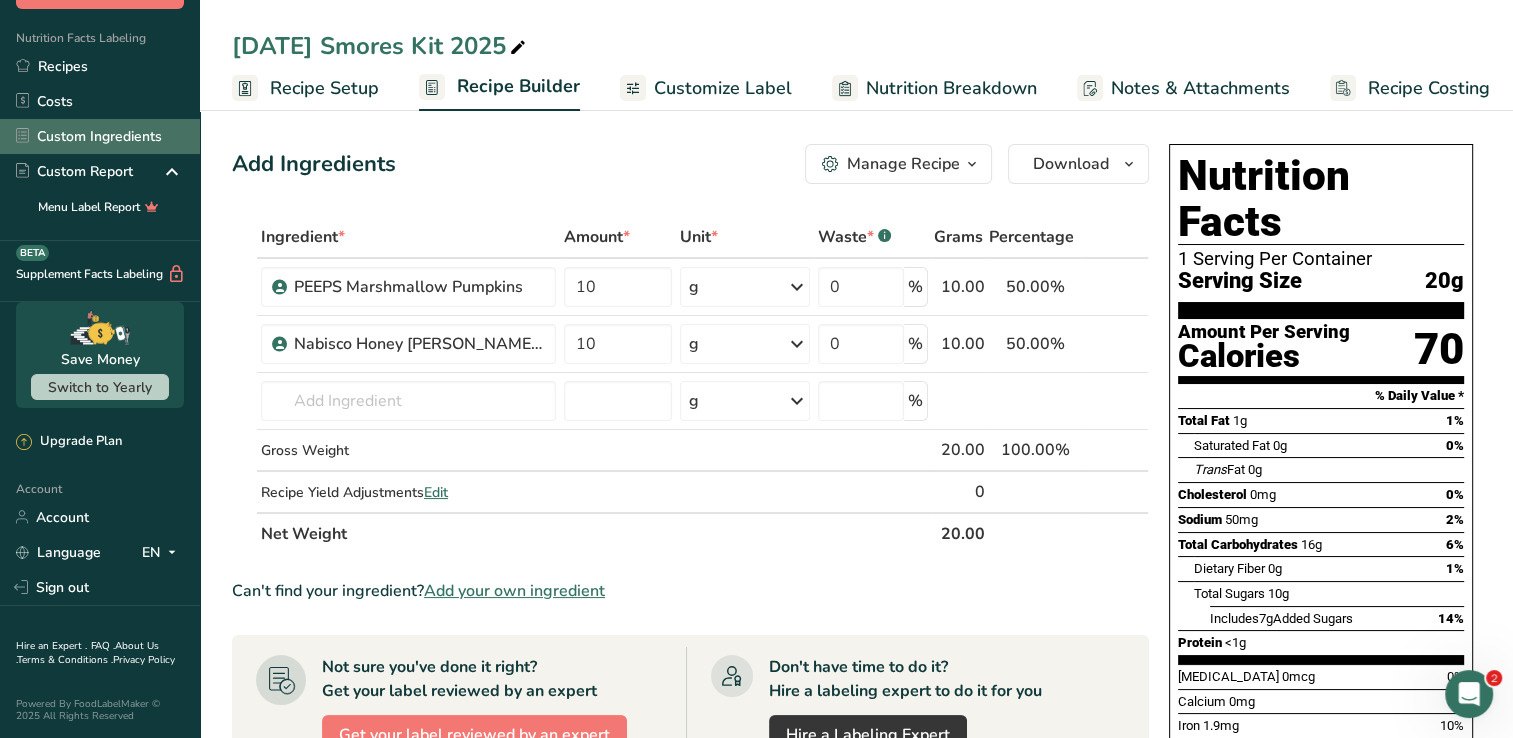 click on "Custom Ingredients" at bounding box center (100, 136) 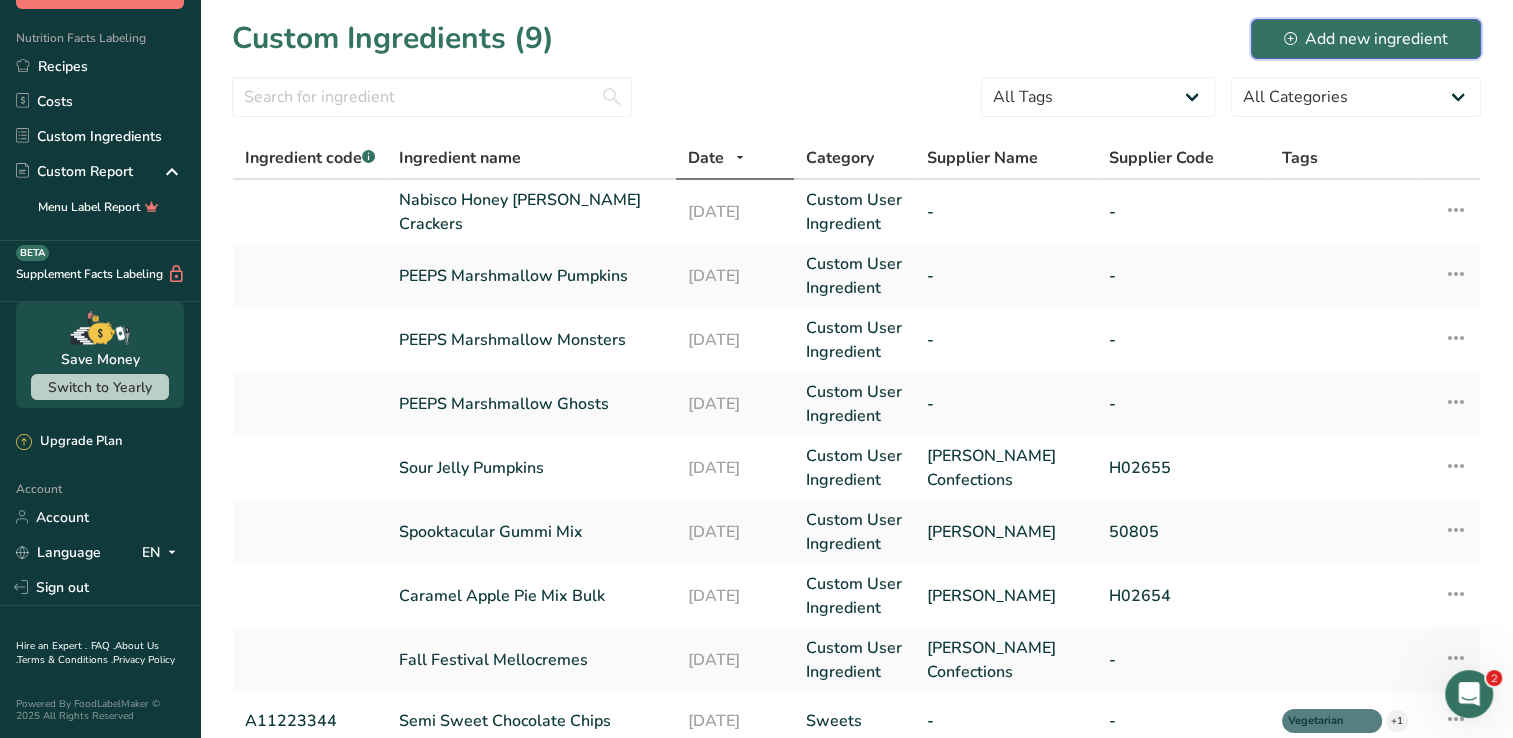 click on "Add new ingredient" at bounding box center (1366, 39) 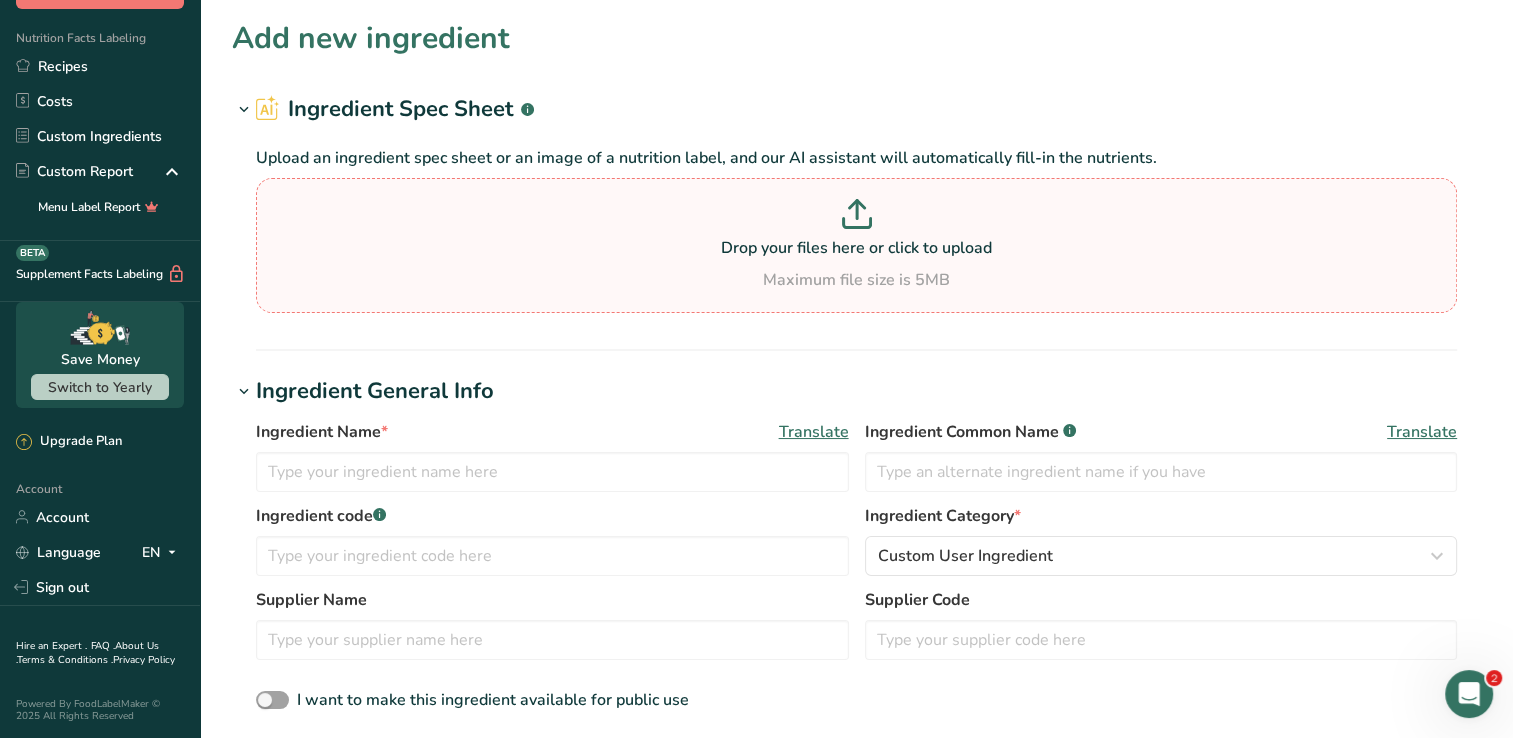 click on "Drop your files here or click to upload" at bounding box center [856, 248] 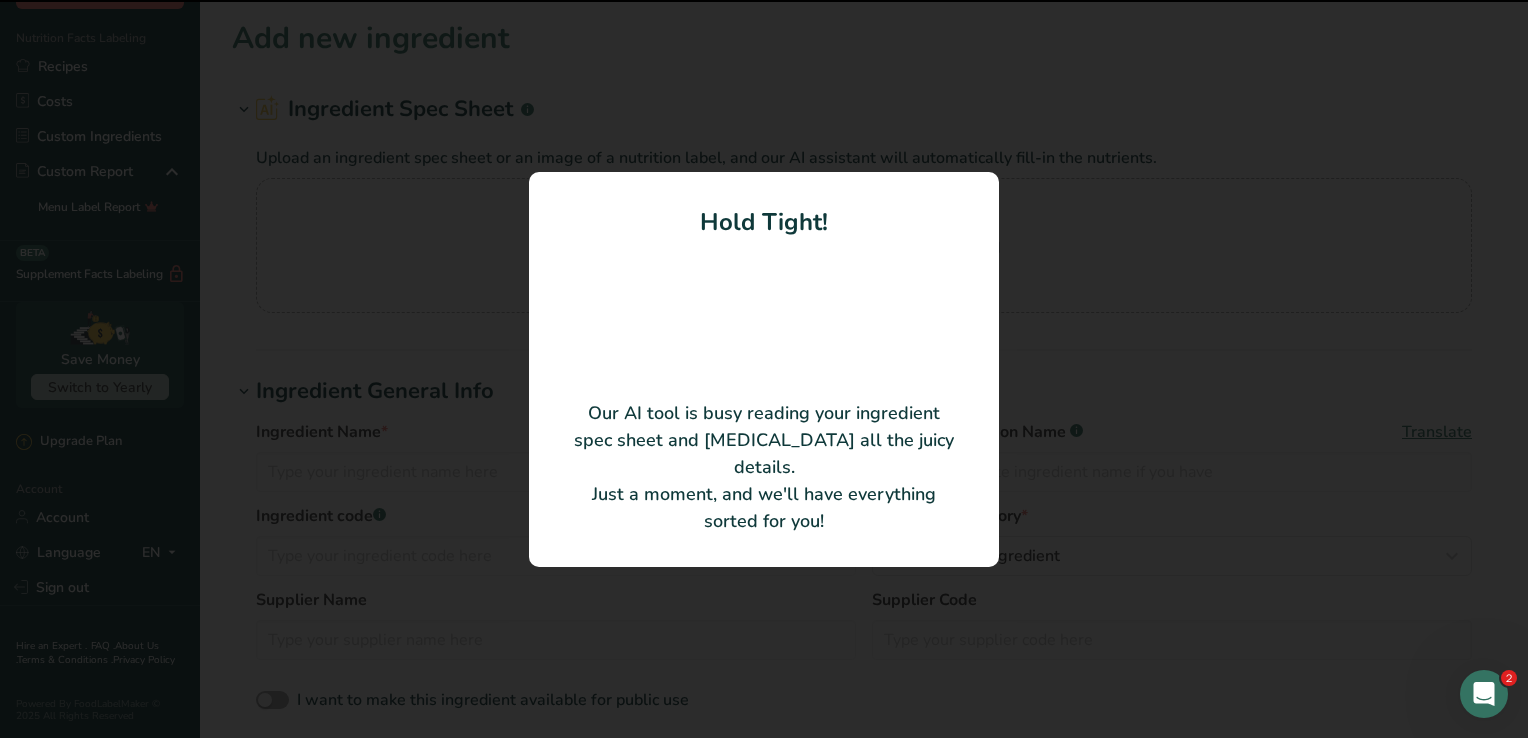 type on "Adams Gold 125 Milk Chocolate" 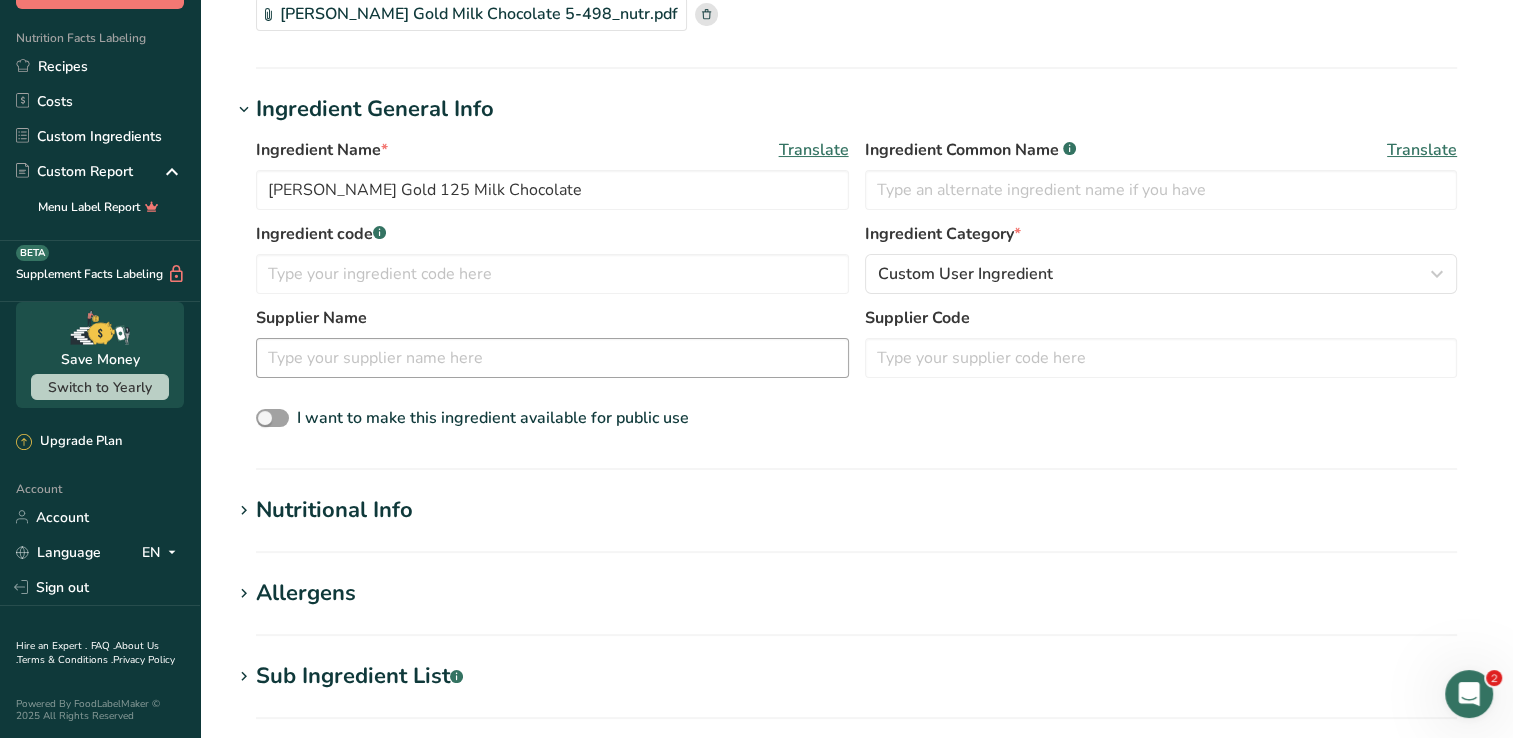 scroll, scrollTop: 300, scrollLeft: 0, axis: vertical 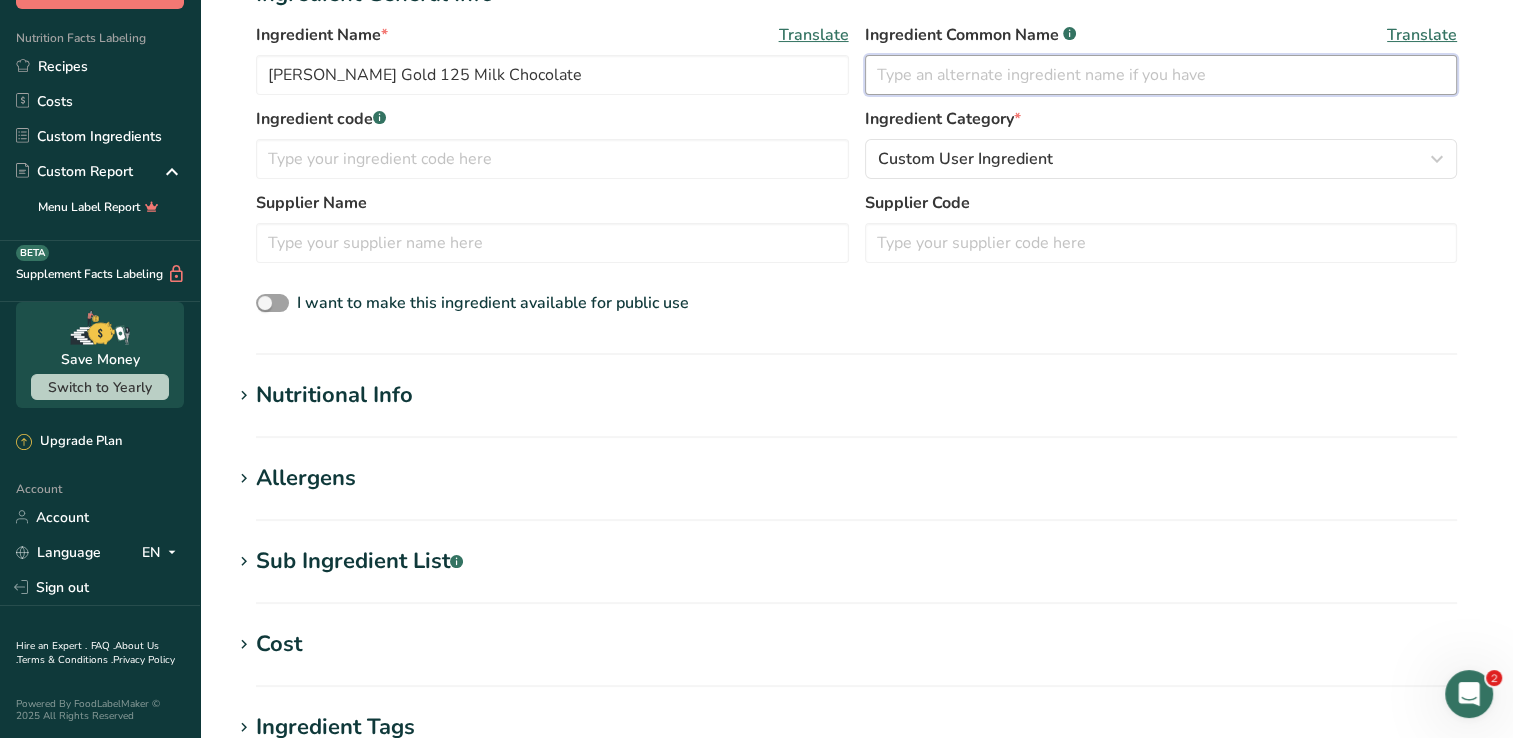 click at bounding box center [1161, 75] 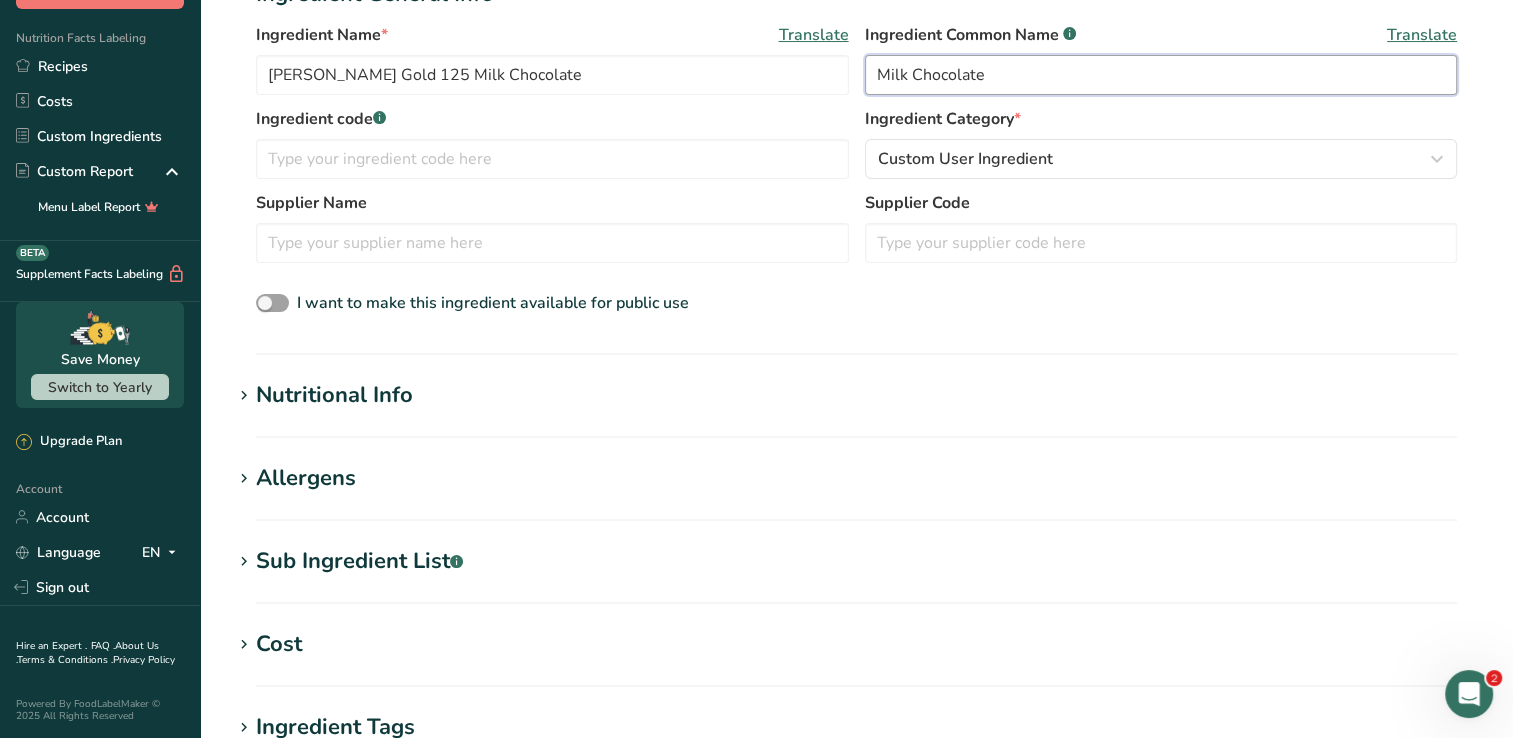 type on "Milk Chocolate" 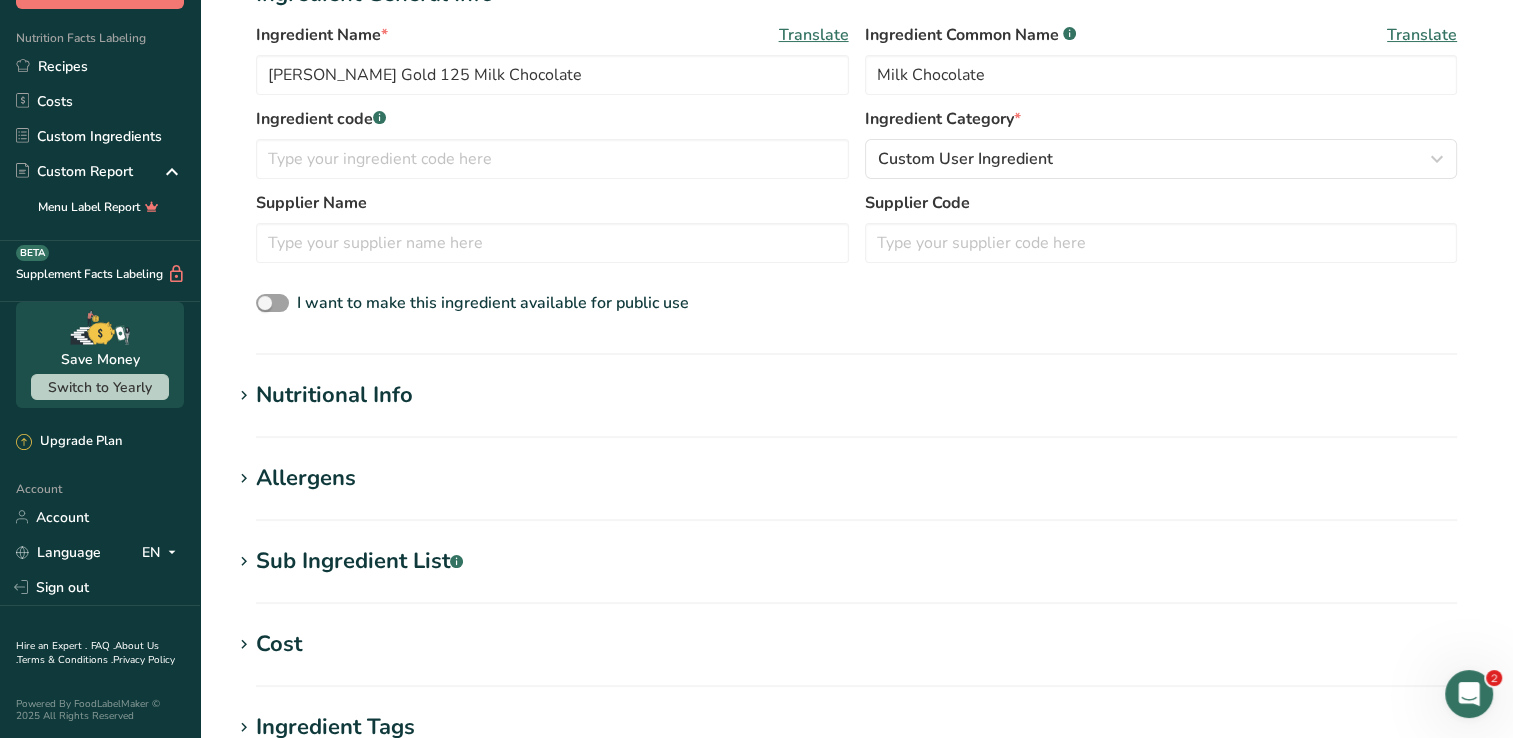 click on "I want to make this ingredient available for public use" at bounding box center (856, 304) 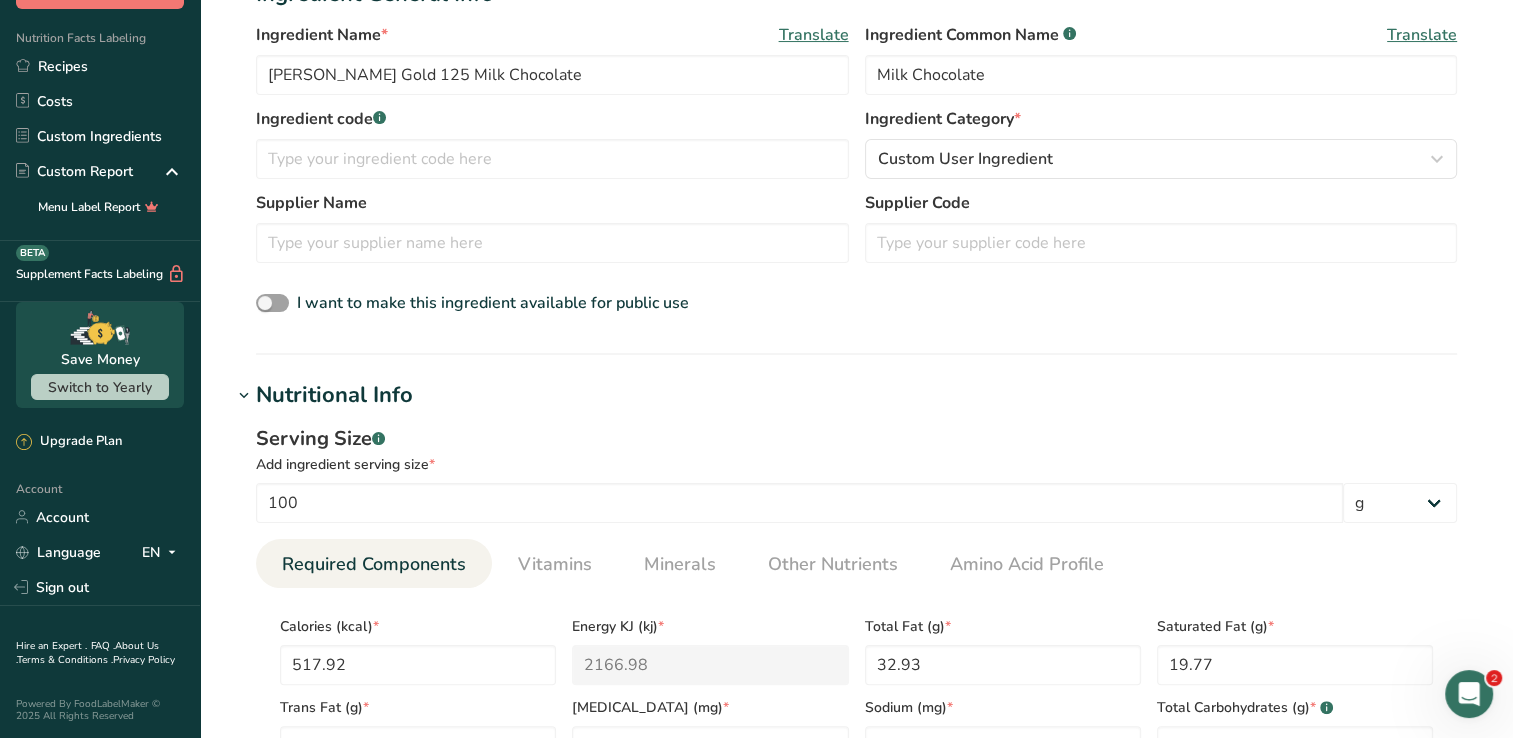 drag, startPoint x: 374, startPoint y: 408, endPoint x: 642, endPoint y: 401, distance: 268.0914 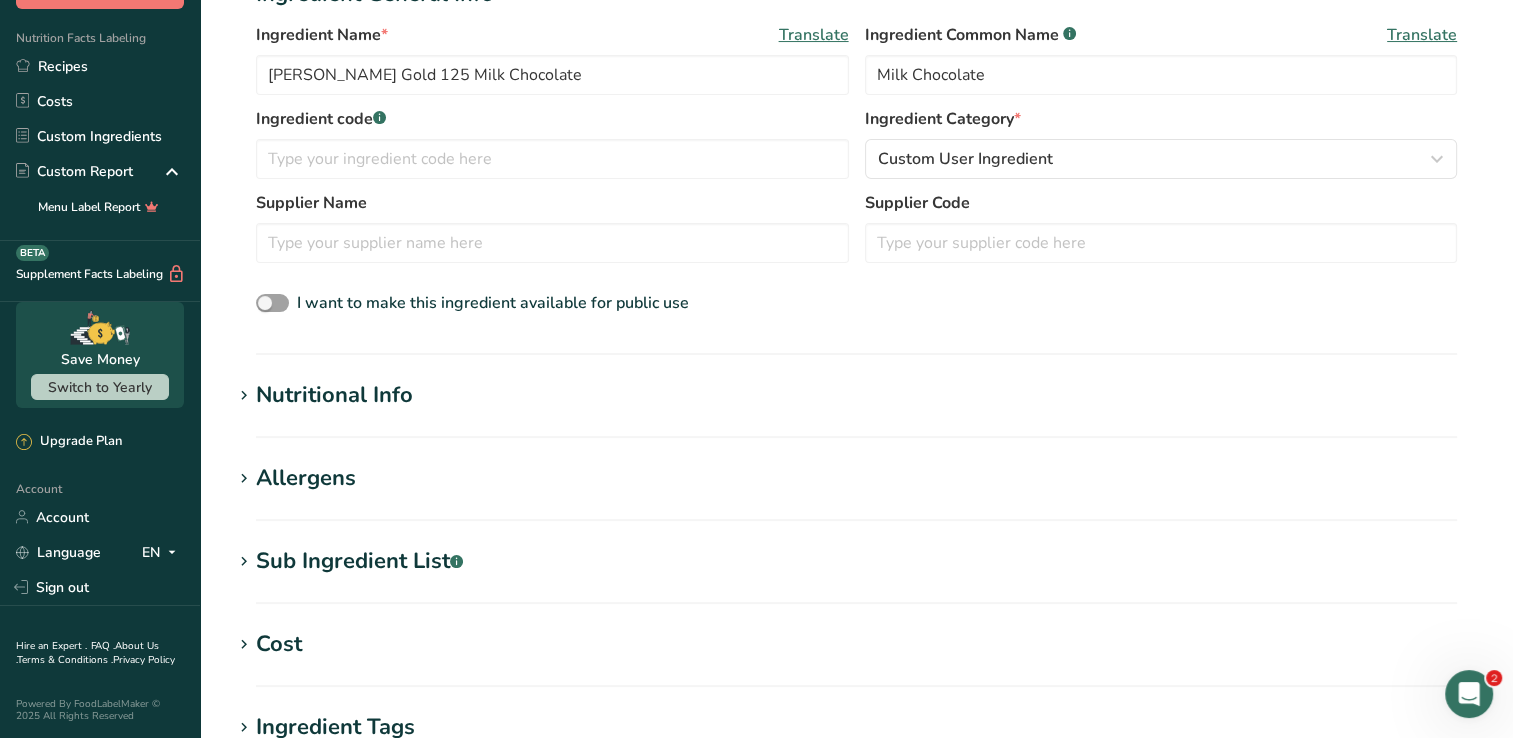 click on "Nutritional Info
Serving Size
.a-a{fill:#347362;}.b-a{fill:#fff;}
Add ingredient serving size *   100
g
kg
mg
mcg
lb
oz
l
mL
fl oz
tbsp
tsp
cup
qt
gallon
Required Components Vitamins Minerals Other Nutrients Amino Acid Profile
Calories
(kcal) *     517.92
Energy KJ
(kj) *     2166.98
Total Fat
(g) *     32.93 *     *" at bounding box center (856, 408) 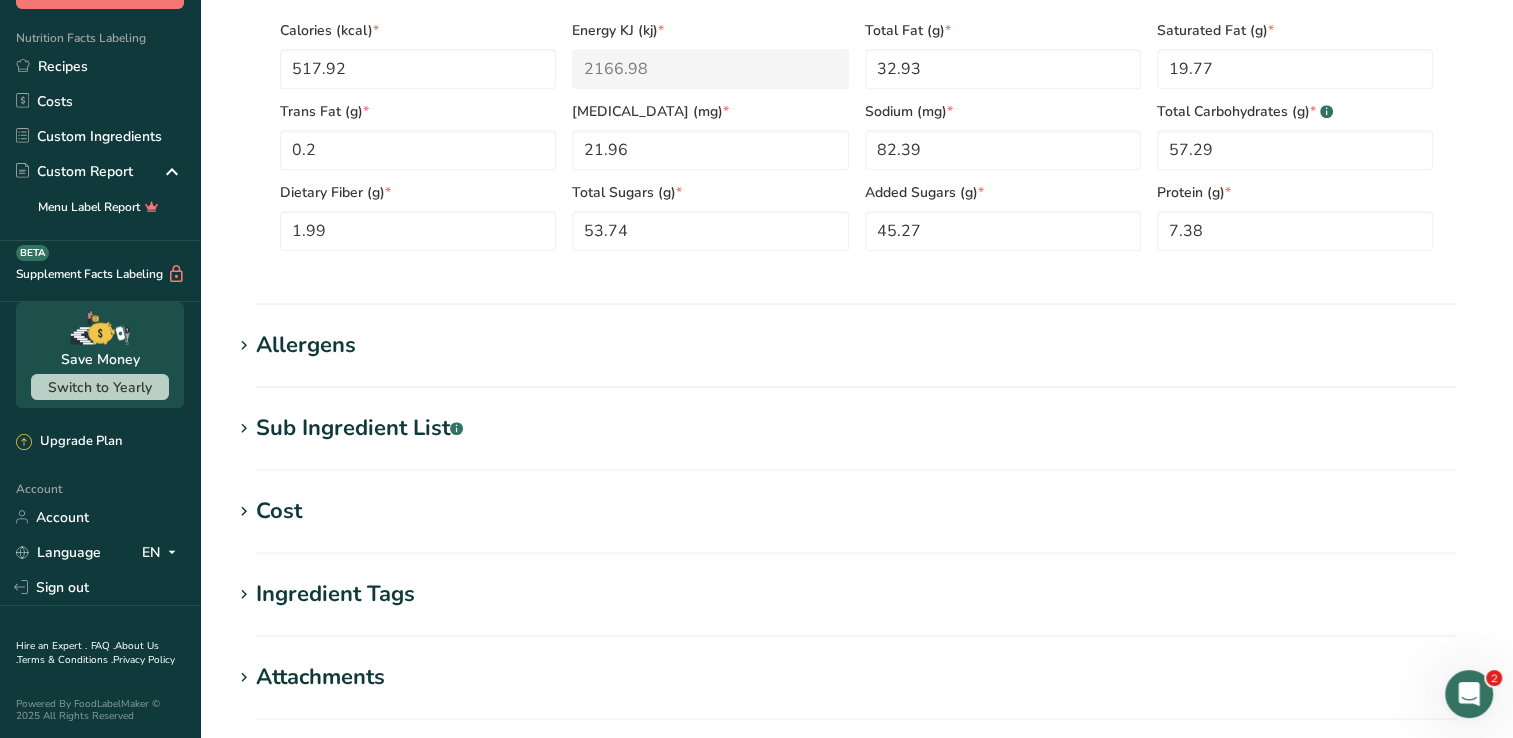 scroll, scrollTop: 900, scrollLeft: 0, axis: vertical 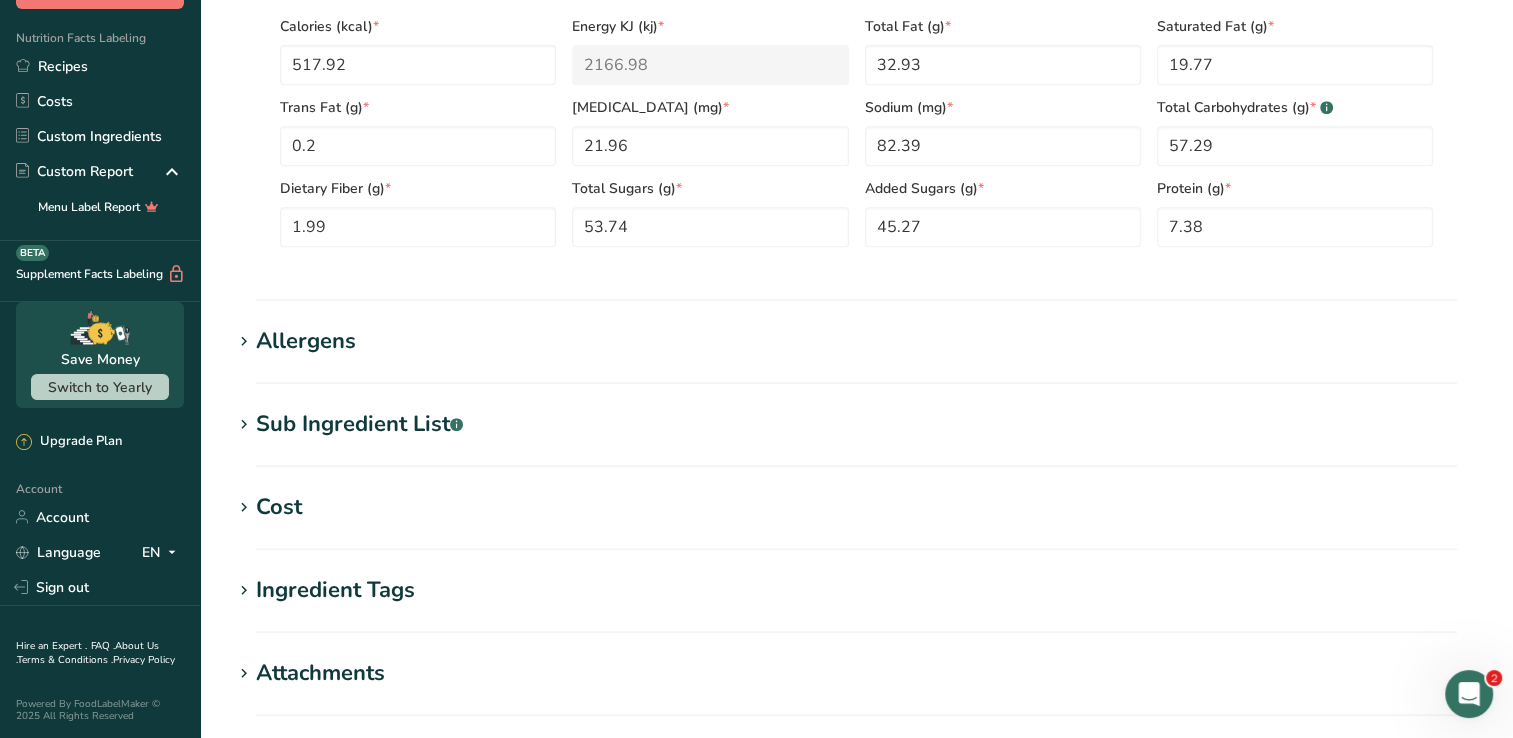 click on "Allergens
Add any known allergens associated with your ingredient
Soy
Tree Nuts
Wheat
Milk
Eggs
Fish
Peanuts
Sesame
Crustaceans
Sulphites
Celery
Mustard
Lupins
[GEOGRAPHIC_DATA]
[GEOGRAPHIC_DATA]
[GEOGRAPHIC_DATA]
Beech nut
Brazil nut
Butternut
Cashew
Chestnut
[GEOGRAPHIC_DATA]
[GEOGRAPHIC_DATA]
Hazelnut
Gingko nut" at bounding box center [856, 354] 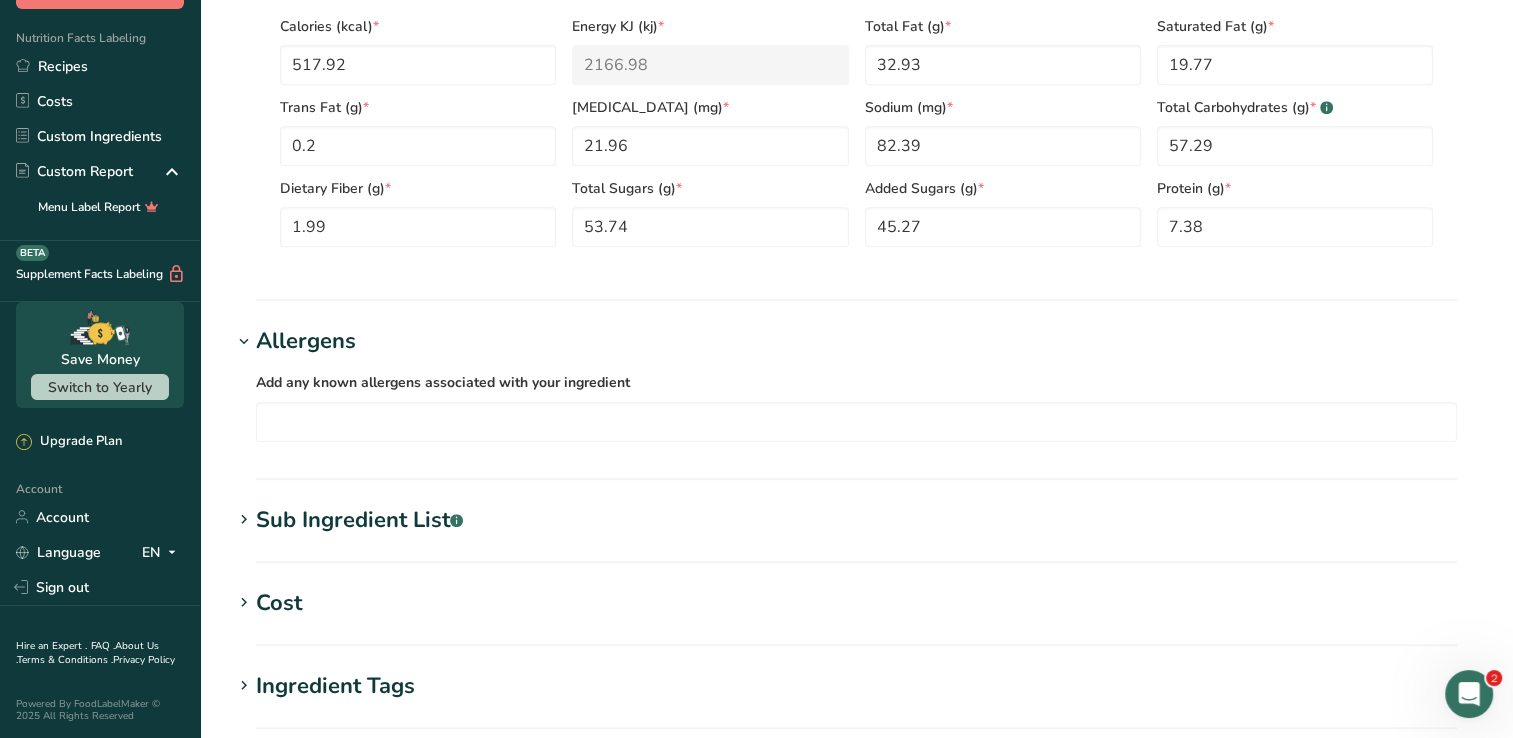 click on "Sub Ingredient List
.a-a{fill:#347362;}.b-a{fill:#fff;}" at bounding box center (359, 520) 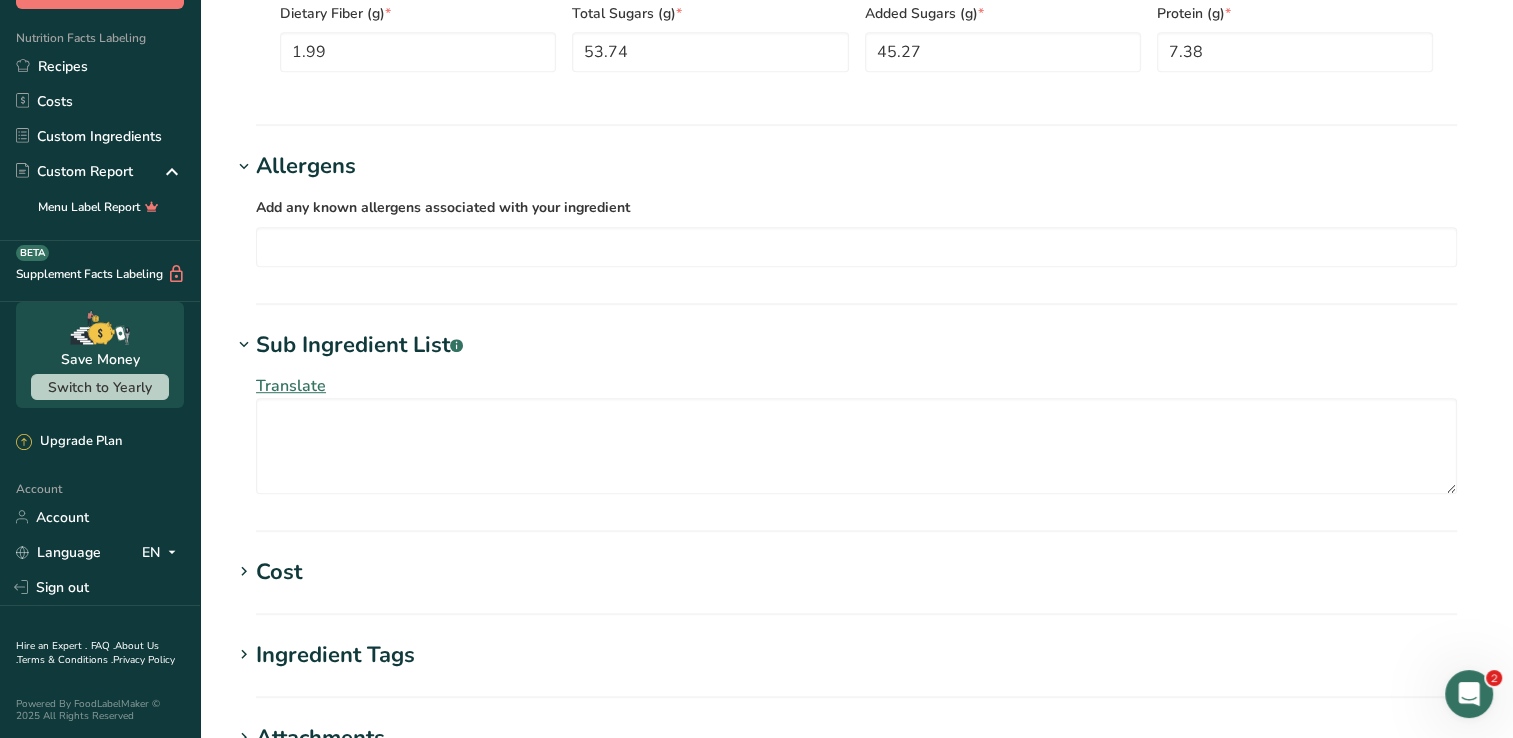 scroll, scrollTop: 1100, scrollLeft: 0, axis: vertical 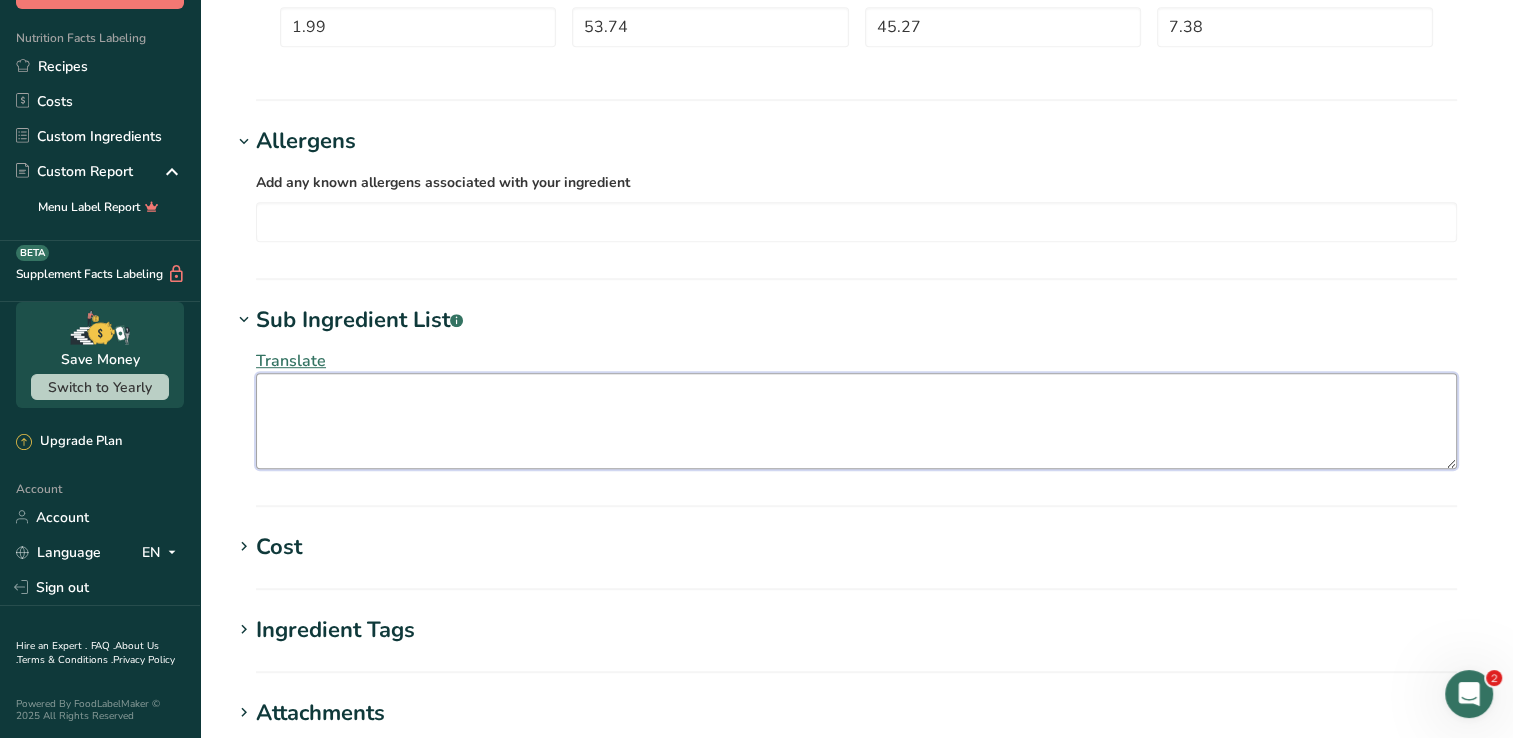 click at bounding box center (856, 421) 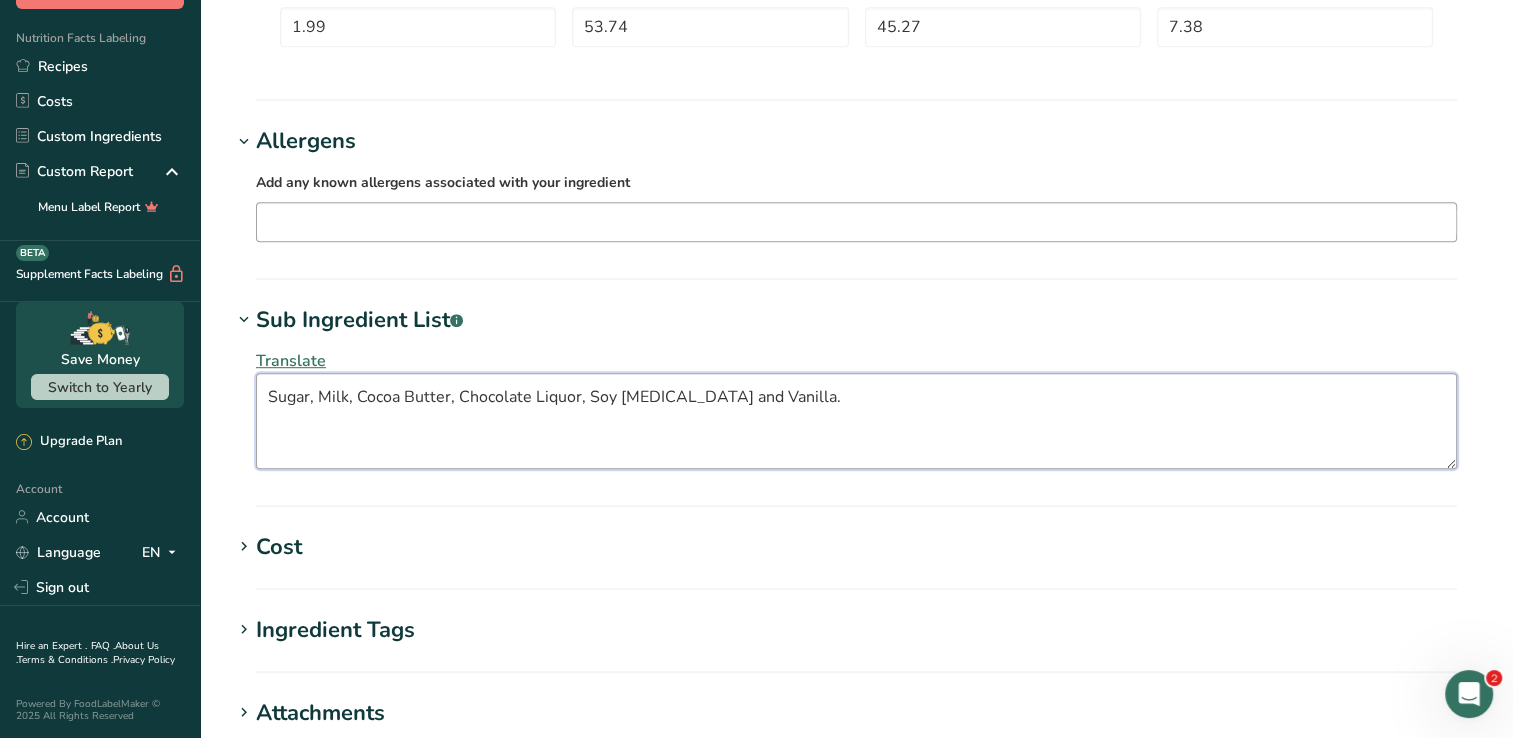 type on "Sugar, Milk, Cocoa Butter, Chocolate Liquor, Soy Lecithin and Vanilla." 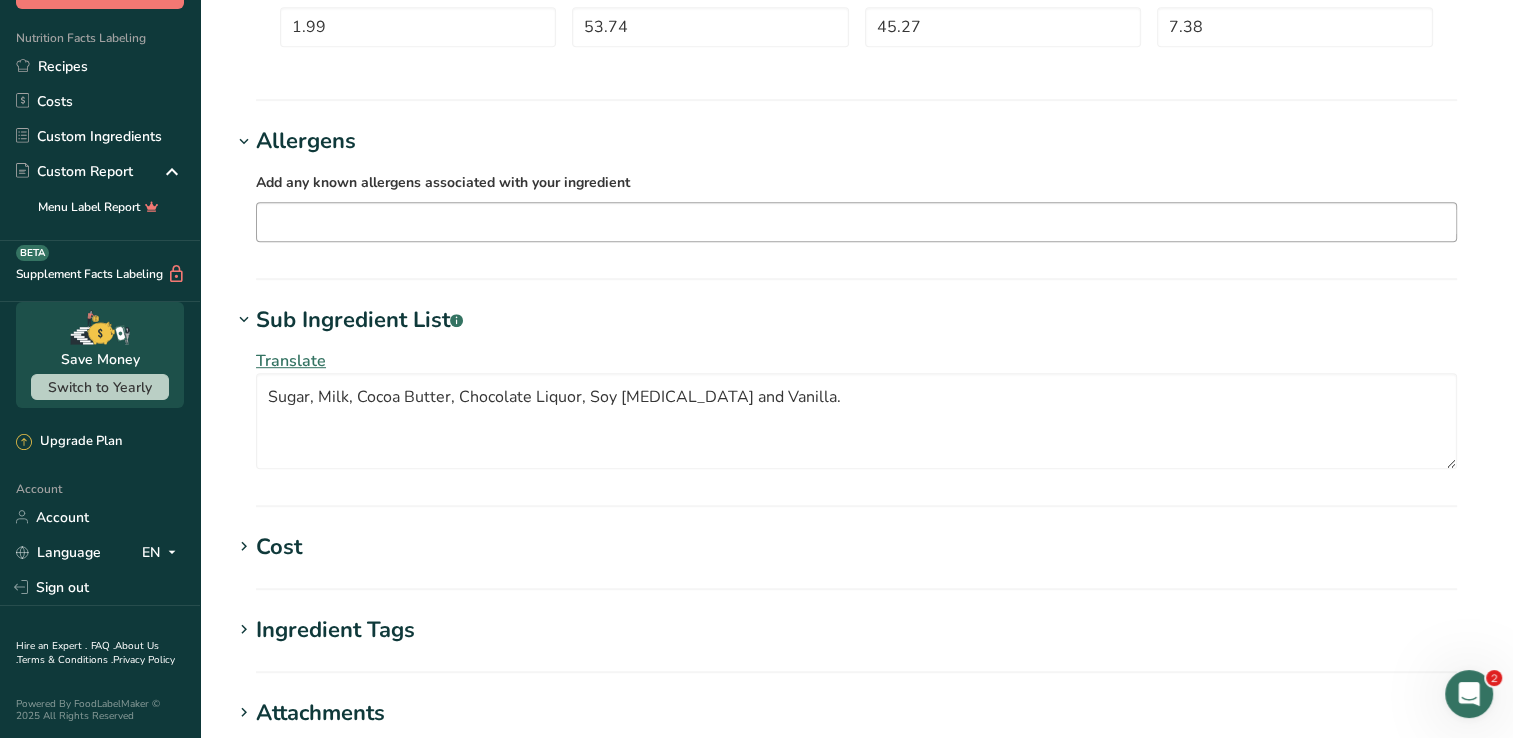 click at bounding box center (856, 221) 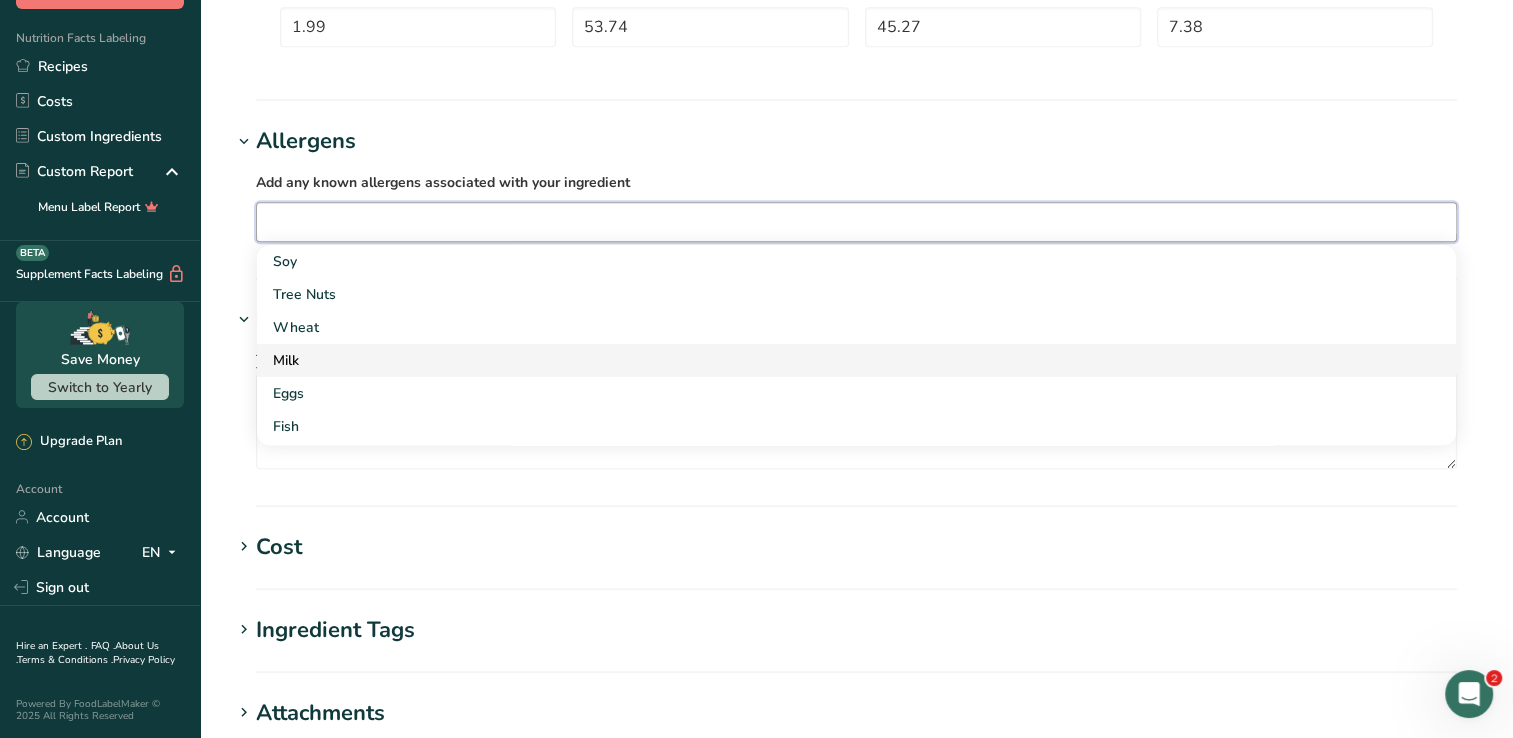 click on "Milk" at bounding box center [840, 360] 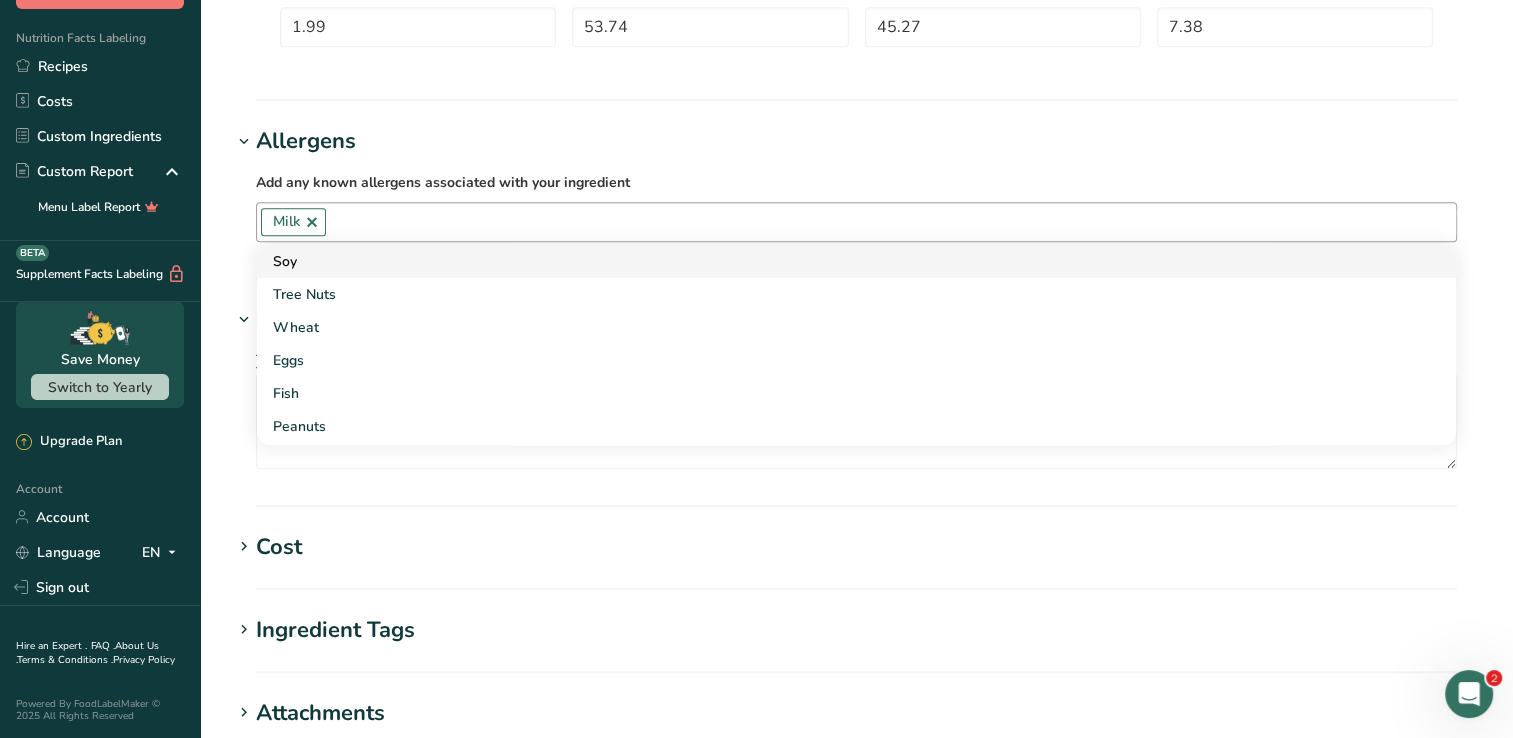 click on "Soy" at bounding box center (840, 261) 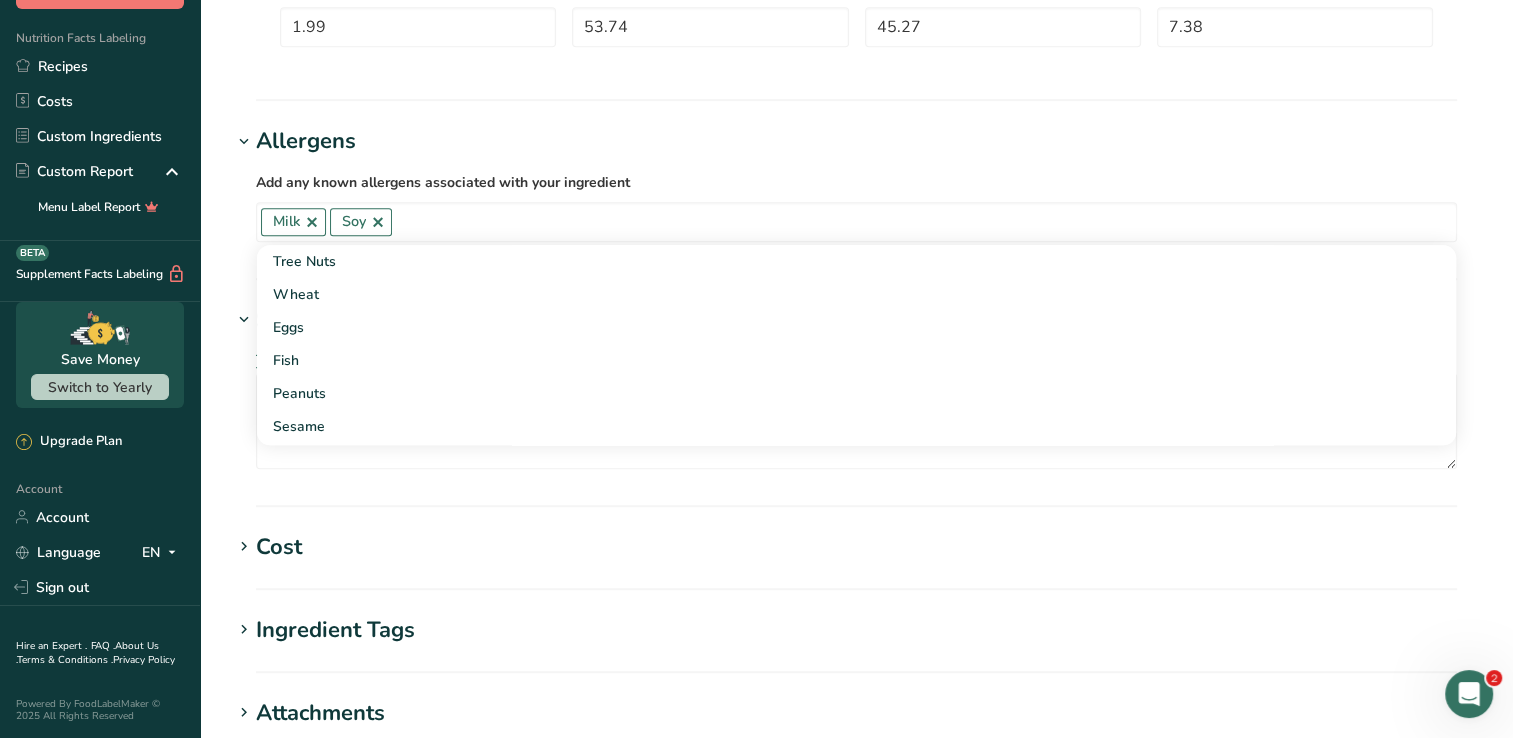 click at bounding box center (856, 100) 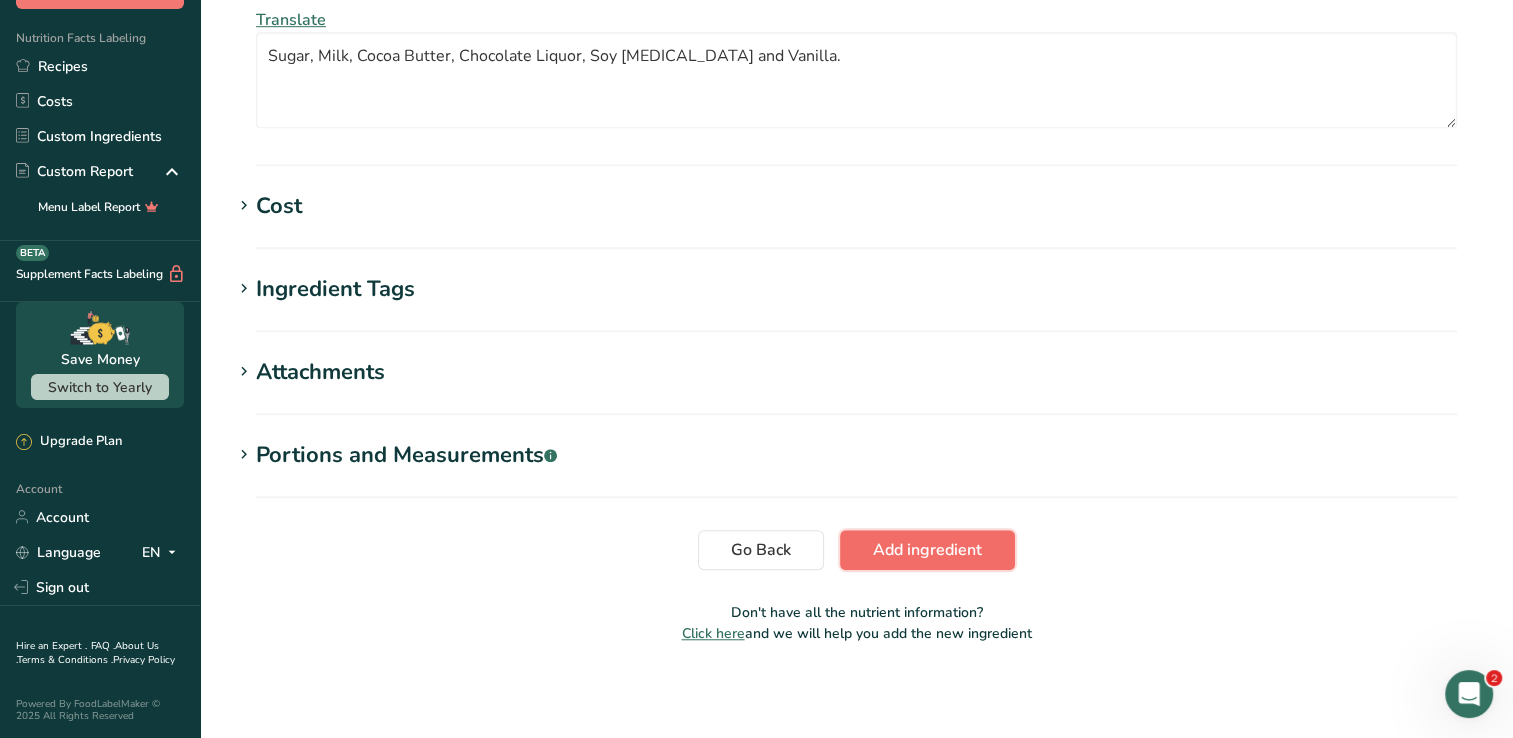 click on "Add ingredient" at bounding box center (927, 550) 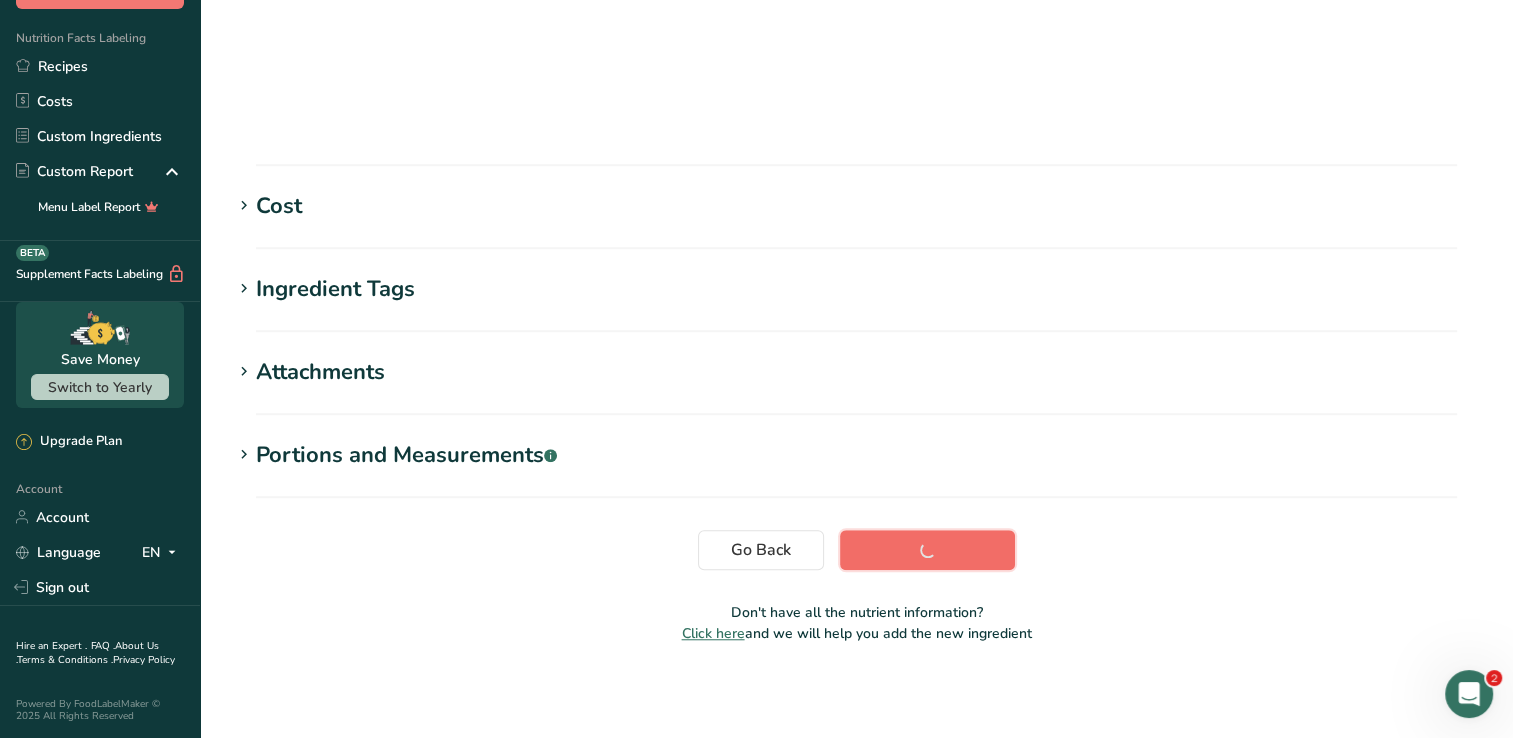 scroll, scrollTop: 320, scrollLeft: 0, axis: vertical 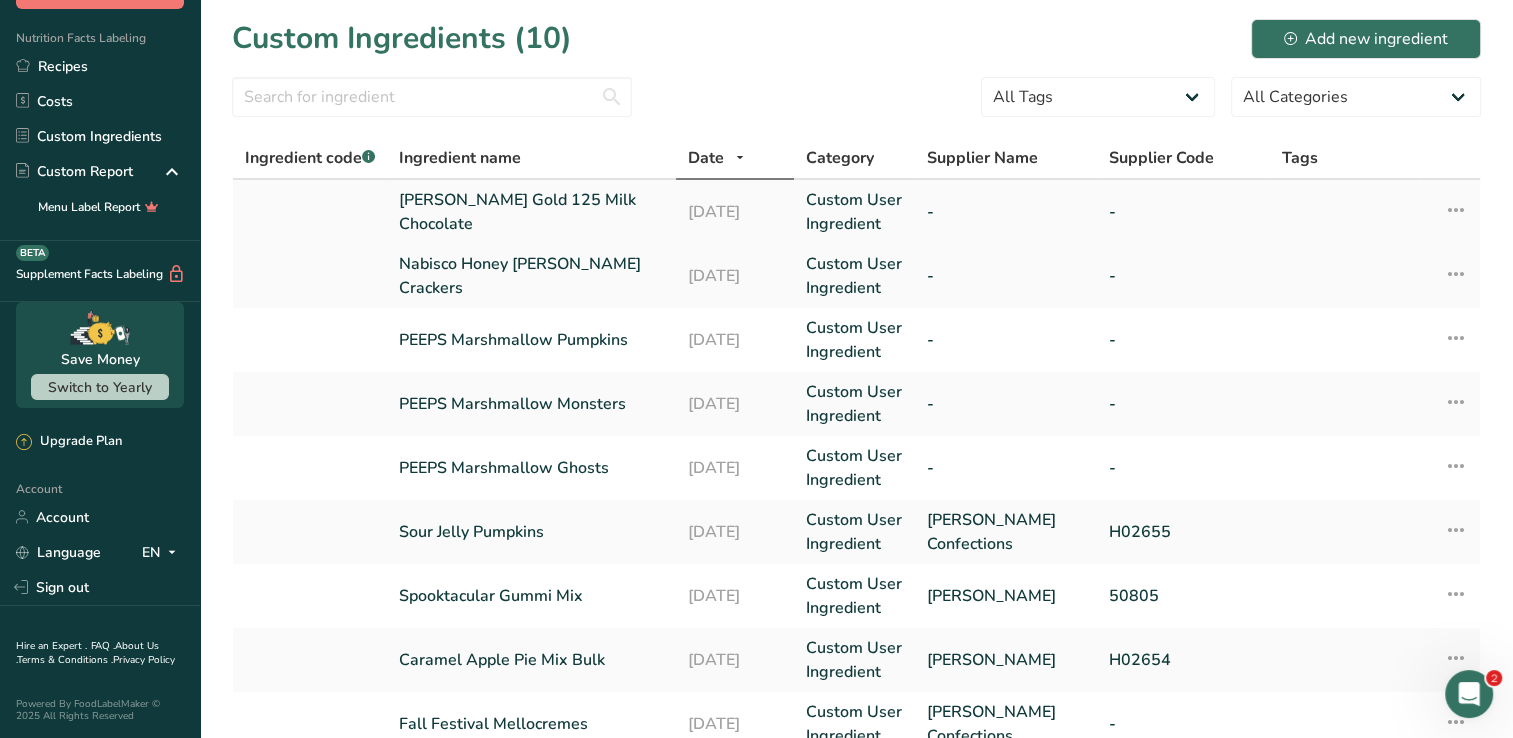 click on "Adams Gold 125 Milk Chocolate" at bounding box center [531, 212] 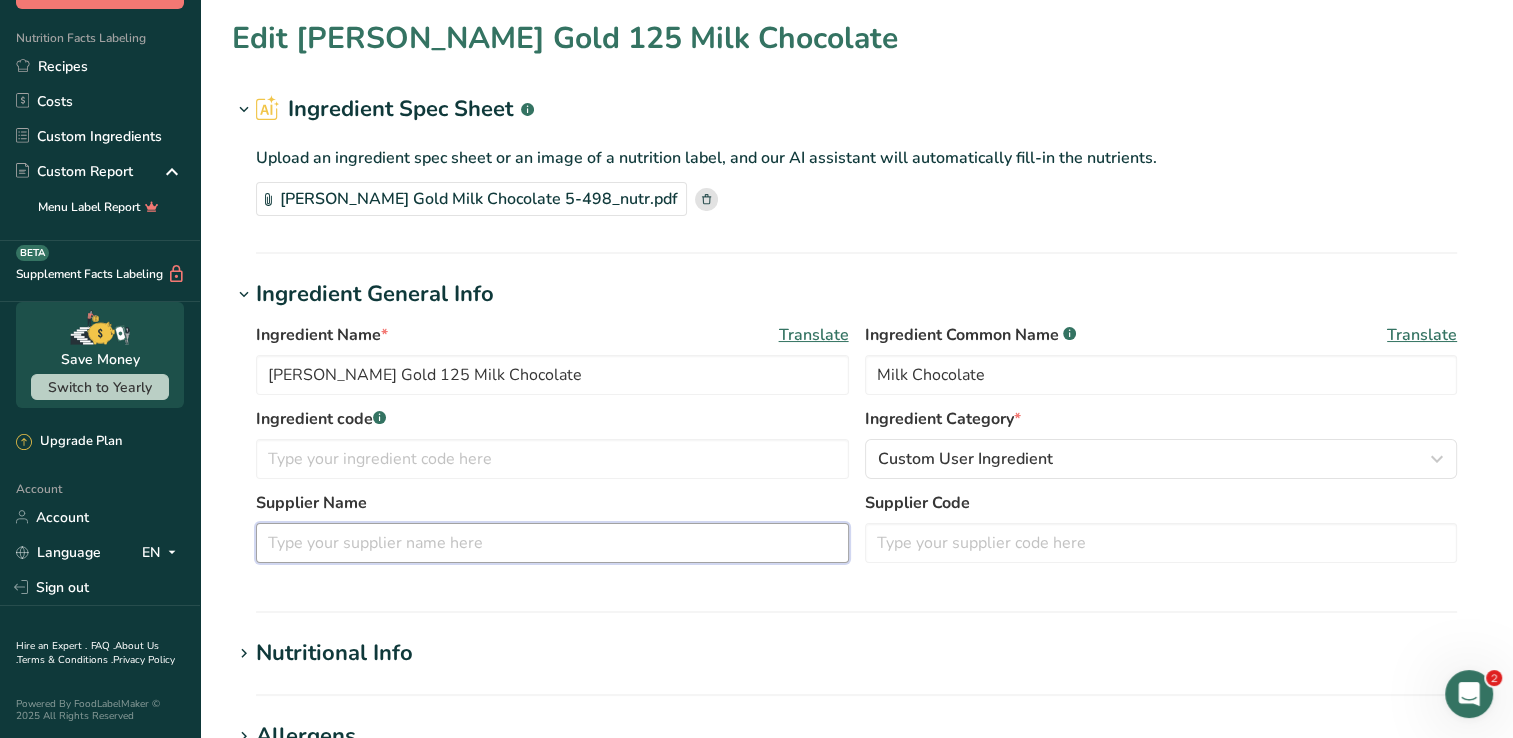 click at bounding box center (552, 543) 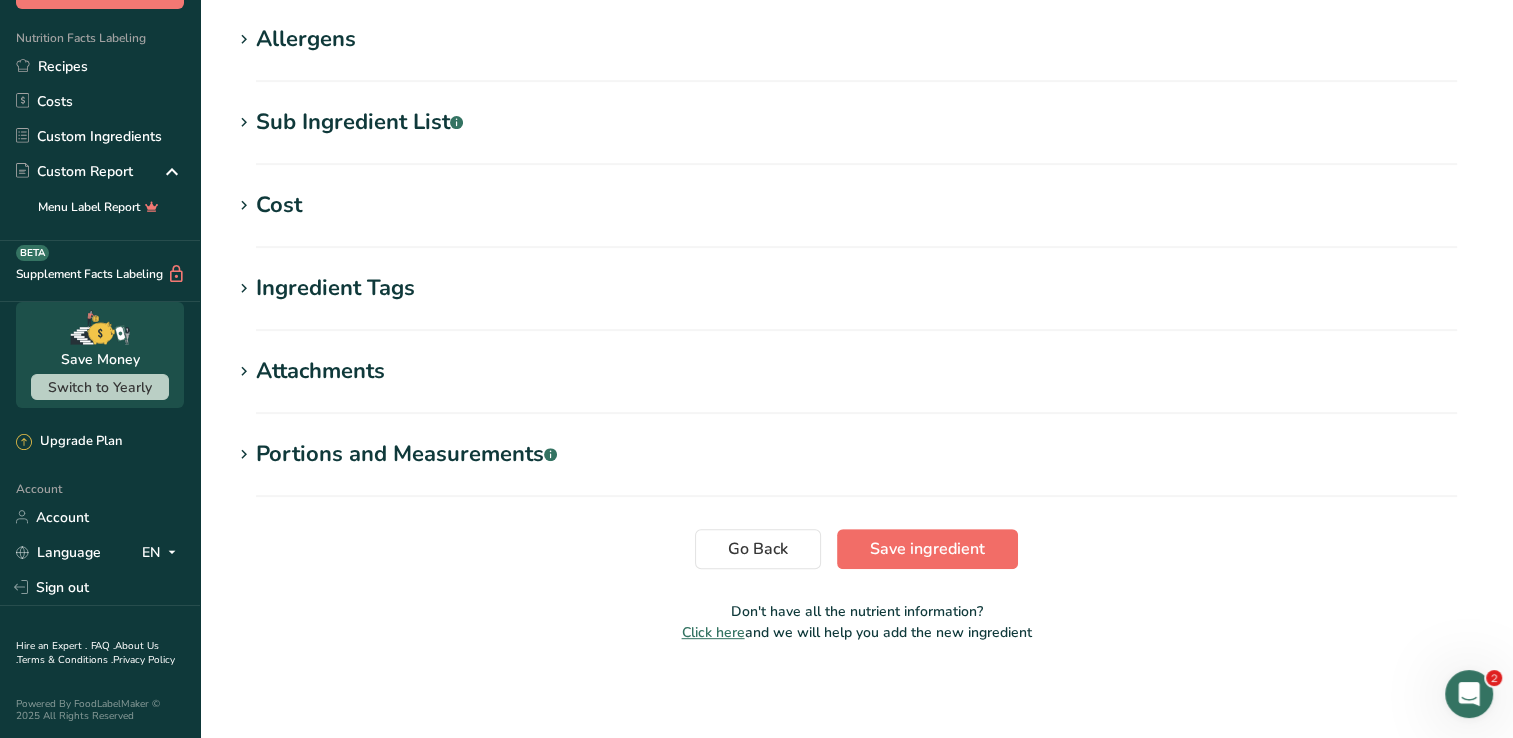 type on "Bloomers" 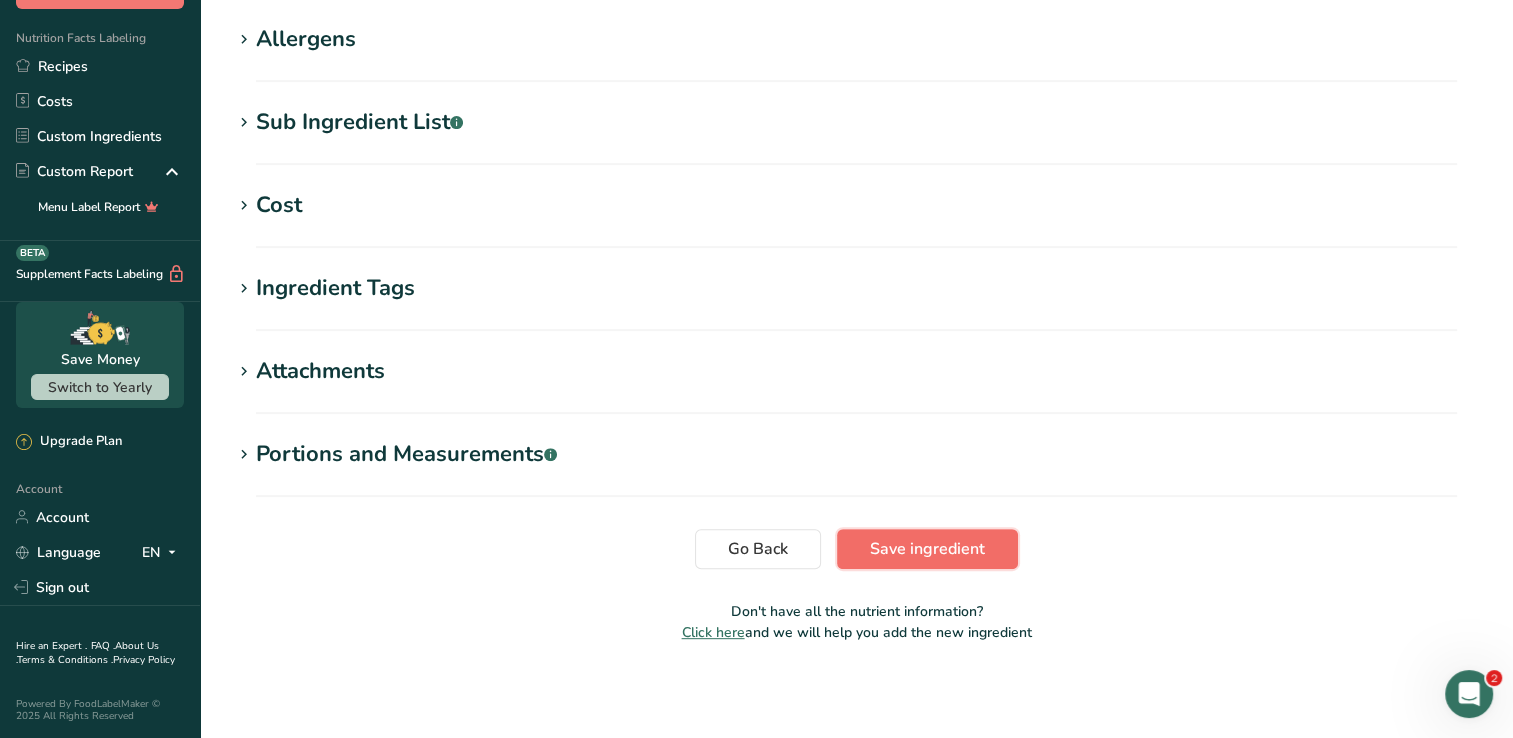 click on "Save ingredient" at bounding box center [927, 549] 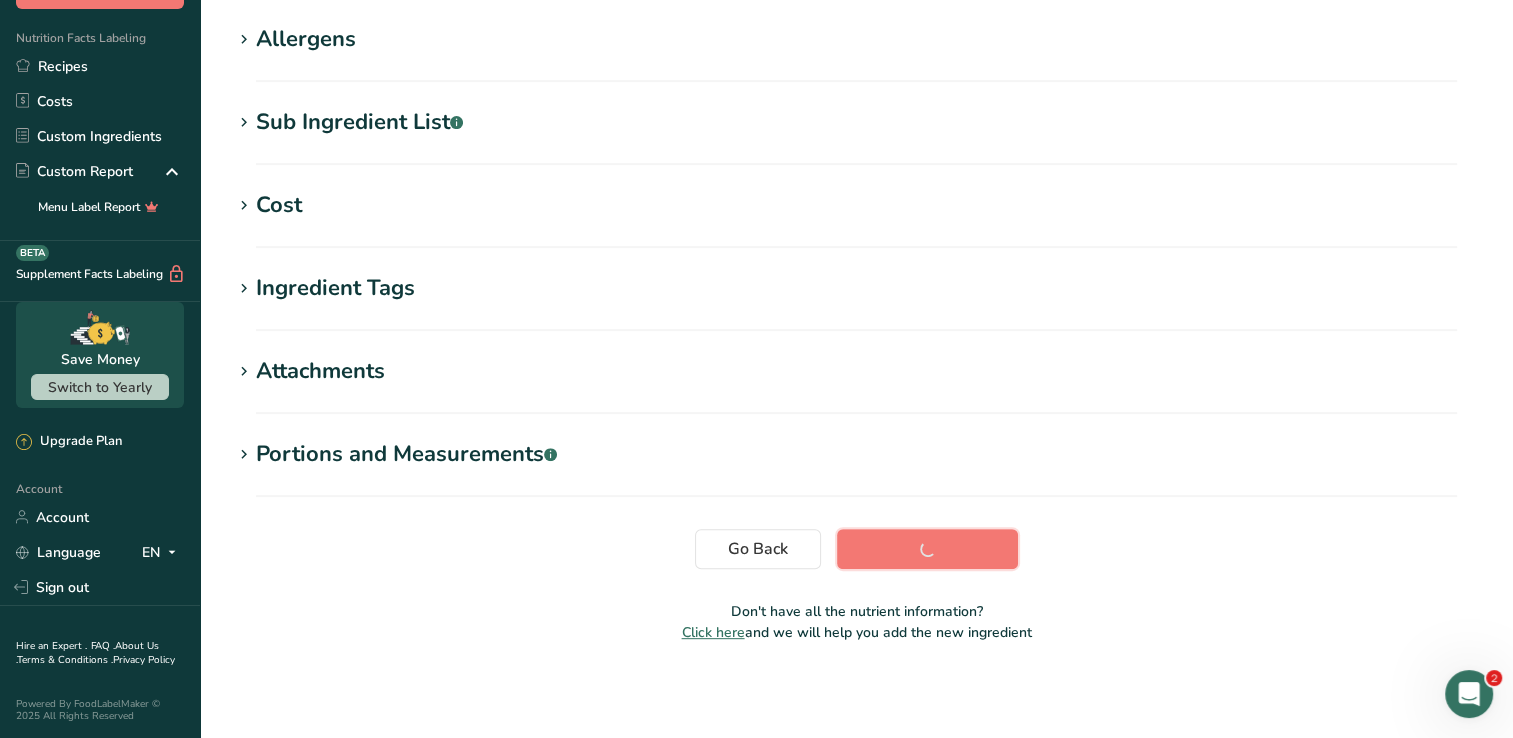 scroll, scrollTop: 320, scrollLeft: 0, axis: vertical 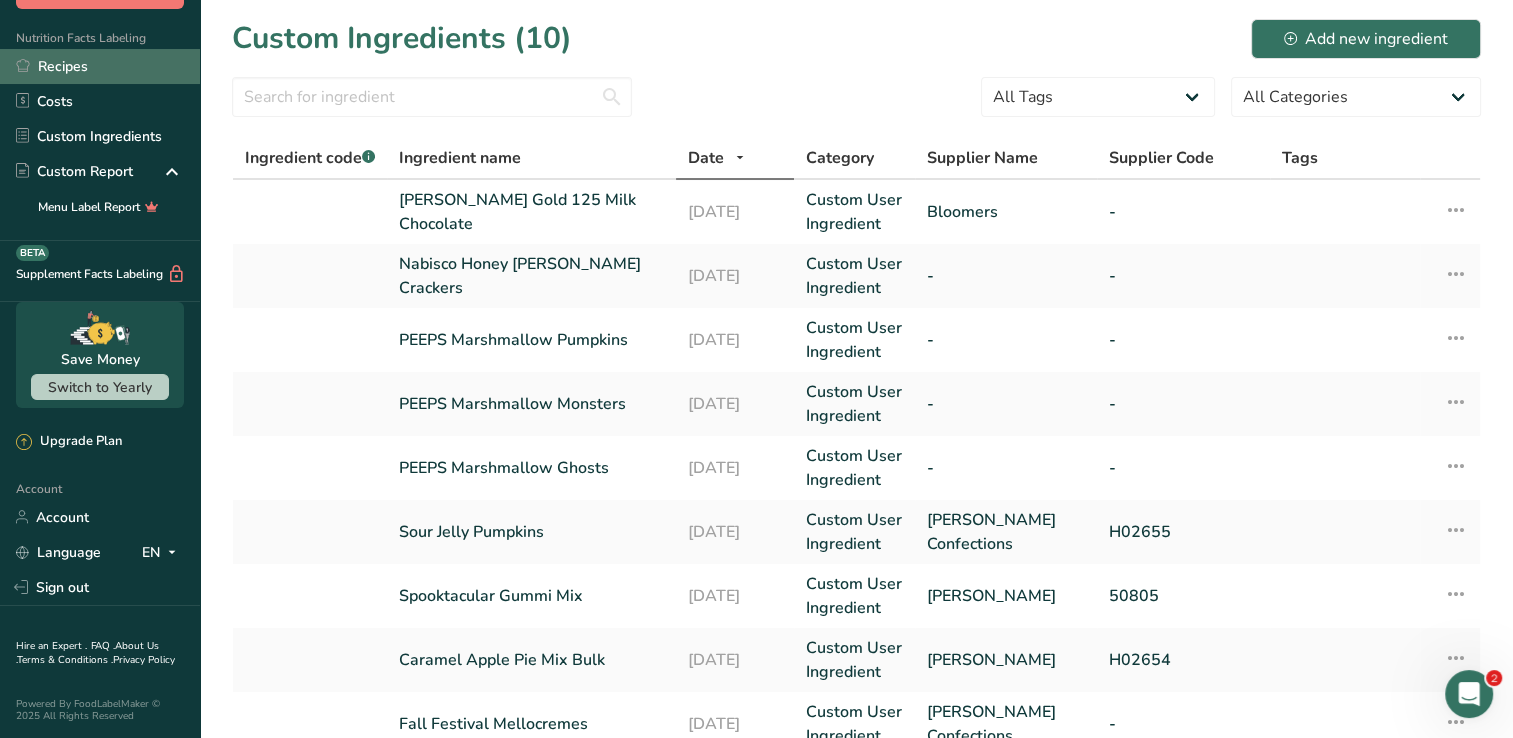 click on "Recipes" at bounding box center [100, 66] 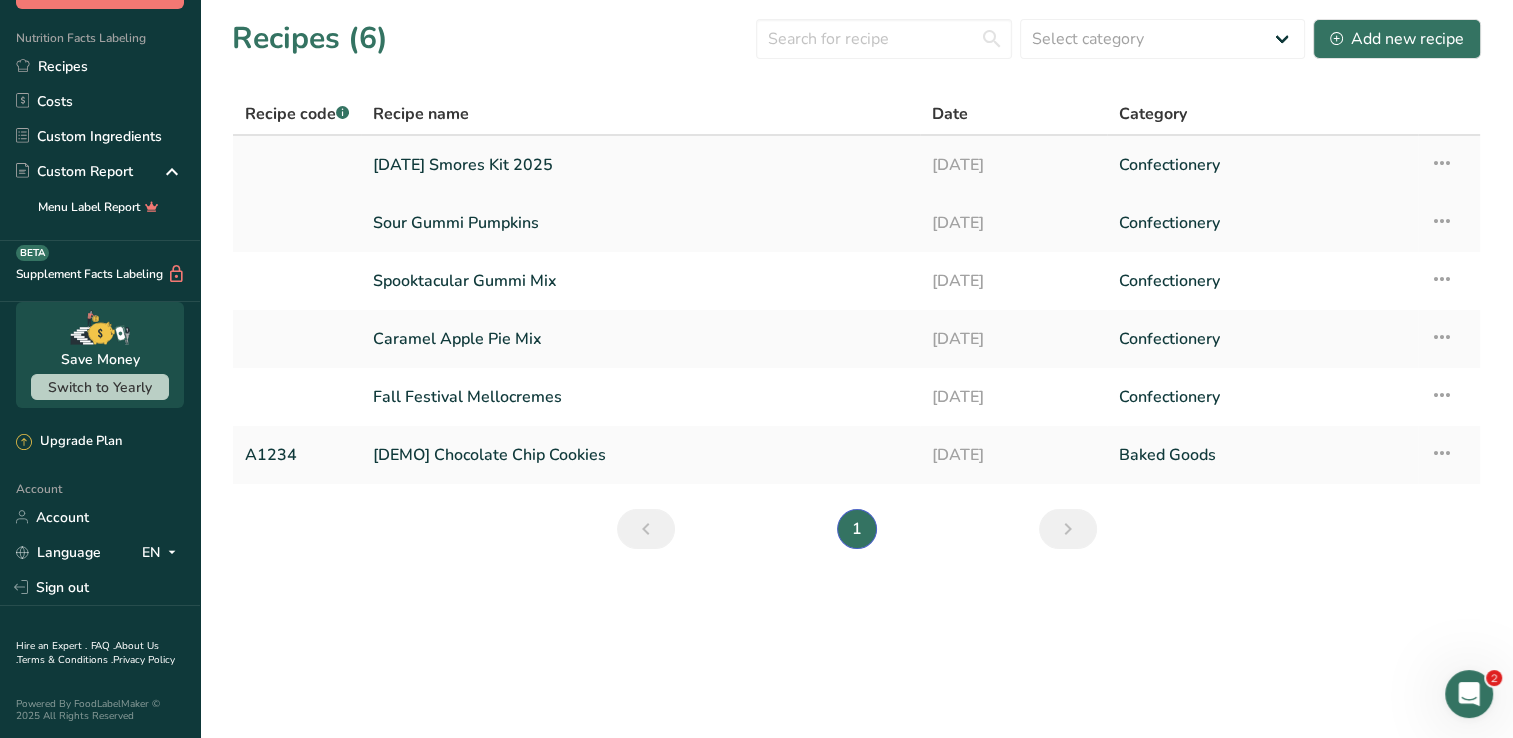 click on "Halloween Smores Kit 2025" at bounding box center (640, 165) 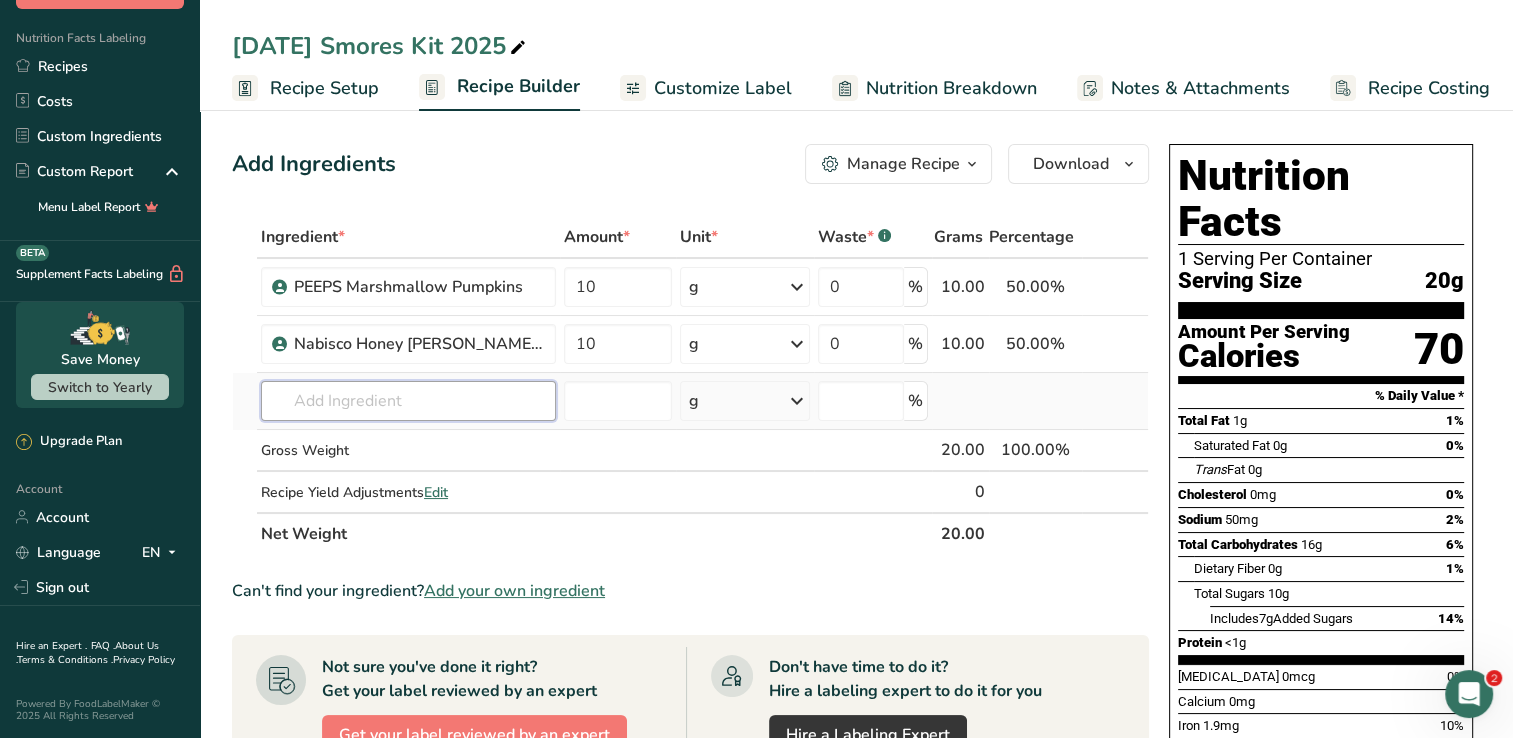 click at bounding box center [408, 401] 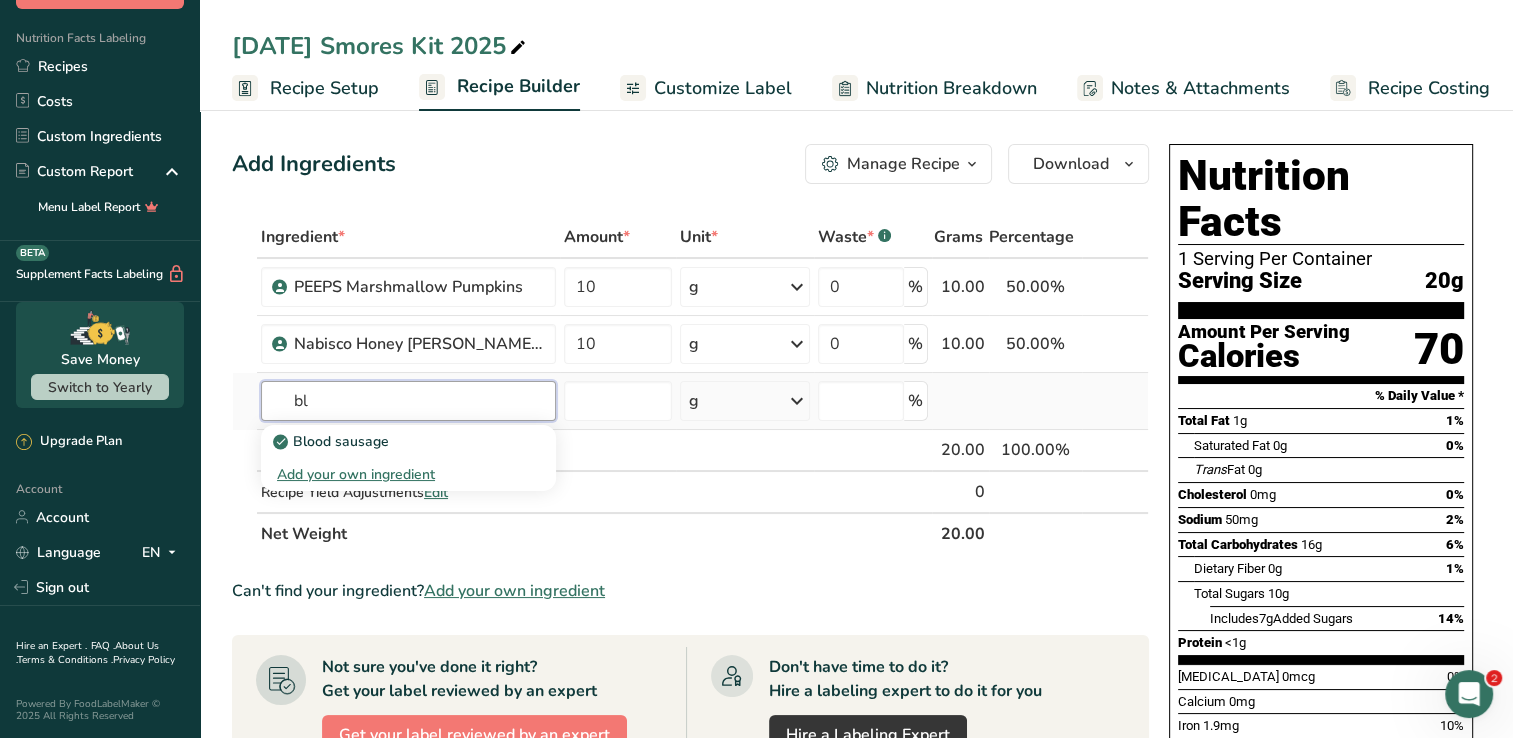 type on "b" 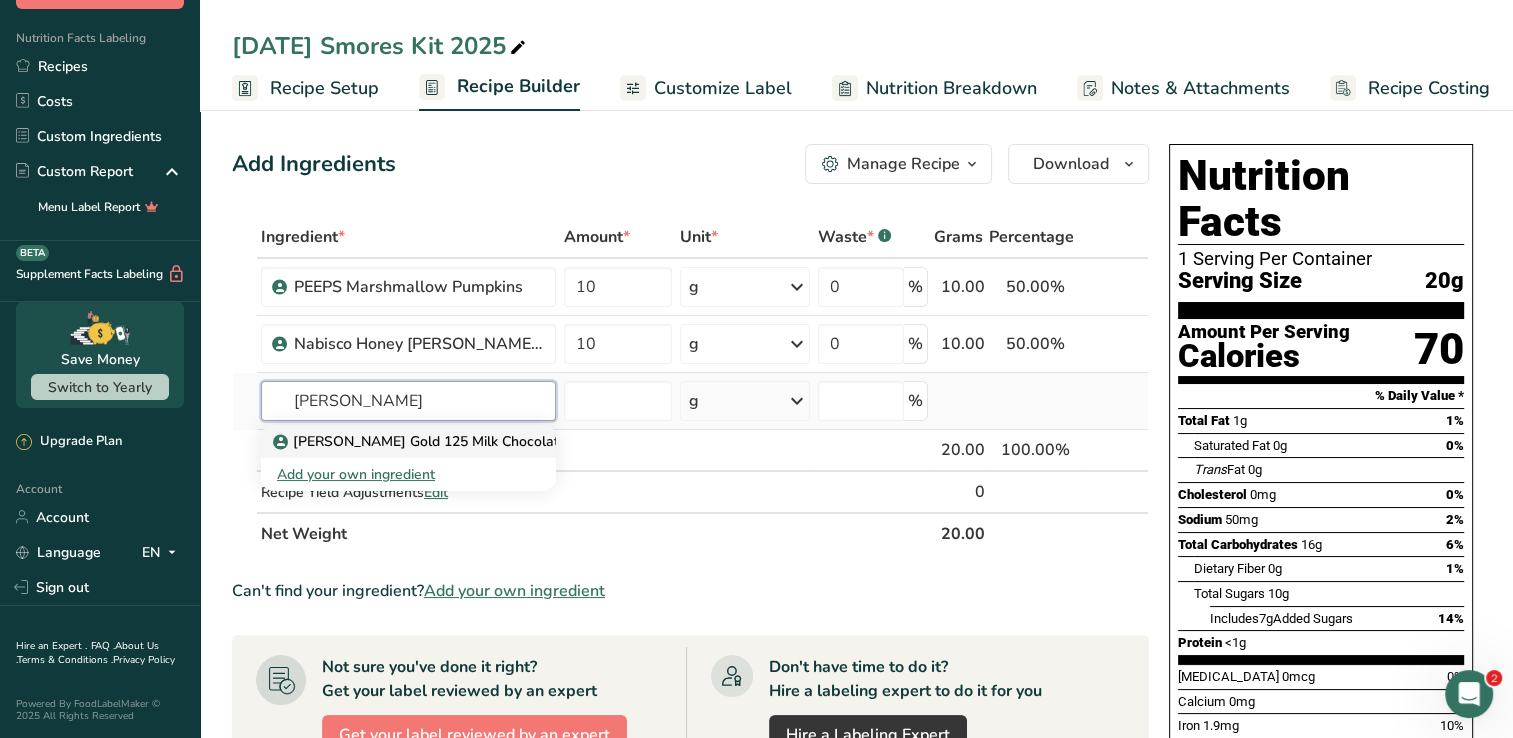 type on "adams" 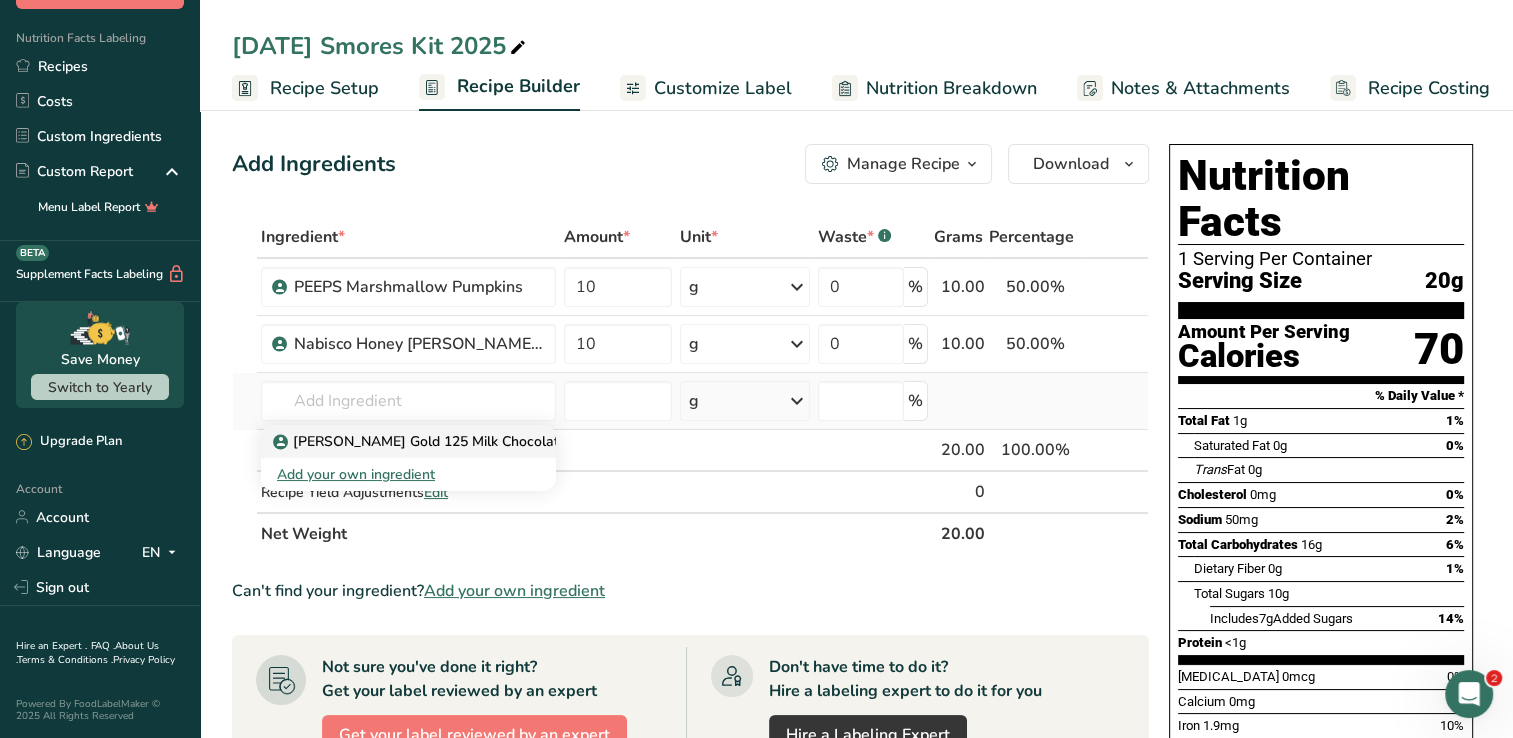 click on "Adams Gold 125 Milk Chocolate" at bounding box center (422, 441) 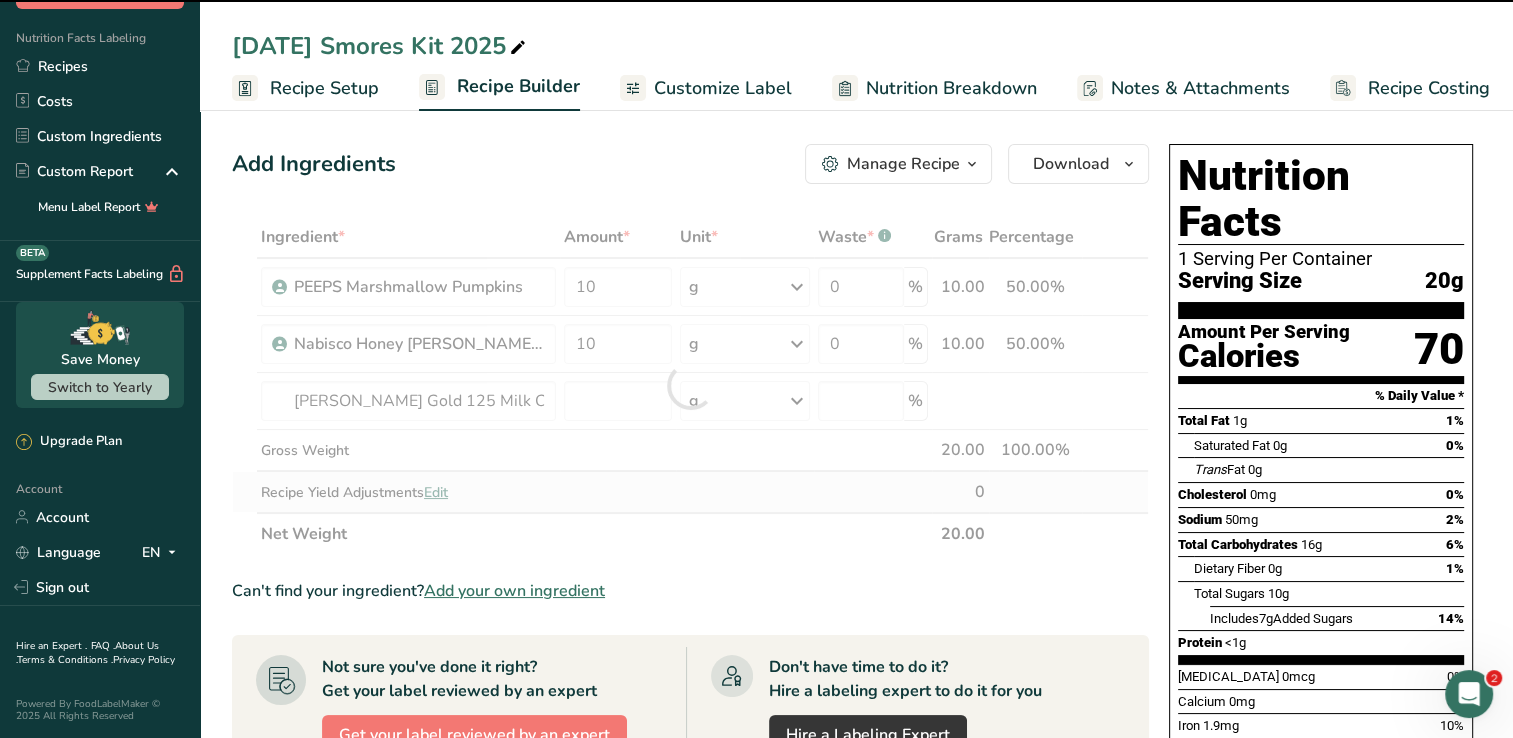 type on "0" 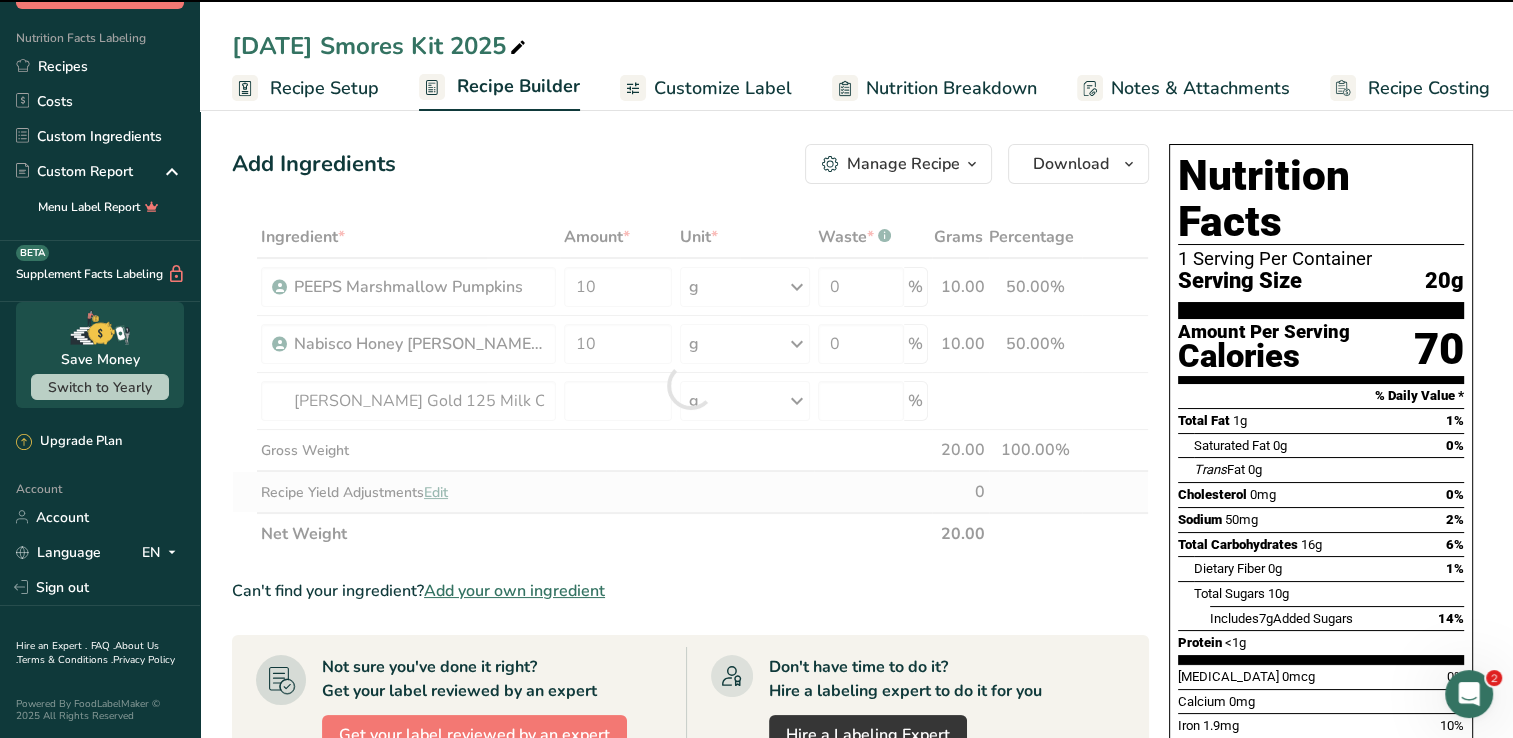 type on "0" 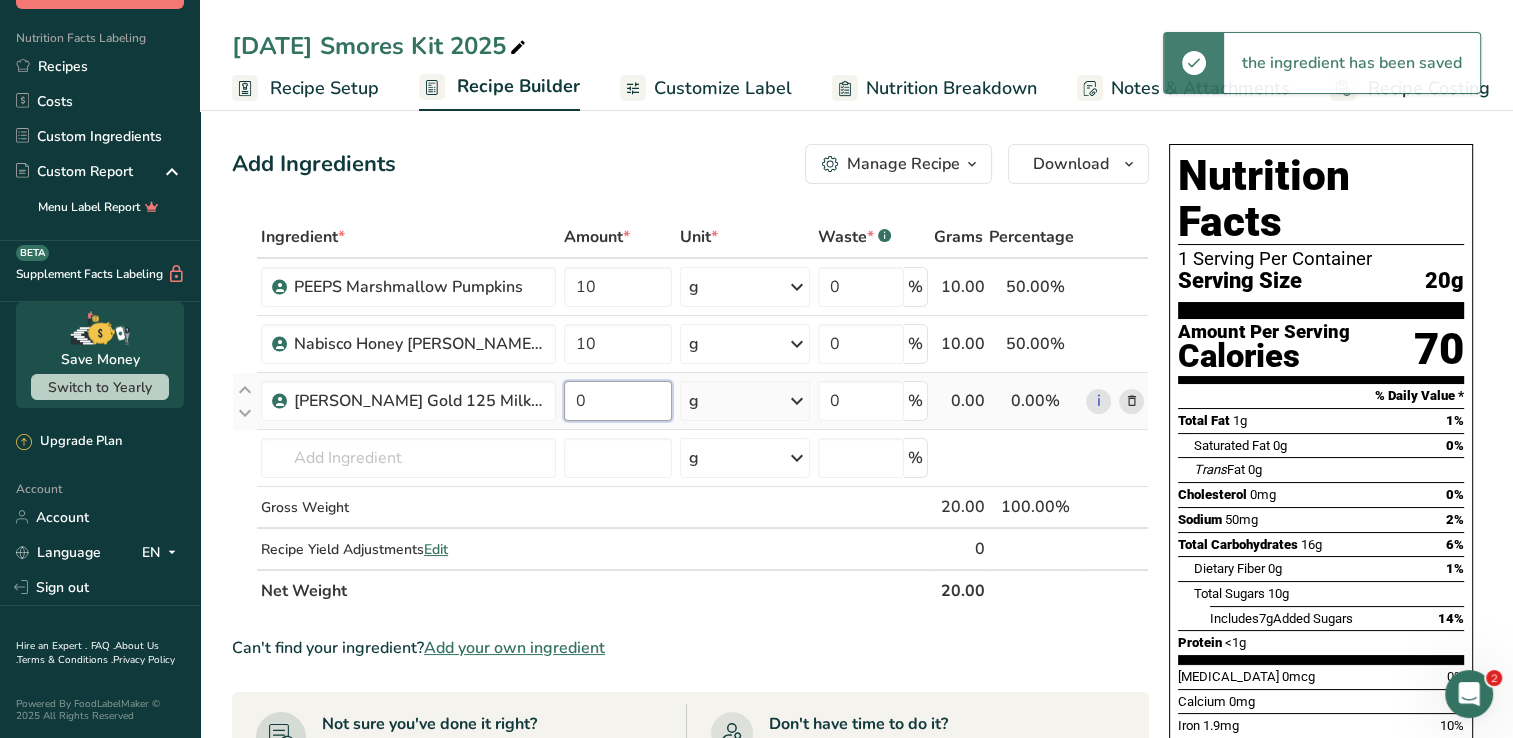 click on "0" at bounding box center [618, 401] 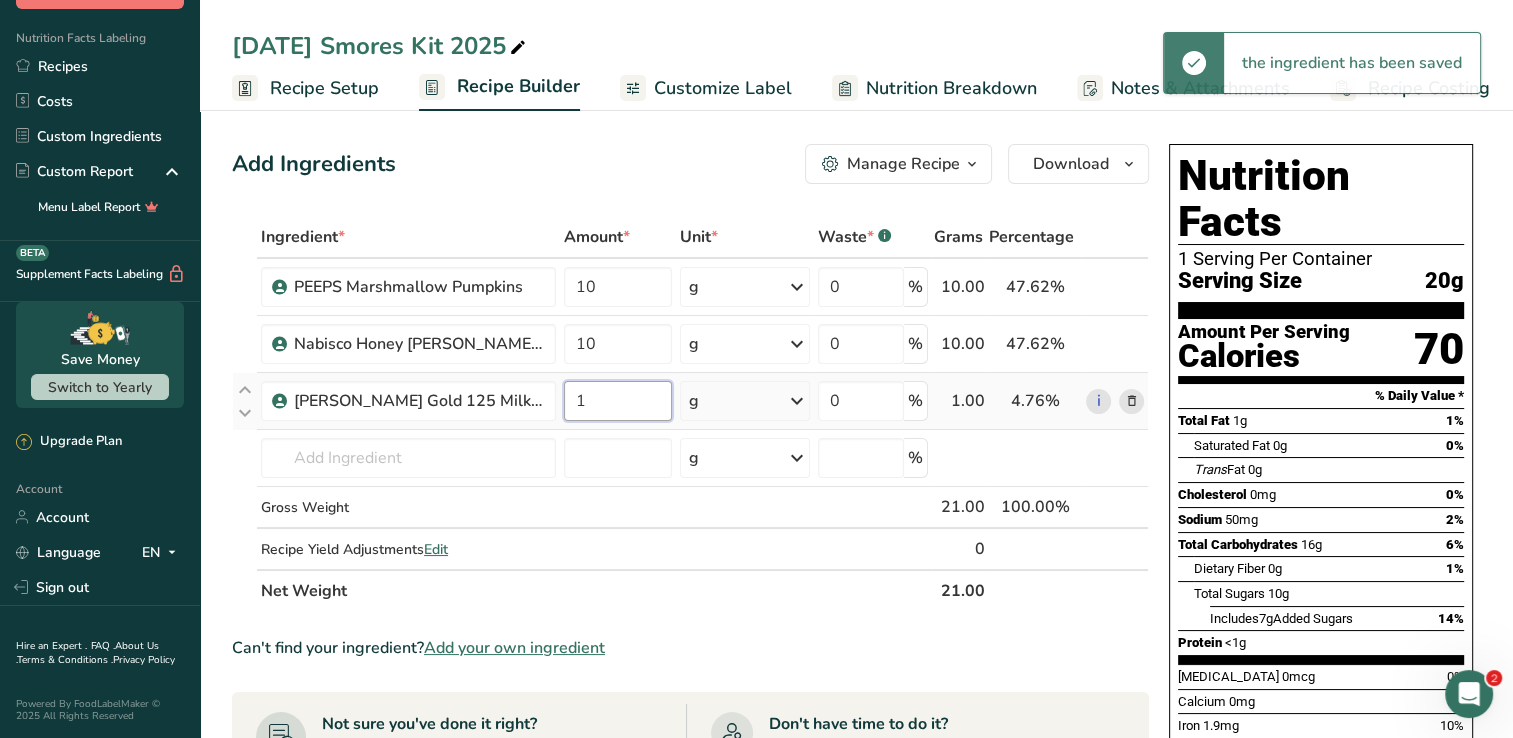 type on "1" 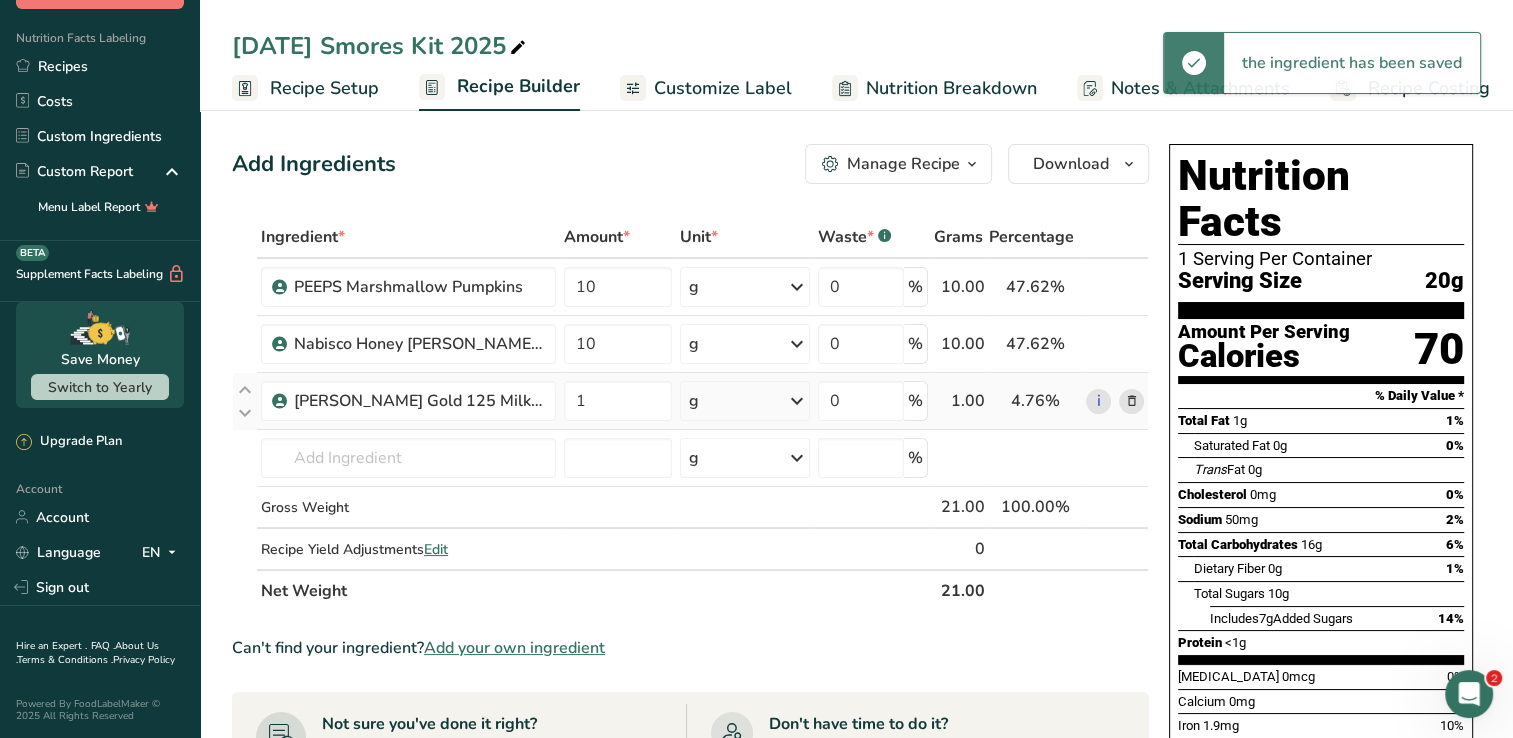 click on "Ingredient *
Amount *
Unit *
Waste *   .a-a{fill:#347362;}.b-a{fill:#fff;}          Grams
Percentage
PEEPS Marshmallow Pumpkins
10
g
Weight Units
g
kg
mg
See more
Volume Units
l
mL
fl oz
See more
0
%
10.00
47.62%
i
Nabisco Honey Maid Graham Crackers
10
g
Weight Units
g
kg
mg
See more
Volume Units
l
mL
fl oz
See more
0
%
10.00
47.62%
i" at bounding box center (690, 414) 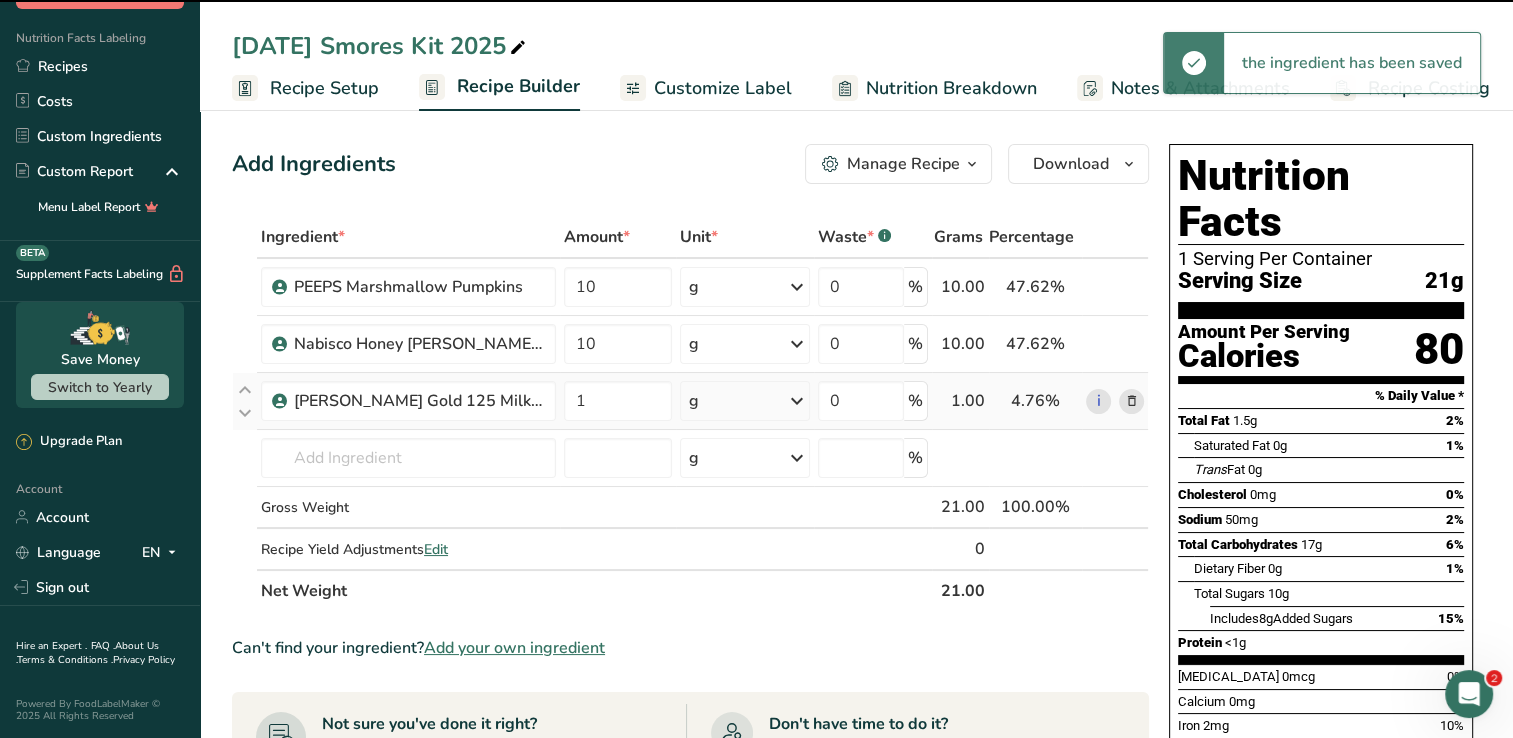 click at bounding box center [797, 401] 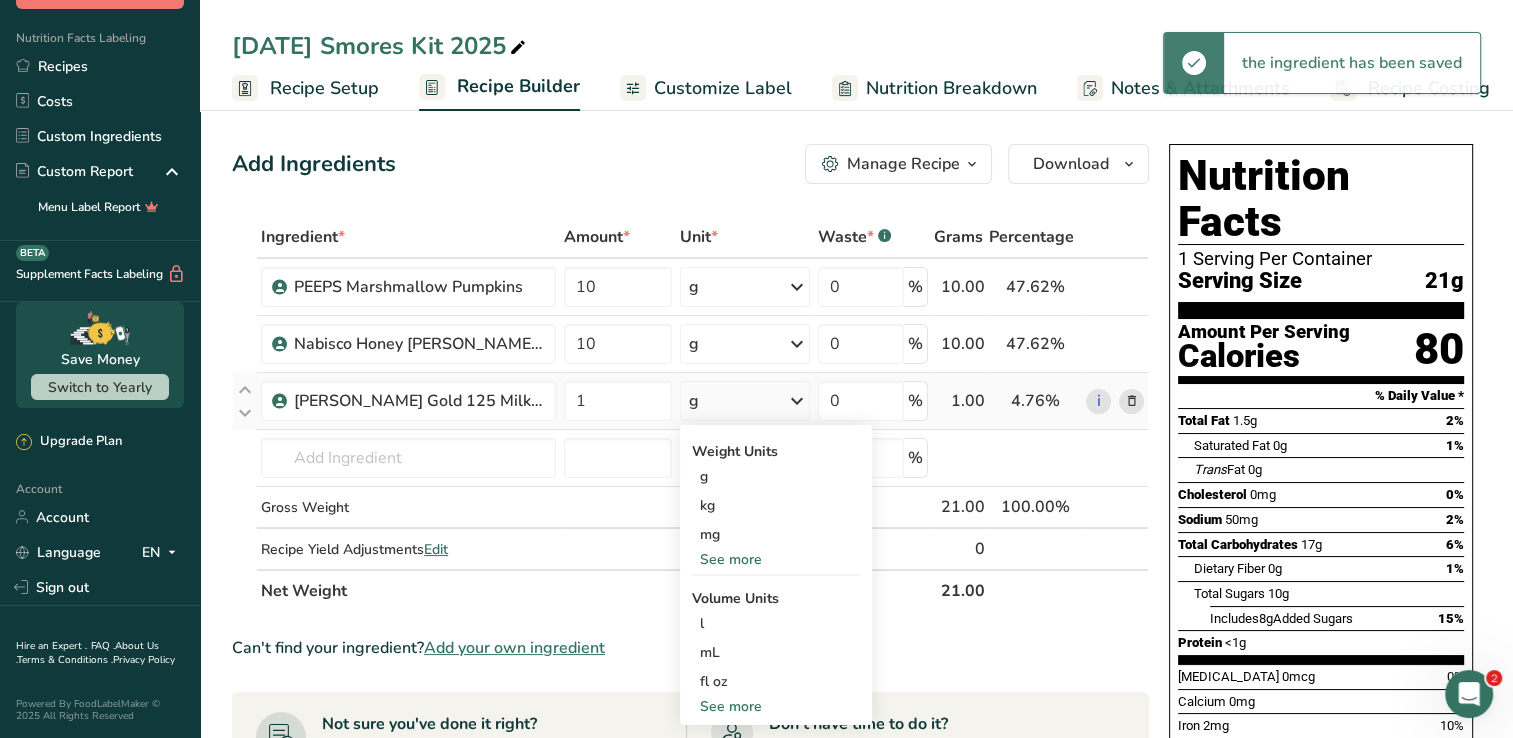 click on "See more" at bounding box center (776, 559) 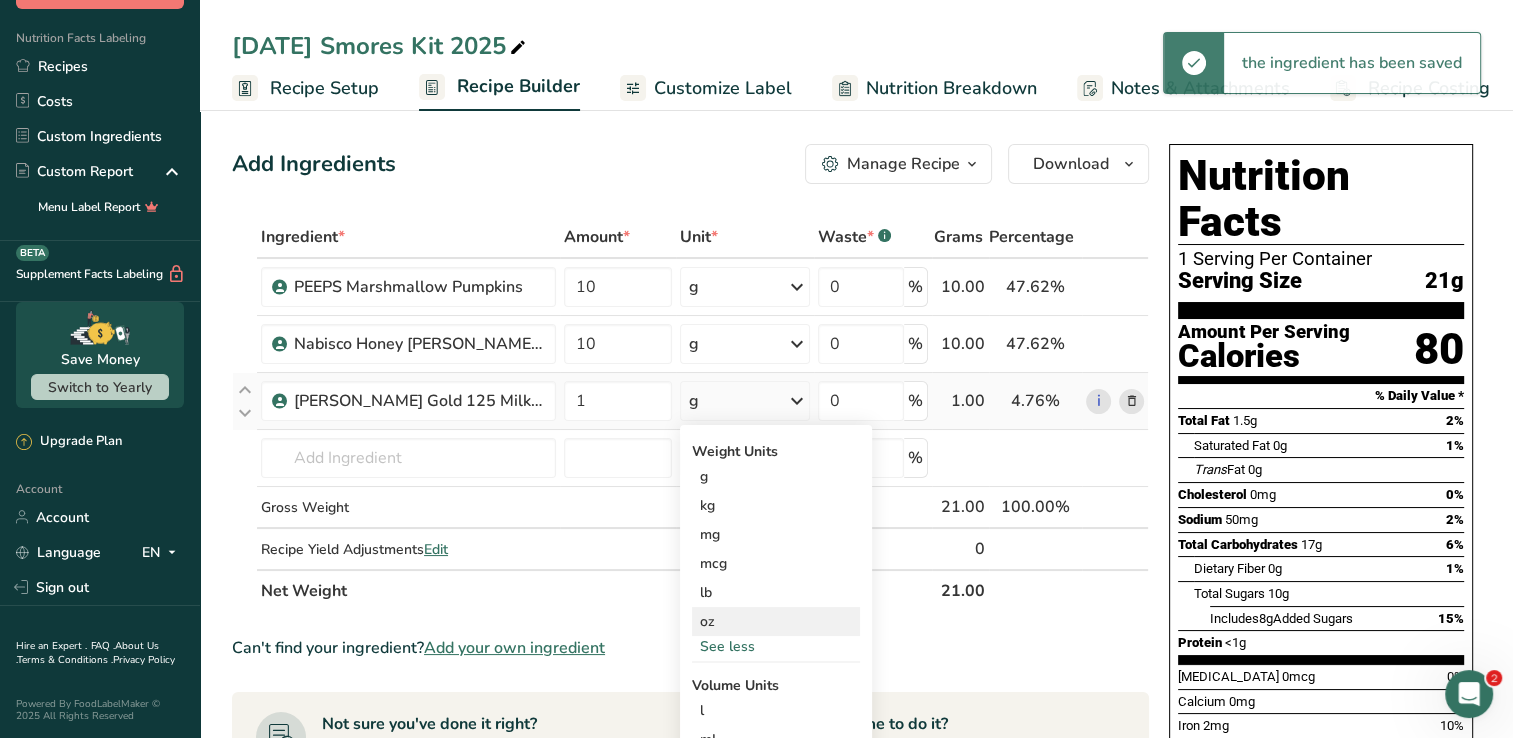 click on "oz" at bounding box center (776, 621) 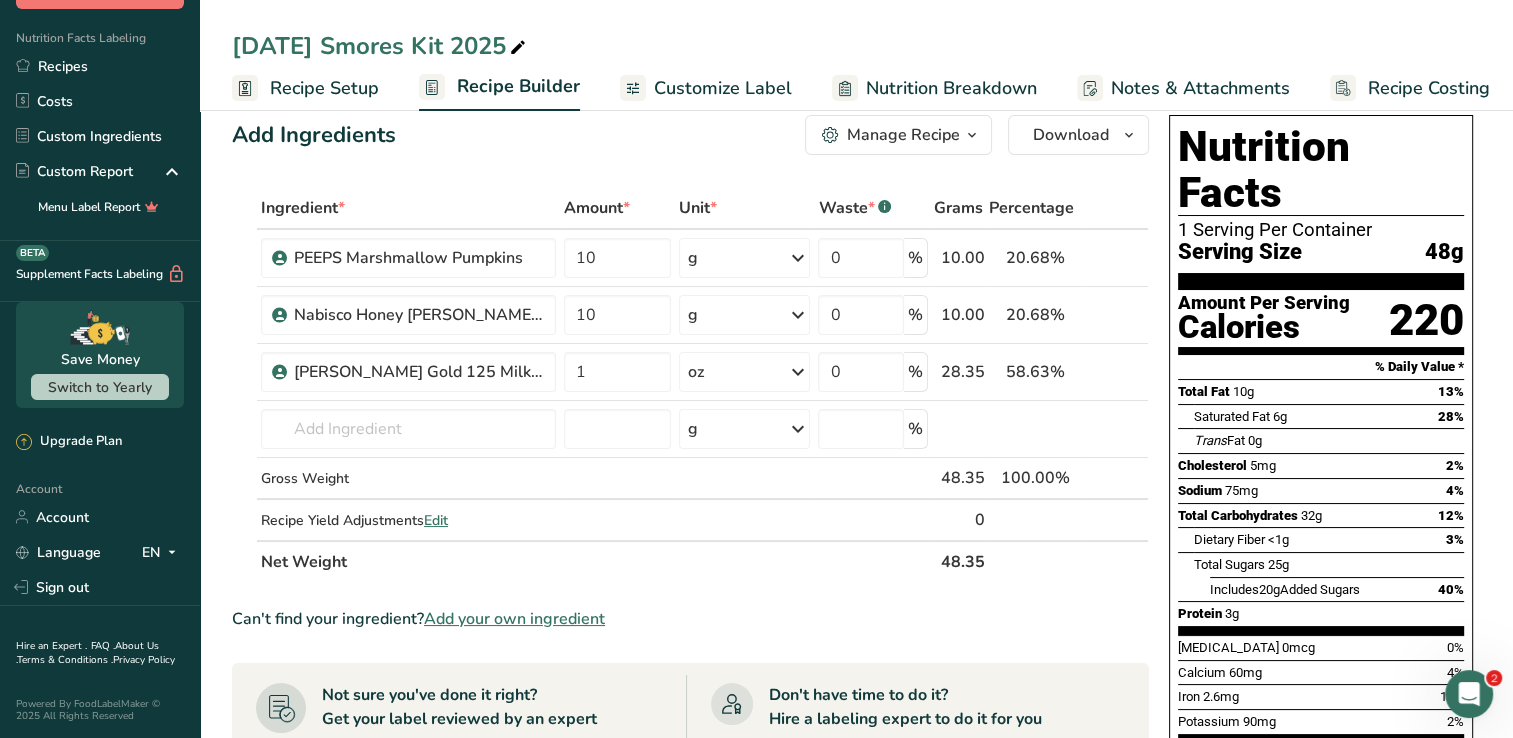 scroll, scrollTop: 0, scrollLeft: 0, axis: both 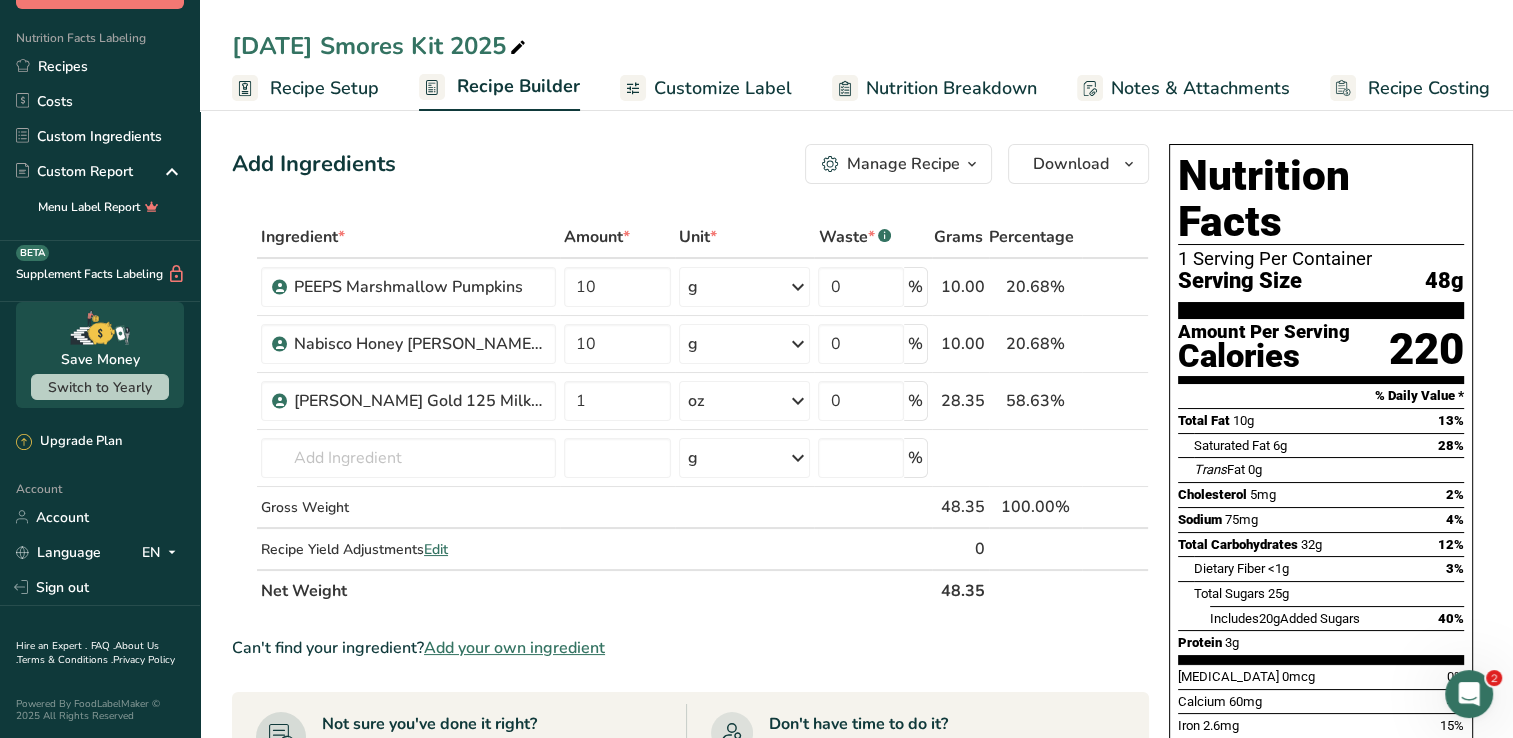 click on "Customize Label" at bounding box center (706, 88) 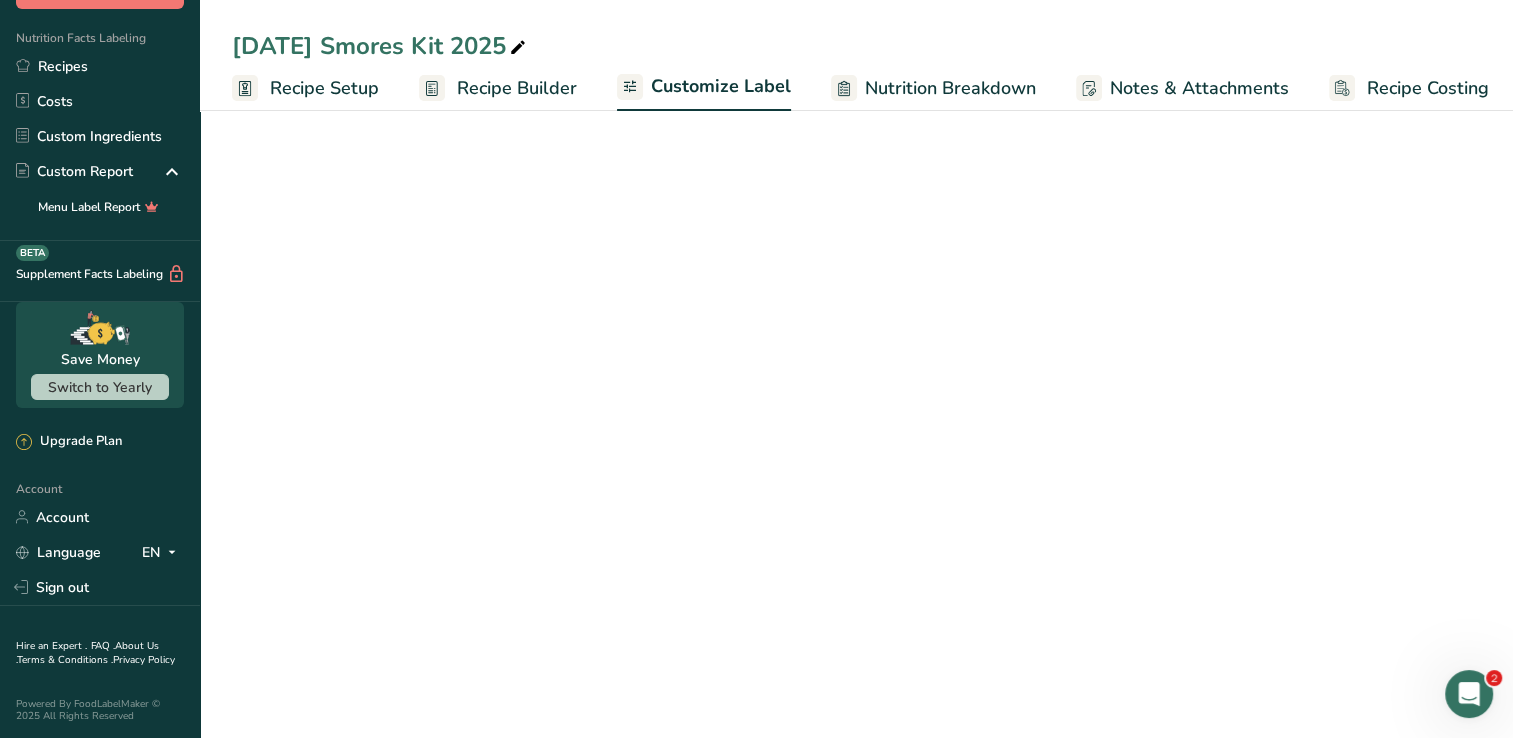 scroll, scrollTop: 0, scrollLeft: 8, axis: horizontal 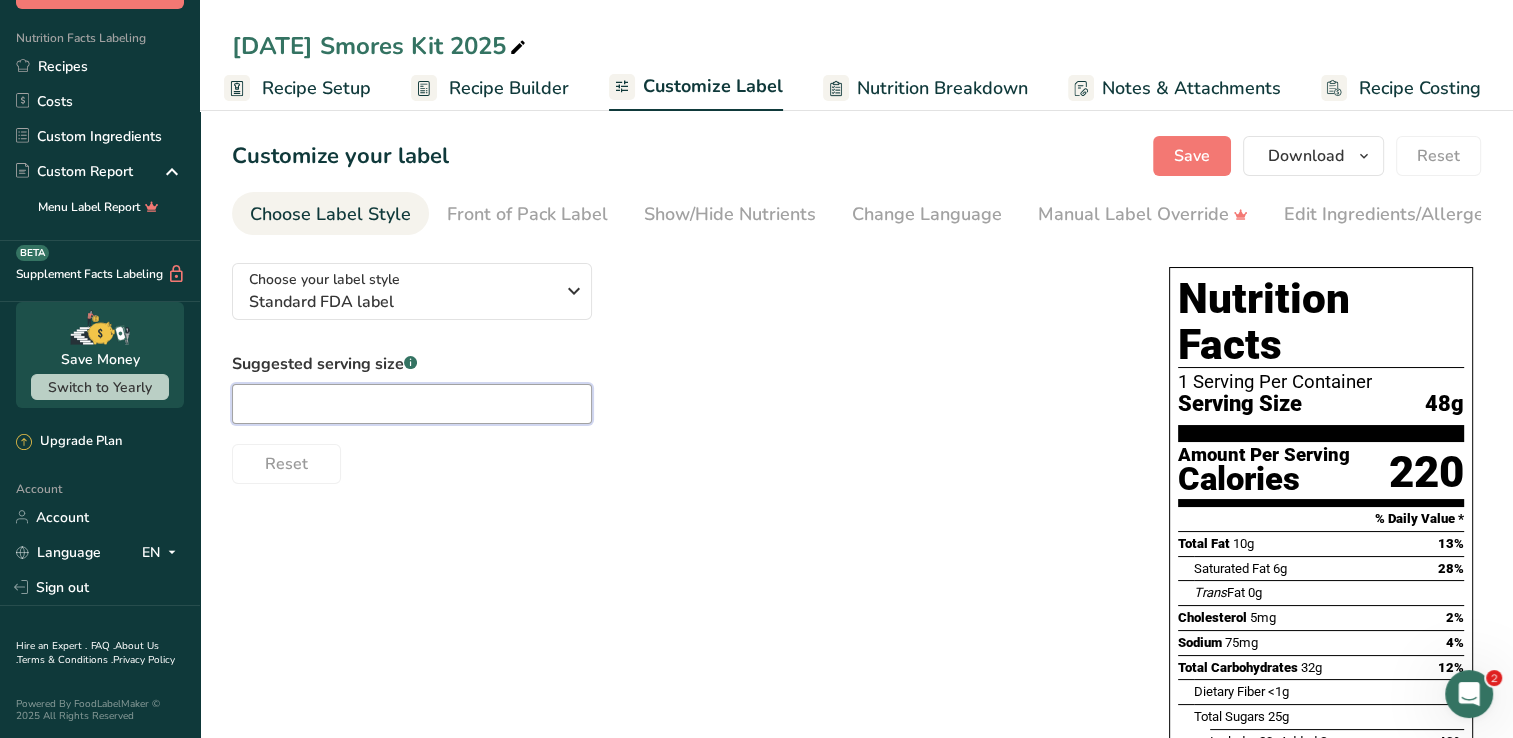 click at bounding box center [412, 404] 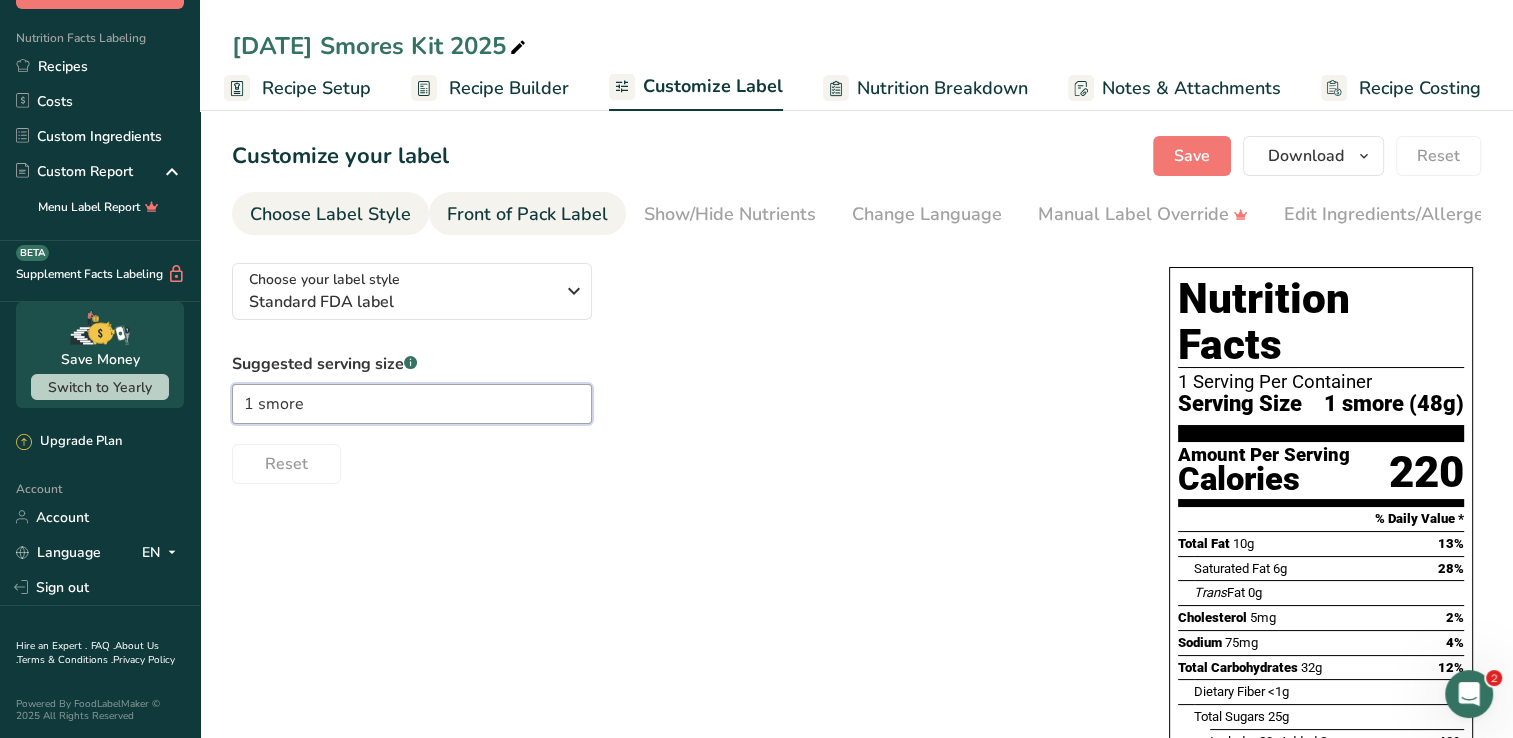 type on "1 smore" 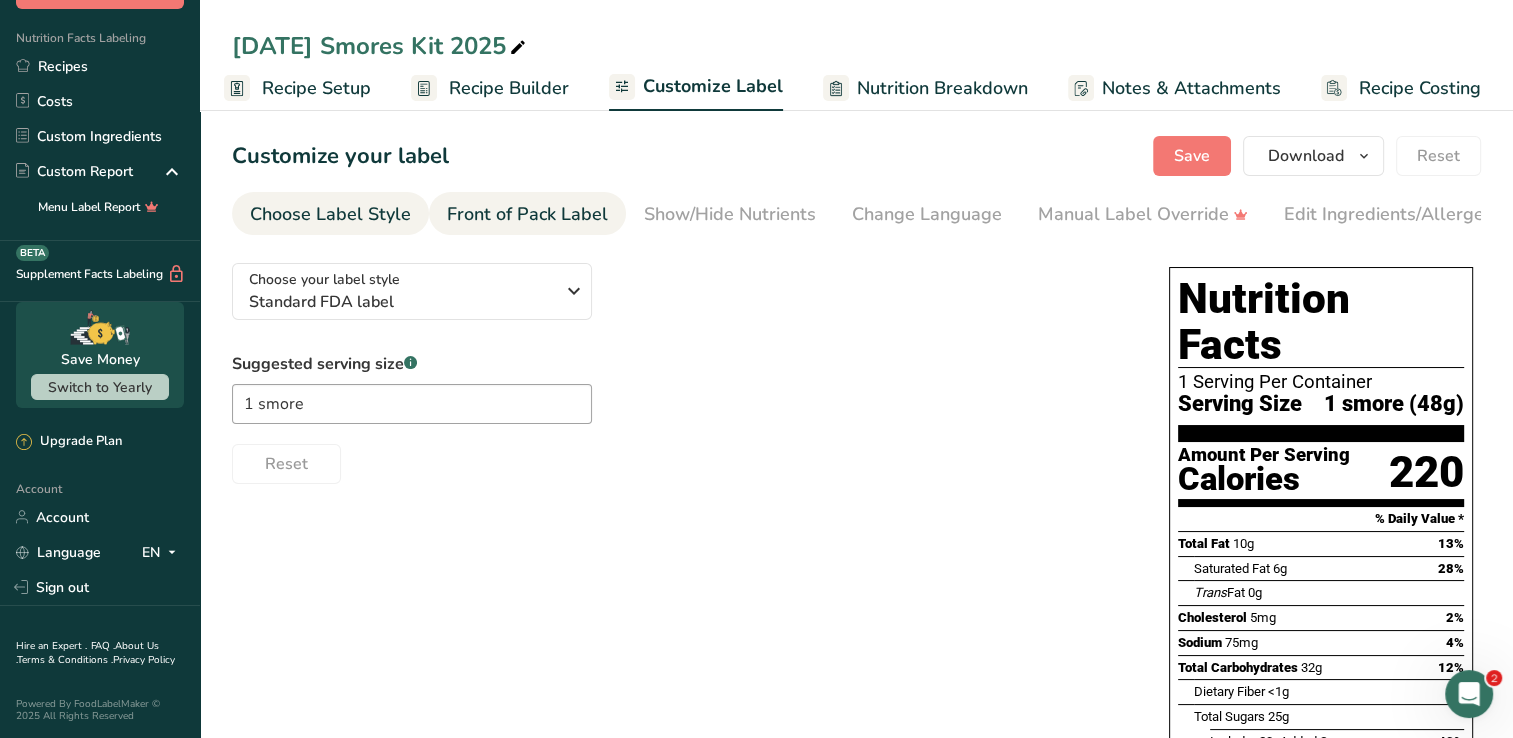 click on "Front of Pack Label" at bounding box center [527, 214] 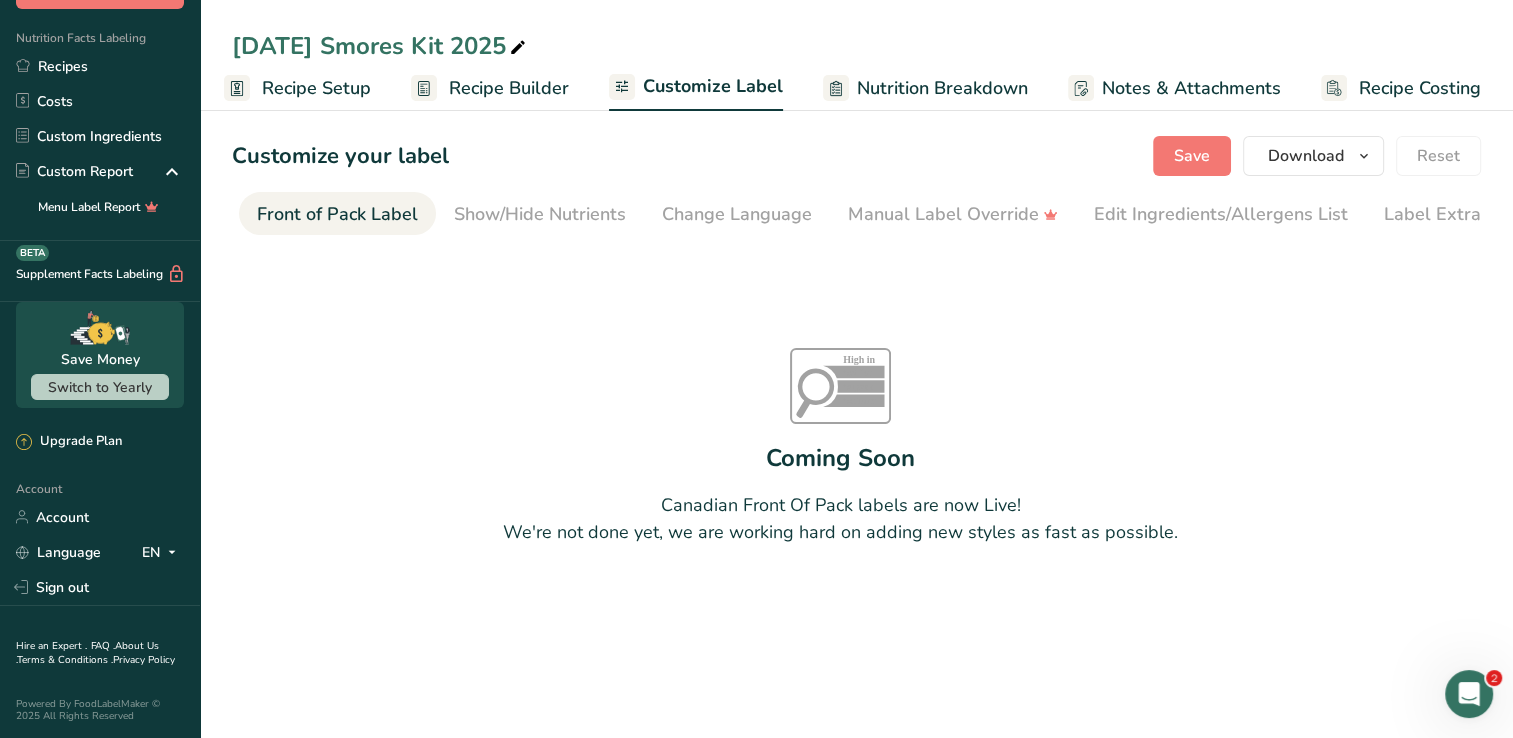 scroll, scrollTop: 0, scrollLeft: 194, axis: horizontal 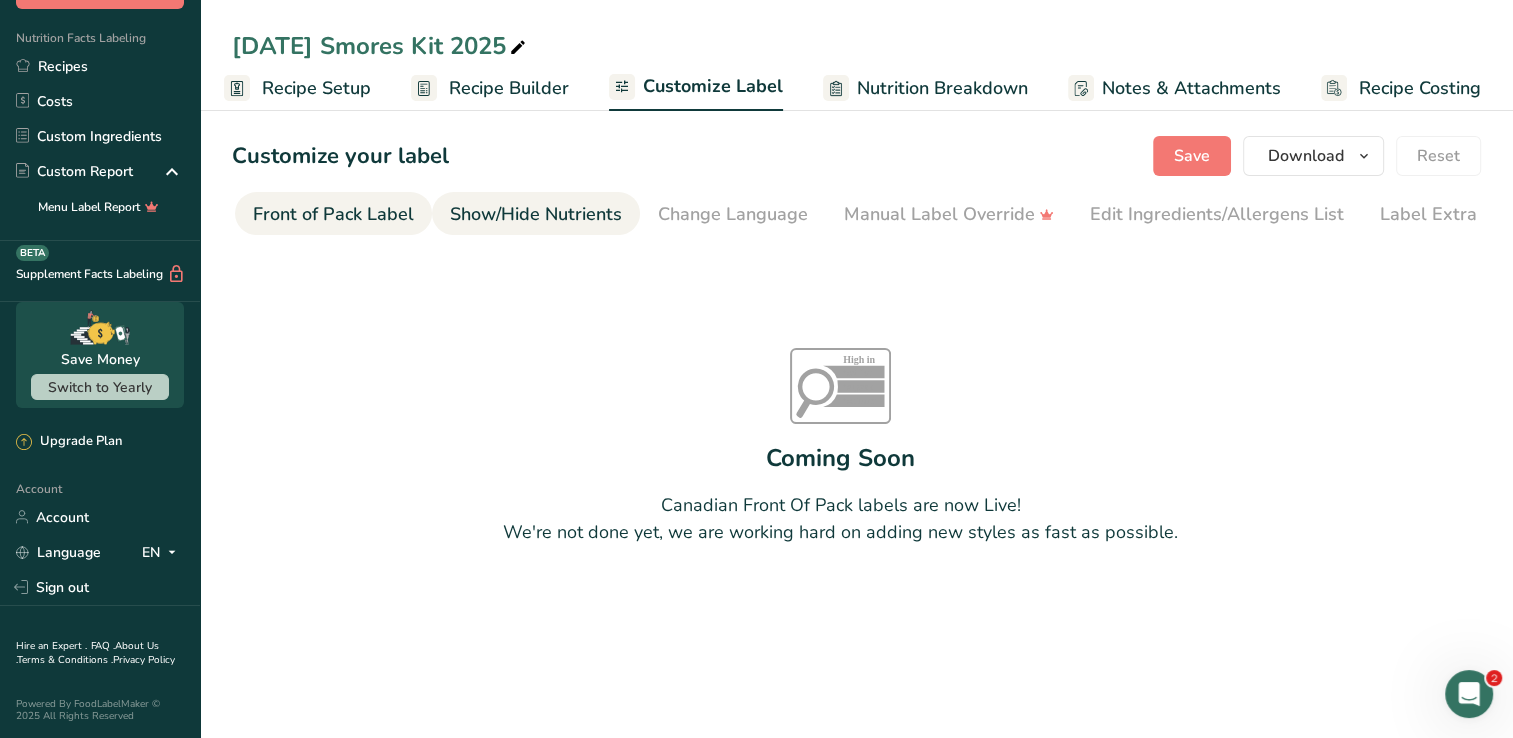 click on "Show/Hide Nutrients" at bounding box center [536, 214] 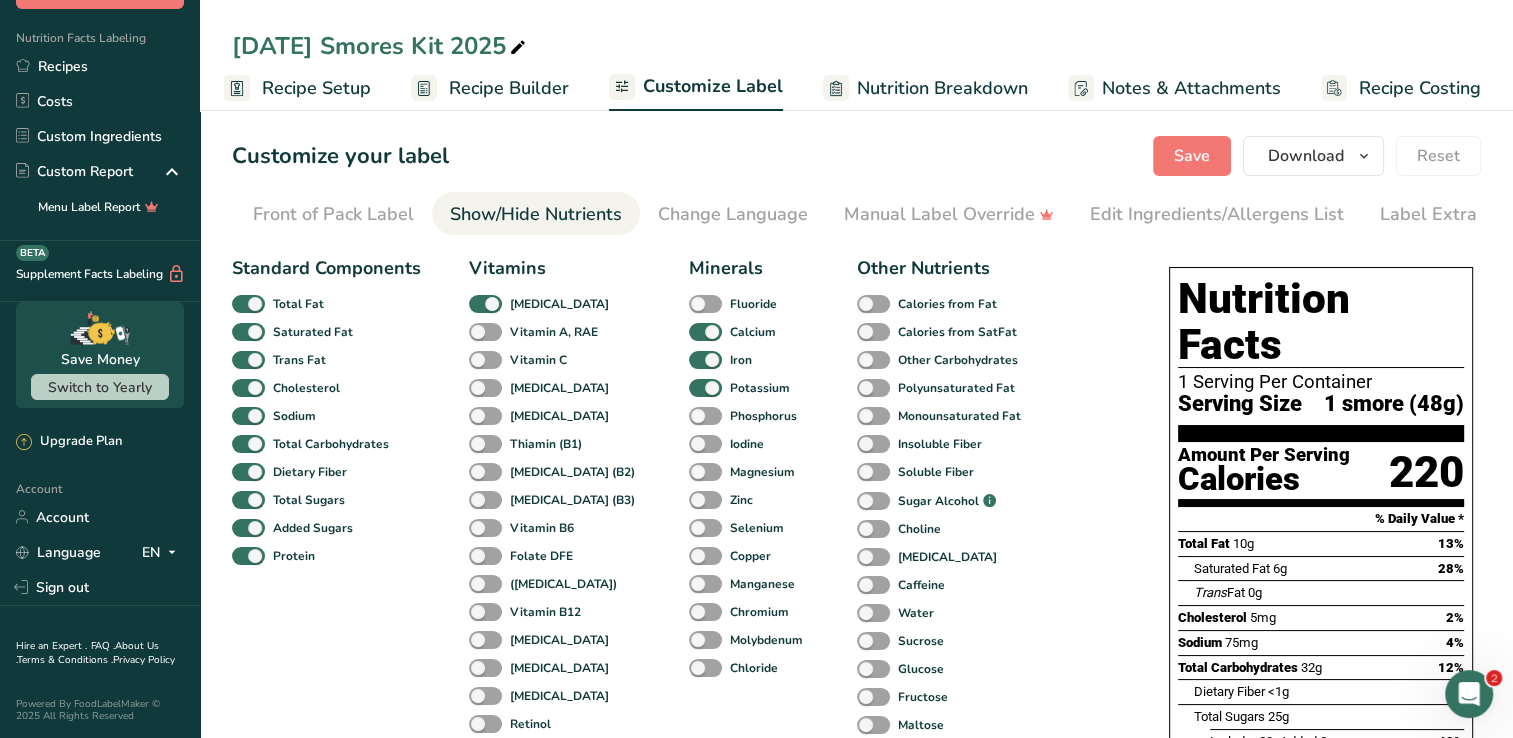 scroll, scrollTop: 0, scrollLeft: 228, axis: horizontal 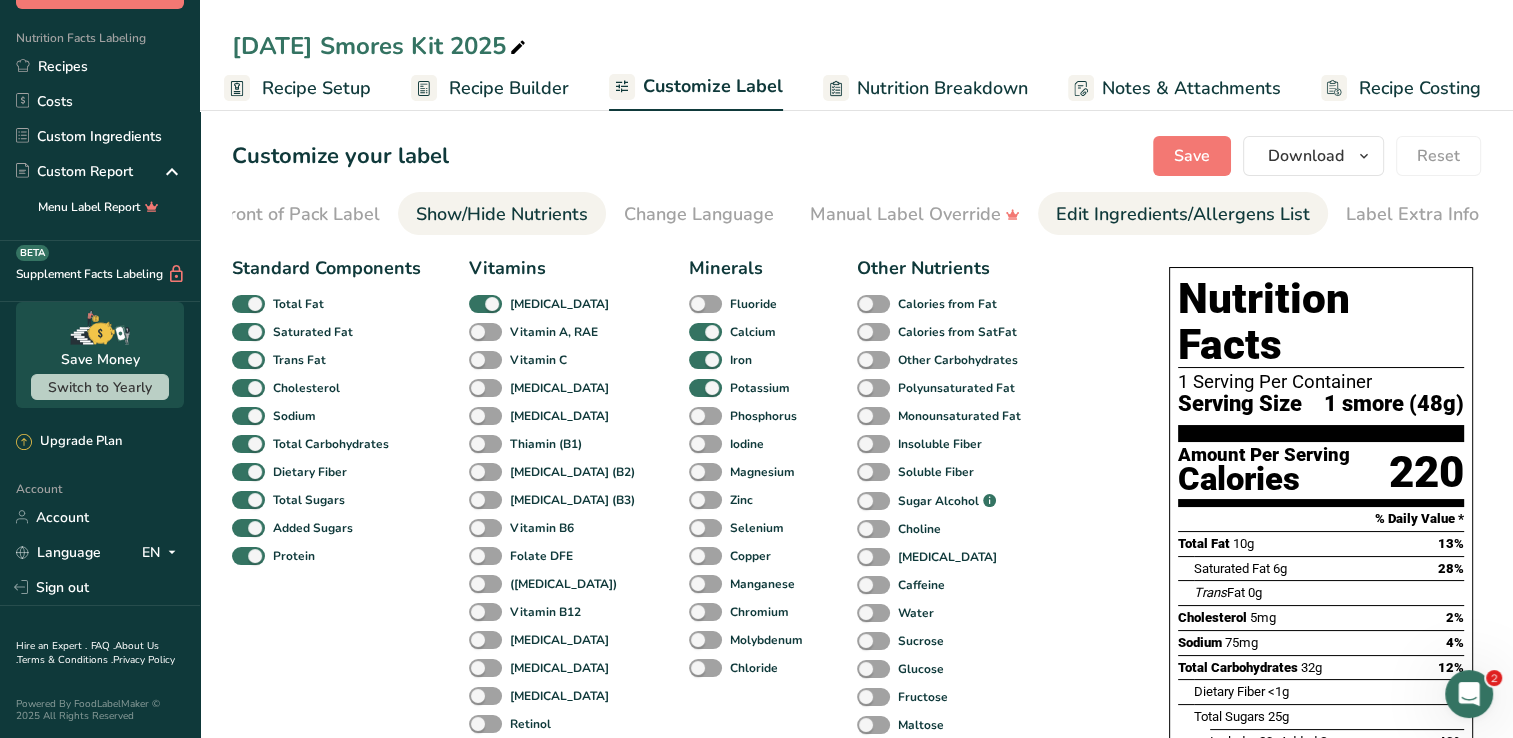 click on "Edit Ingredients/Allergens List" at bounding box center (1183, 214) 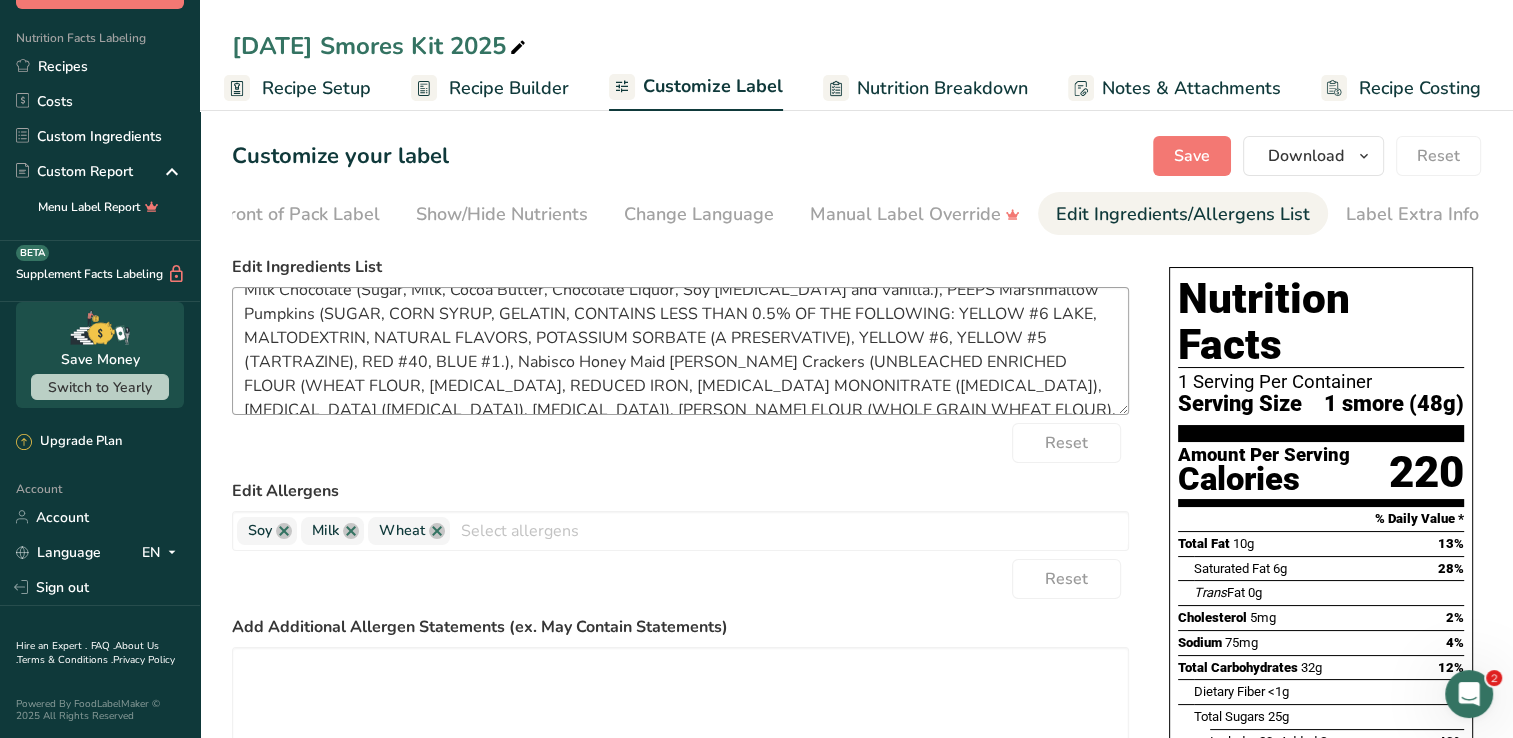 scroll, scrollTop: 0, scrollLeft: 0, axis: both 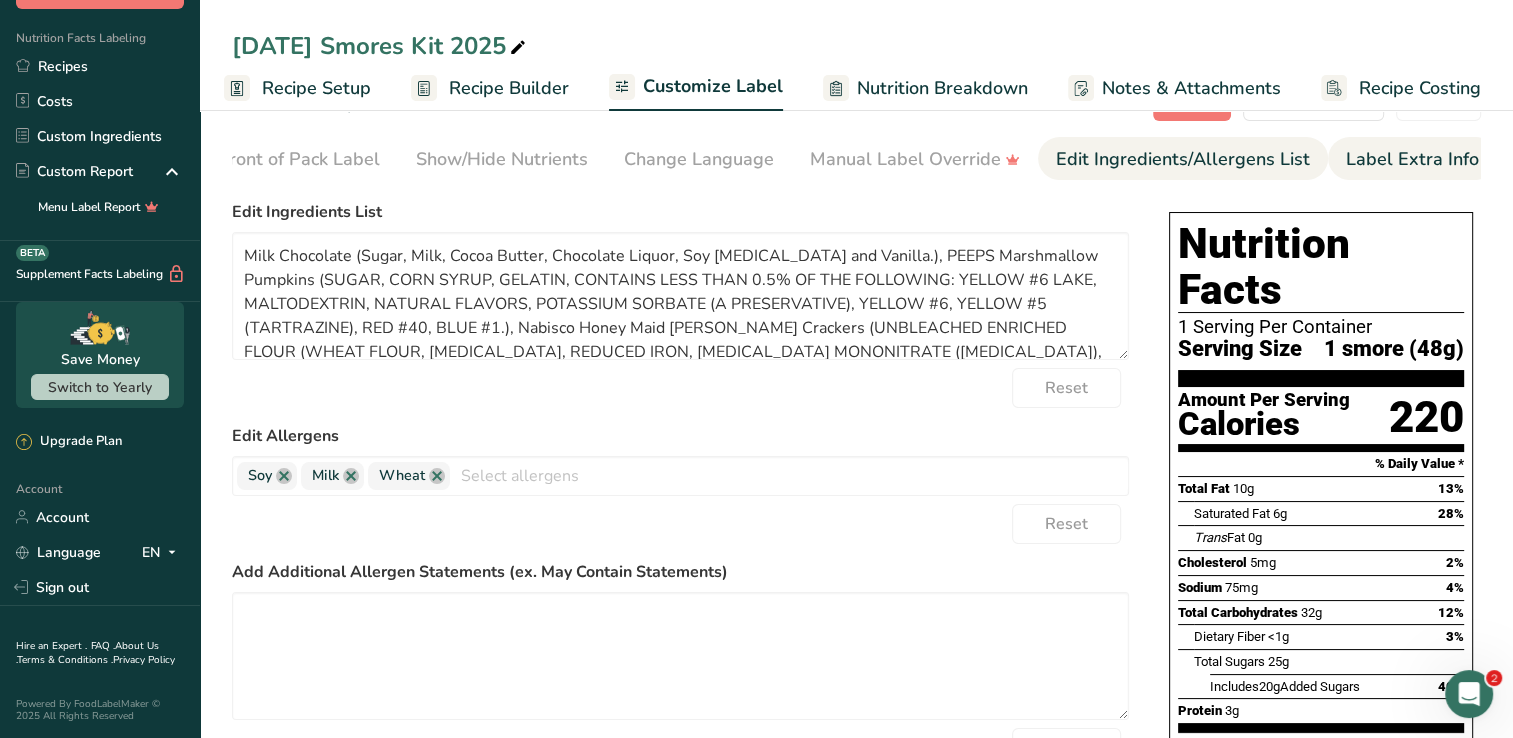 click on "Label Extra Info" at bounding box center (1412, 159) 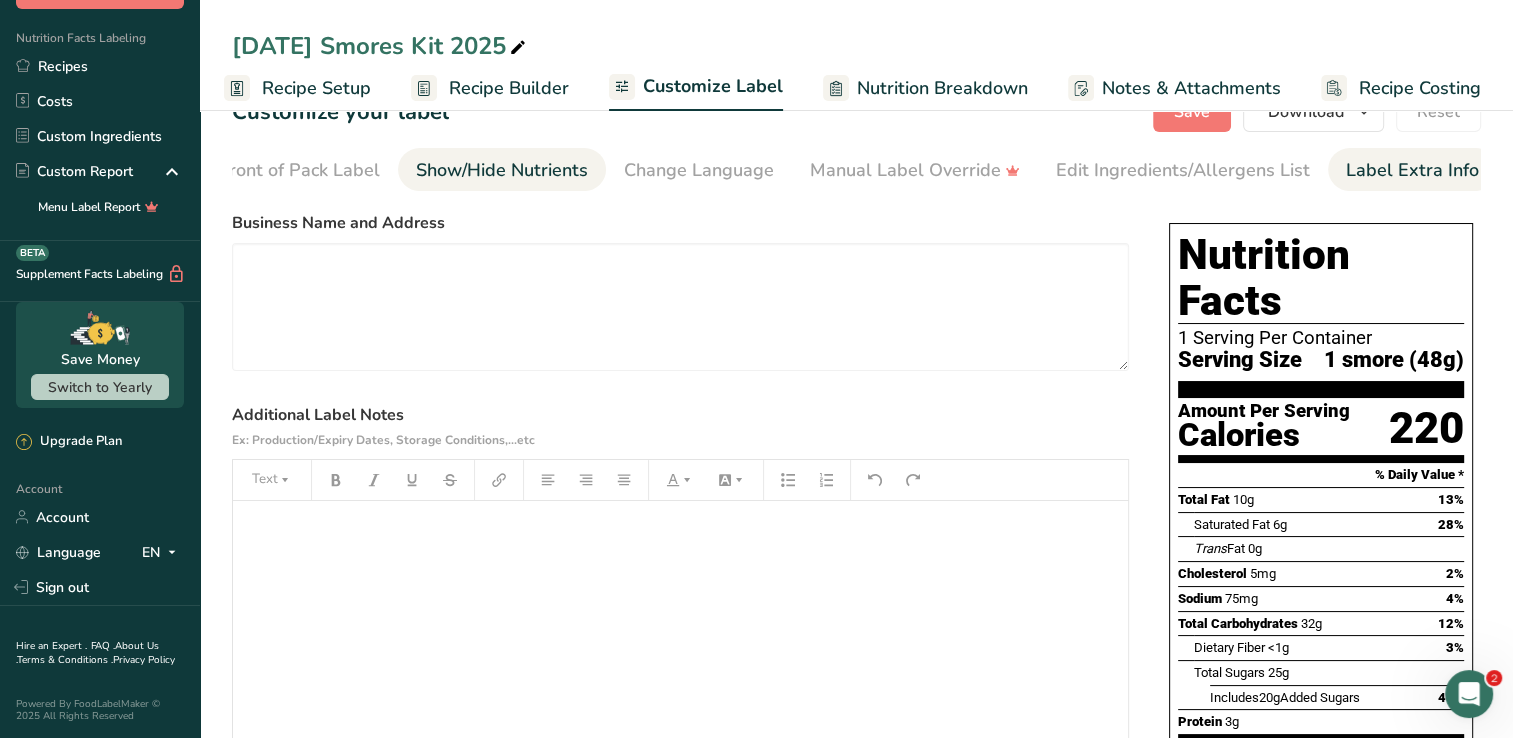 scroll, scrollTop: 0, scrollLeft: 0, axis: both 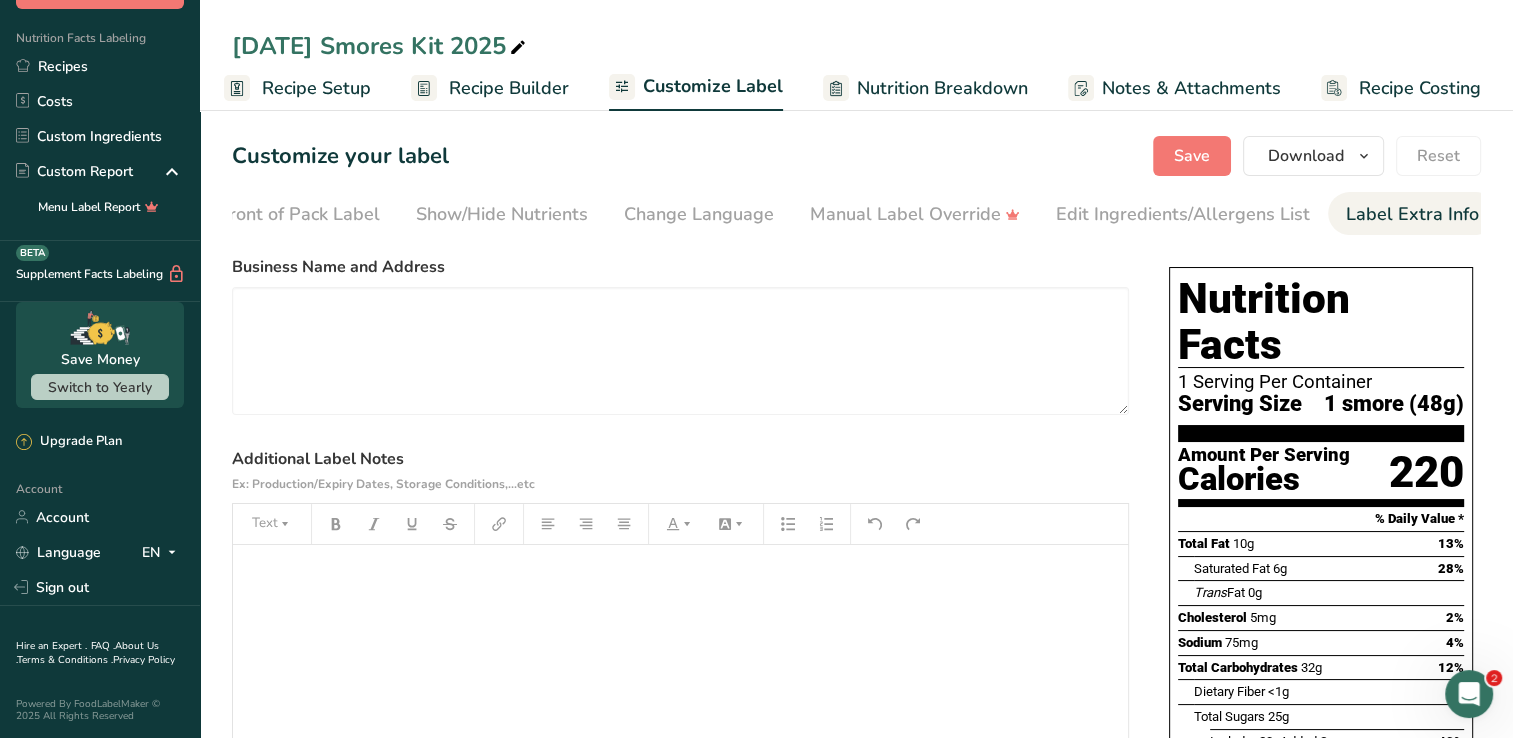 click on "Recipe Builder" at bounding box center (509, 88) 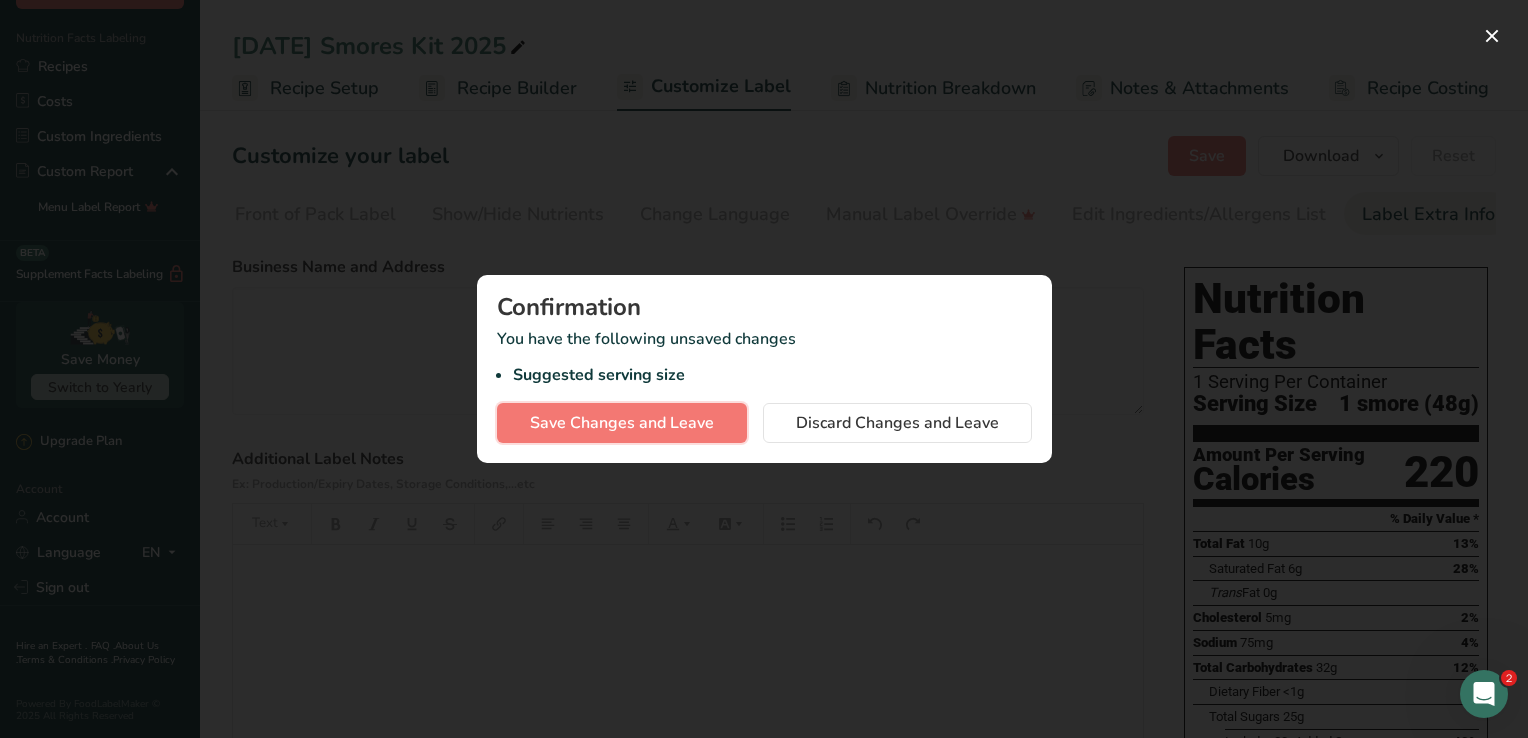 click on "Save Changes and Leave" at bounding box center [622, 423] 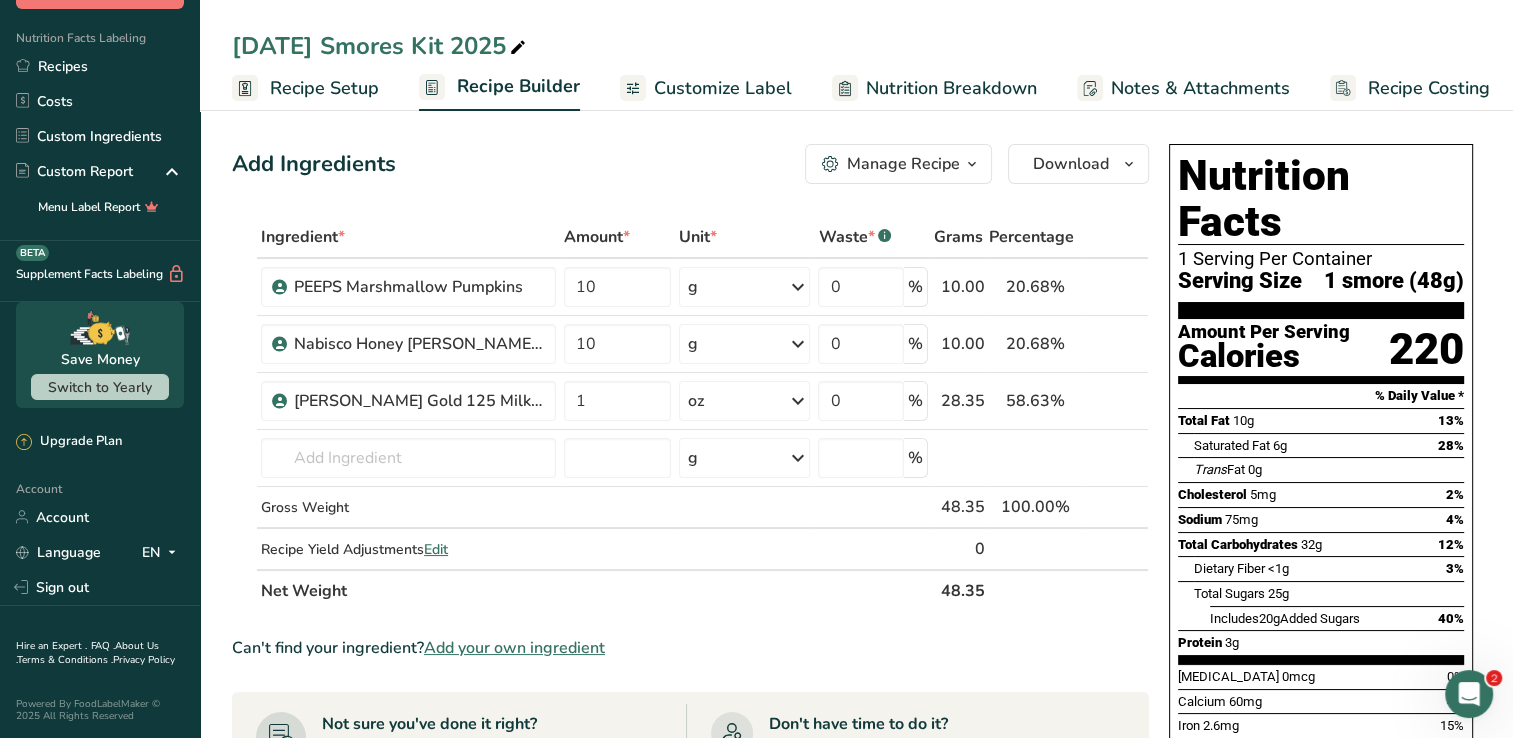 click on "Customize Label" at bounding box center (723, 88) 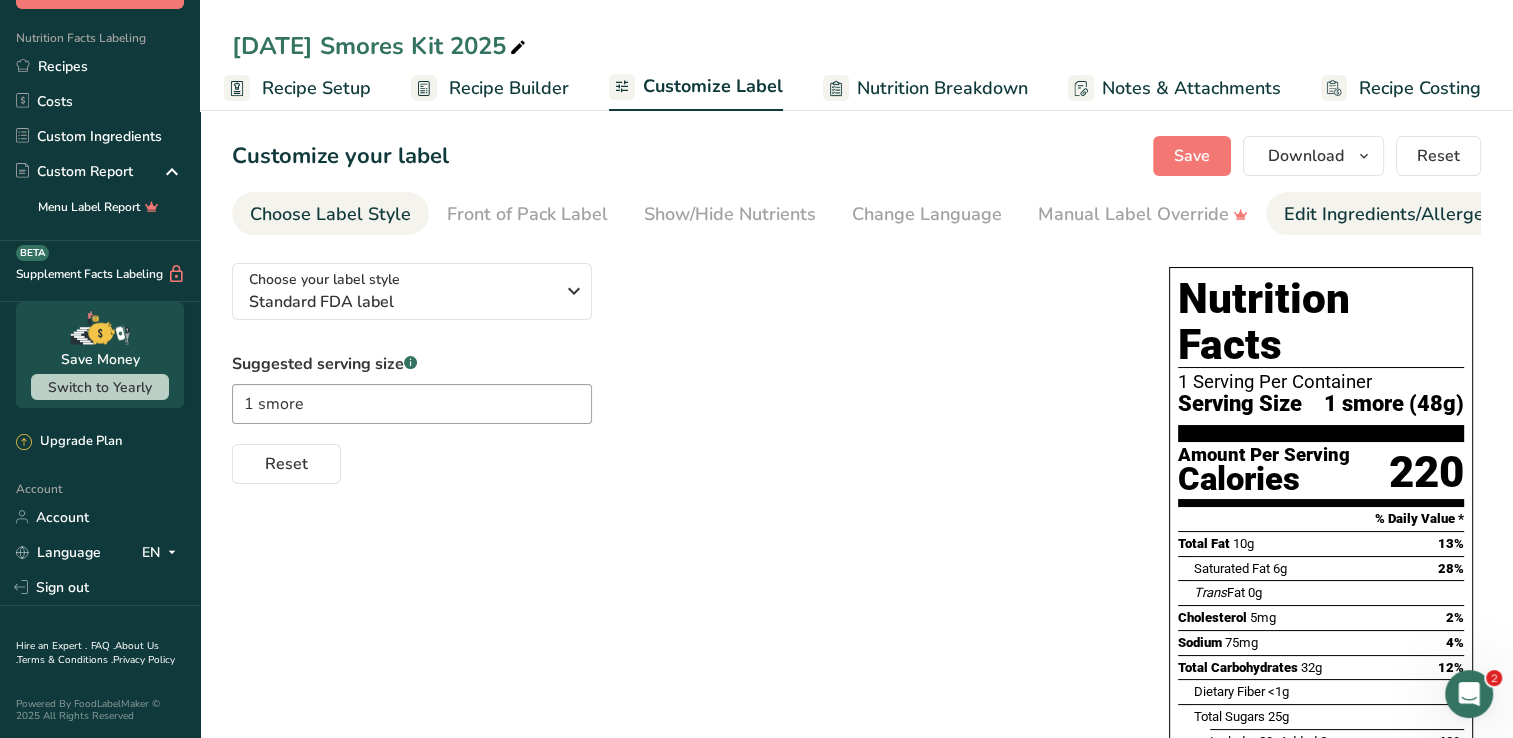 click on "Edit Ingredients/Allergens List" at bounding box center (1411, 214) 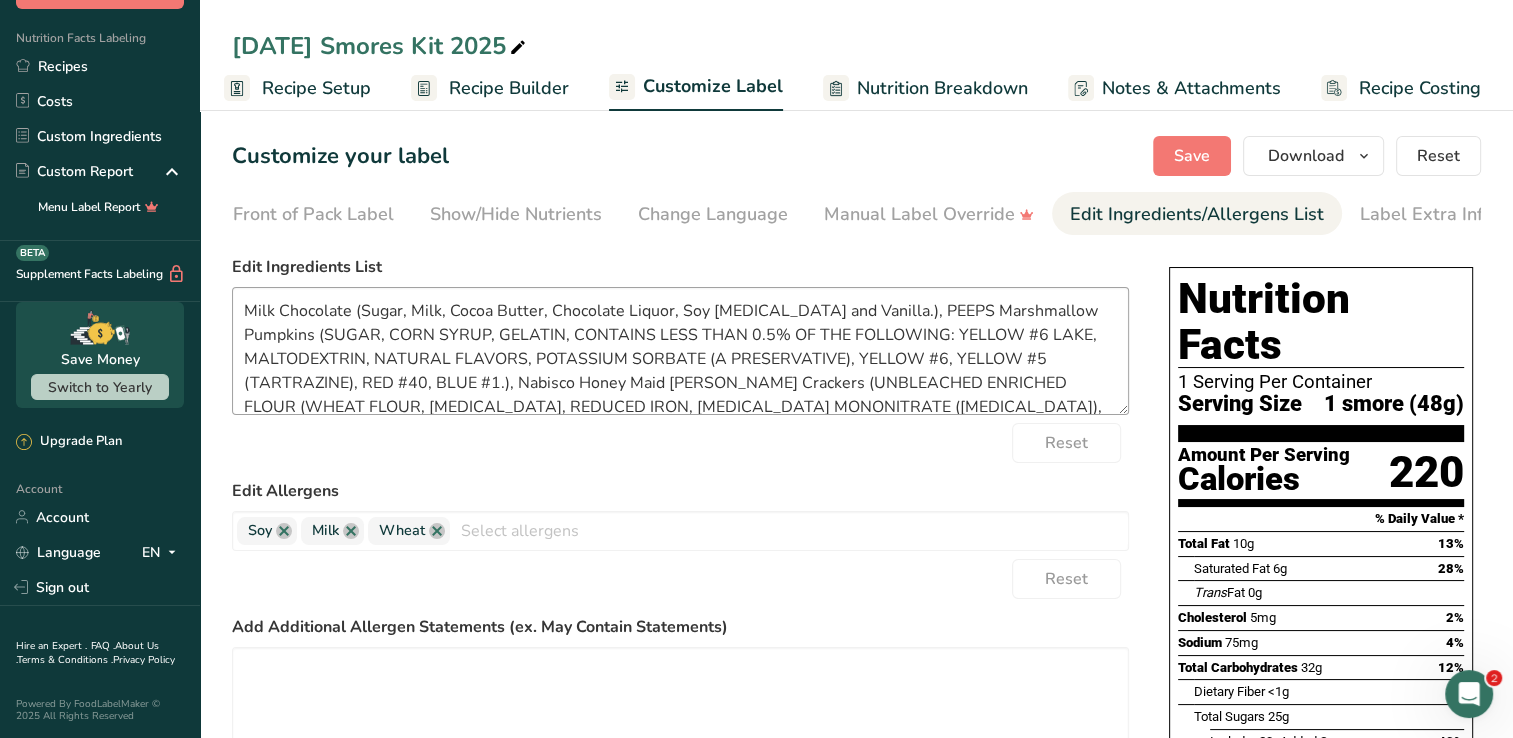 scroll, scrollTop: 0, scrollLeft: 228, axis: horizontal 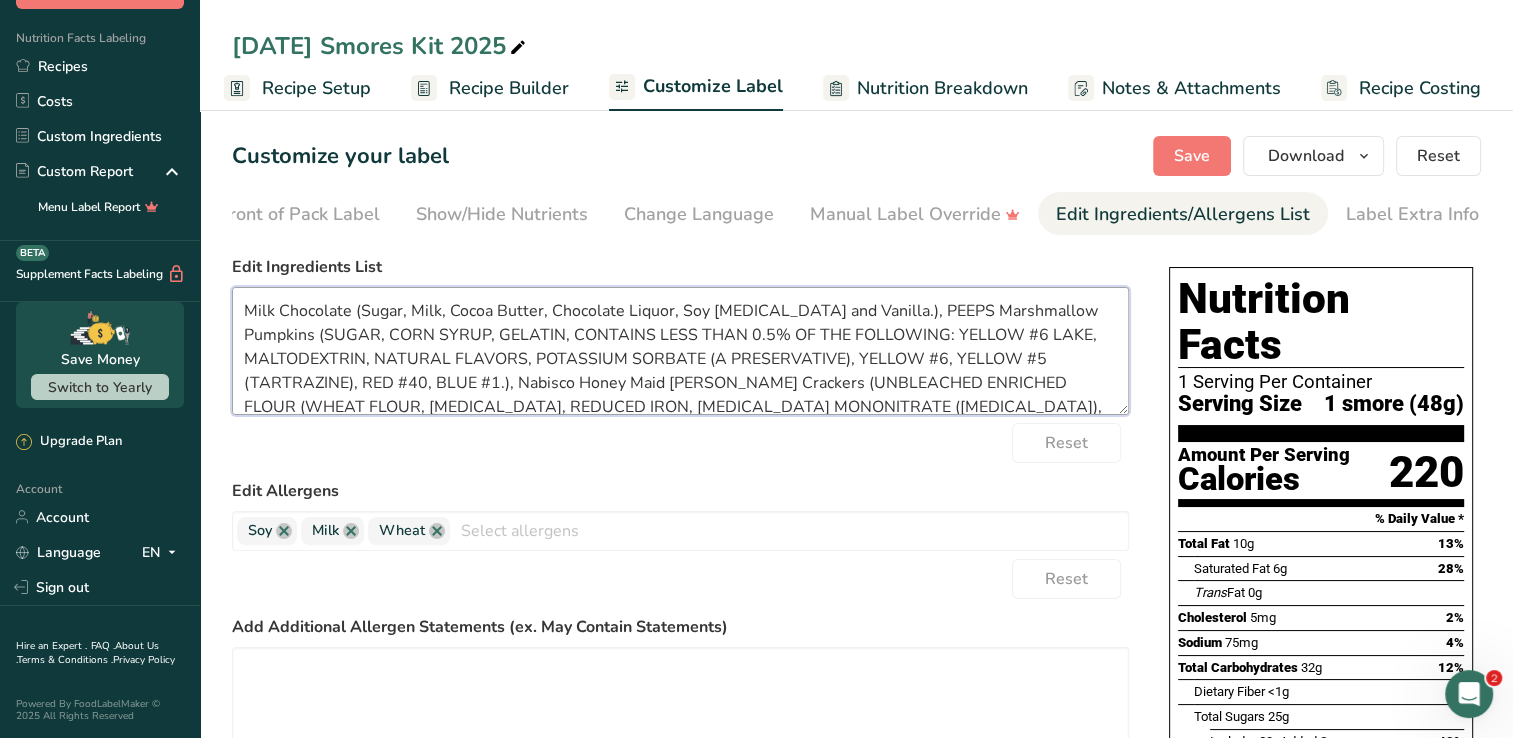 click on "Milk Chocolate (Sugar, Milk, Cocoa Butter, Chocolate Liquor, Soy Lecithin and Vanilla.), PEEPS Marshmallow Pumpkins (SUGAR, CORN SYRUP, GELATIN, CONTAINS LESS THAN 0.5% OF THE FOLLOWING: YELLOW #6 LAKE, MALTODEXTRIN, NATURAL FLAVORS, POTASSIUM SORBATE (A PRESERVATIVE), YELLOW #6, YELLOW #5 (TARTRAZINE), RED #40, BLUE #1.), Nabisco Honey Maid Graham Crackers (UNBLEACHED ENRICHED FLOUR (WHEAT FLOUR, NIACIN, REDUCED IRON, THIAMINE MONONITRATE (VITAMIN B1), RIBOFLAVIN (VITAMIN B2), FOLIC ACID), GRAHAM FLOUR (WHOLE GRAIN WHEAT FLOUR), SUGAR, CANOLA OIL, HONEY, LEAVENING (BAKING SODA AND/OR CALCIUM PHOSPHATE), SALT, SOY LECITHIN, ARTIFICIAL FLAVOR.)" at bounding box center (680, 351) 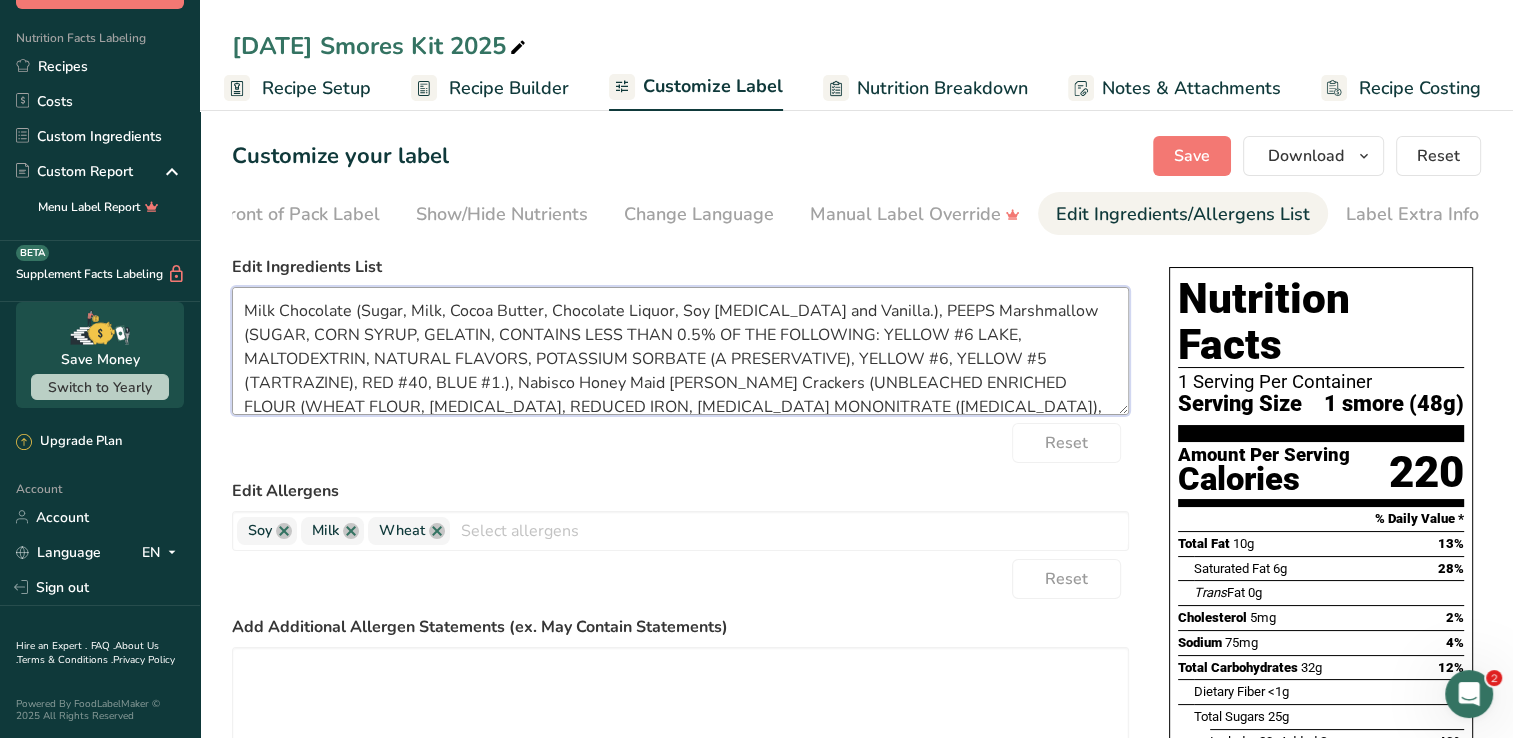 click on "Milk Chocolate (Sugar, Milk, Cocoa Butter, Chocolate Liquor, Soy Lecithin and Vanilla.), PEEPS Marshmallow (SUGAR, CORN SYRUP, GELATIN, CONTAINS LESS THAN 0.5% OF THE FOLLOWING: YELLOW #6 LAKE, MALTODEXTRIN, NATURAL FLAVORS, POTASSIUM SORBATE (A PRESERVATIVE), YELLOW #6, YELLOW #5 (TARTRAZINE), RED #40, BLUE #1.), Nabisco Honey Maid Graham Crackers (UNBLEACHED ENRICHED FLOUR (WHEAT FLOUR, NIACIN, REDUCED IRON, THIAMINE MONONITRATE (VITAMIN B1), RIBOFLAVIN (VITAMIN B2), FOLIC ACID), GRAHAM FLOUR (WHOLE GRAIN WHEAT FLOUR), SUGAR, CANOLA OIL, HONEY, LEAVENING (BAKING SODA AND/OR CALCIUM PHOSPHATE), SALT, SOY LECITHIN, ARTIFICIAL FLAVOR.)" at bounding box center [680, 351] 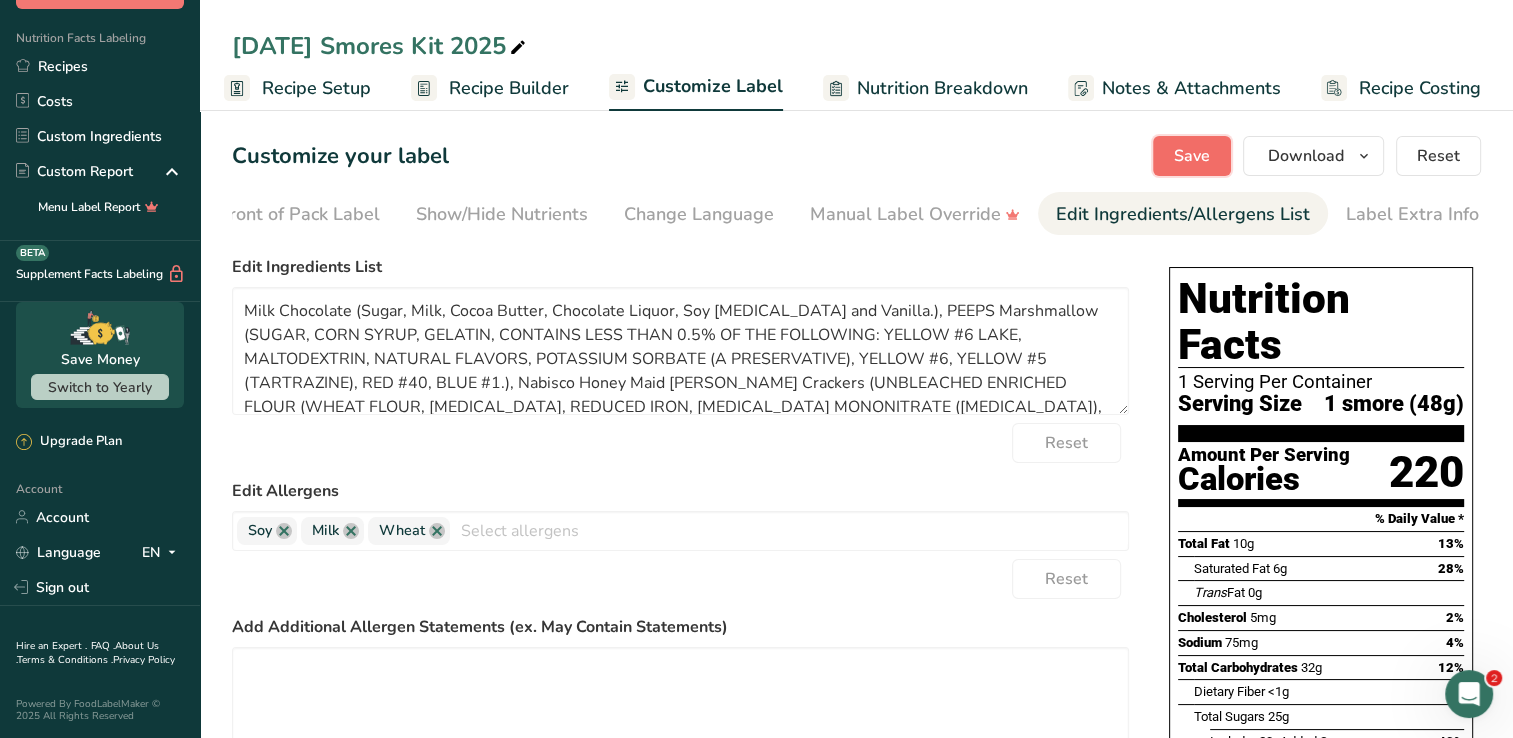 click on "Save" at bounding box center (1192, 156) 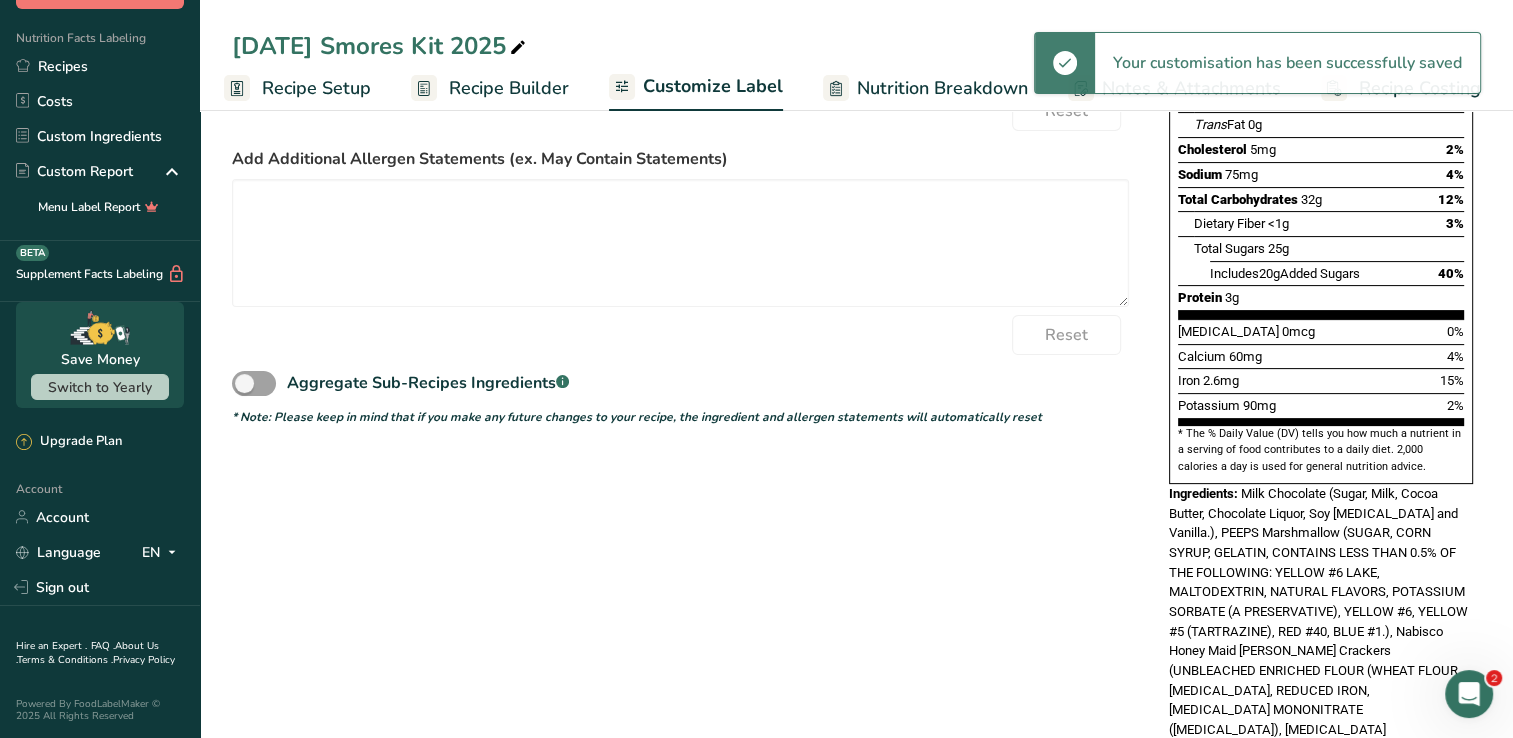 scroll, scrollTop: 500, scrollLeft: 0, axis: vertical 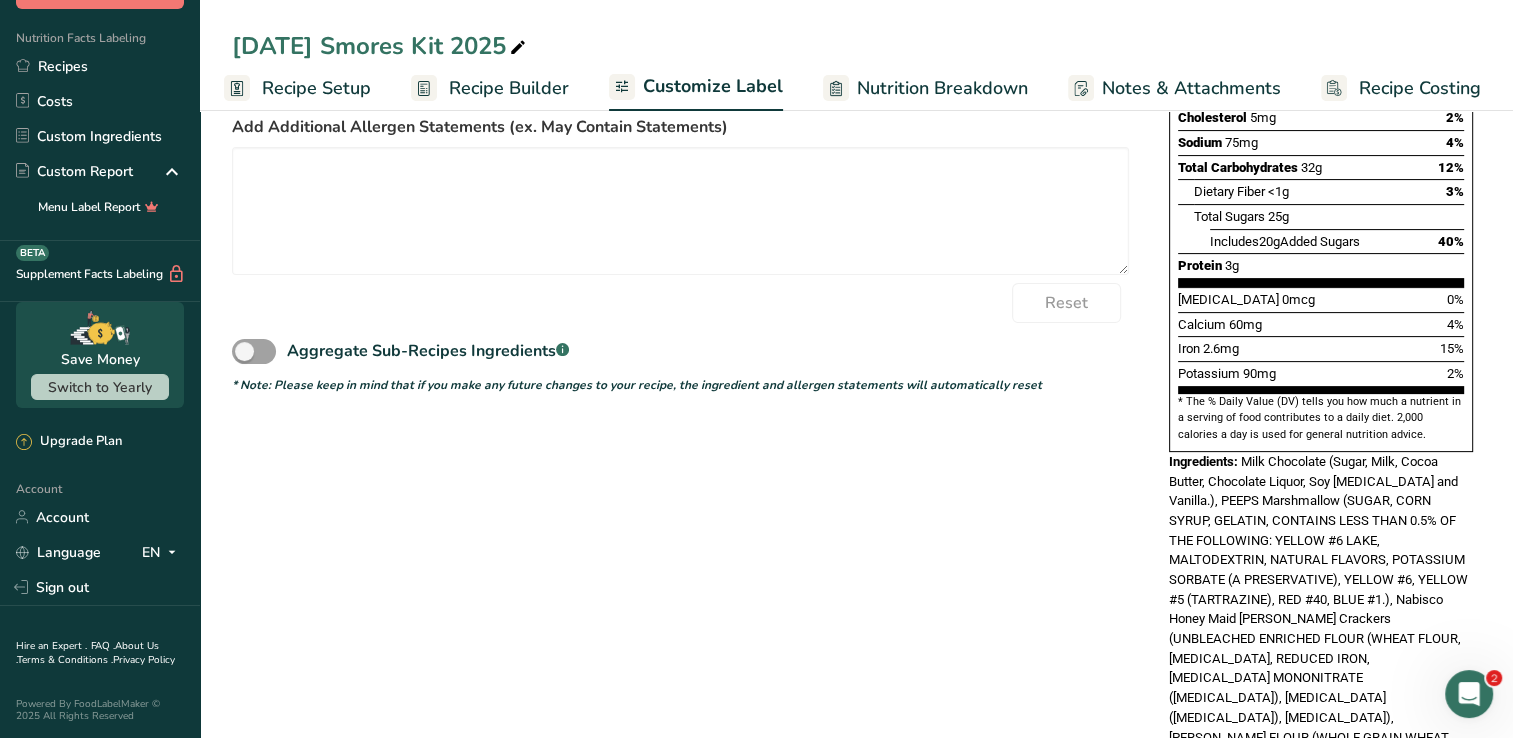 click on "Milk Chocolate (Sugar, Milk, Cocoa Butter, Chocolate Liquor, Soy Lecithin and Vanilla.), PEEPS Marshmallow (SUGAR, CORN SYRUP, GELATIN, CONTAINS LESS THAN 0.5% OF THE FOLLOWING: YELLOW #6 LAKE, MALTODEXTRIN, NATURAL FLAVORS, POTASSIUM SORBATE (A PRESERVATIVE), YELLOW #6, YELLOW #5 (TARTRAZINE), RED #40, BLUE #1.), Nabisco Honey Maid Graham Crackers (UNBLEACHED ENRICHED FLOUR (WHEAT FLOUR, NIACIN, REDUCED IRON, THIAMINE MONONITRATE (VITAMIN B1), RIBOFLAVIN (VITAMIN B2), FOLIC ACID), GRAHAM FLOUR (WHOLE GRAIN WHEAT FLOUR), SUGAR, CANOLA OIL, HONEY, LEAVENING (BAKING SODA AND/OR CALCIUM PHOSPHATE), SALT, SOY LECITHIN, ARTIFICIAL FLAVOR.)" at bounding box center (1318, 629) 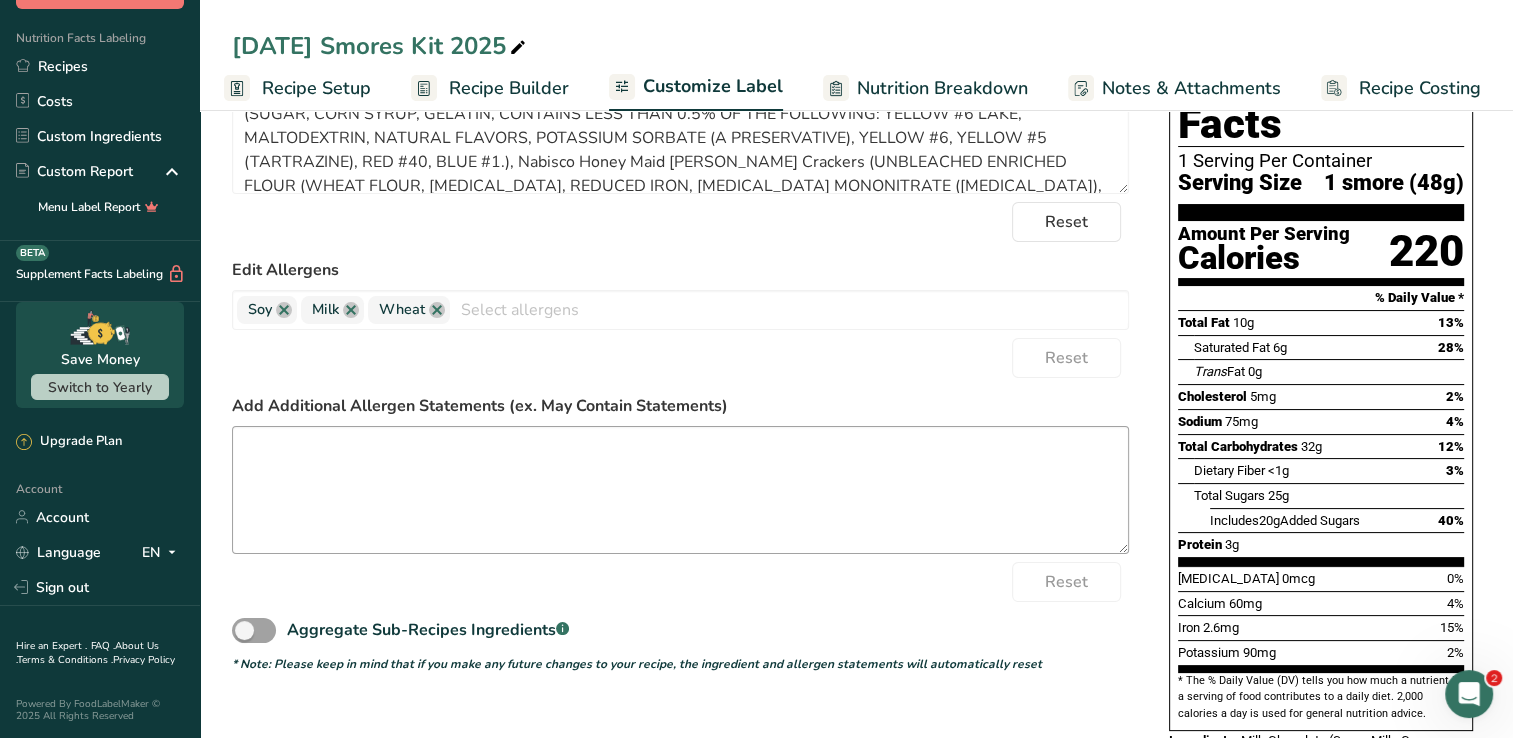scroll, scrollTop: 100, scrollLeft: 0, axis: vertical 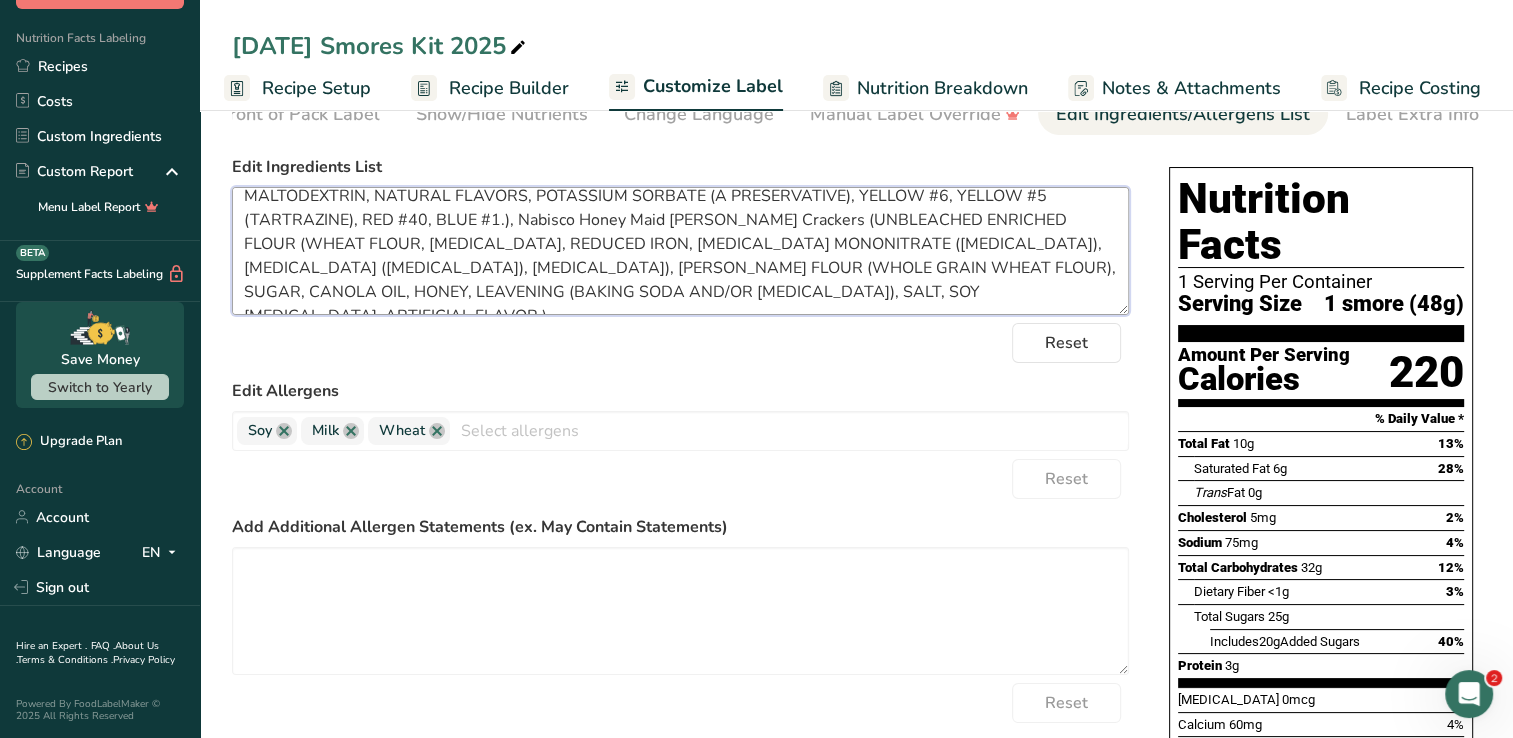 drag, startPoint x: 477, startPoint y: 225, endPoint x: 324, endPoint y: 228, distance: 153.0294 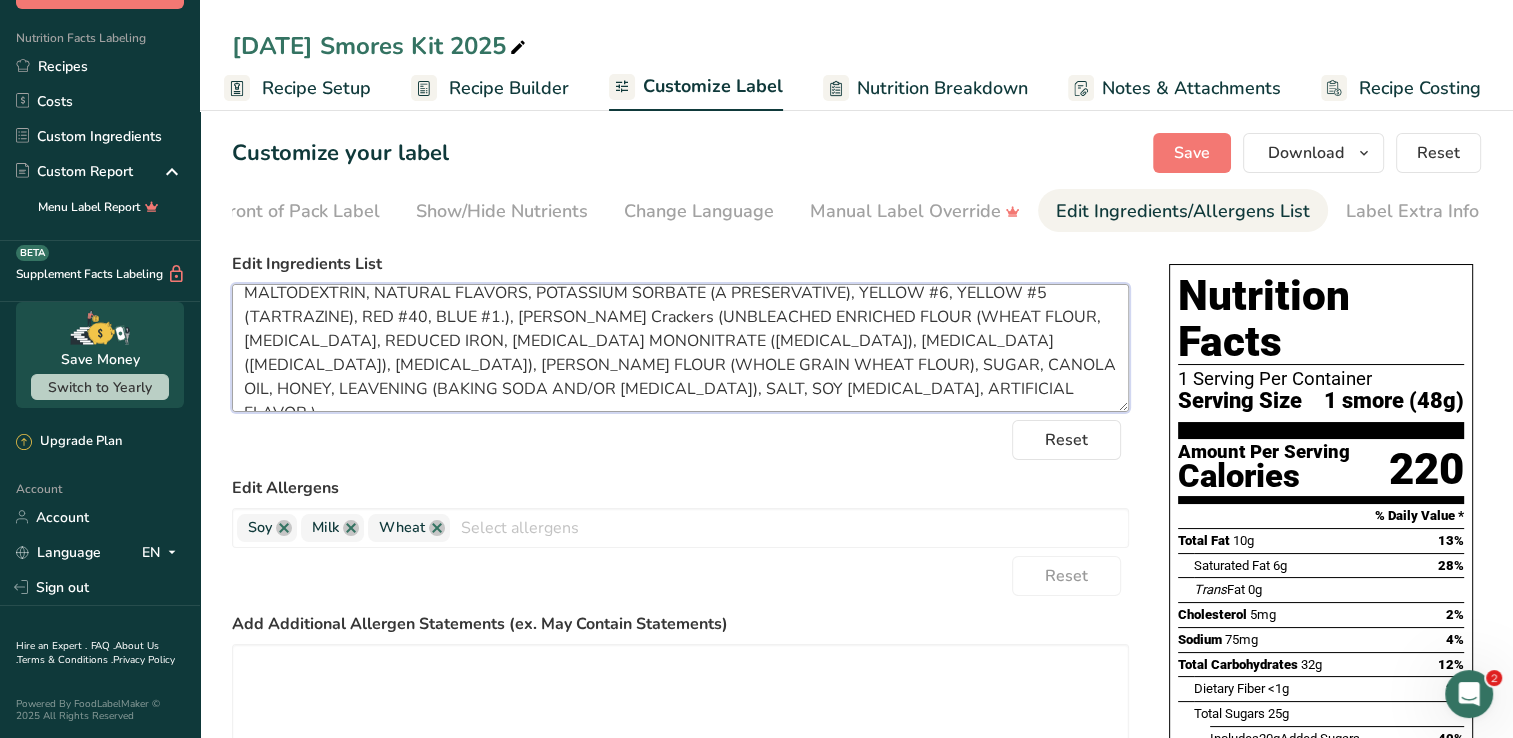 scroll, scrollTop: 0, scrollLeft: 0, axis: both 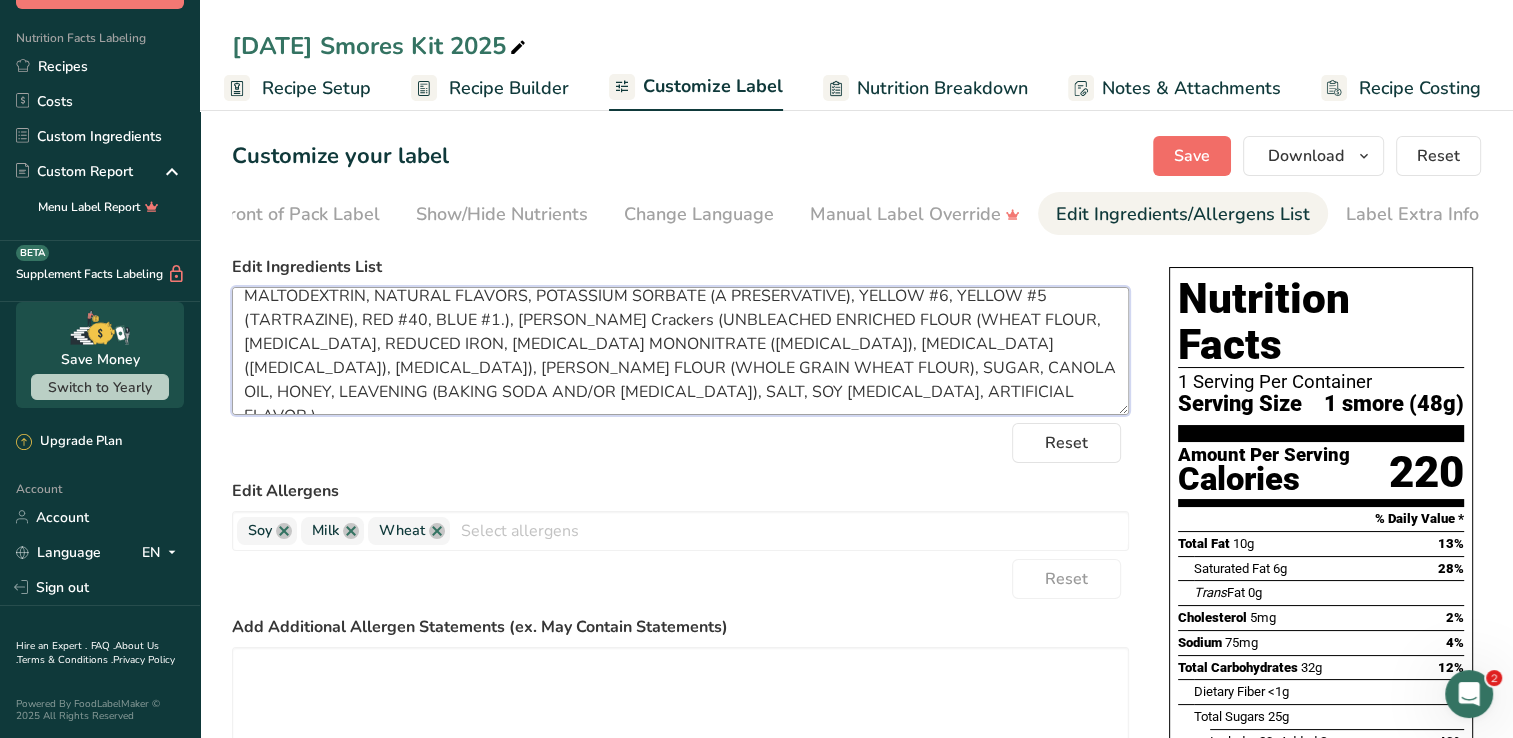 type on "Milk Chocolate (Sugar, Milk, Cocoa Butter, Chocolate Liquor, Soy Lecithin and Vanilla.), PEEPS Marshmallow (SUGAR, CORN SYRUP, GELATIN, CONTAINS LESS THAN 0.5% OF THE FOLLOWING: YELLOW #6 LAKE, MALTODEXTRIN, NATURAL FLAVORS, POTASSIUM SORBATE (A PRESERVATIVE), YELLOW #6, YELLOW #5 (TARTRAZINE), RED #40, BLUE #1.), Graham Crackers (UNBLEACHED ENRICHED FLOUR (WHEAT FLOUR, NIACIN, REDUCED IRON, THIAMINE MONONITRATE (VITAMIN B1), RIBOFLAVIN (VITAMIN B2), FOLIC ACID), GRAHAM FLOUR (WHOLE GRAIN WHEAT FLOUR), SUGAR, CANOLA OIL, HONEY, LEAVENING (BAKING SODA AND/OR CALCIUM PHOSPHATE), SALT, SOY LECITHIN, ARTIFICIAL FLAVOR.)" 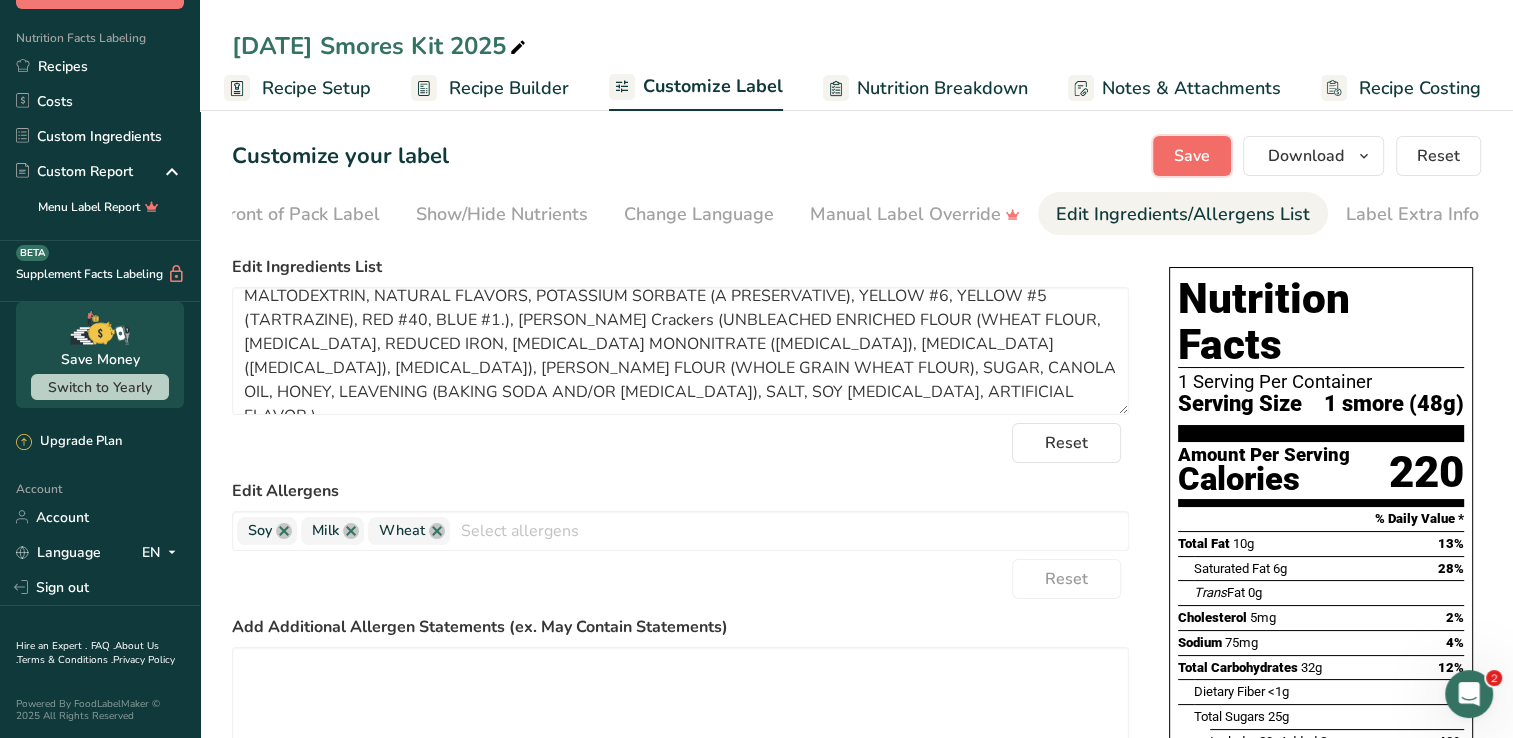 click on "Save" at bounding box center [1192, 156] 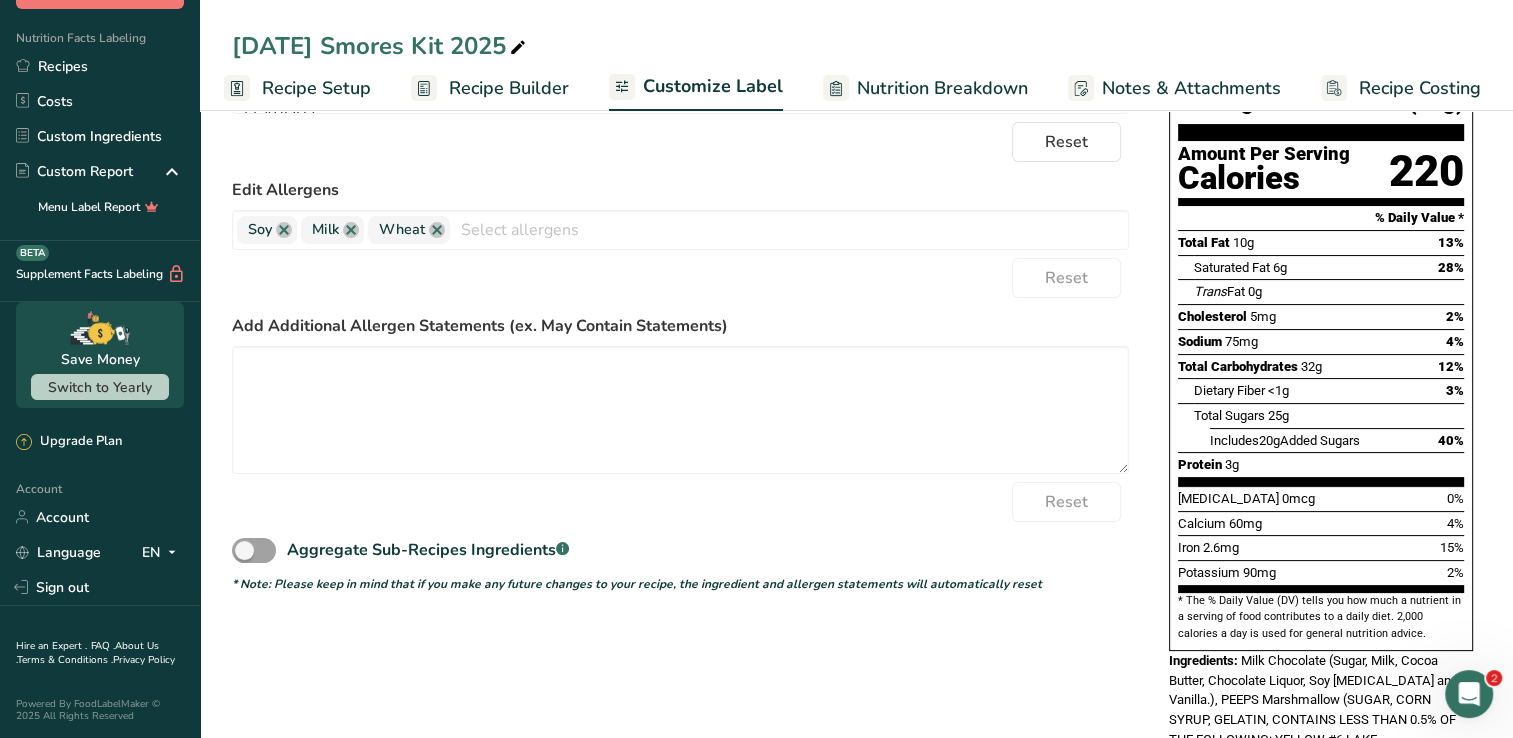 scroll, scrollTop: 155, scrollLeft: 0, axis: vertical 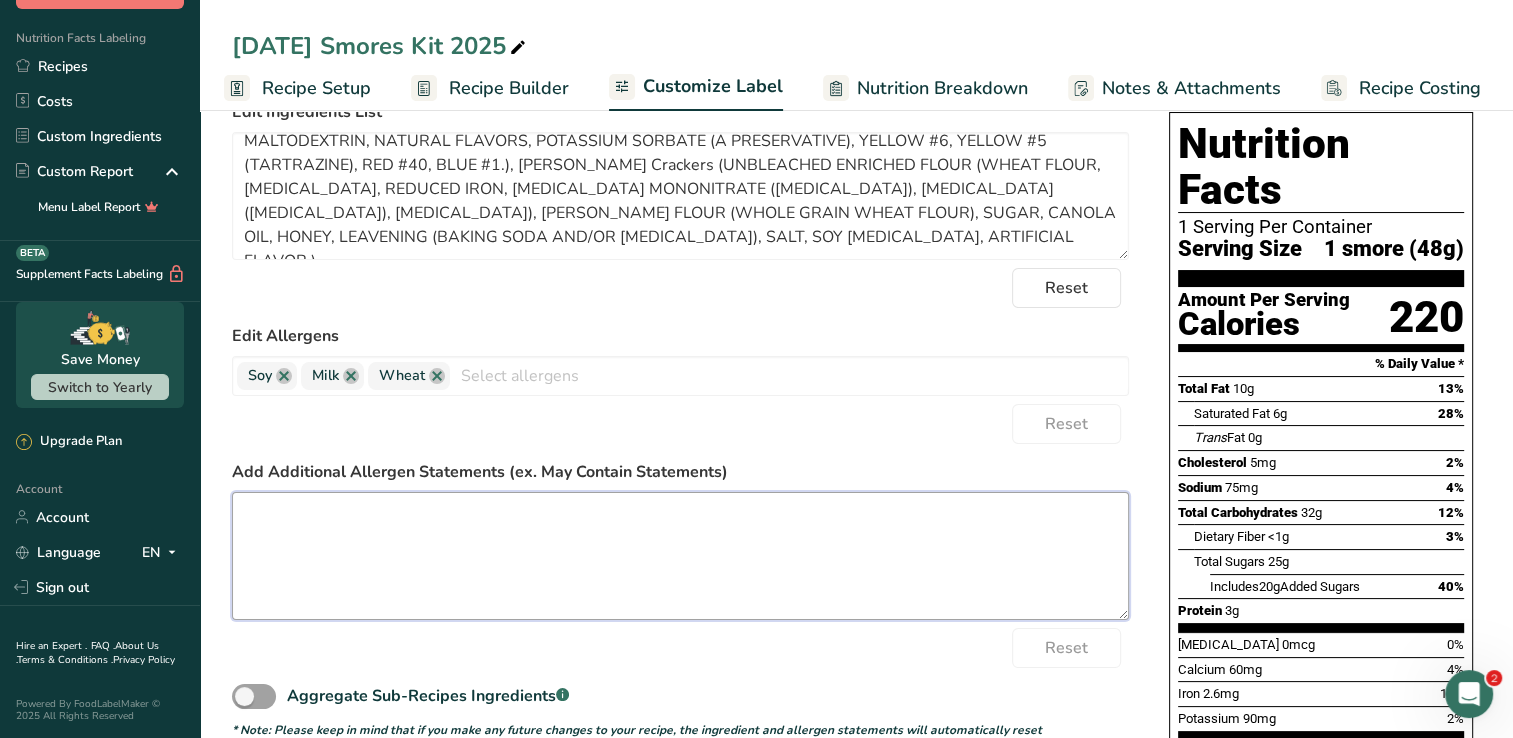 click at bounding box center [680, 556] 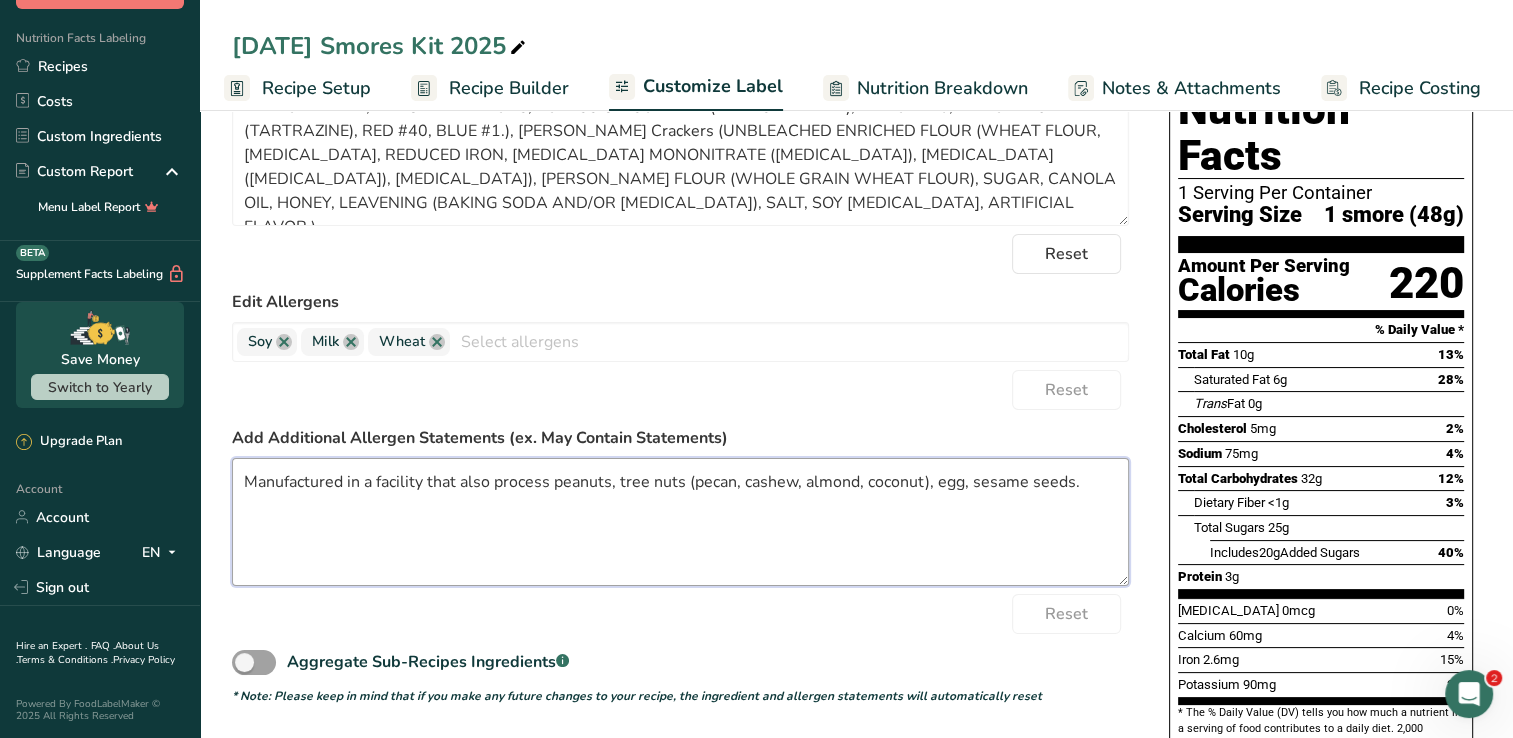 scroll, scrollTop: 0, scrollLeft: 0, axis: both 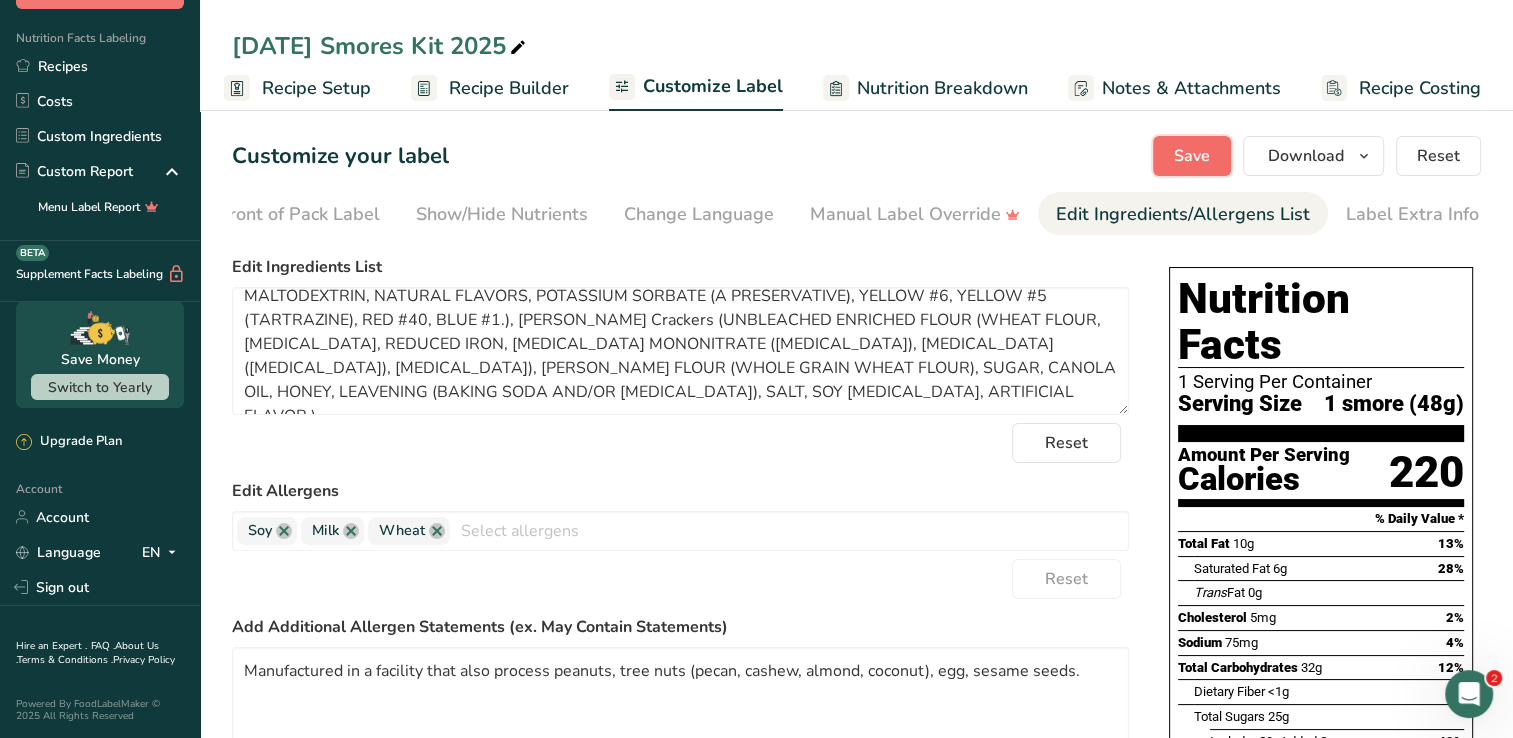 click on "Save" at bounding box center [1192, 156] 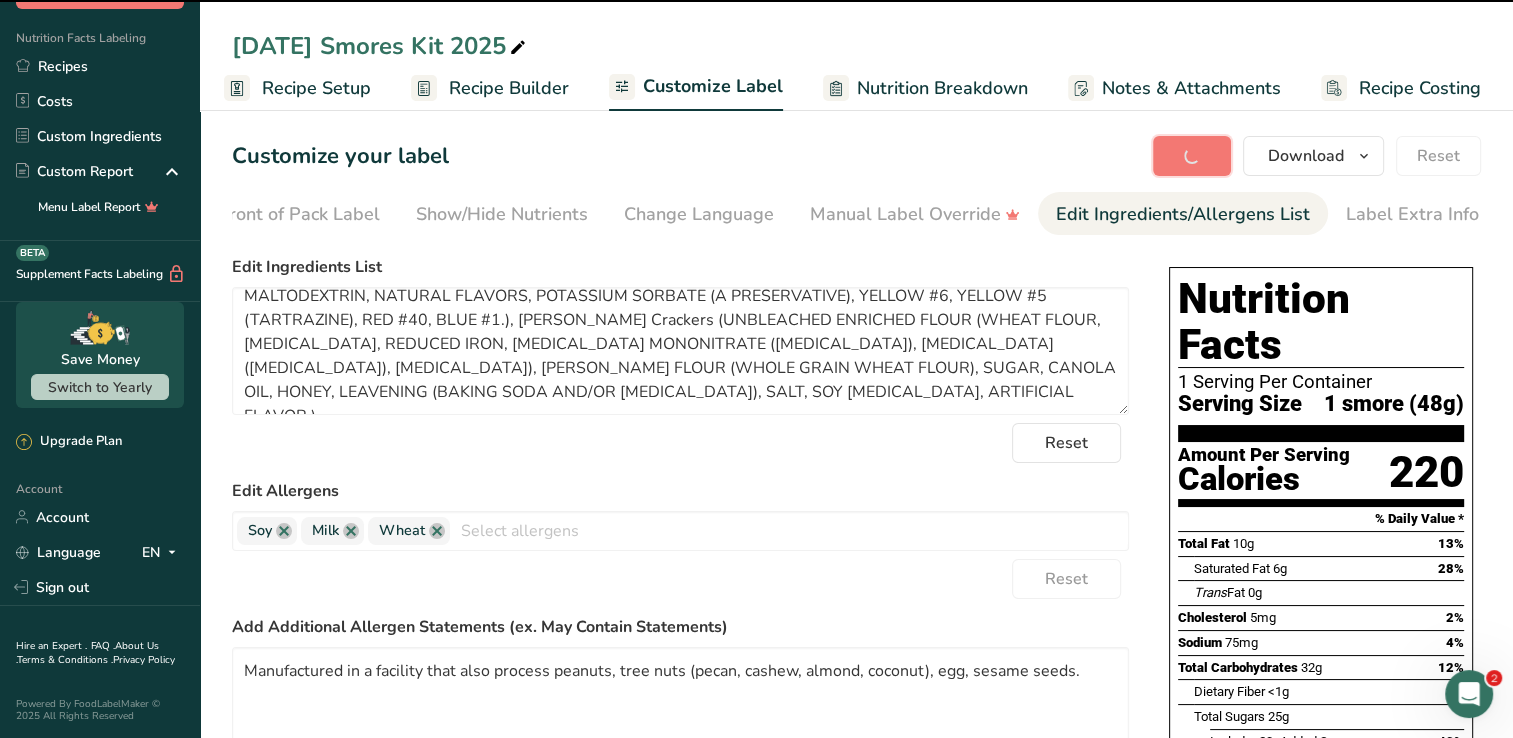 type on "Manufactured in a facility that also process peanuts, tree nuts (pecan, cashew, almond, coconut), egg, sesame seeds." 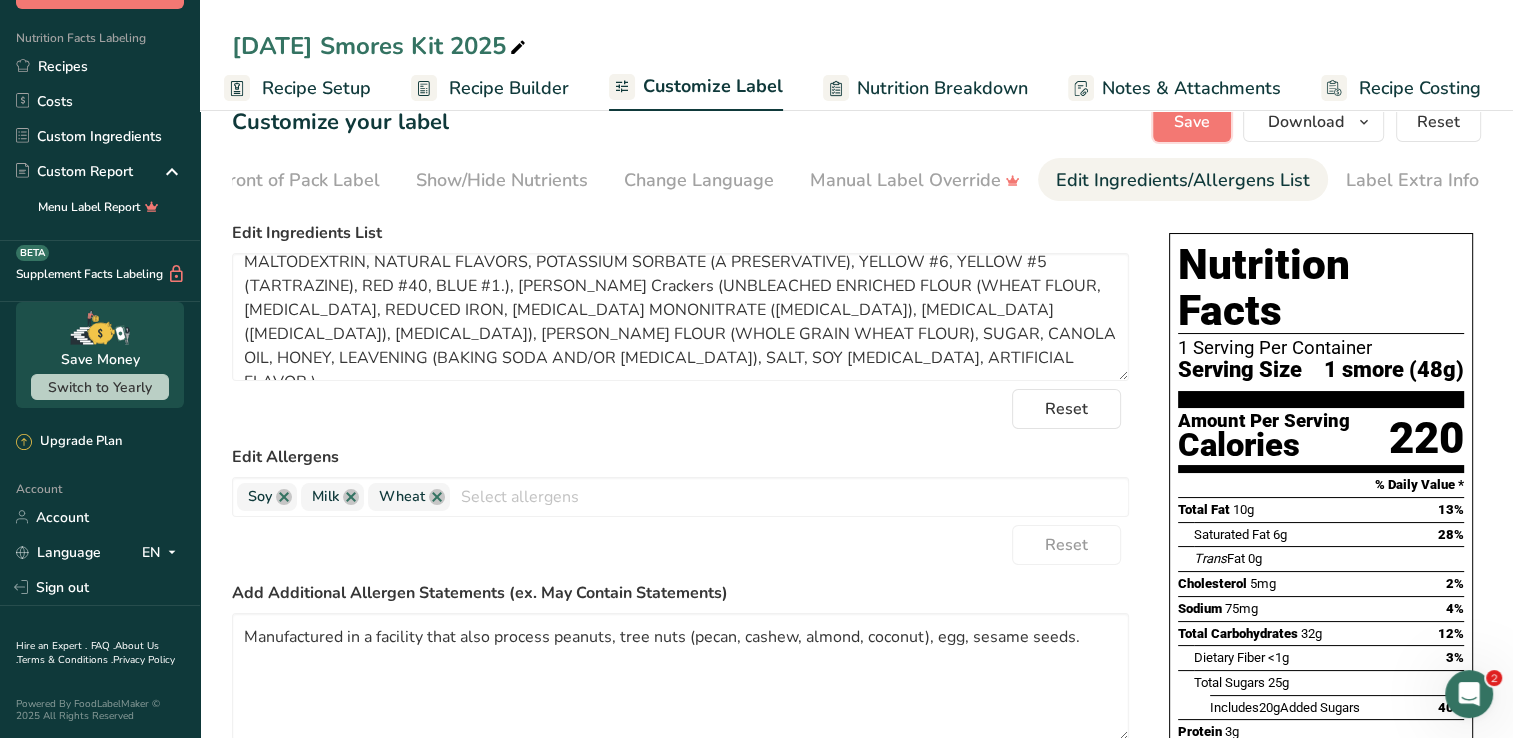 scroll, scrollTop: 0, scrollLeft: 0, axis: both 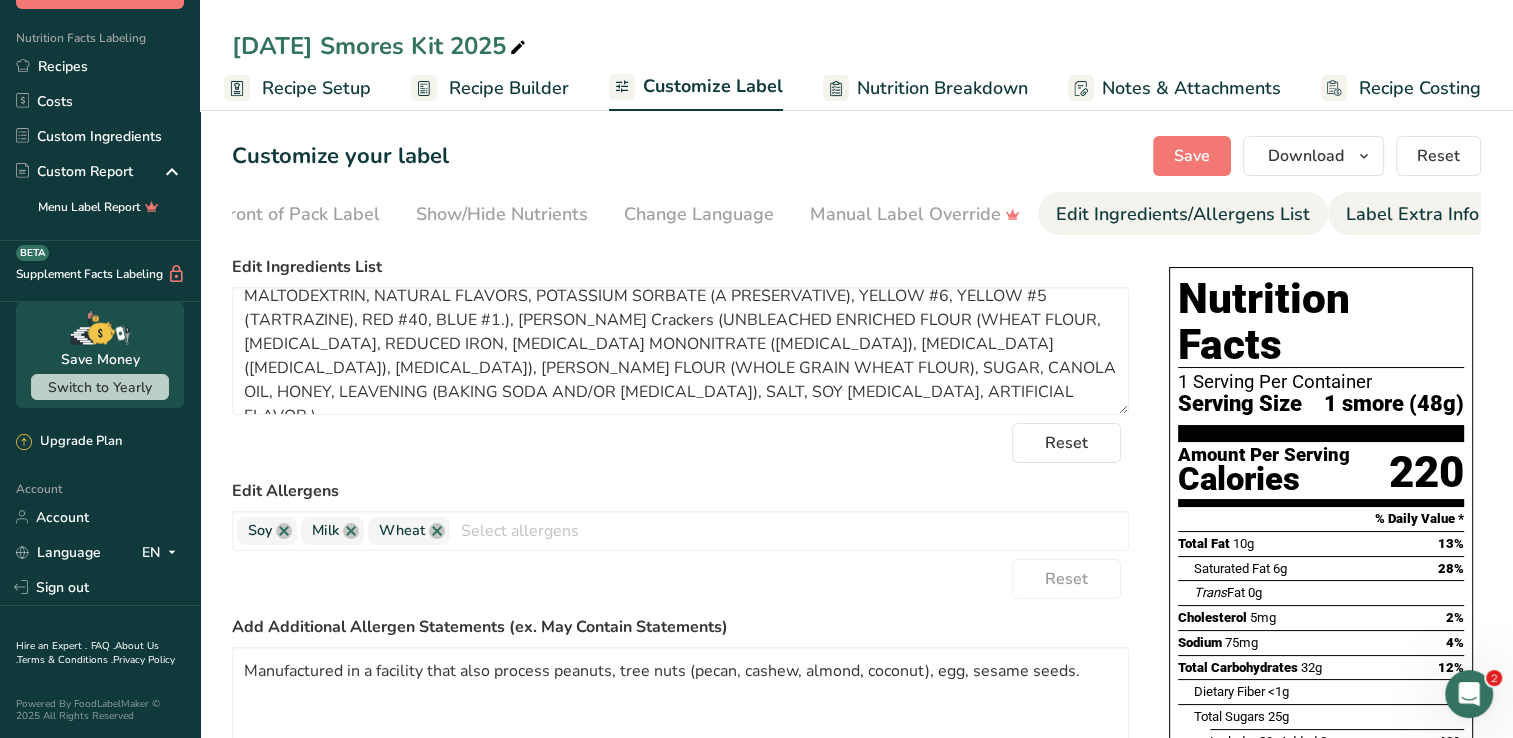 click on "Label Extra Info" at bounding box center [1412, 214] 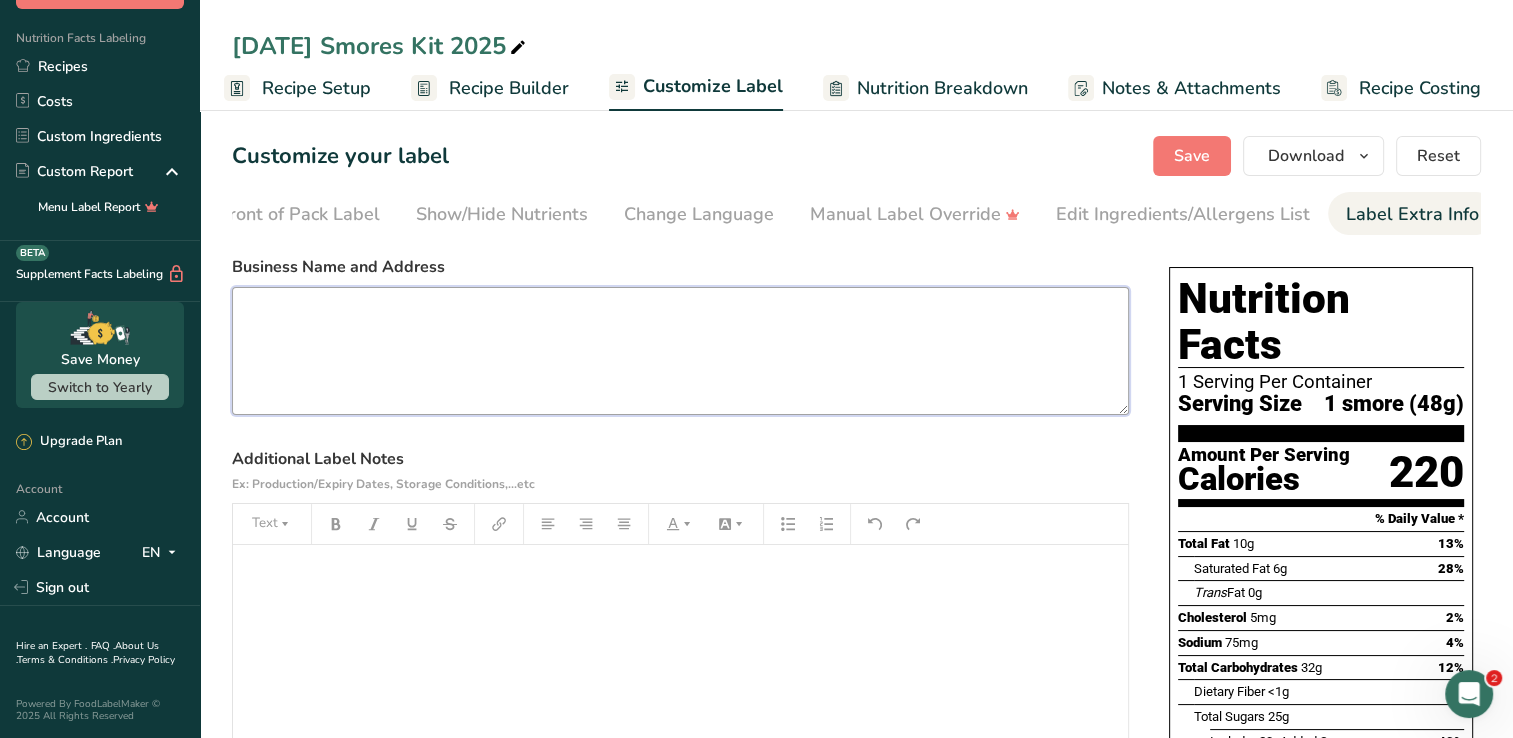 click at bounding box center (680, 351) 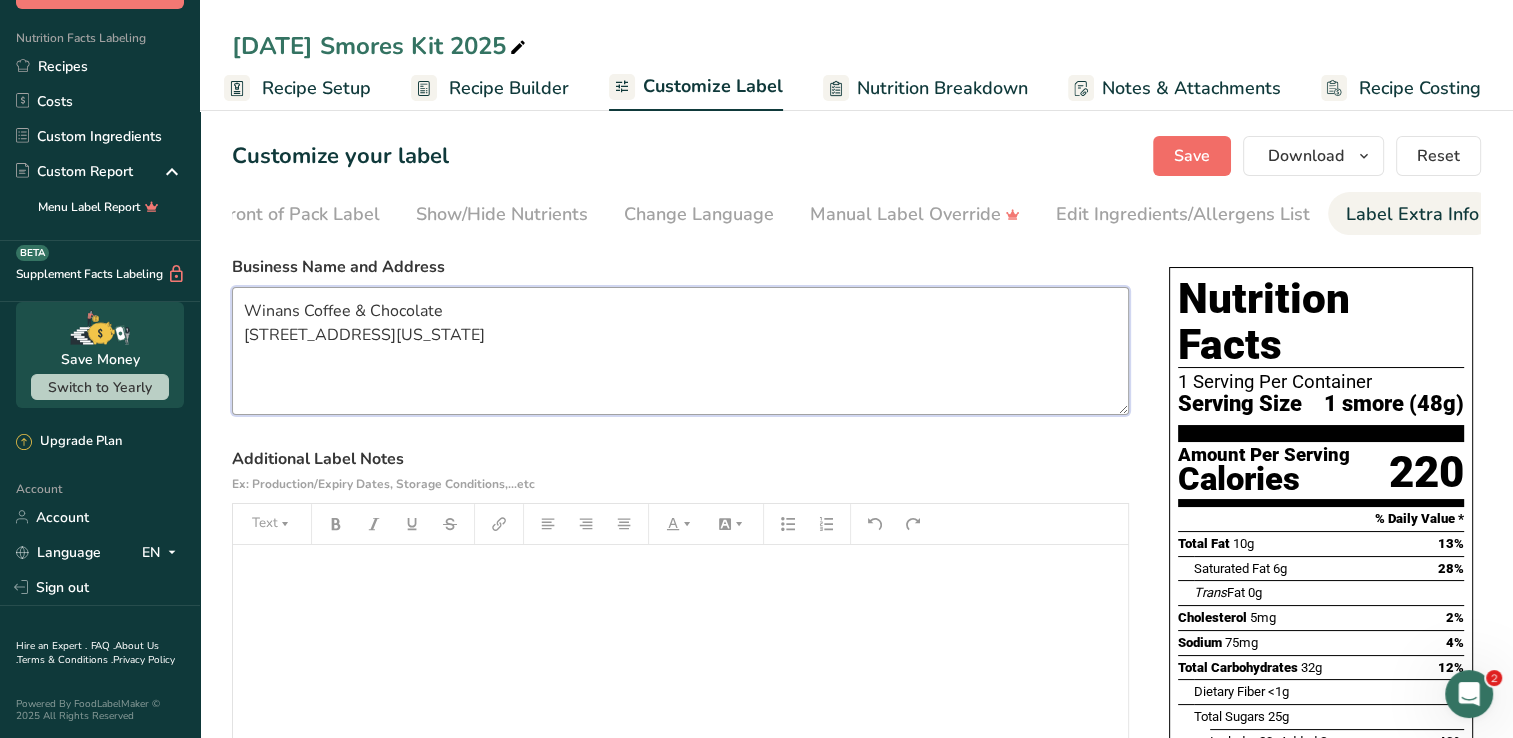 type on "Winans Coffee & Chocolate
310 Spring St Piqua Ohio 45356" 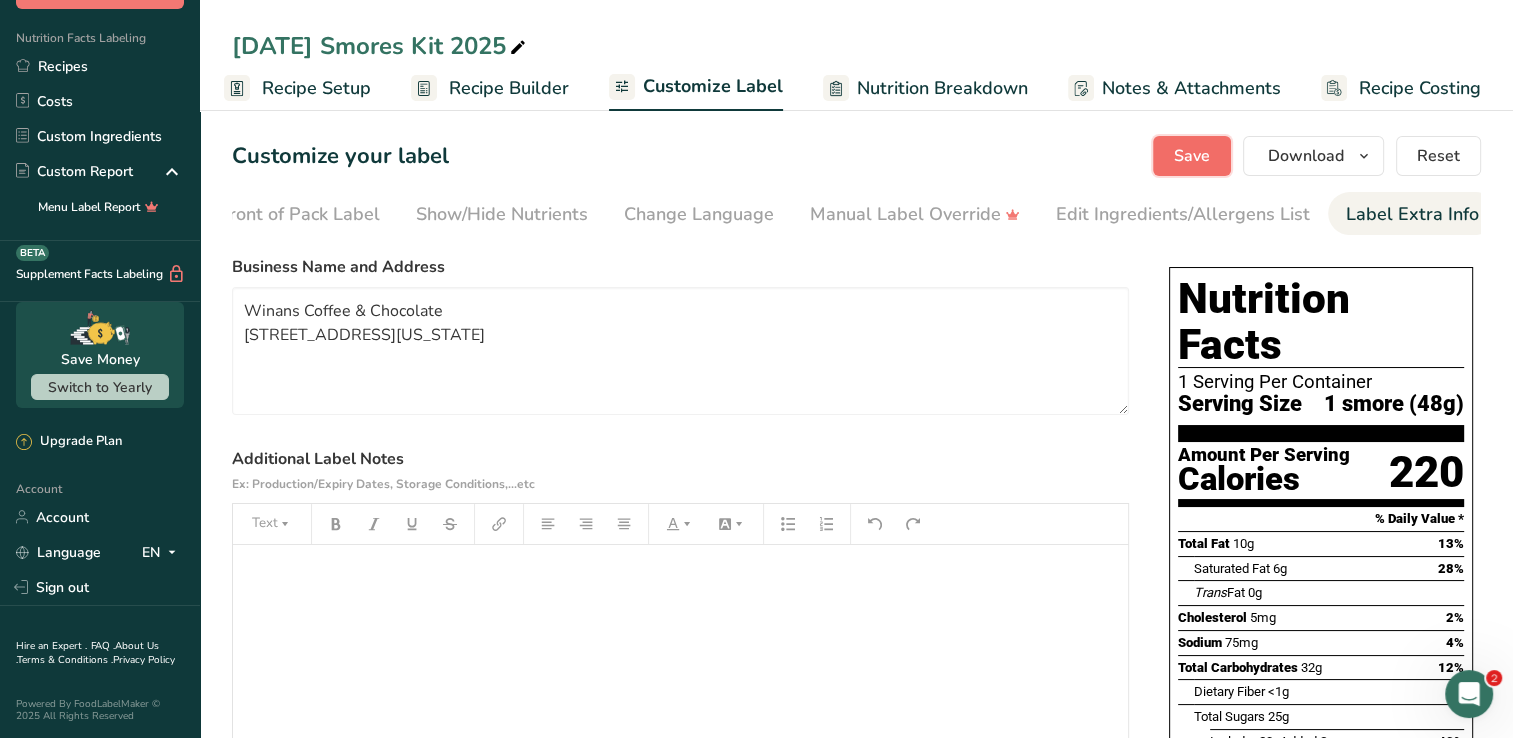 click on "Save" at bounding box center (1192, 156) 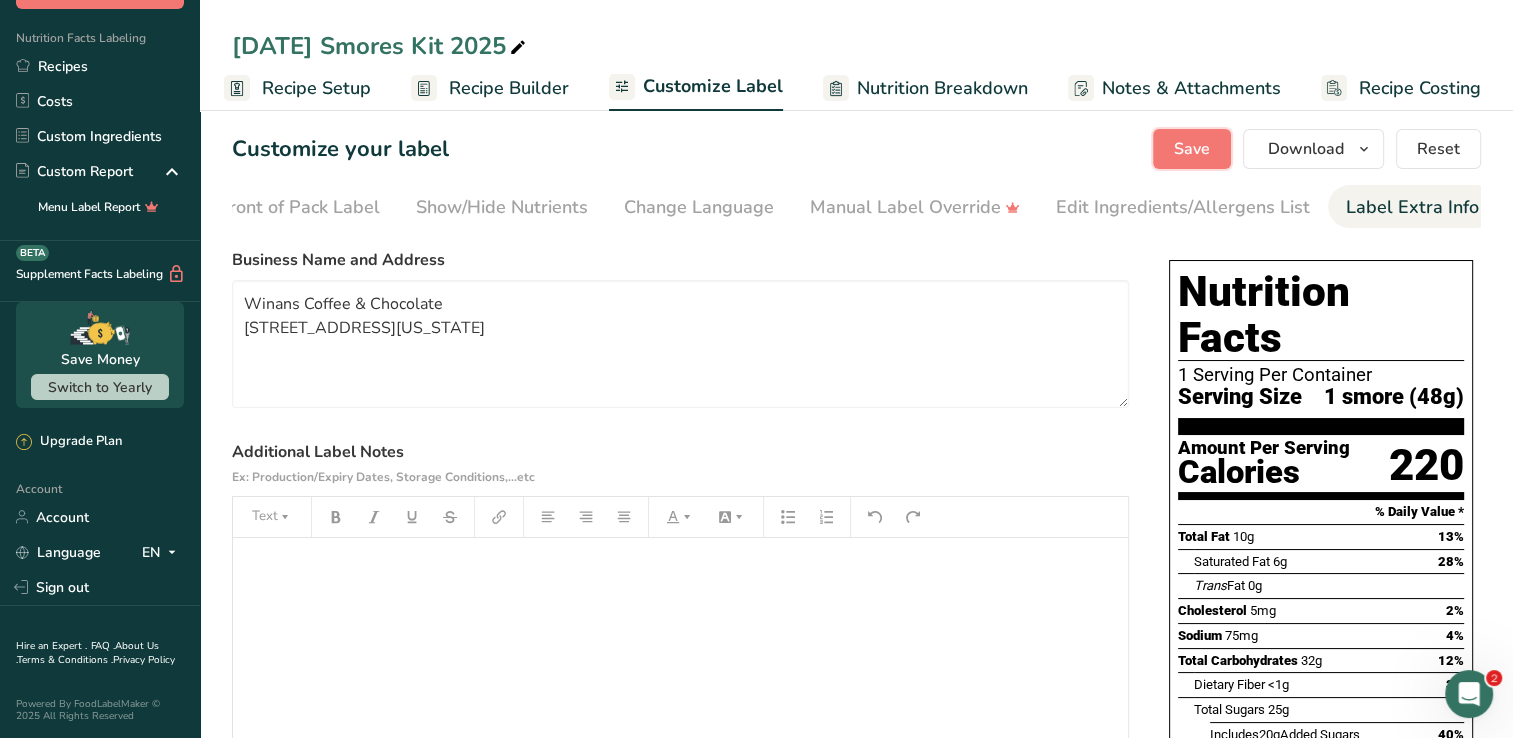 scroll, scrollTop: 0, scrollLeft: 0, axis: both 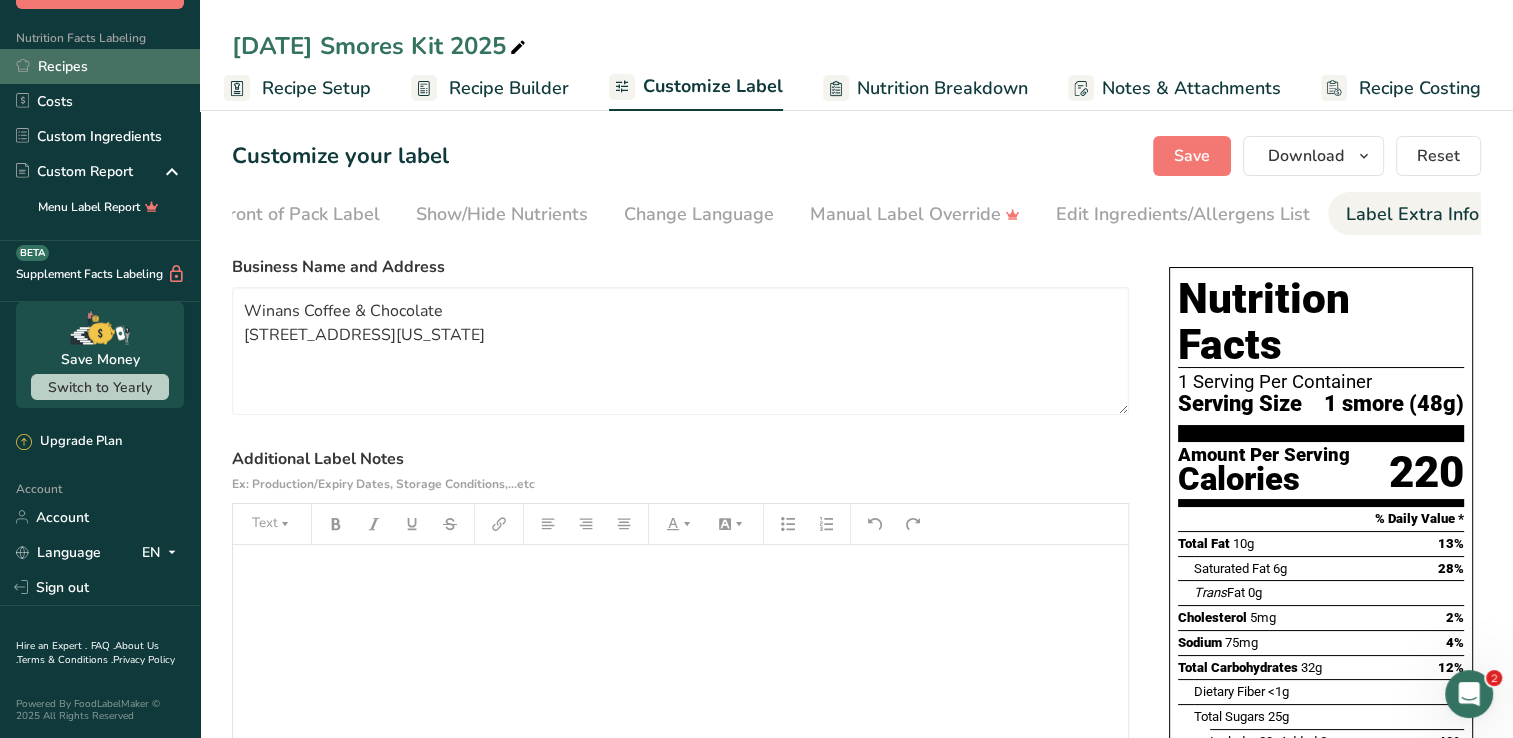 click on "Recipes" at bounding box center [100, 66] 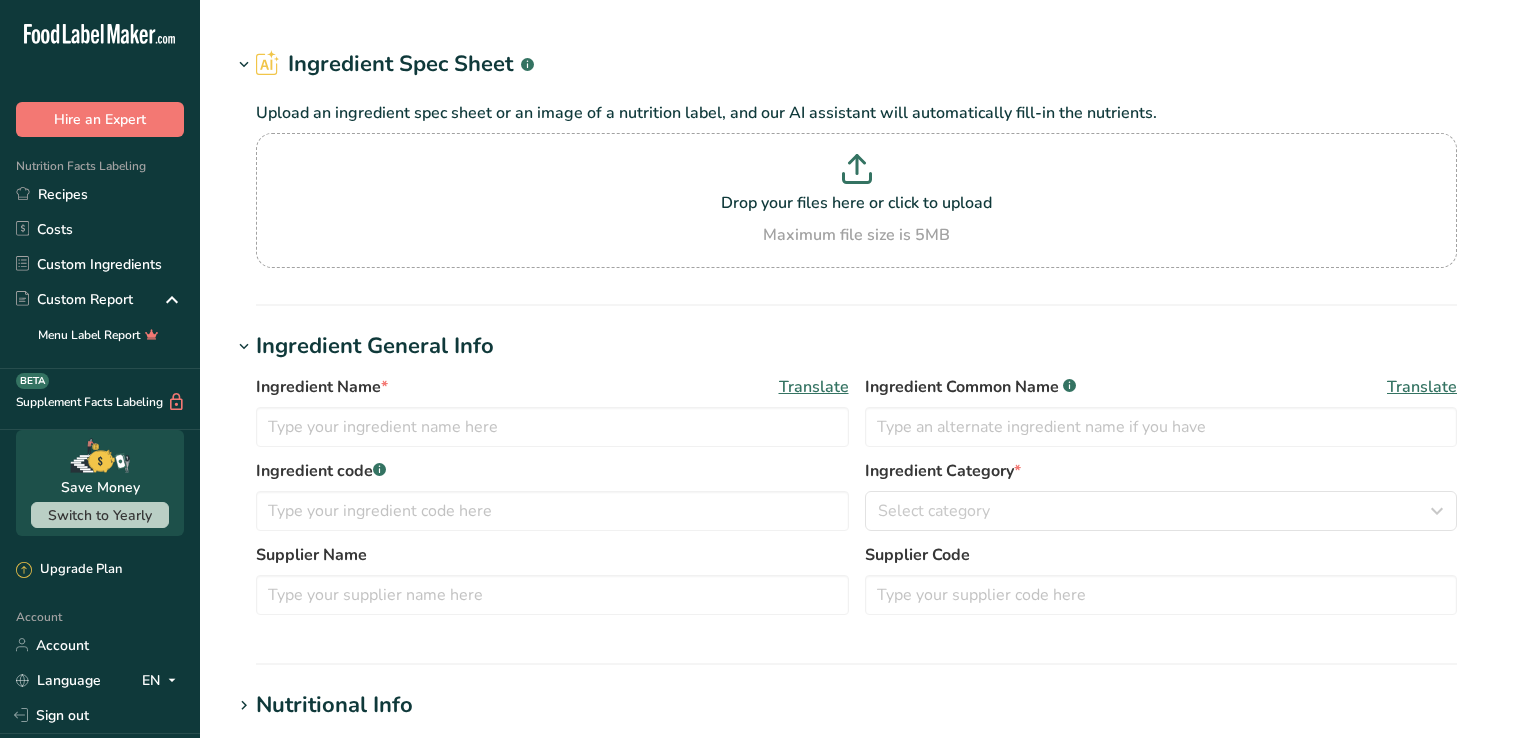 type on "[PERSON_NAME], [PERSON_NAME] Crackers" 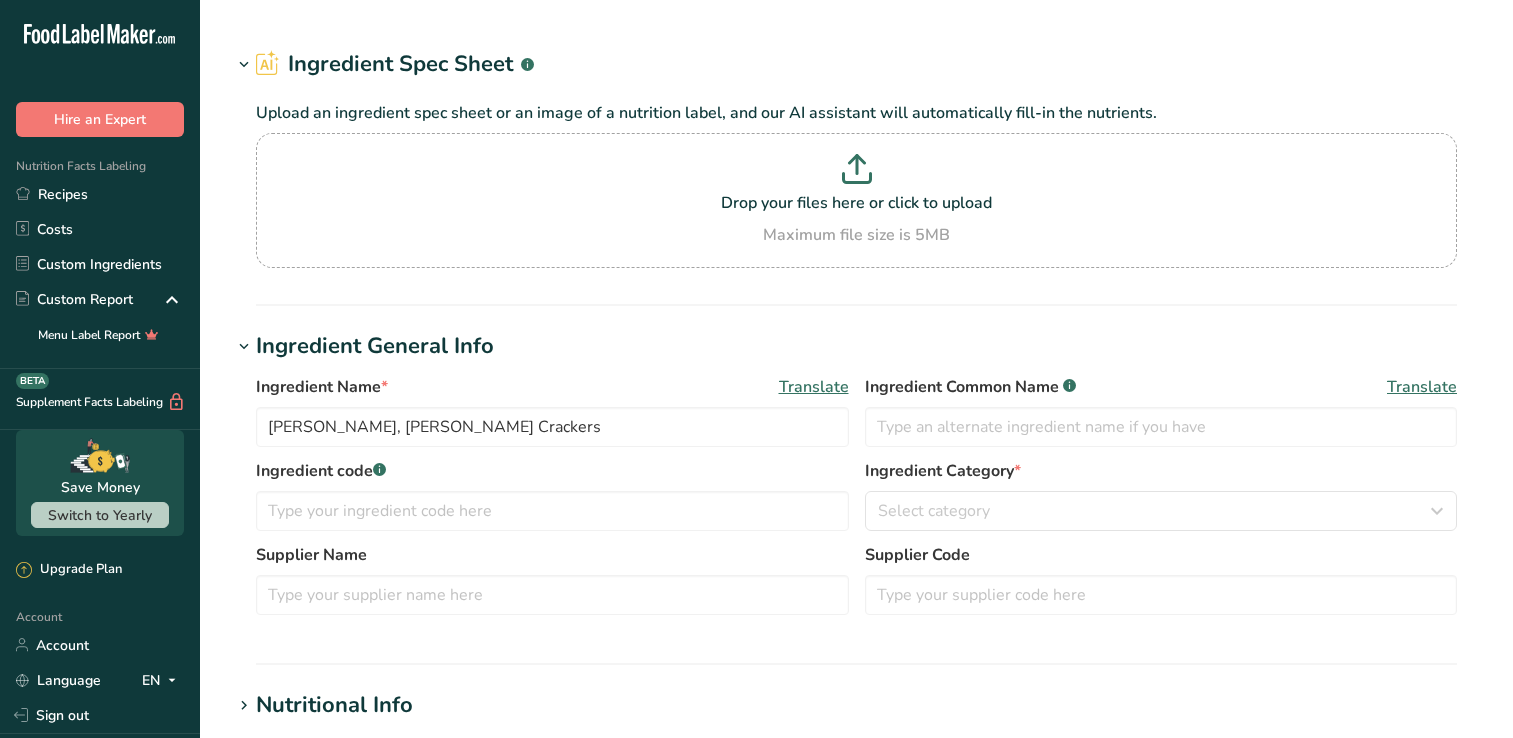 scroll, scrollTop: 0, scrollLeft: 0, axis: both 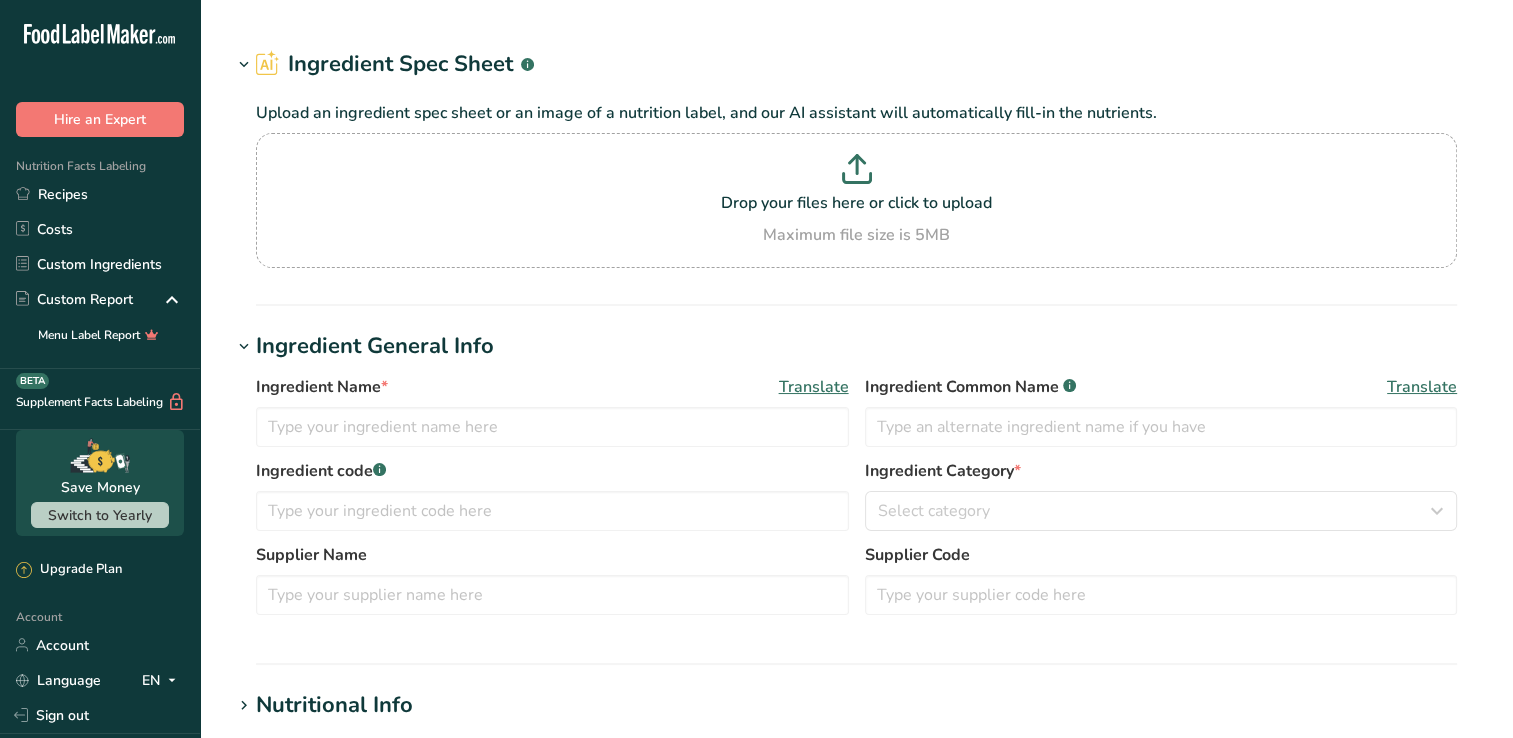 type on "[PERSON_NAME]" 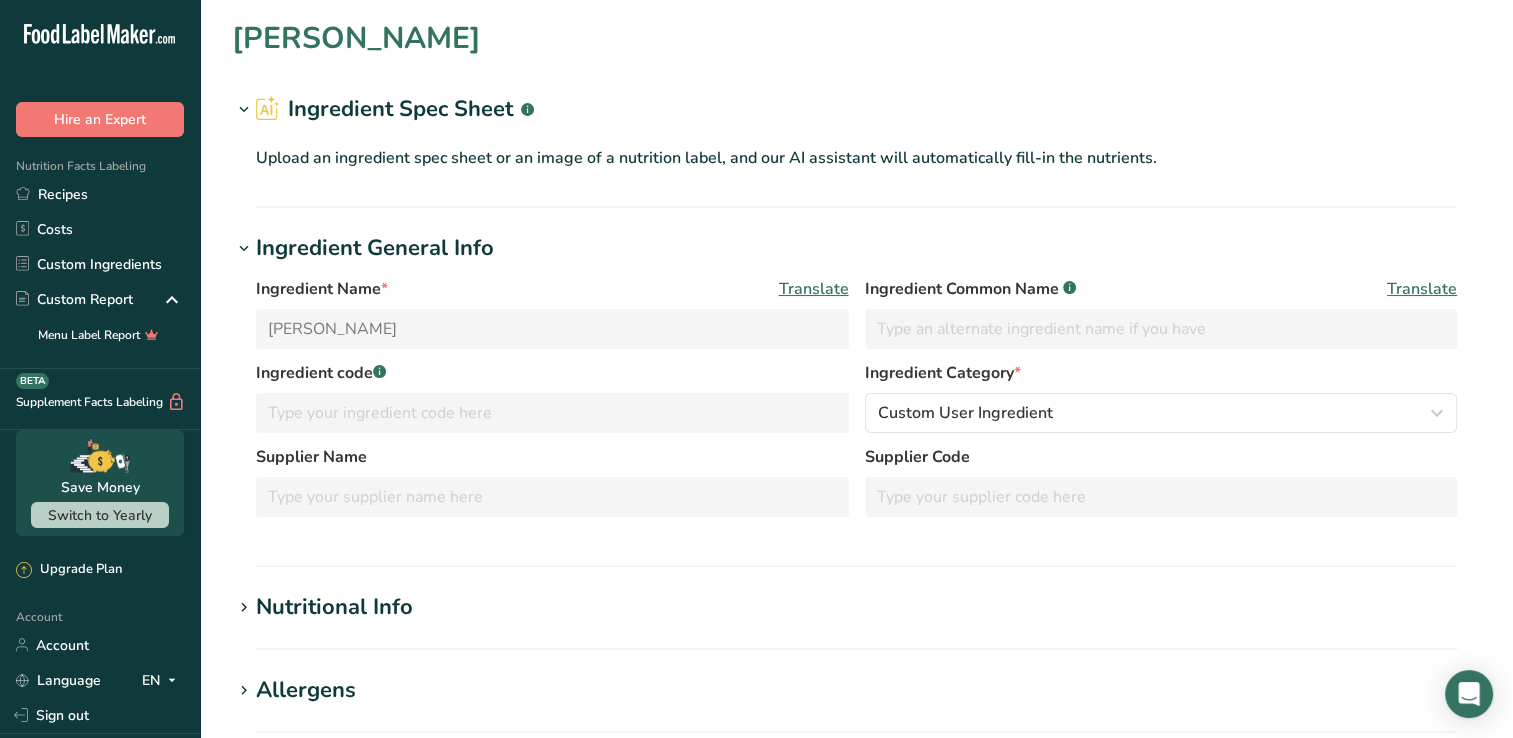 scroll, scrollTop: 44, scrollLeft: 0, axis: vertical 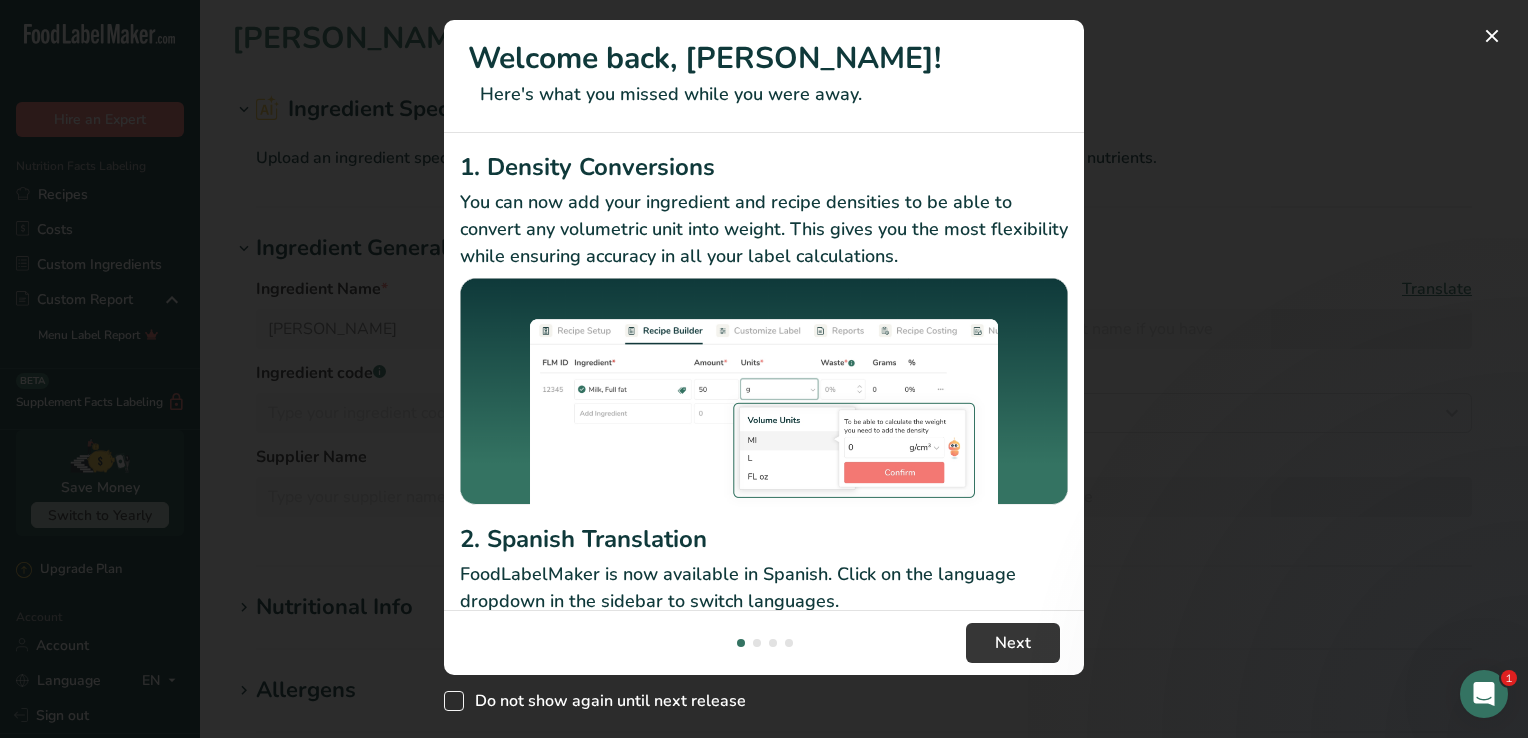 drag, startPoint x: 451, startPoint y: 705, endPoint x: 486, endPoint y: 693, distance: 37 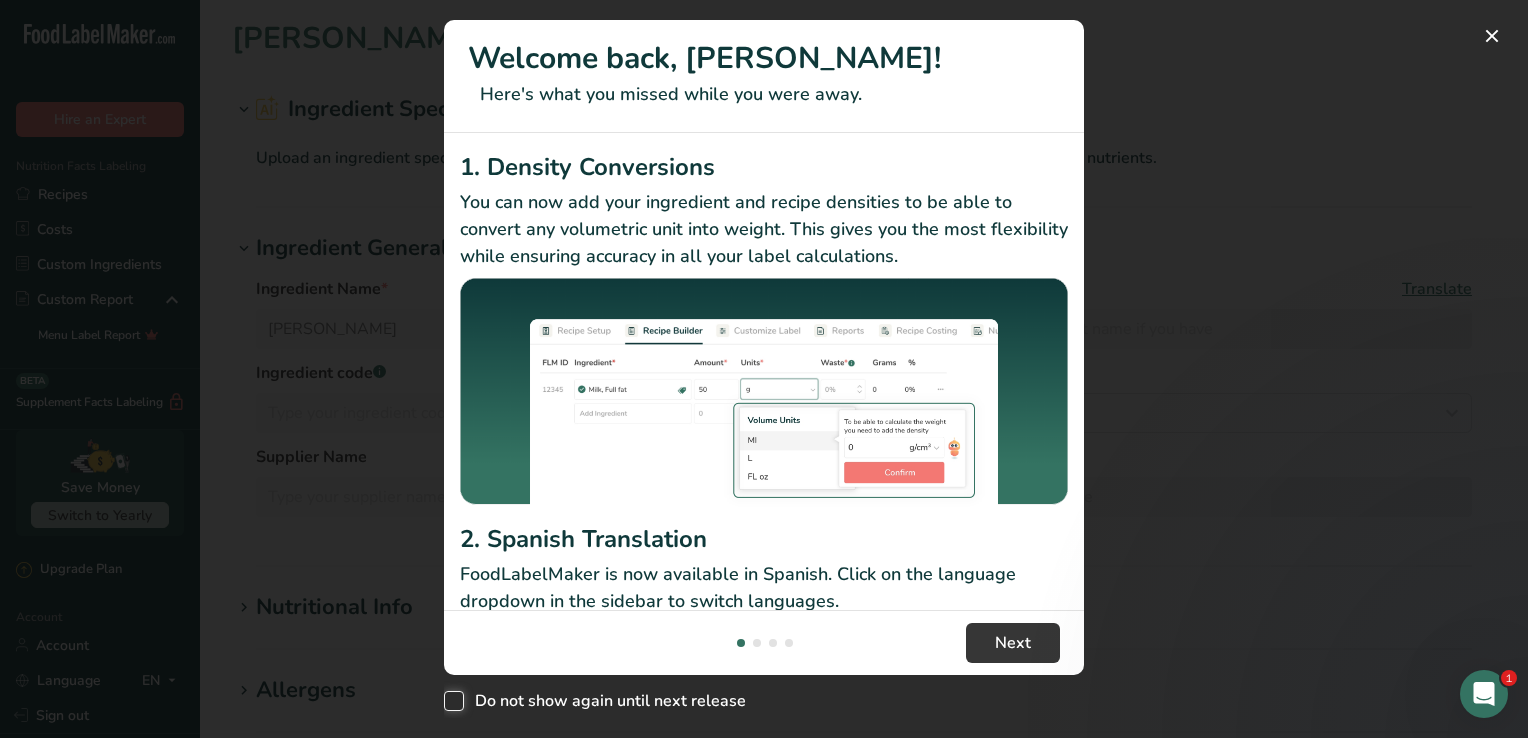 click on "Do not show again until next release" at bounding box center (450, 701) 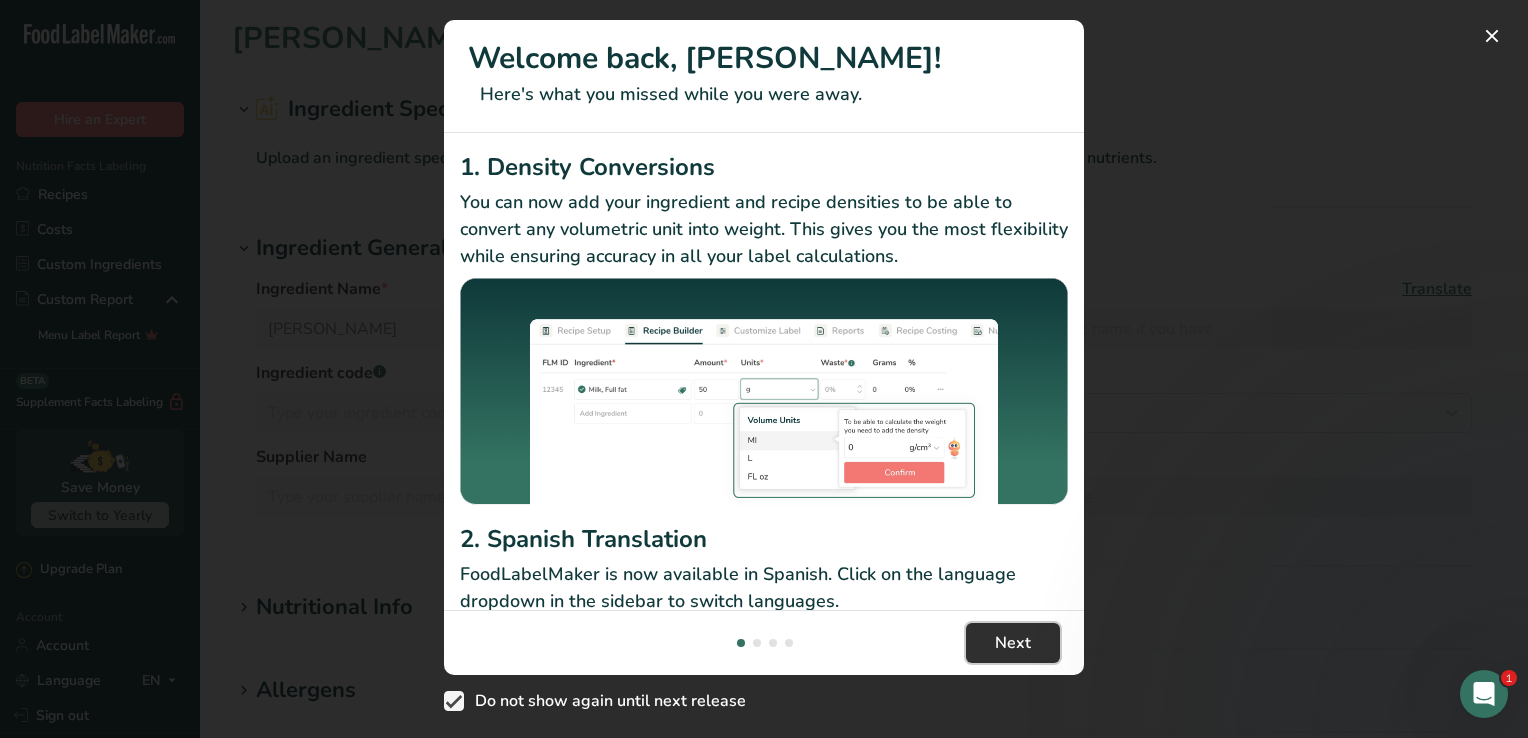 click on "Next" at bounding box center (1013, 643) 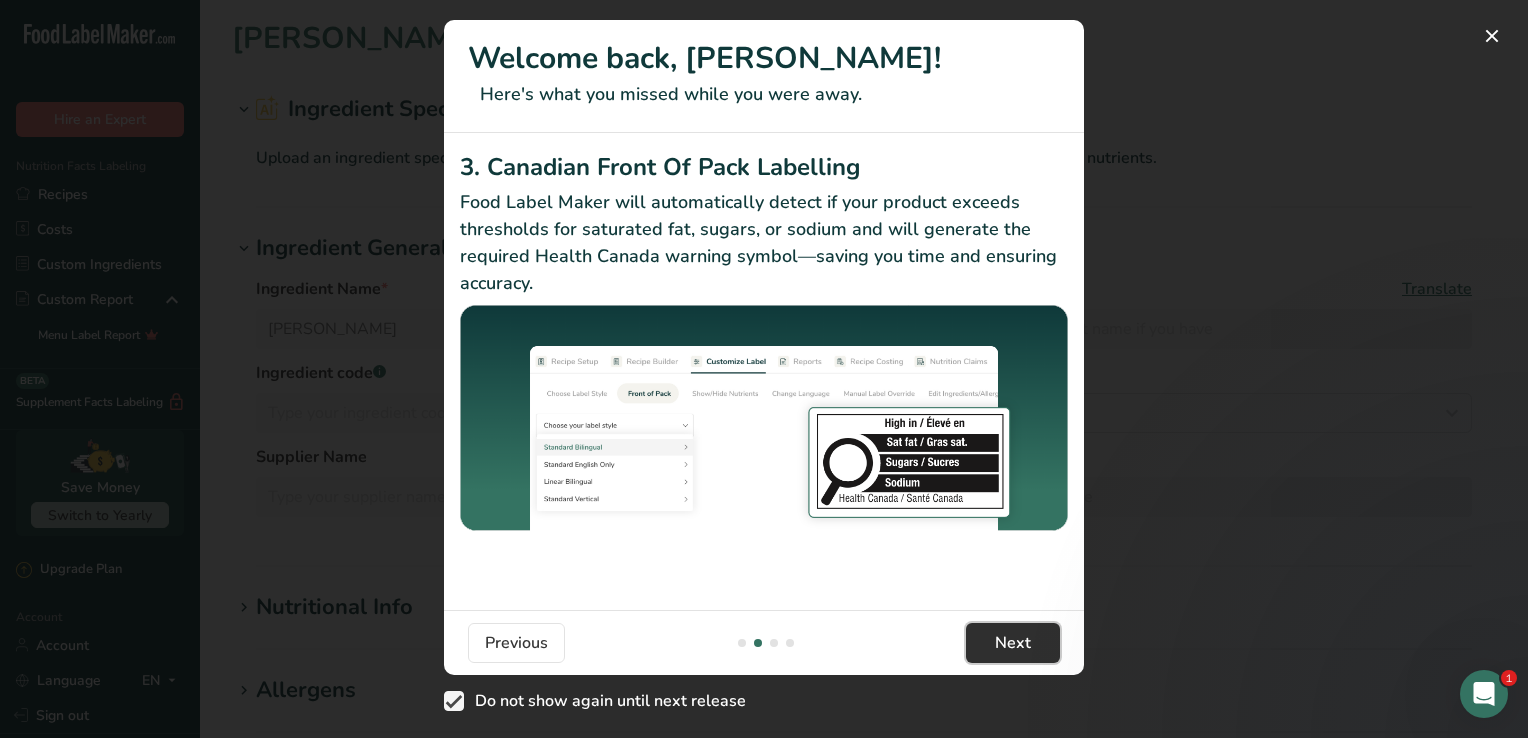 click on "Next" at bounding box center (1013, 643) 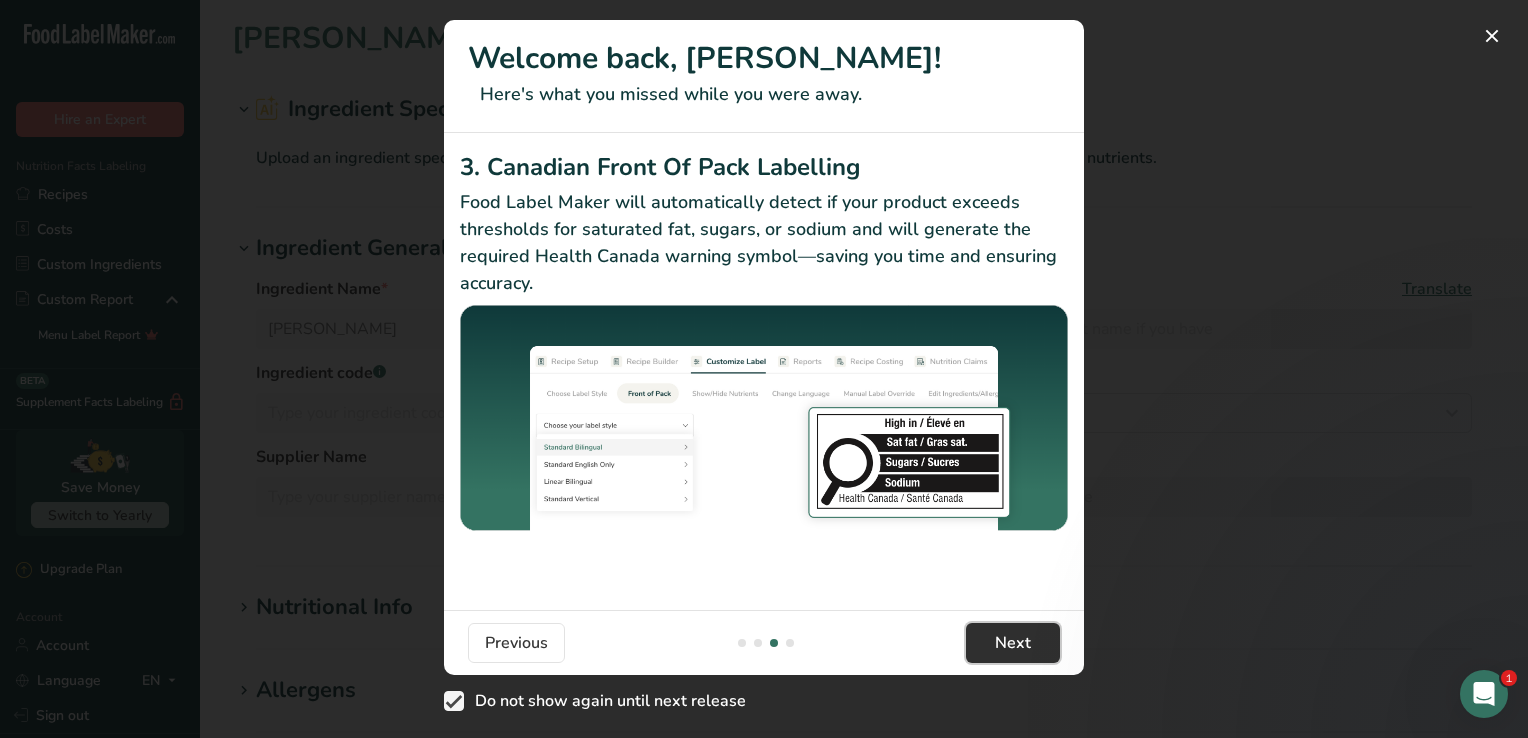 scroll, scrollTop: 0, scrollLeft: 1264, axis: horizontal 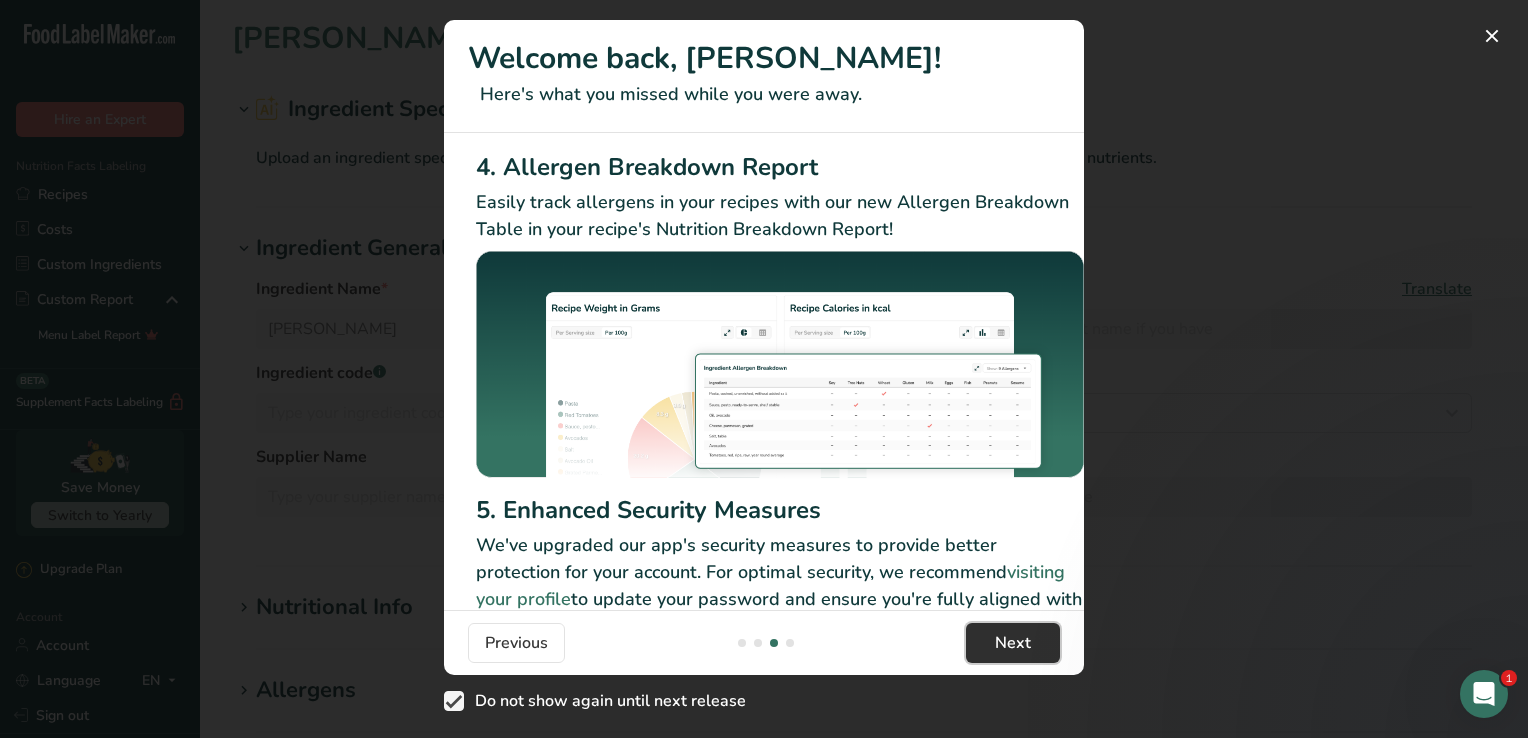 click on "Next" at bounding box center [1013, 643] 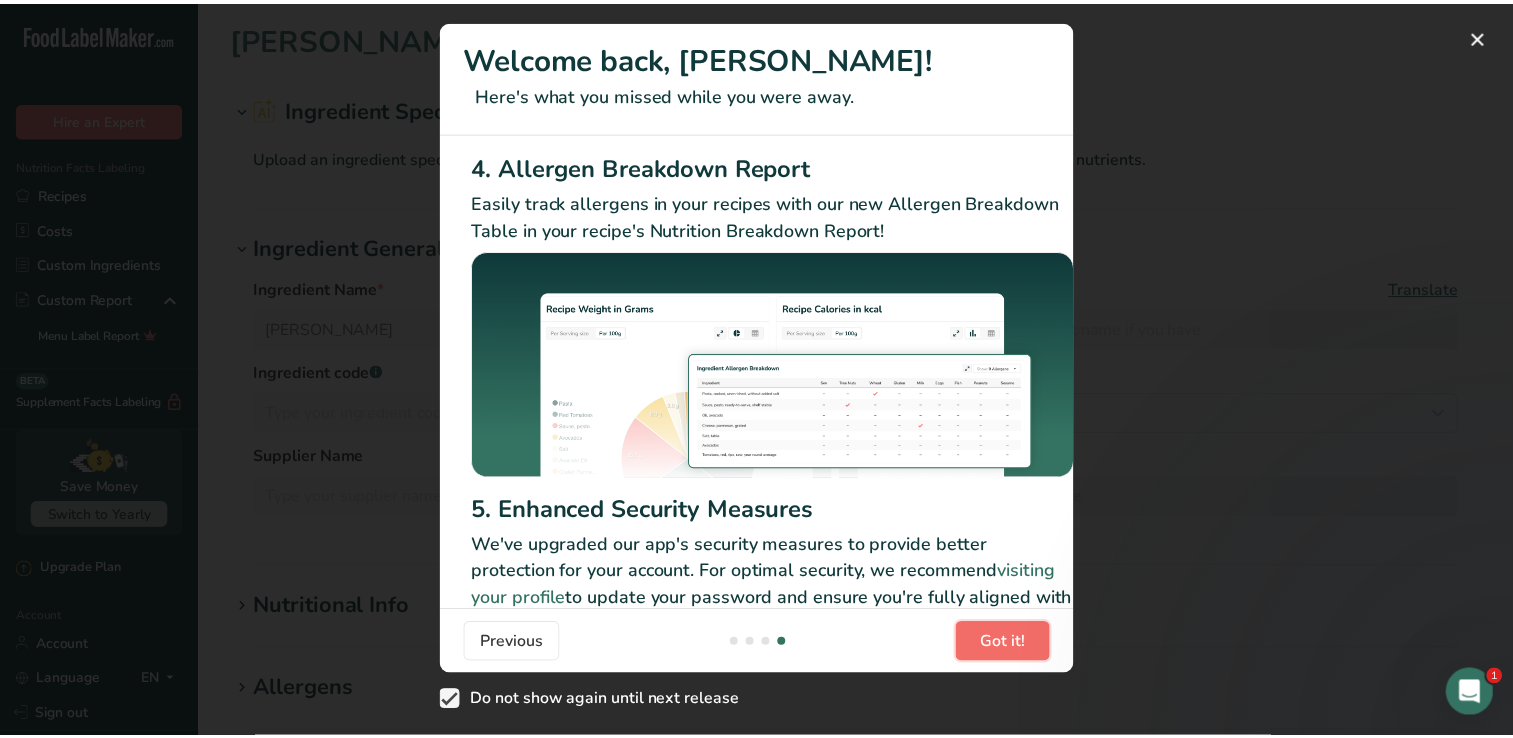 scroll, scrollTop: 0, scrollLeft: 1904, axis: horizontal 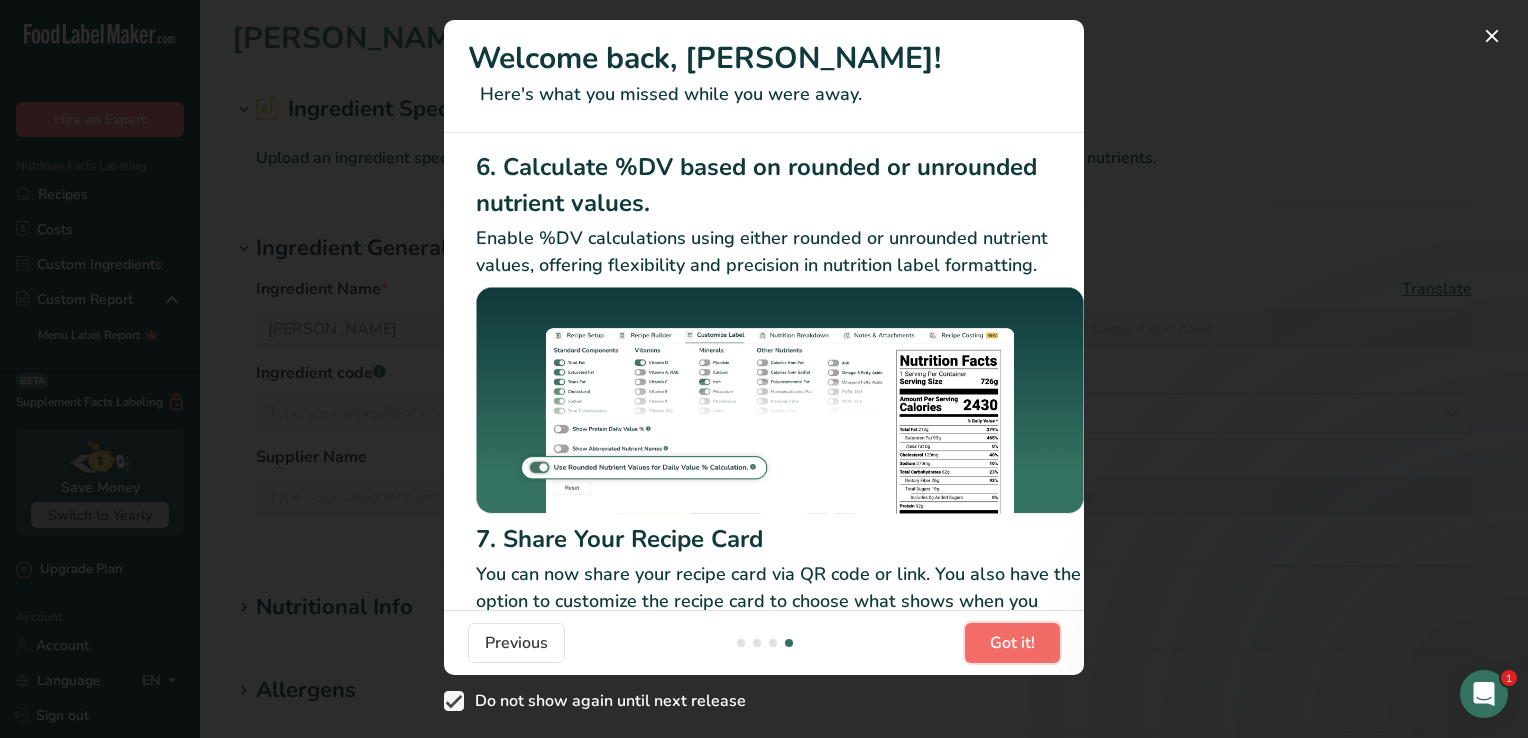 click on "Got it!" at bounding box center (1012, 643) 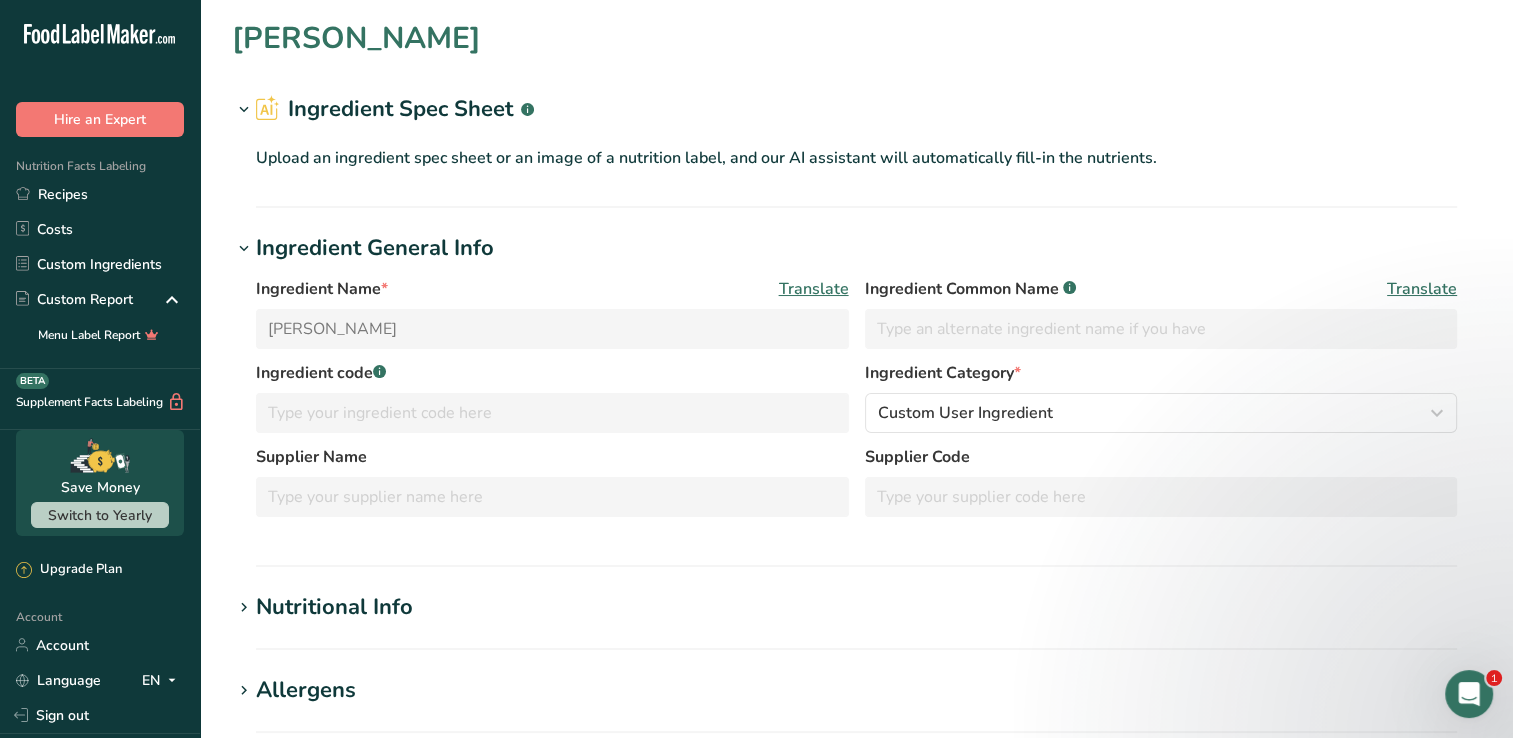 click on "Nutritional Info" at bounding box center (334, 607) 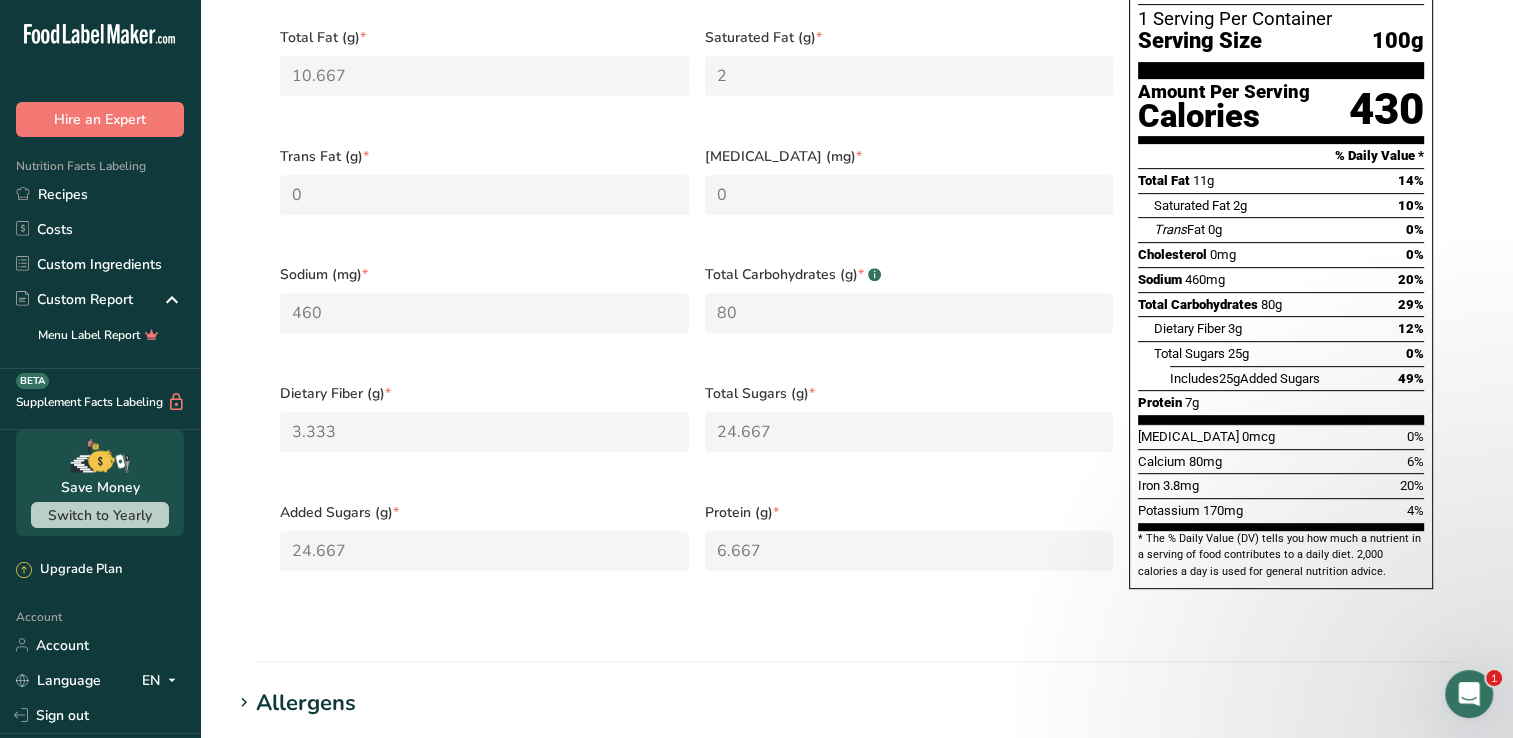 scroll, scrollTop: 900, scrollLeft: 0, axis: vertical 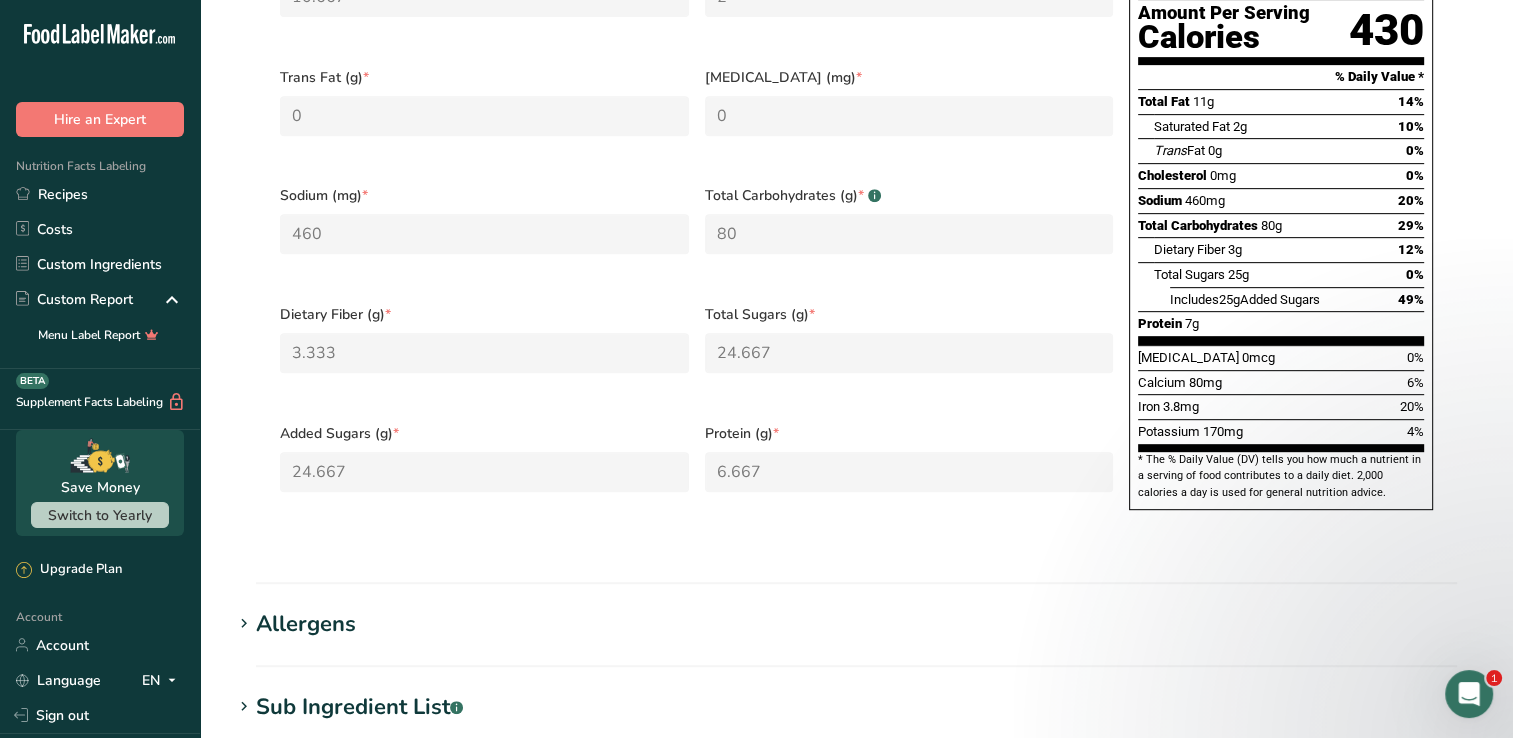 click on "Allergens" at bounding box center (856, 624) 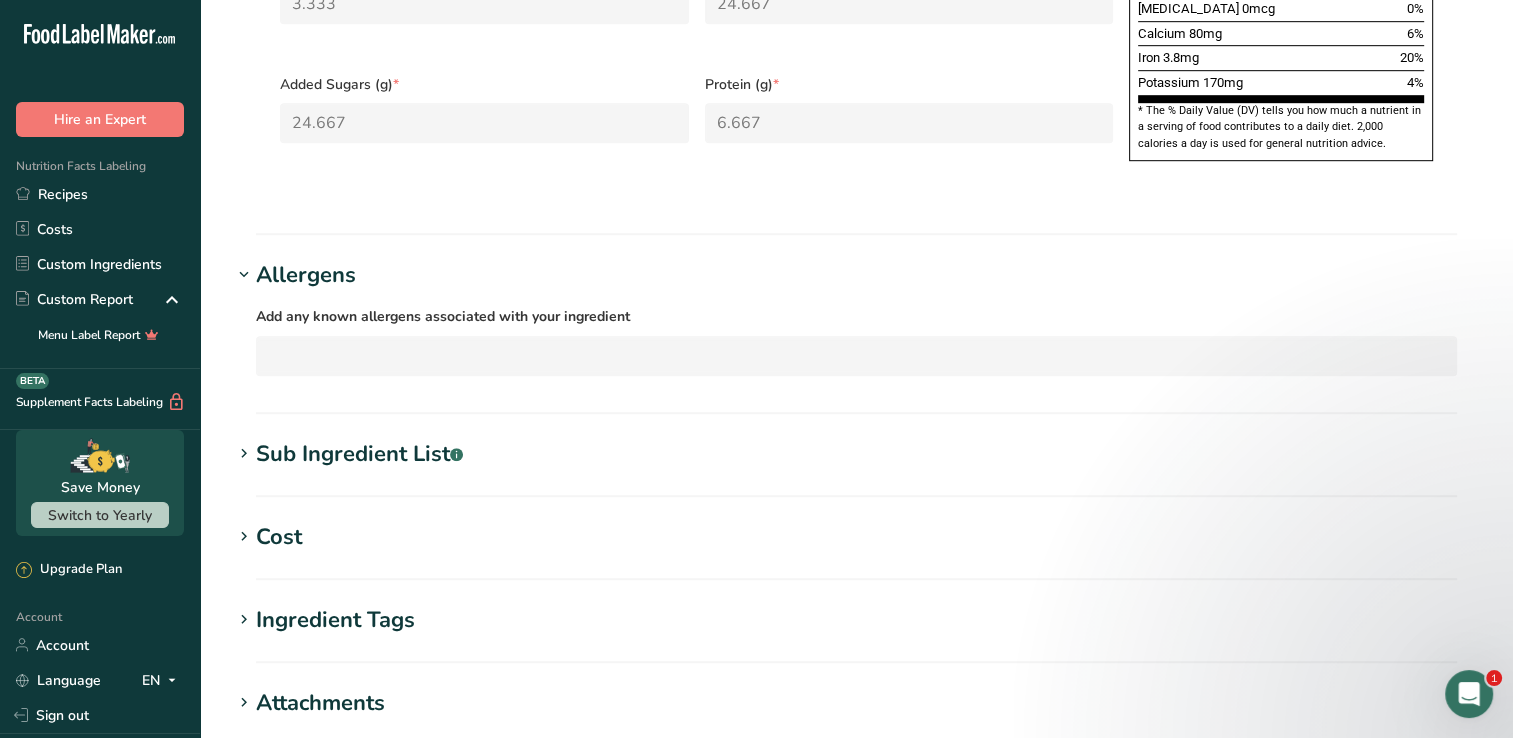 scroll, scrollTop: 1300, scrollLeft: 0, axis: vertical 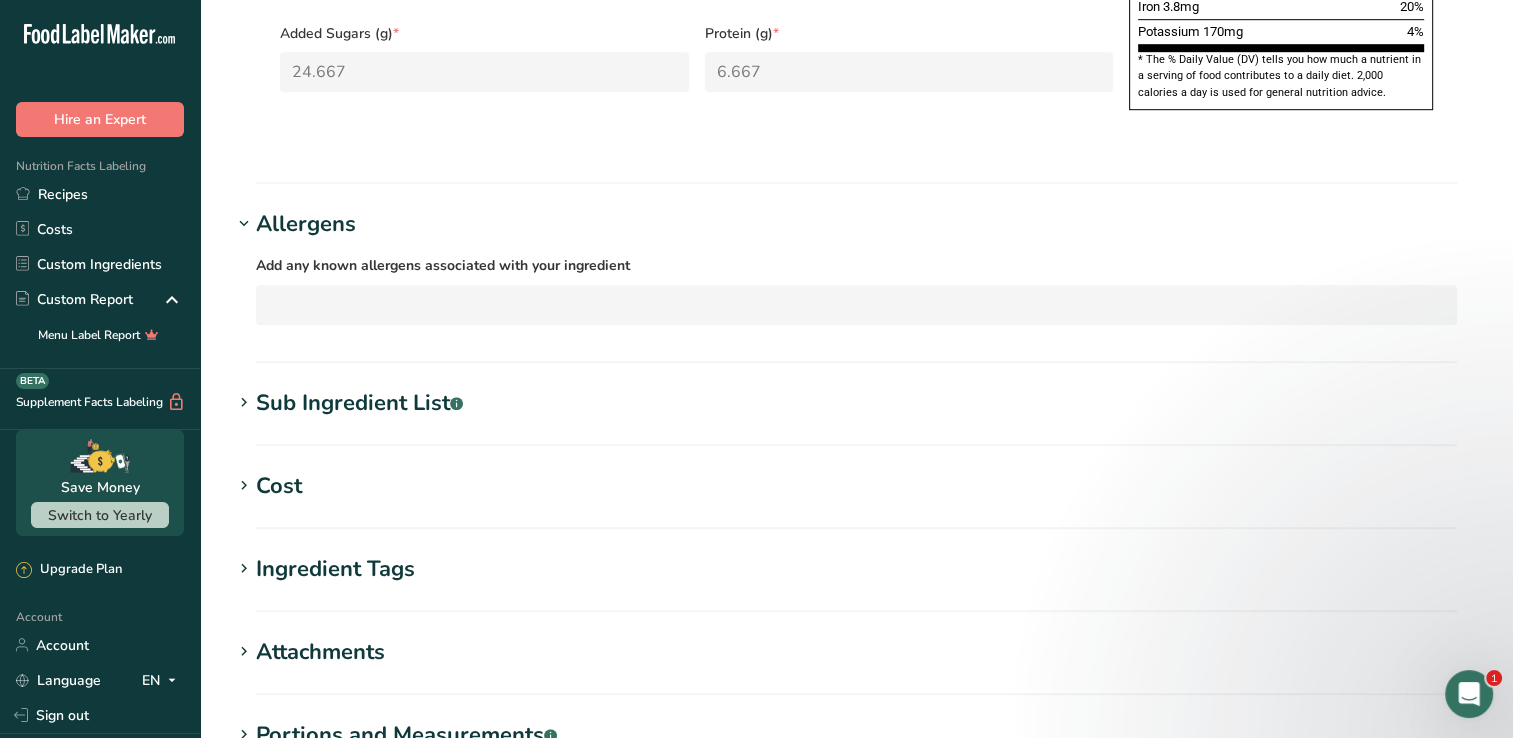 click on "Sub Ingredient List
.a-a{fill:#347362;}.b-a{fill:#fff;}" at bounding box center (359, 403) 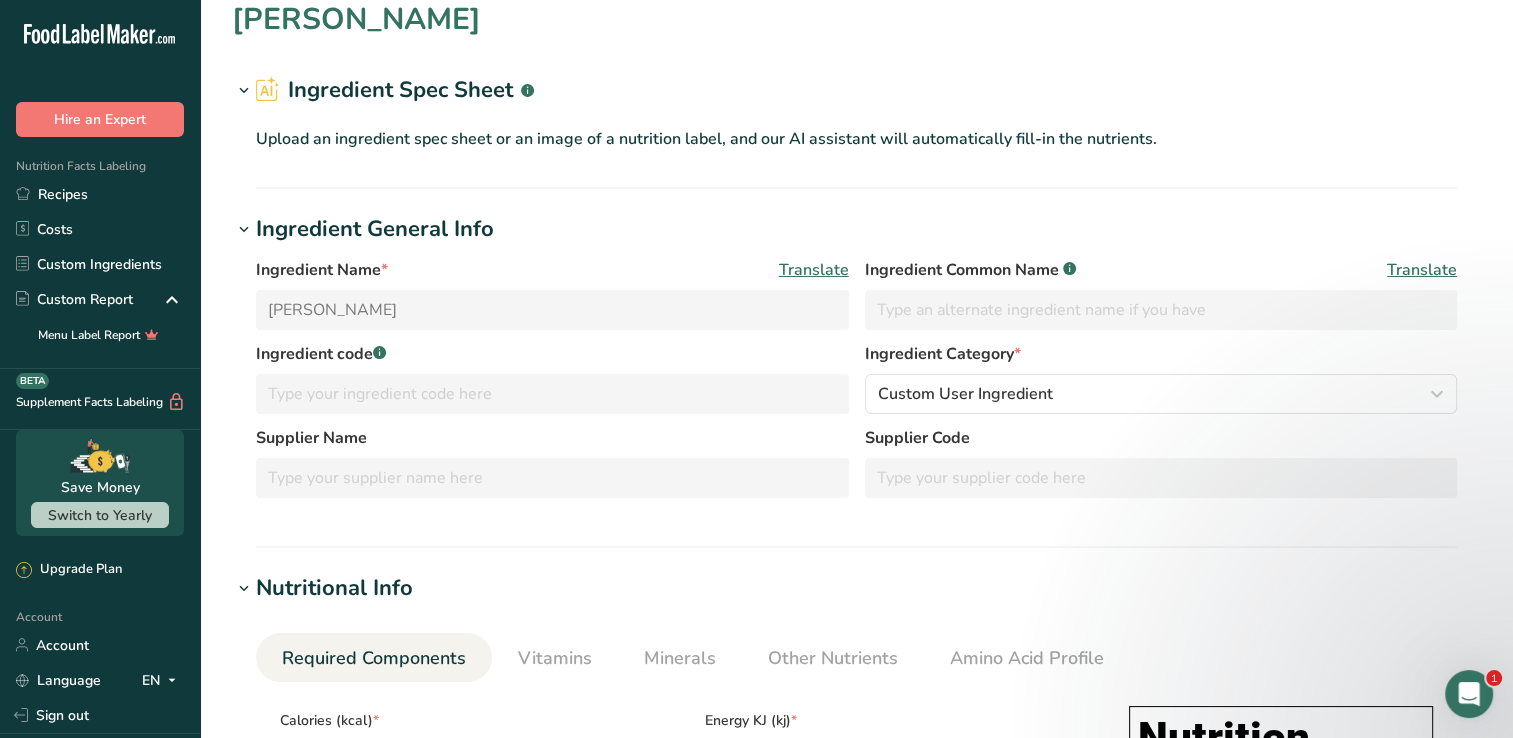 scroll, scrollTop: 0, scrollLeft: 0, axis: both 